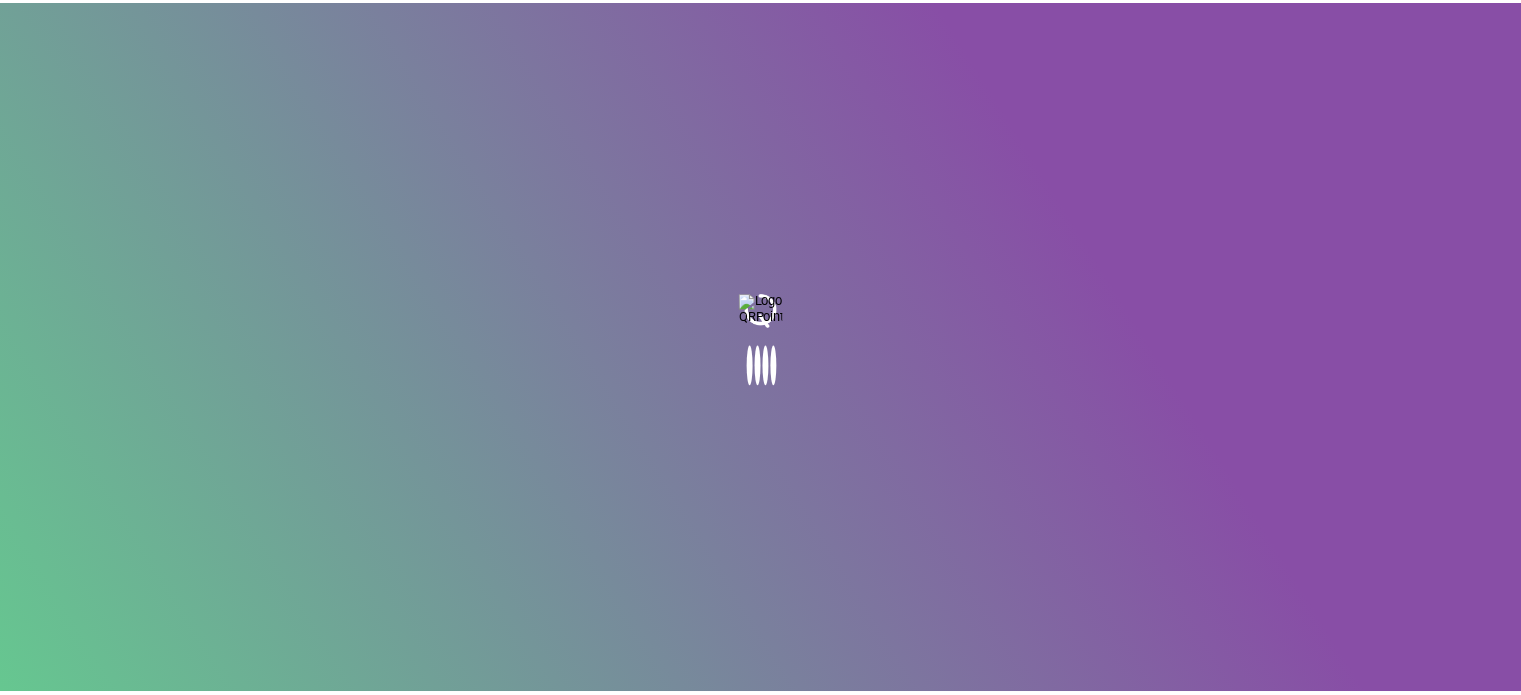 scroll, scrollTop: 0, scrollLeft: 0, axis: both 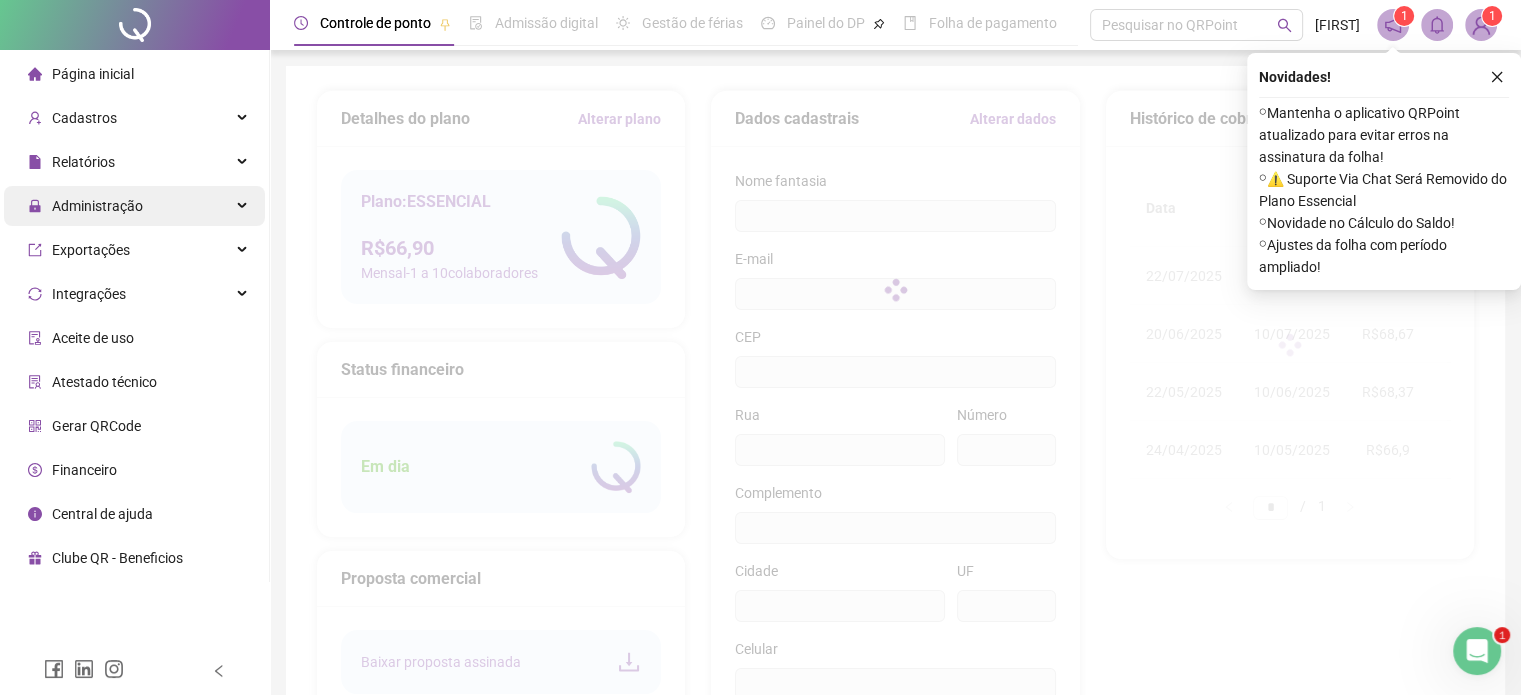 type on "**********" 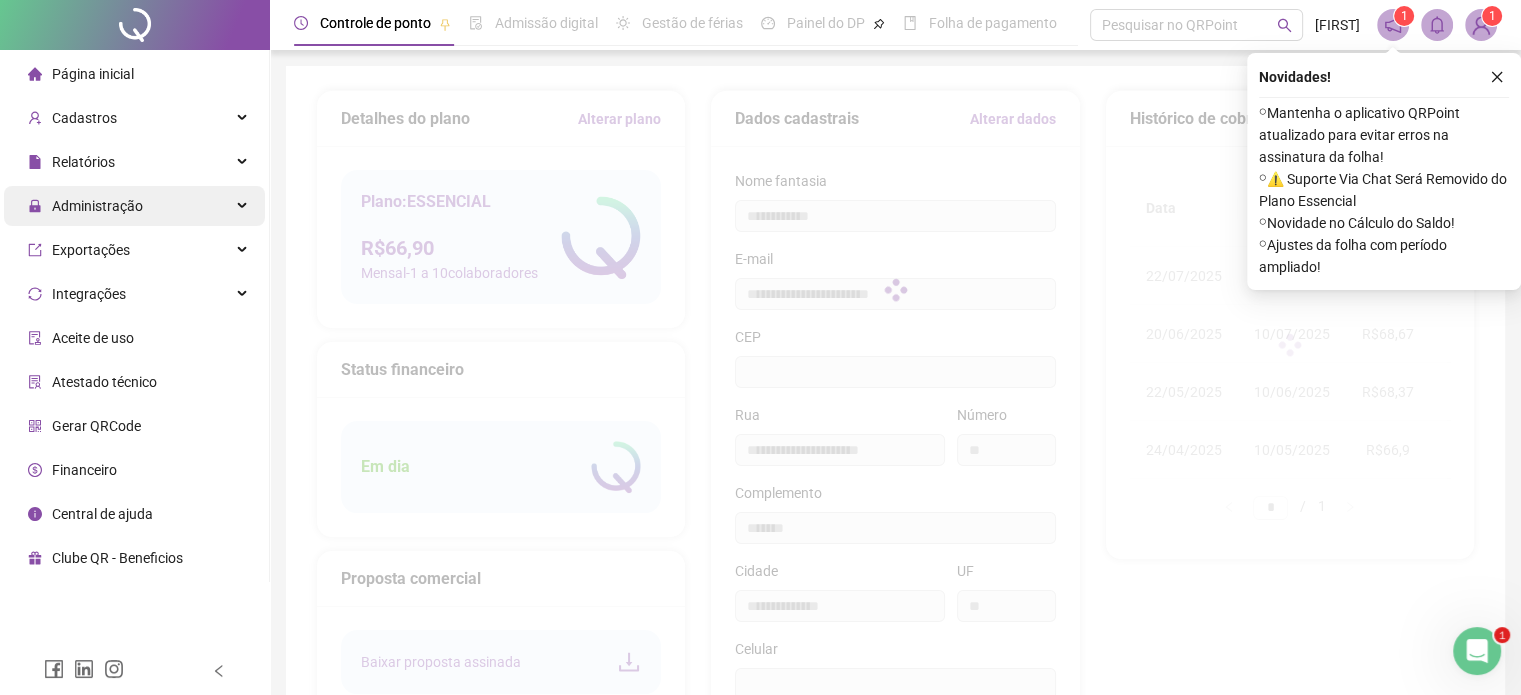 type on "*********" 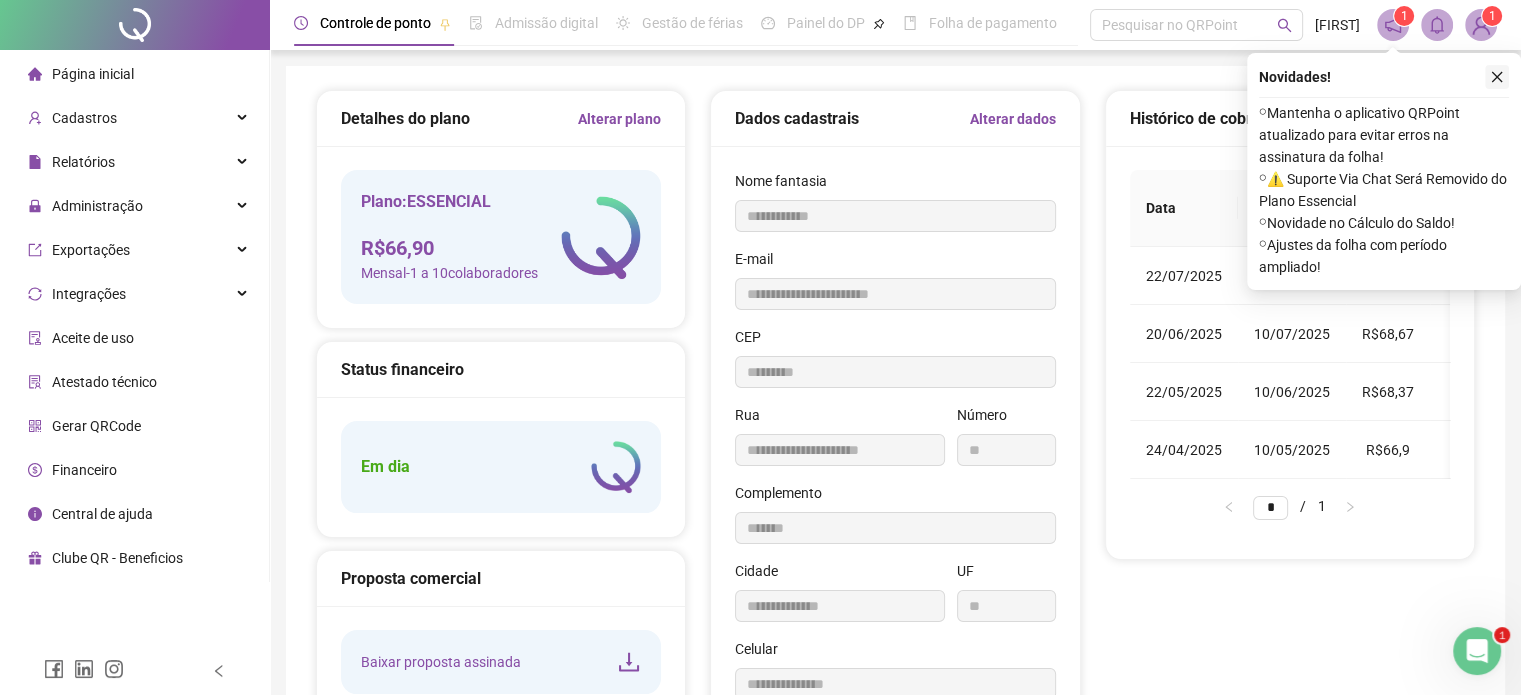 click 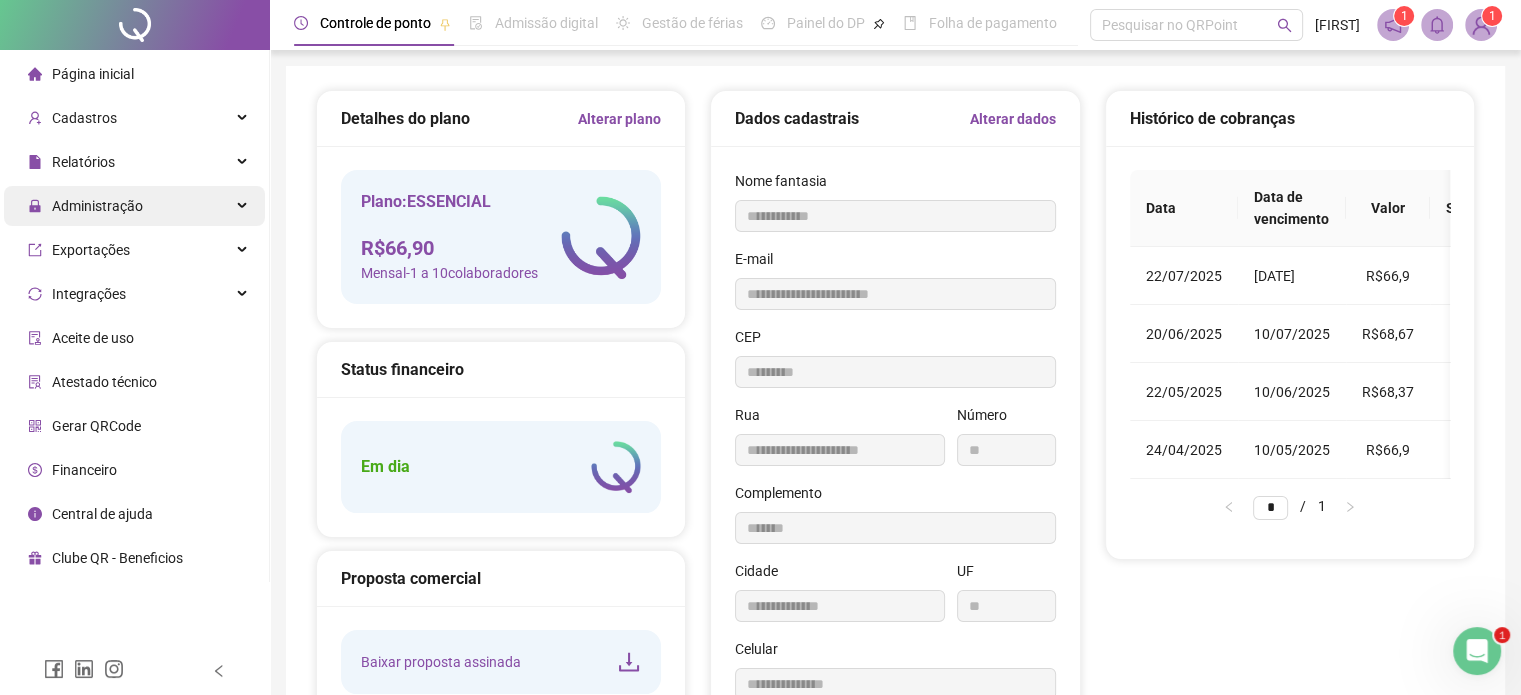 click on "Administração" at bounding box center (134, 206) 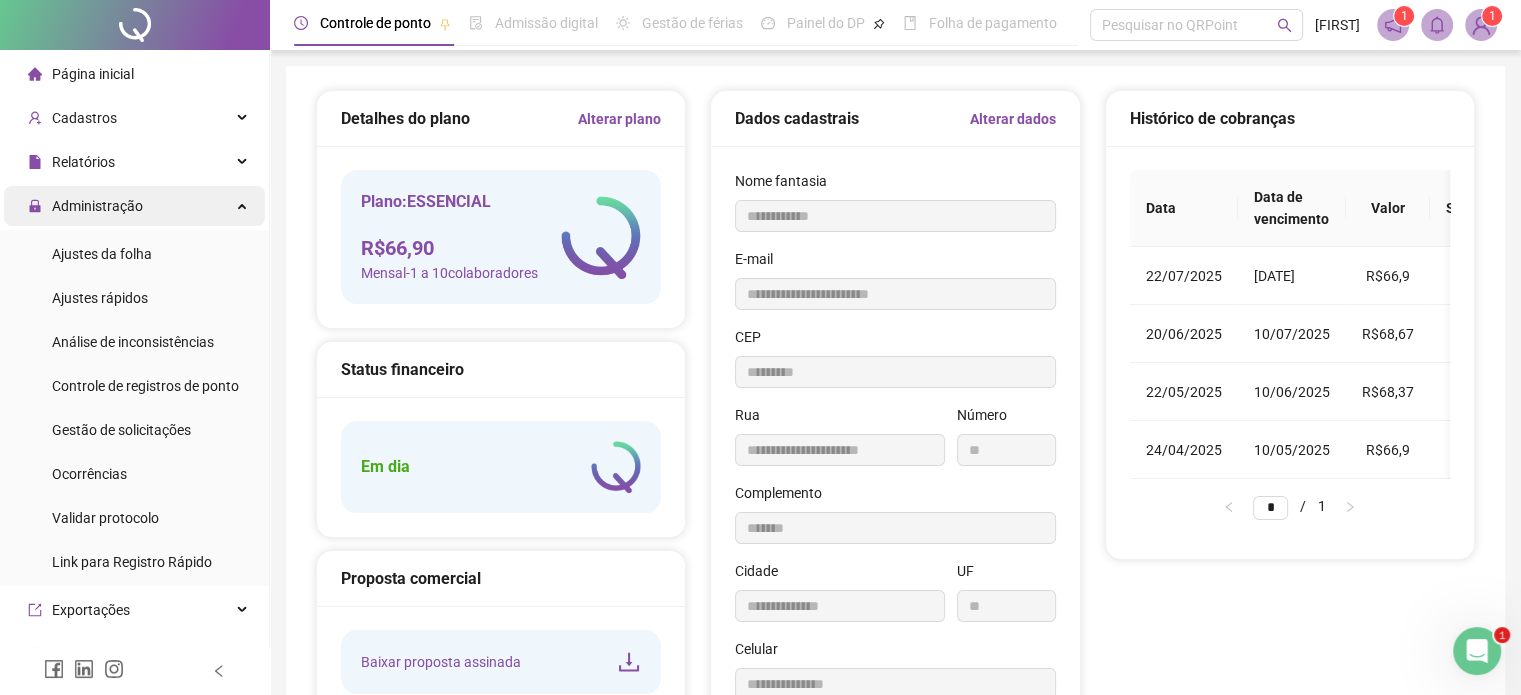click on "Administração" at bounding box center (97, 206) 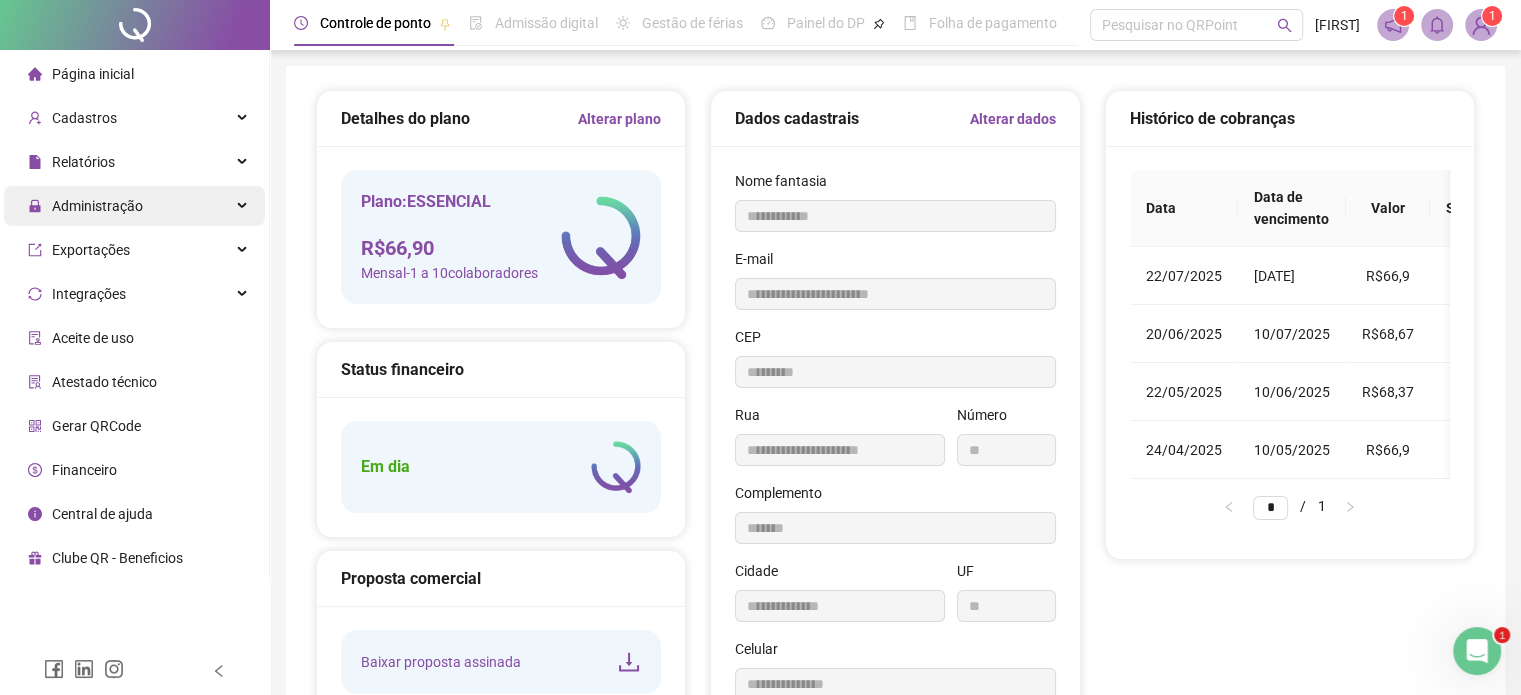 click on "Administração" at bounding box center [97, 206] 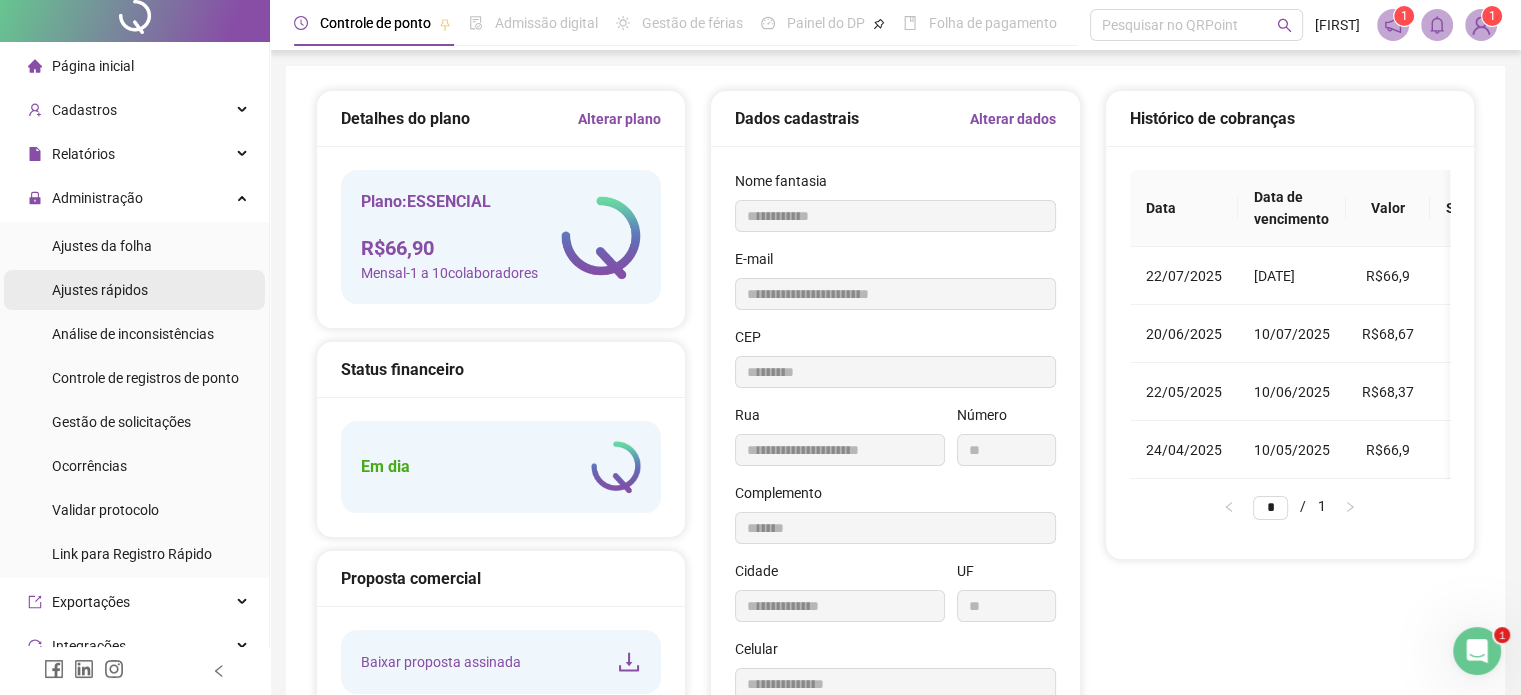scroll, scrollTop: 0, scrollLeft: 0, axis: both 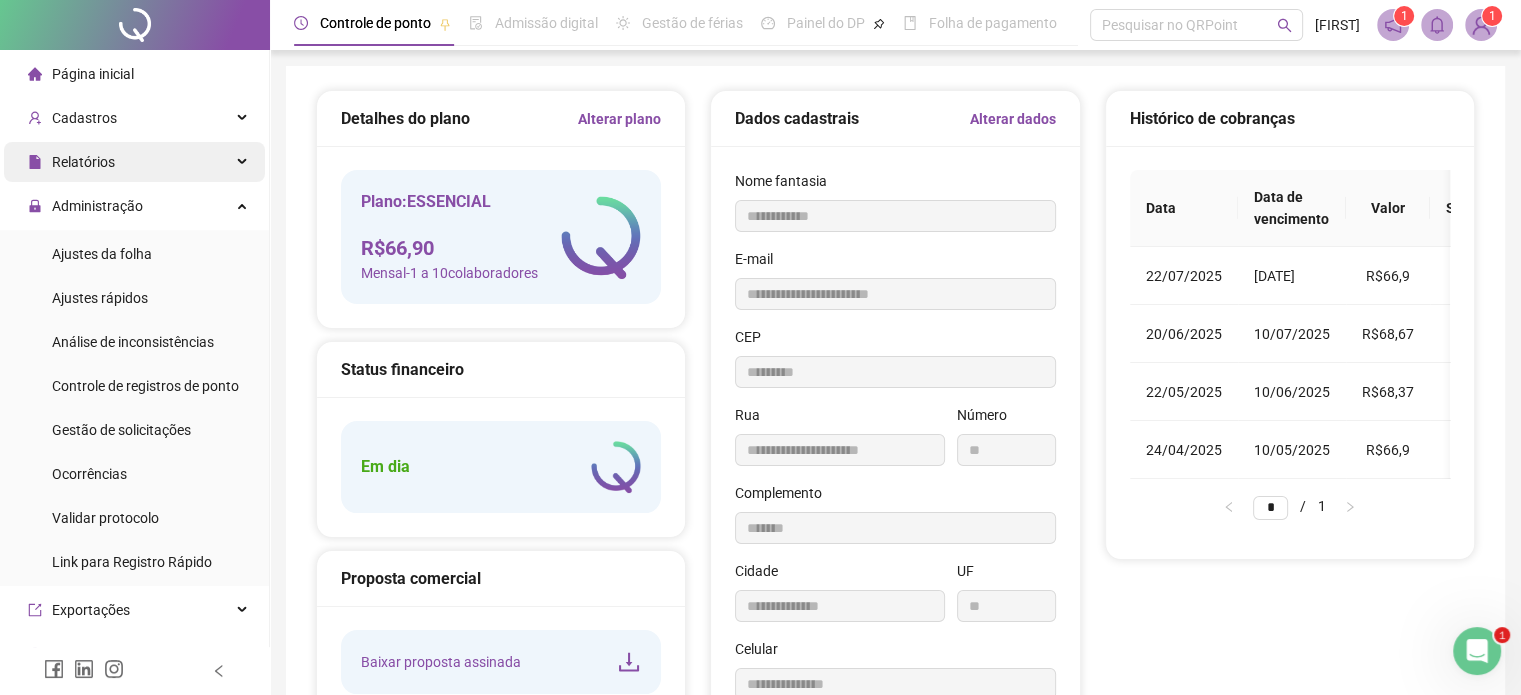 click on "Relatórios" at bounding box center (134, 162) 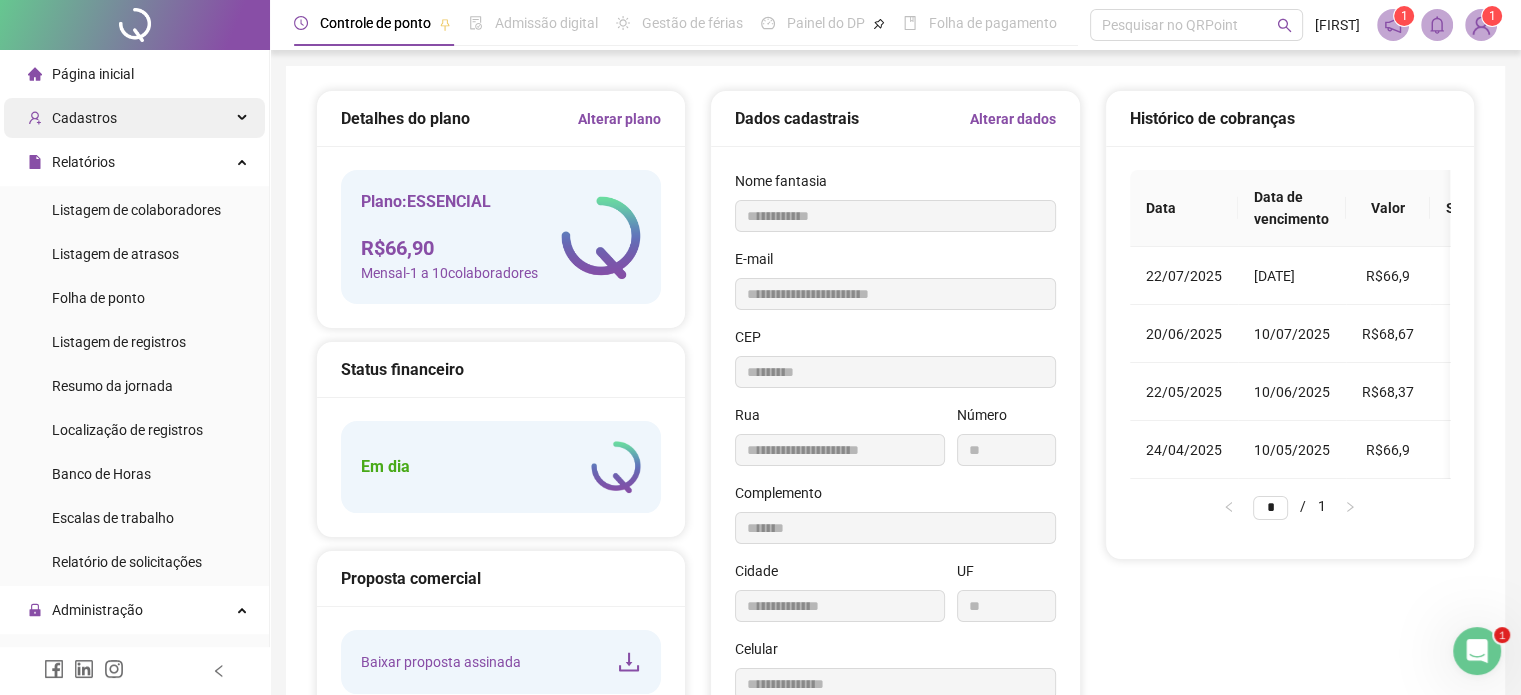click on "Cadastros" at bounding box center [134, 118] 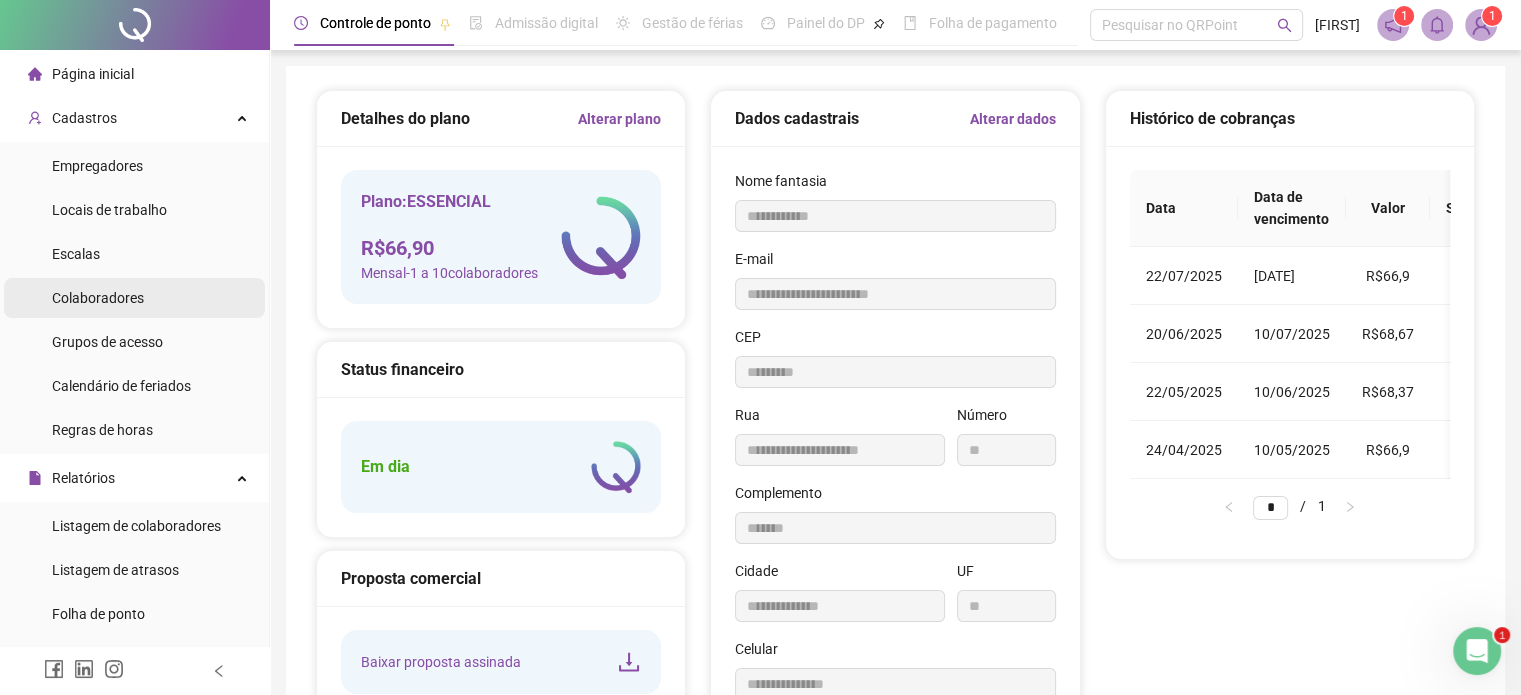 drag, startPoint x: 132, startPoint y: 292, endPoint x: 162, endPoint y: 286, distance: 30.594116 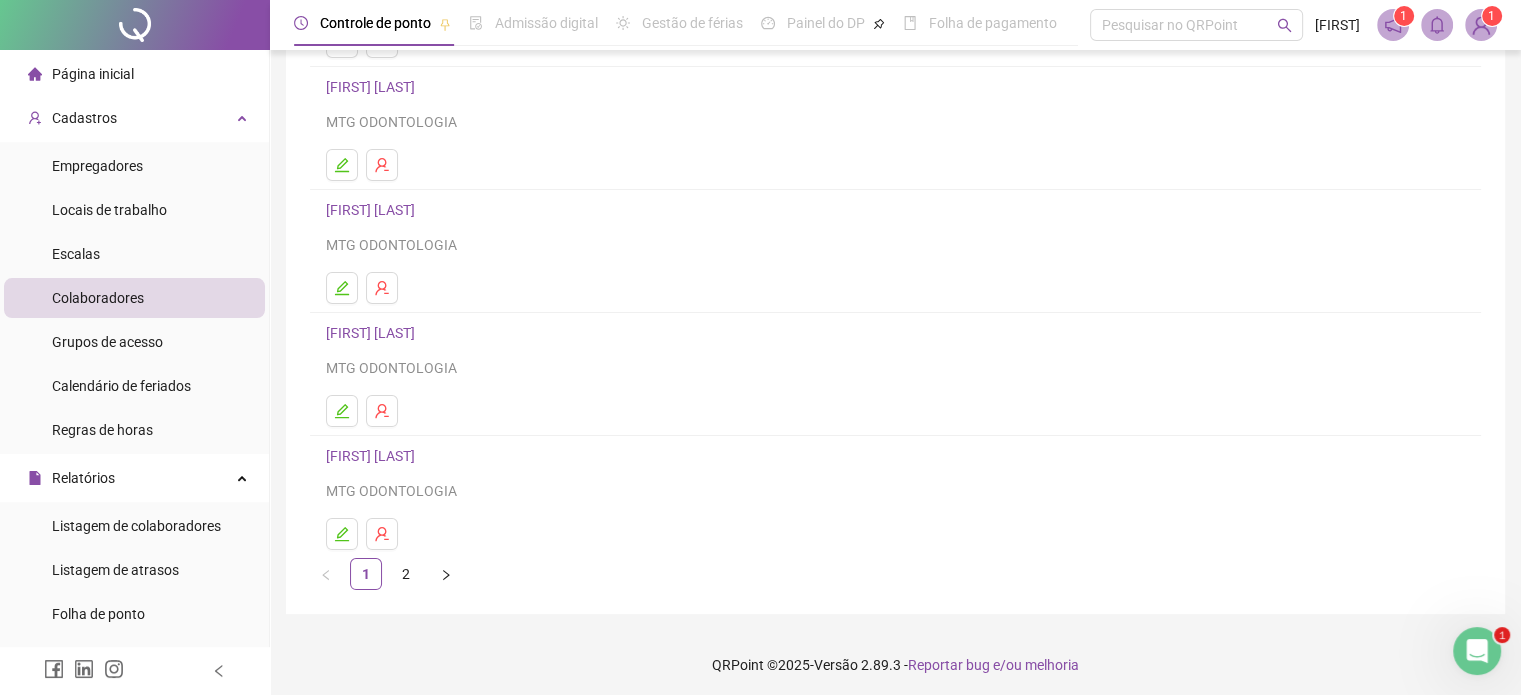 scroll, scrollTop: 271, scrollLeft: 0, axis: vertical 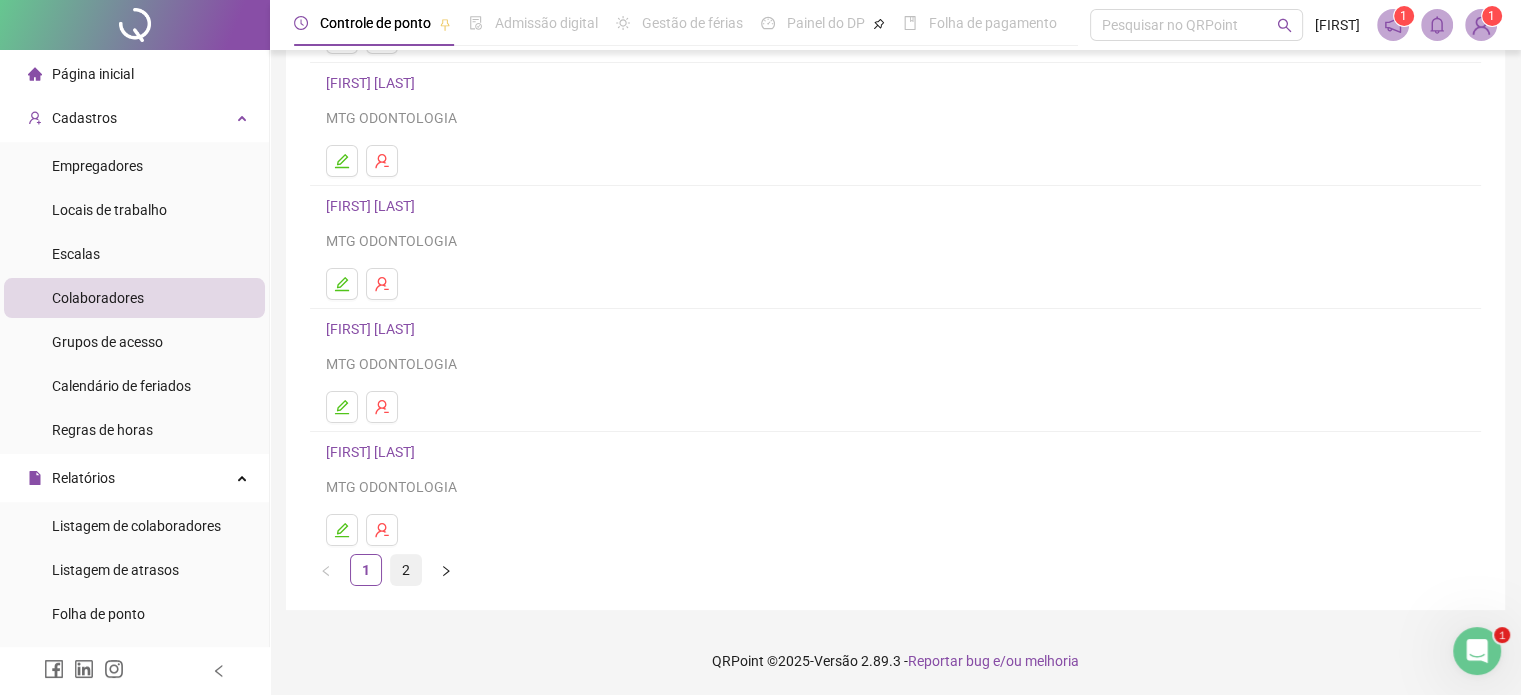 click on "2" at bounding box center (406, 570) 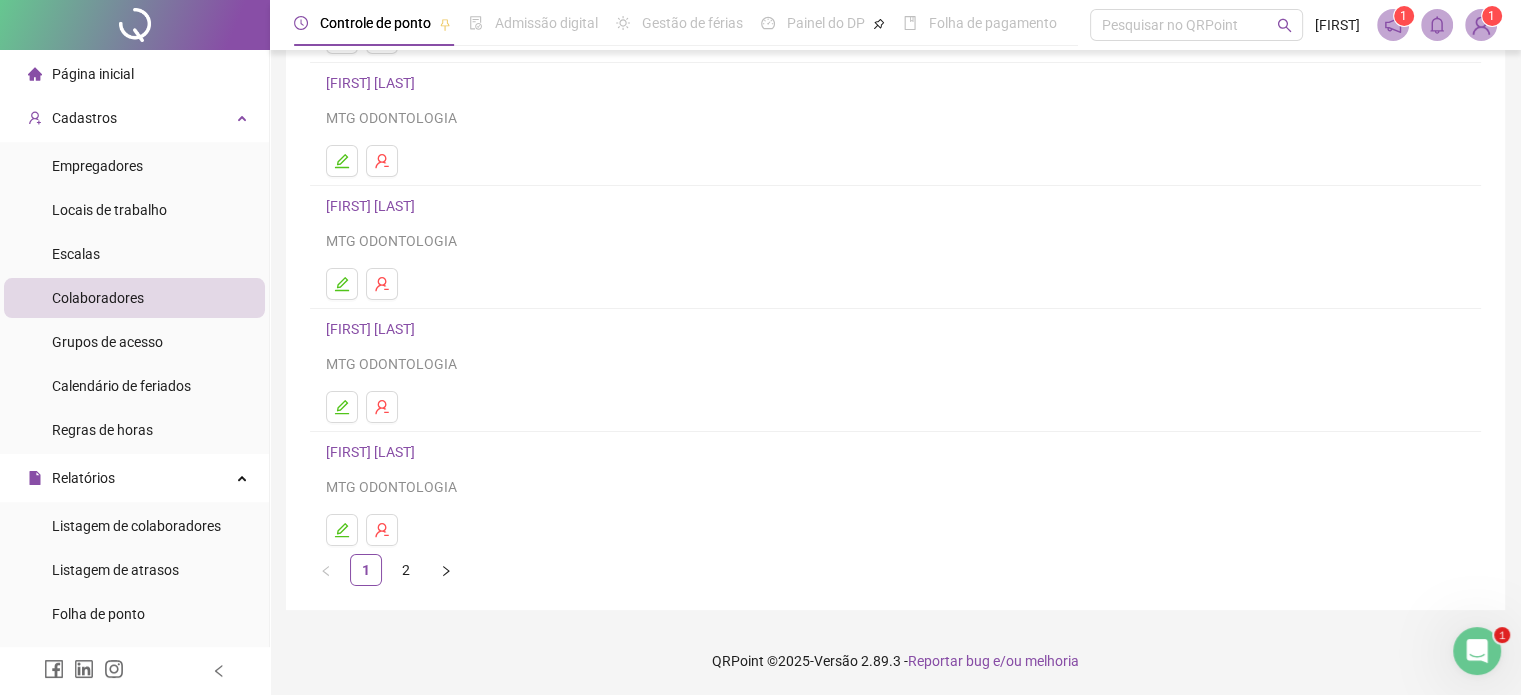 scroll, scrollTop: 0, scrollLeft: 0, axis: both 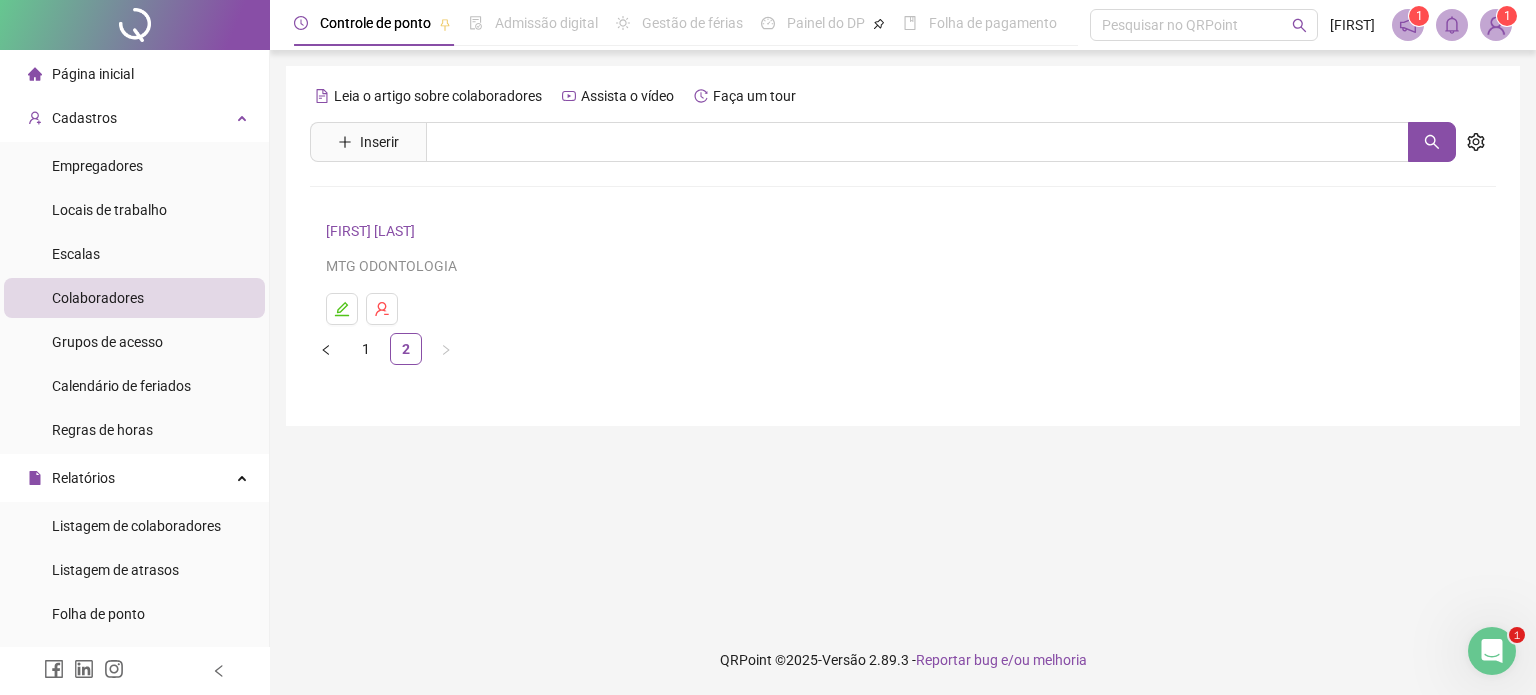 click on "[FIRST] [LAST]    MTG ODONTOLOGIA" at bounding box center [903, 272] 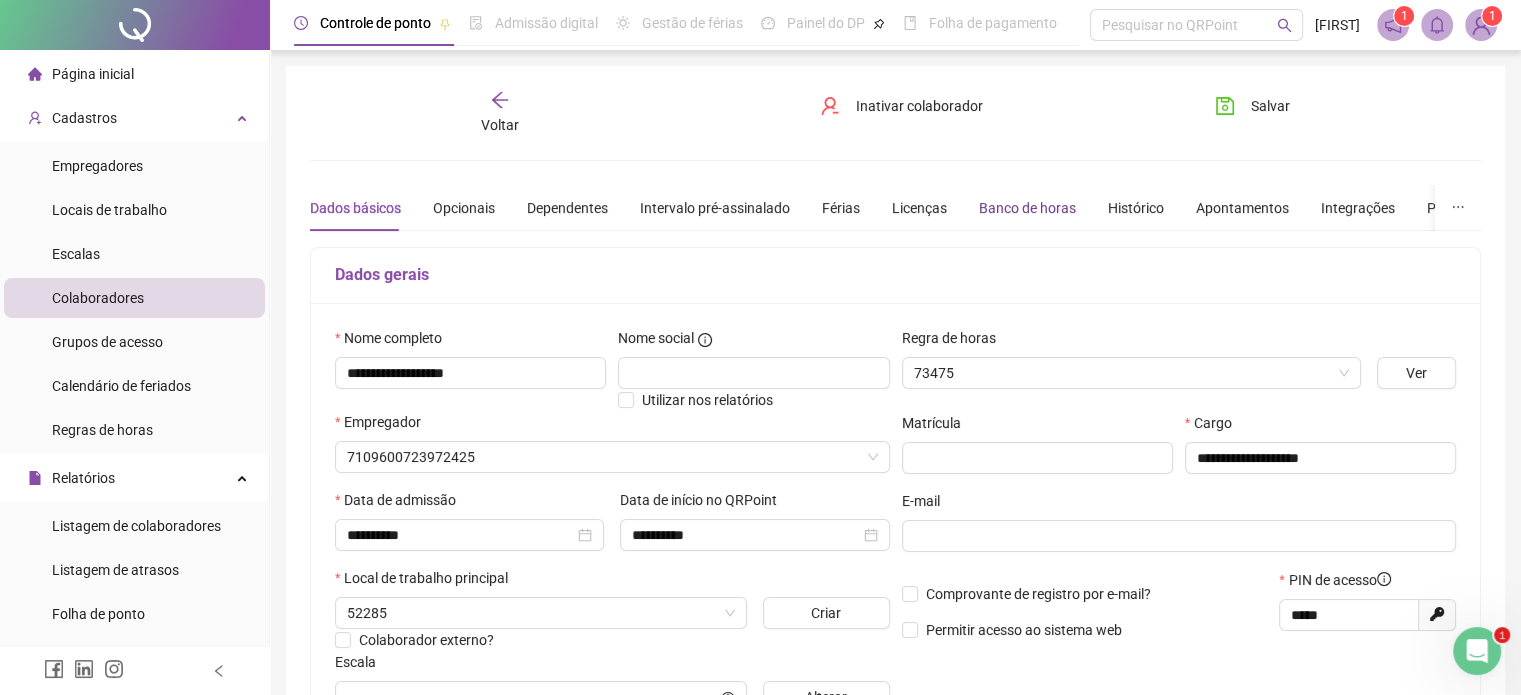 click on "Banco de horas" at bounding box center (1027, 208) 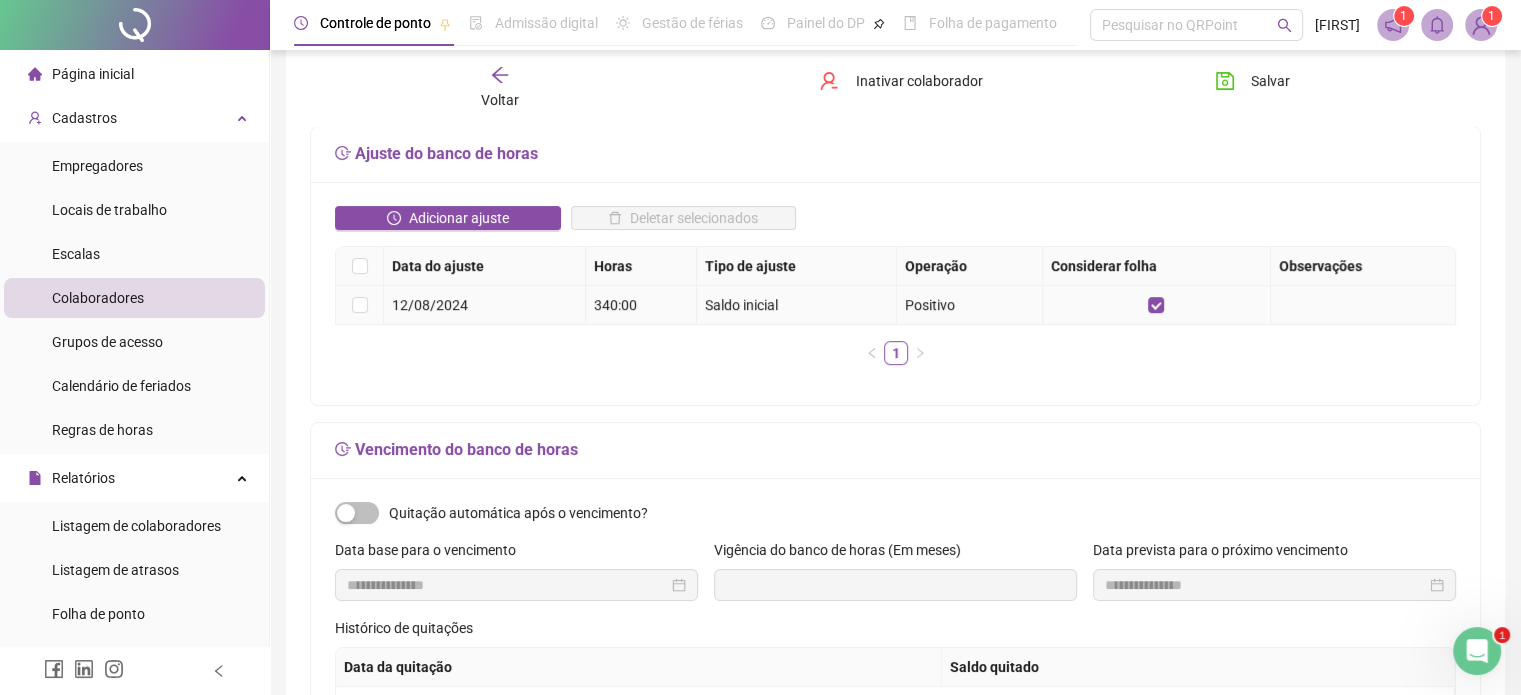 scroll, scrollTop: 400, scrollLeft: 0, axis: vertical 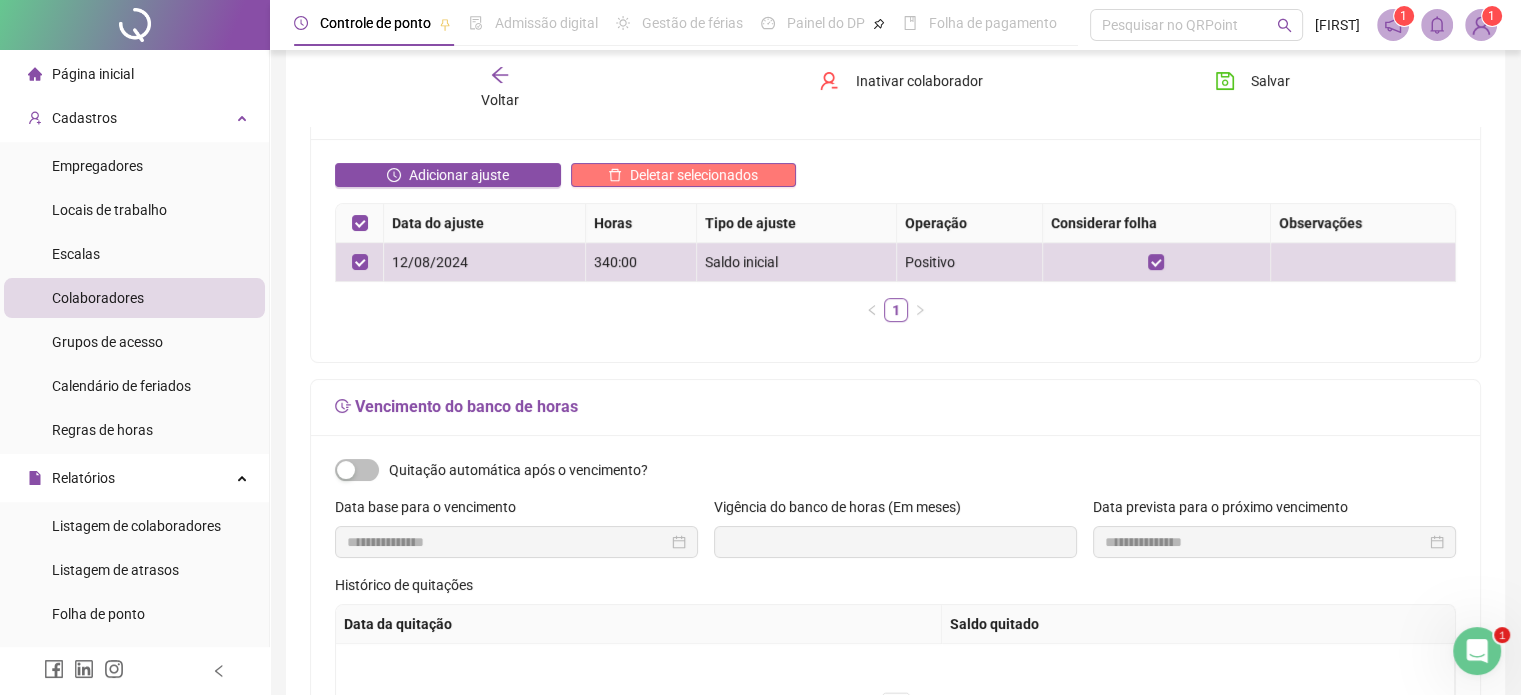 click on "Deletar selecionados" at bounding box center (694, 175) 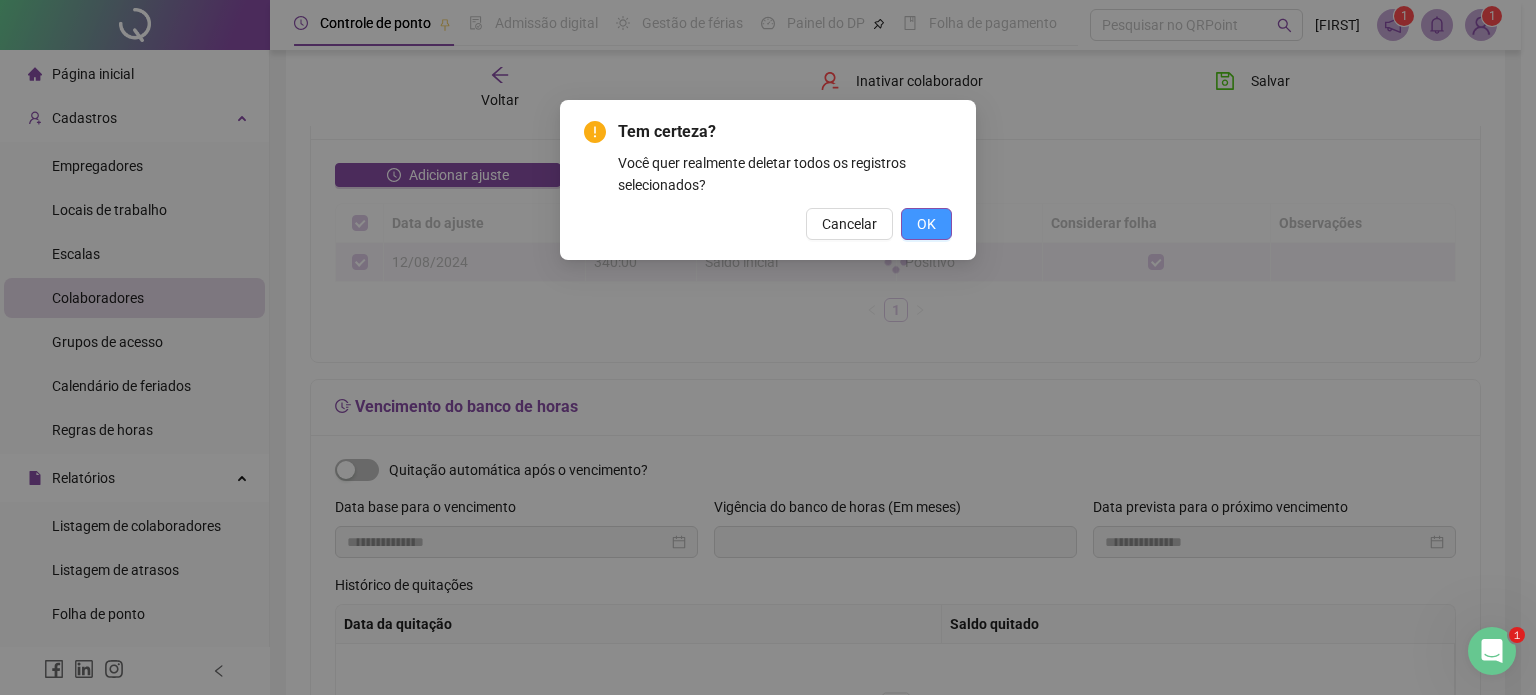 click on "OK" at bounding box center (926, 224) 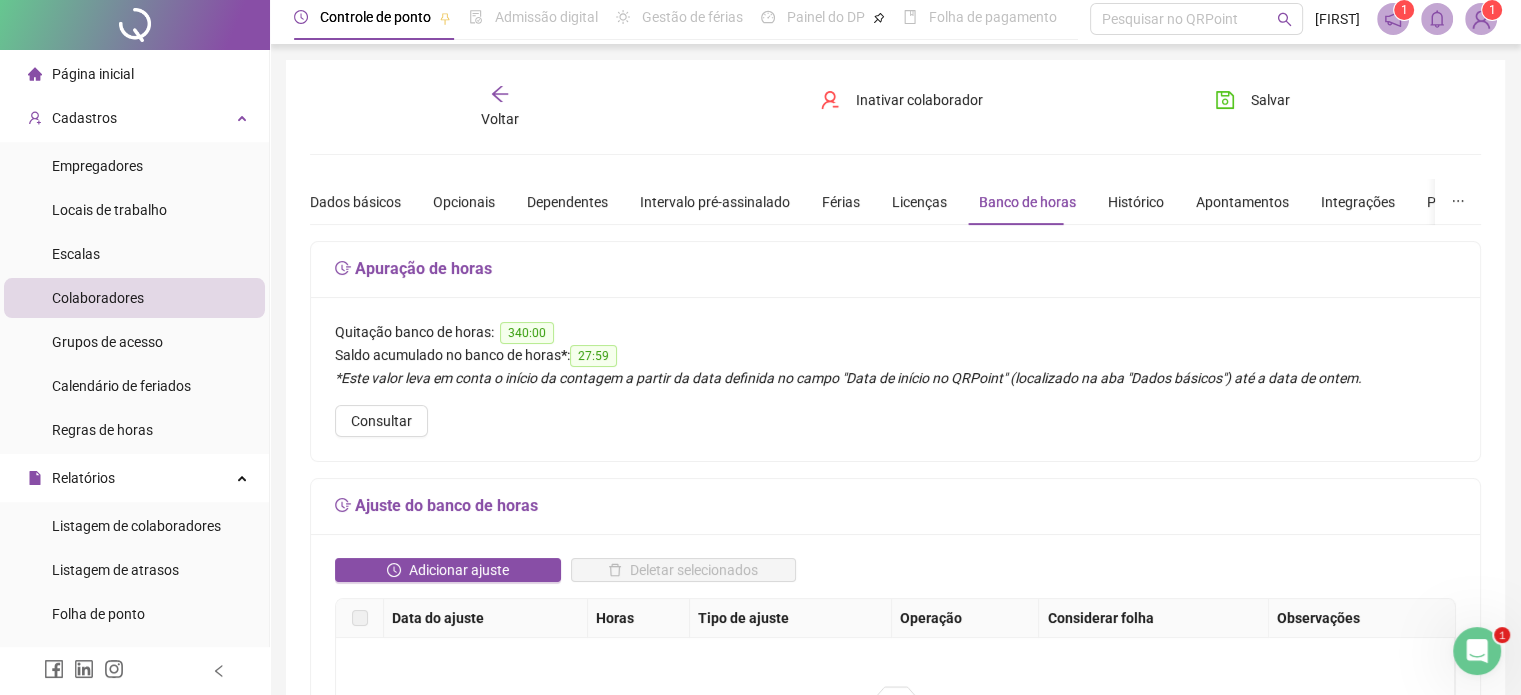 scroll, scrollTop: 0, scrollLeft: 0, axis: both 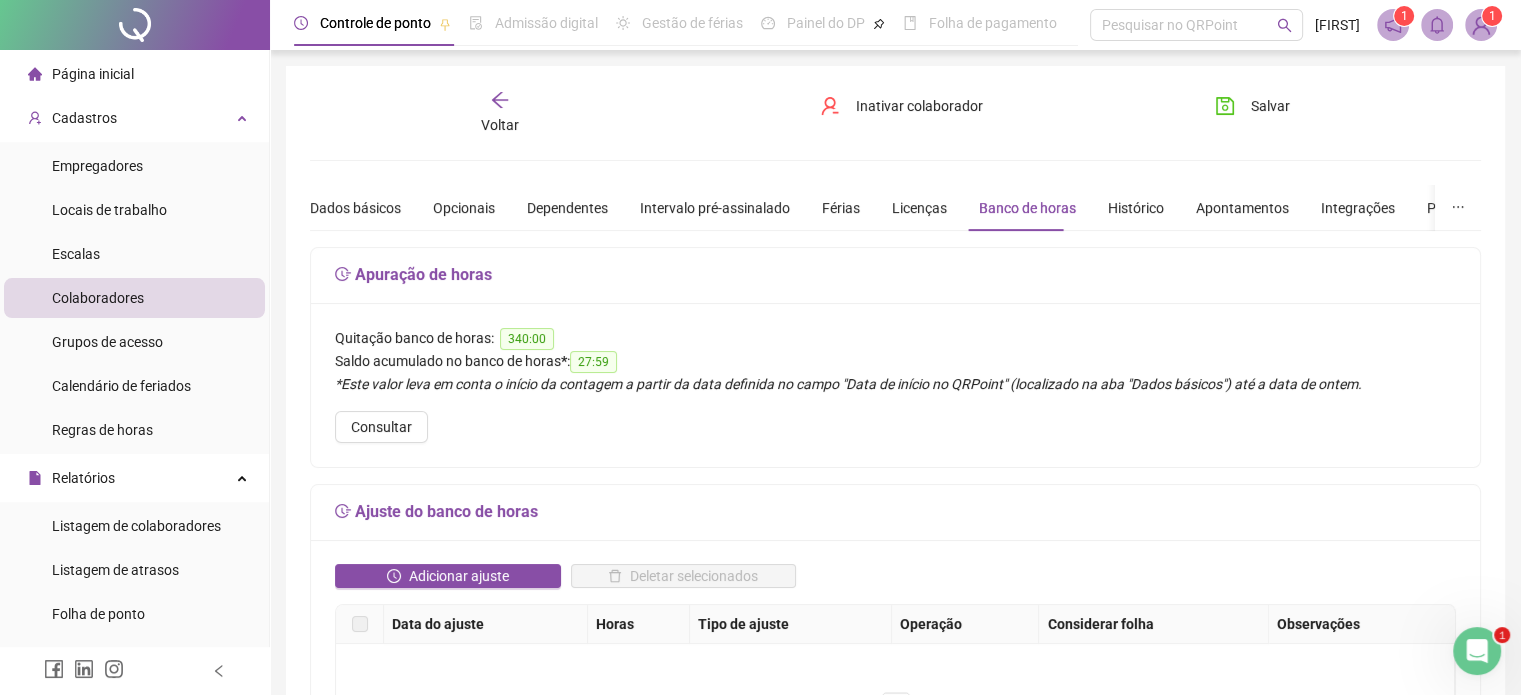 click on "Voltar" at bounding box center (500, 125) 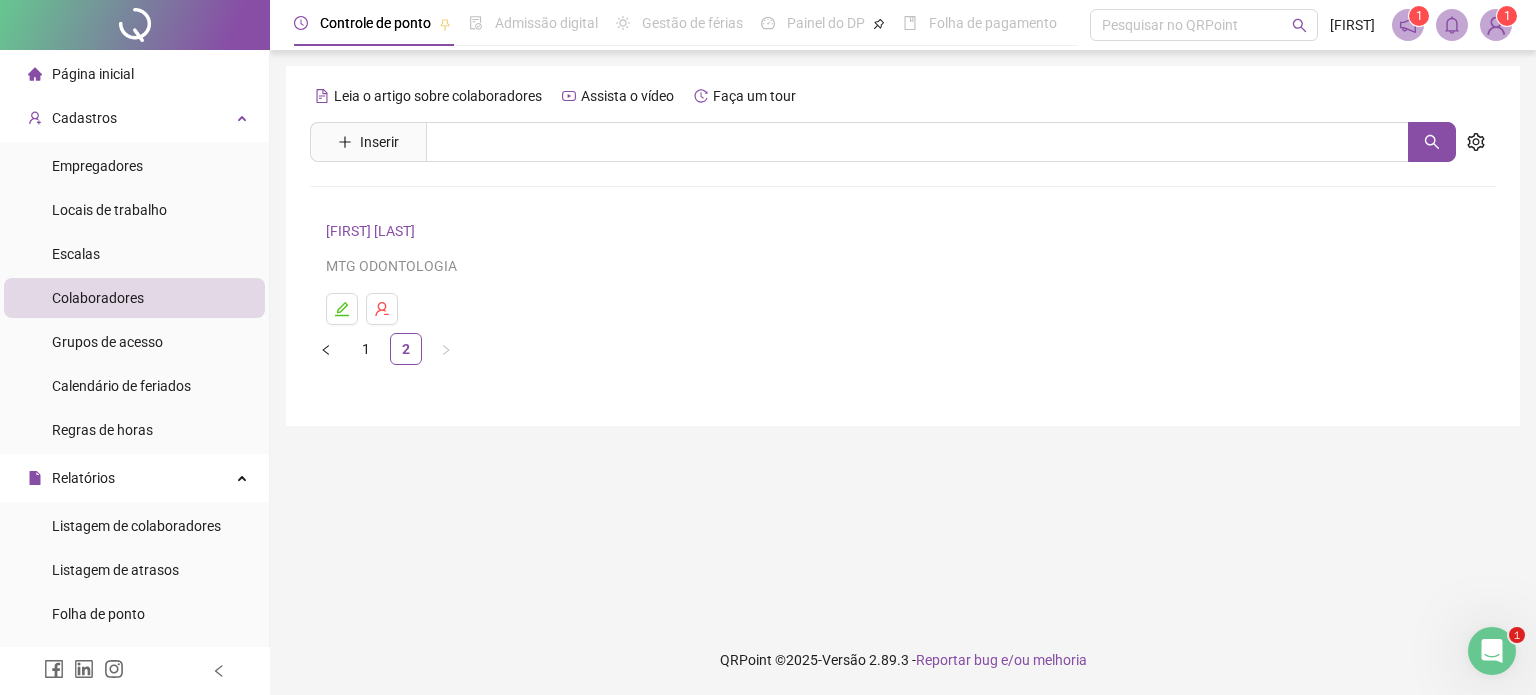 click on "[FIRST] [LAST]" at bounding box center (373, 231) 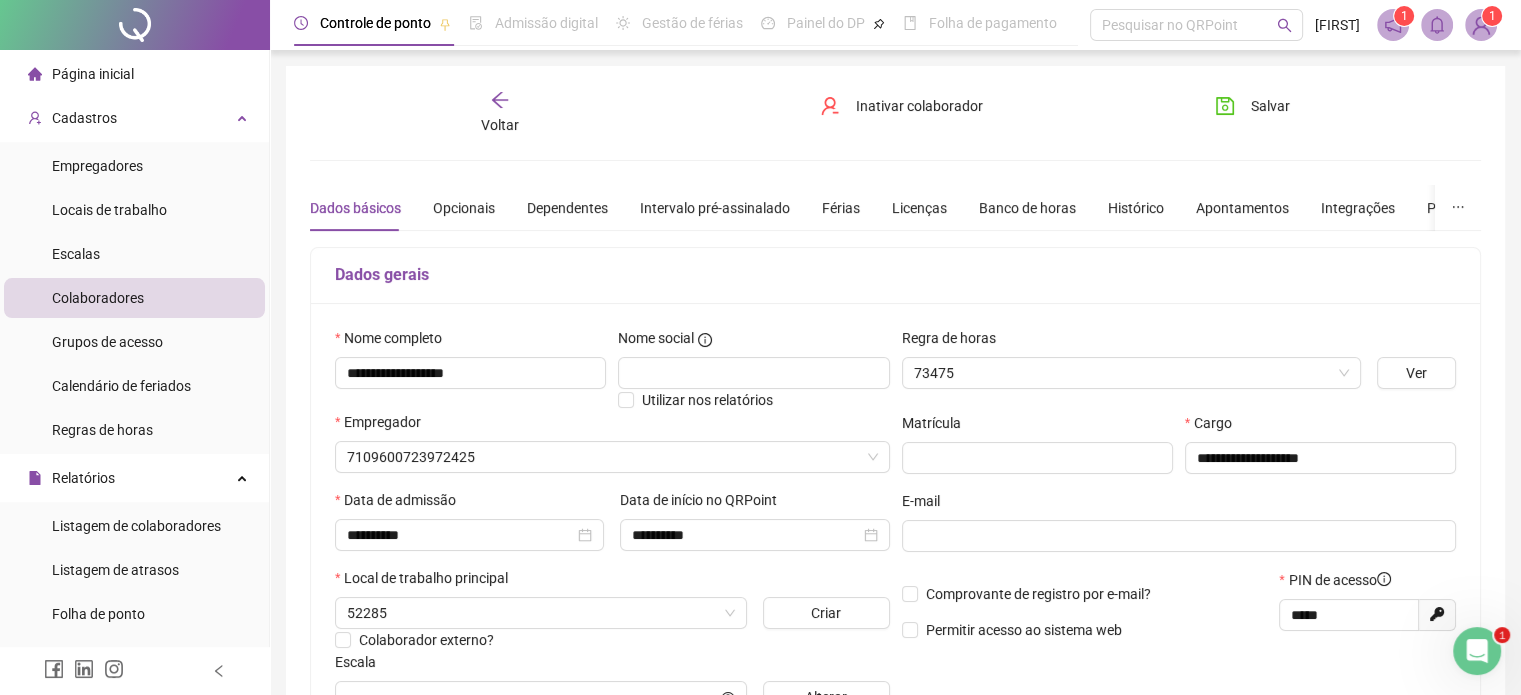 type on "**********" 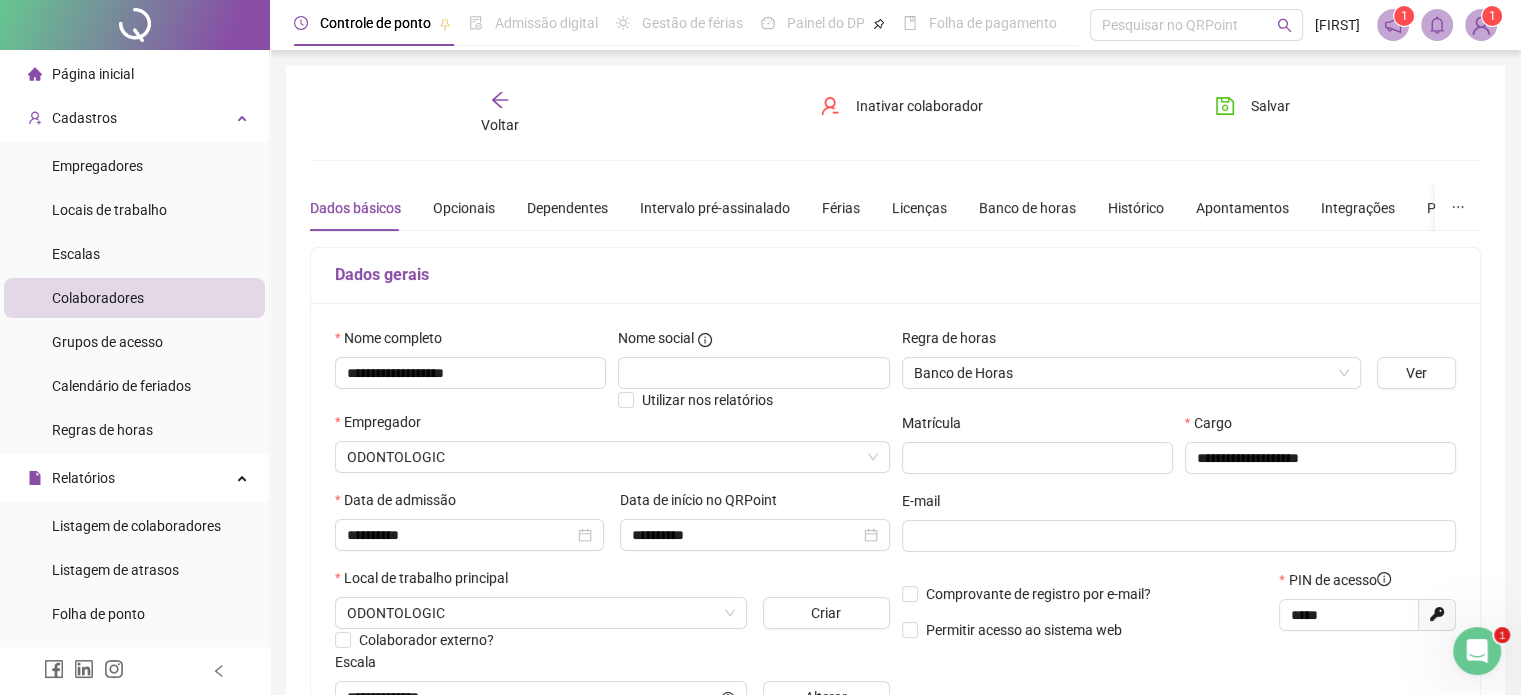 click on "Dados básicos Opcionais Dependentes Intervalo pré-assinalado Férias Licenças Banco de horas Histórico Apontamentos Integrações Preferências" at bounding box center (907, 208) 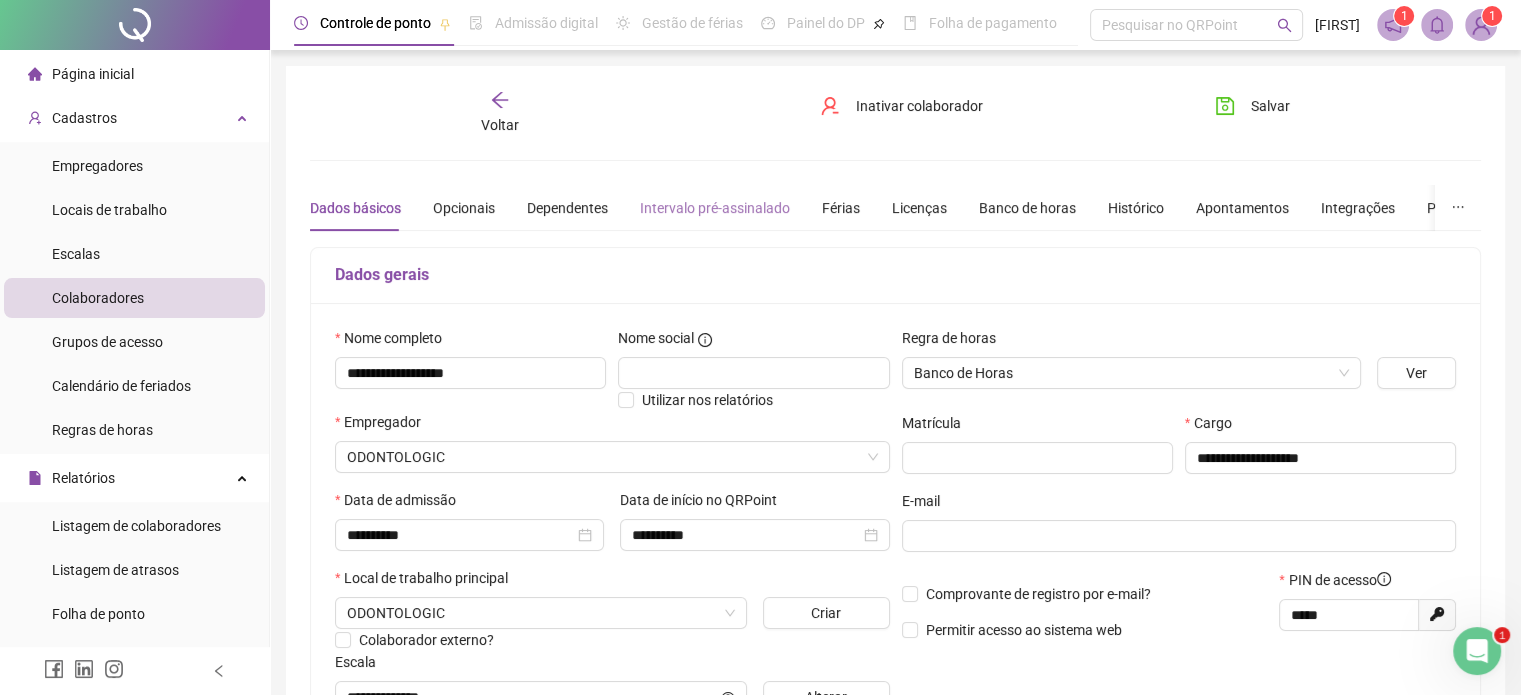 click on "Intervalo pré-assinalado" at bounding box center [715, 208] 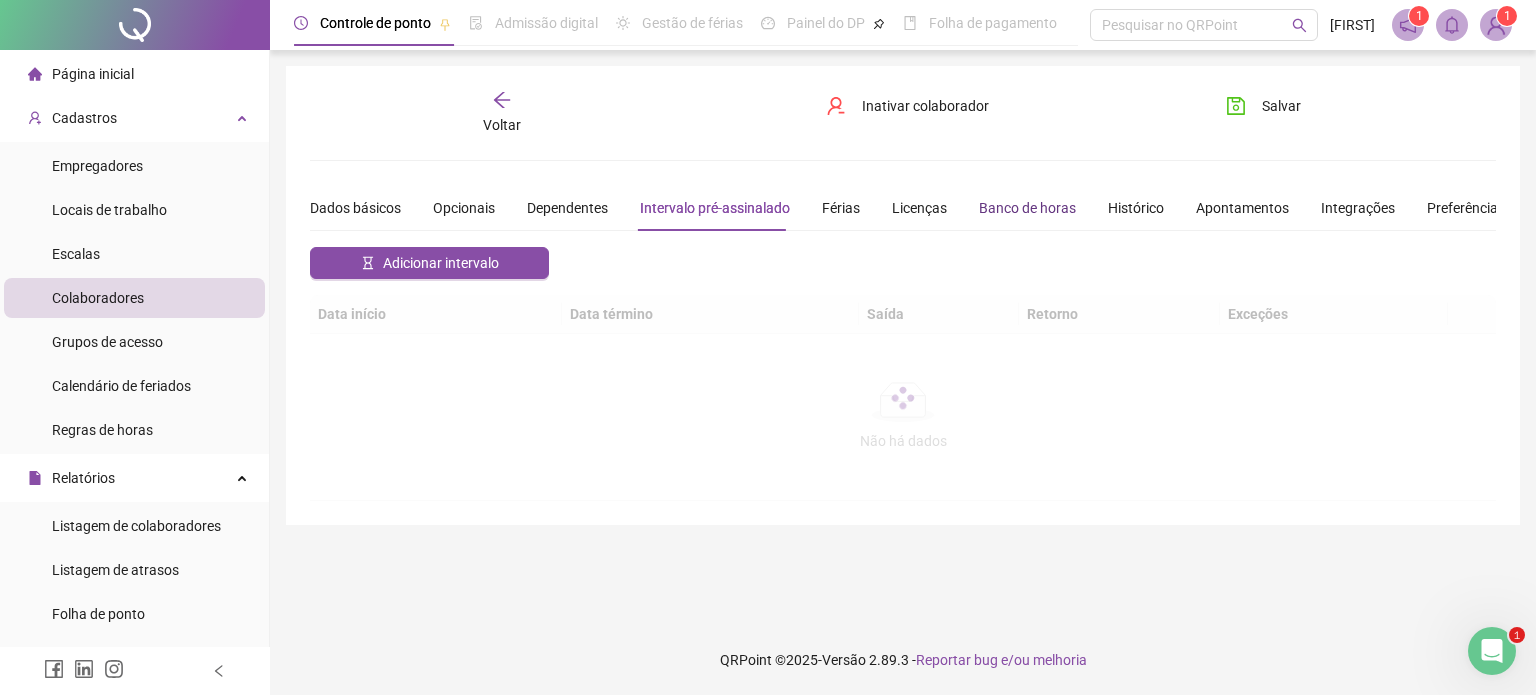 click on "Banco de horas" at bounding box center [1027, 208] 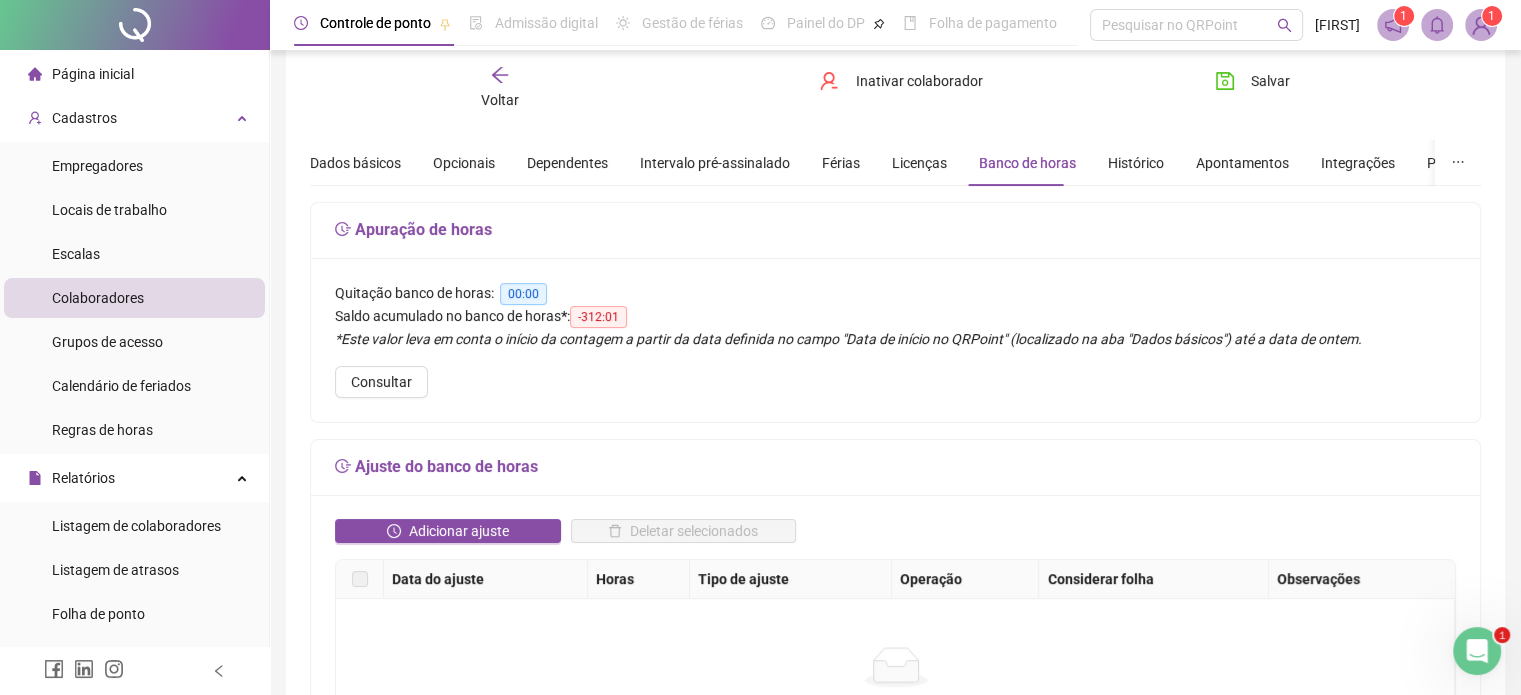 scroll, scrollTop: 0, scrollLeft: 0, axis: both 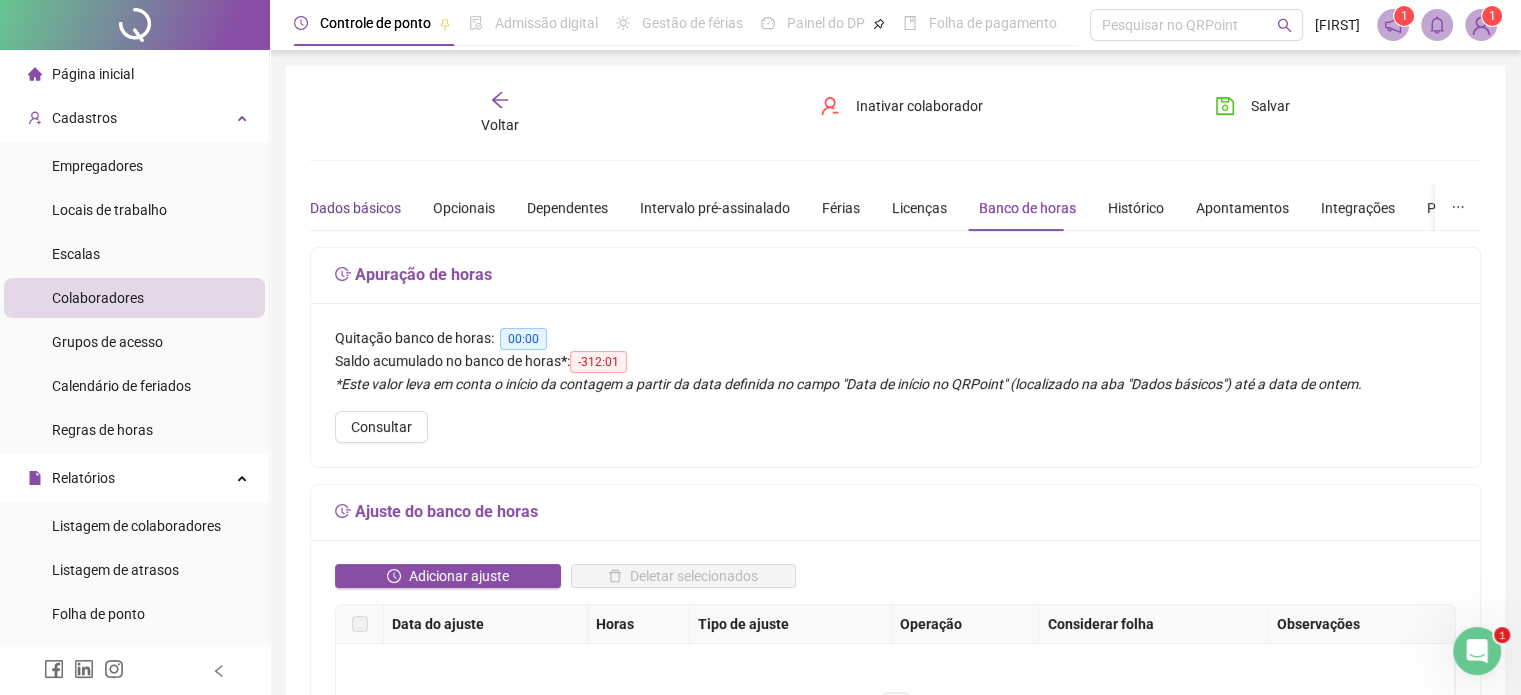 click on "Dados básicos" at bounding box center (355, 208) 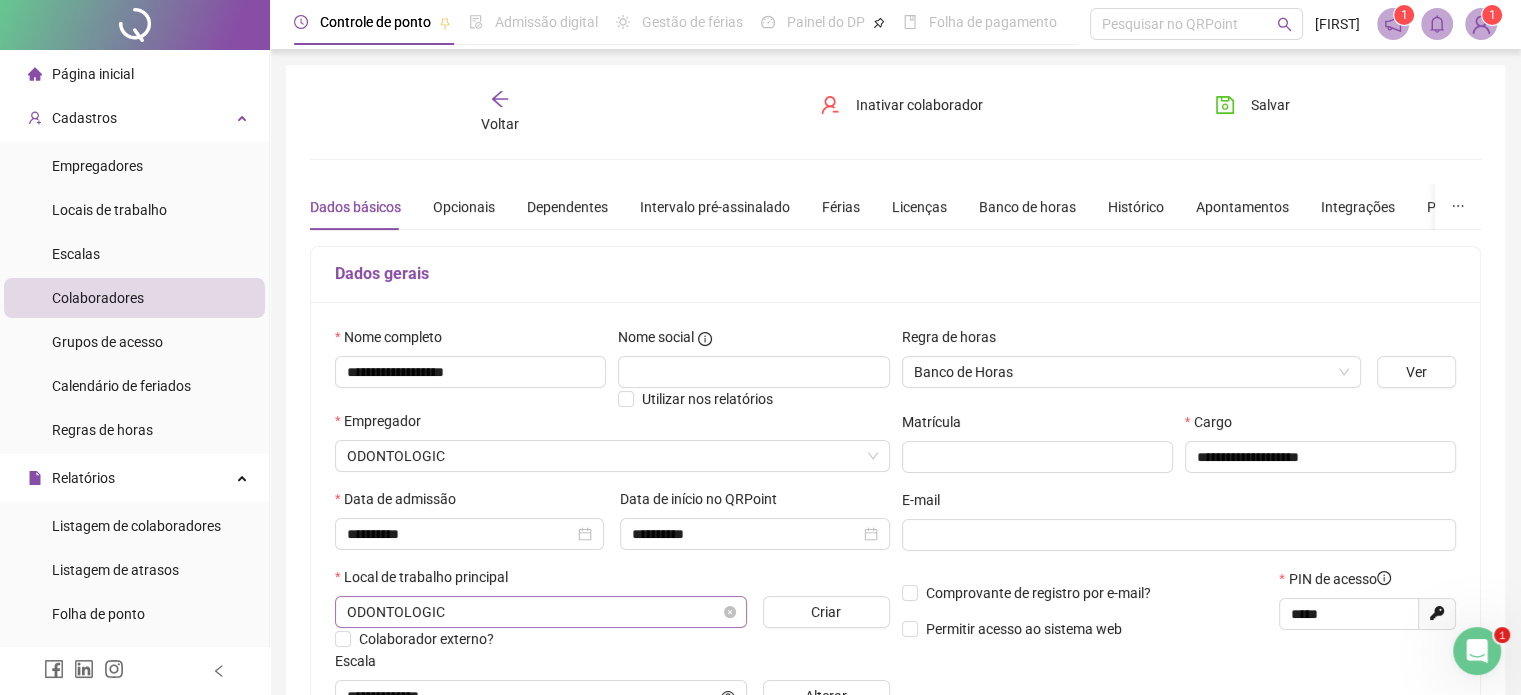 scroll, scrollTop: 0, scrollLeft: 0, axis: both 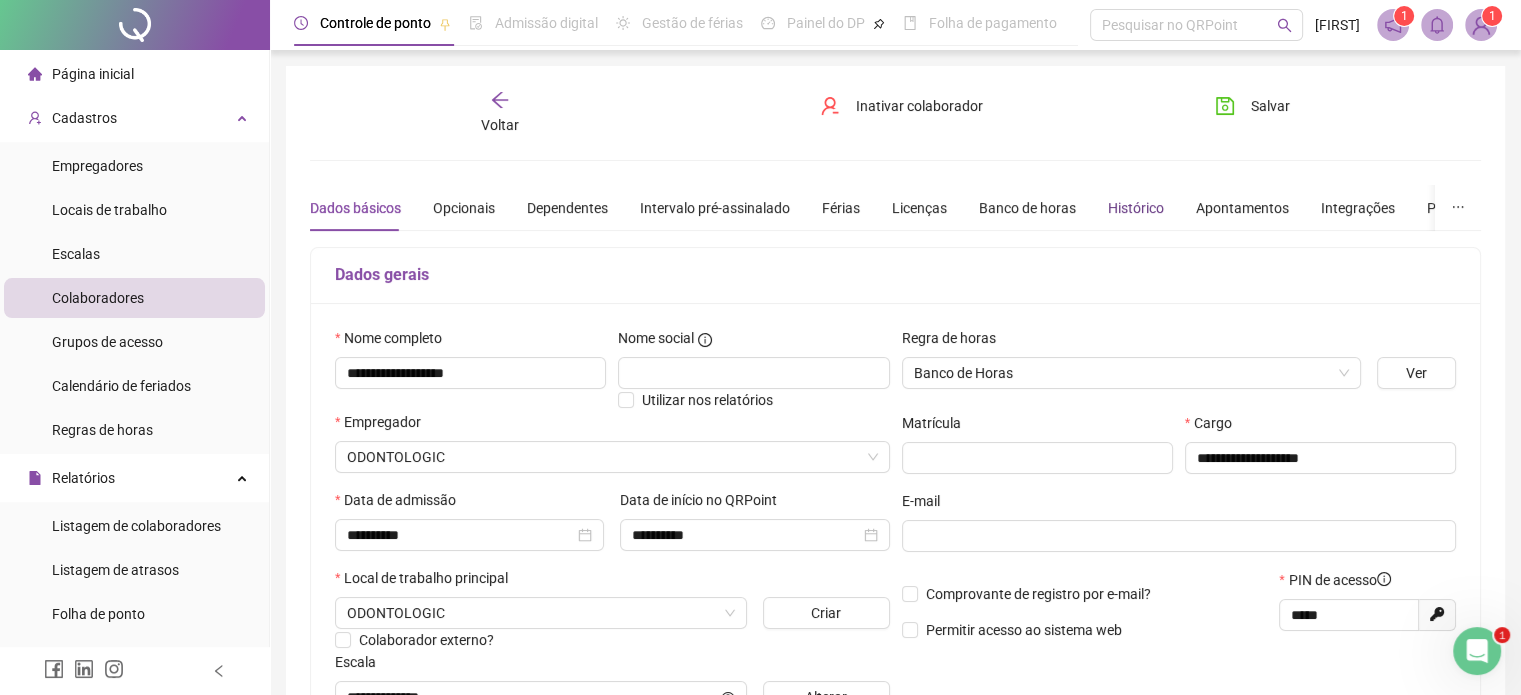 click on "Histórico" at bounding box center [1136, 208] 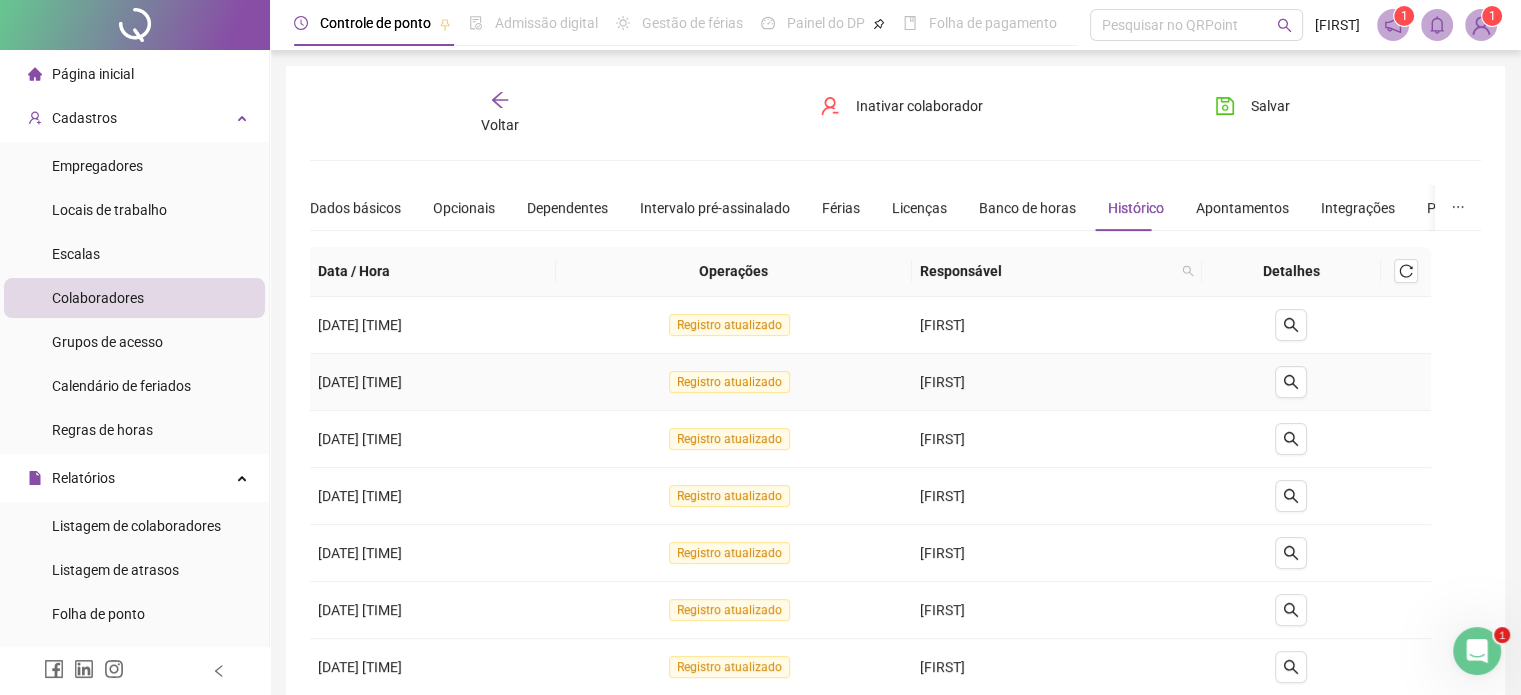scroll, scrollTop: 0, scrollLeft: 0, axis: both 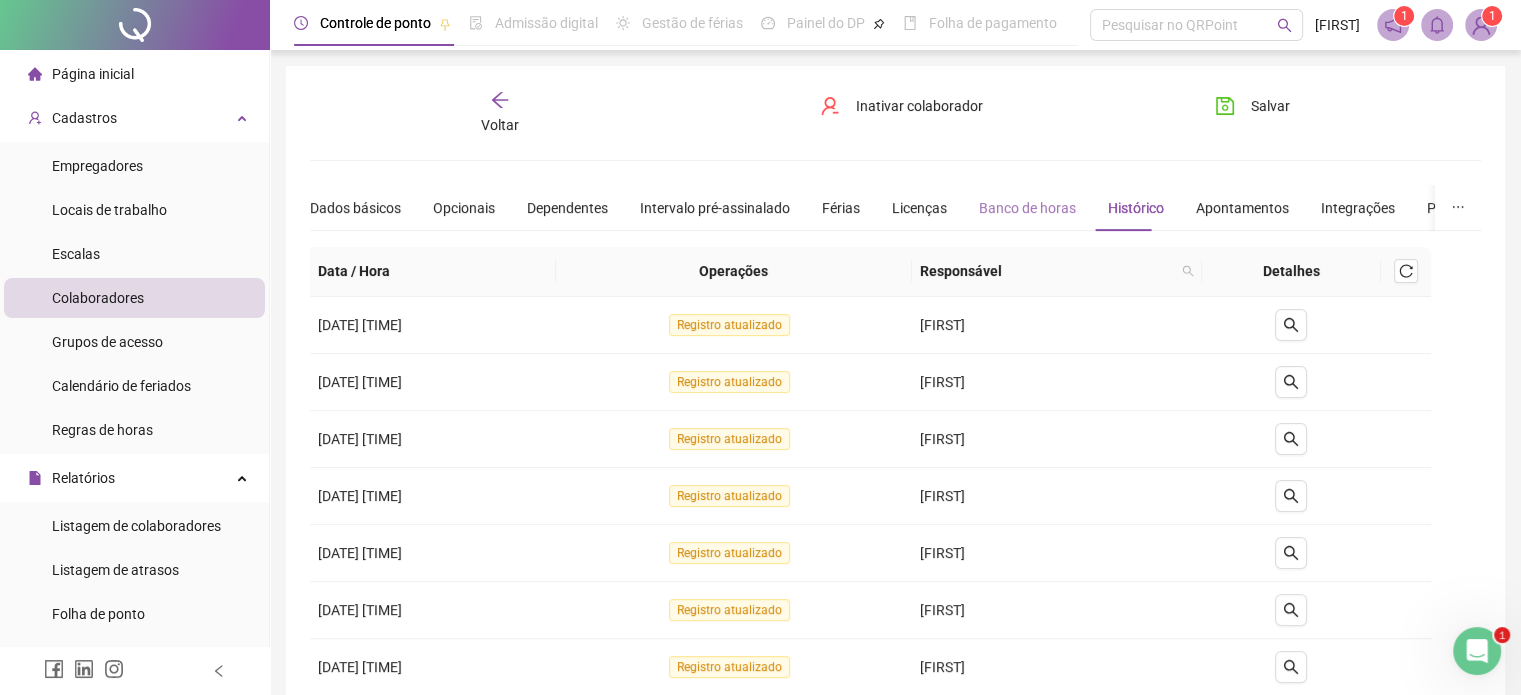 click on "Banco de horas" at bounding box center (1027, 208) 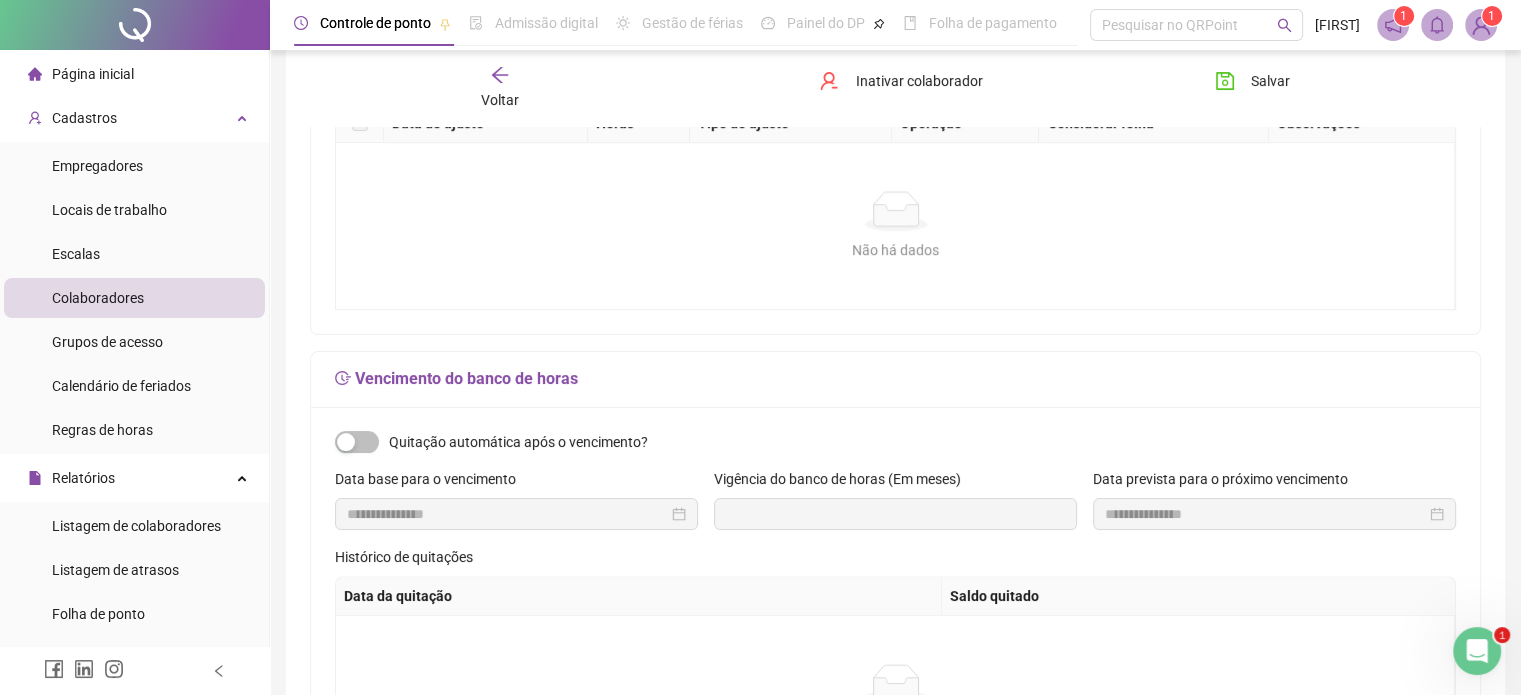 scroll, scrollTop: 0, scrollLeft: 0, axis: both 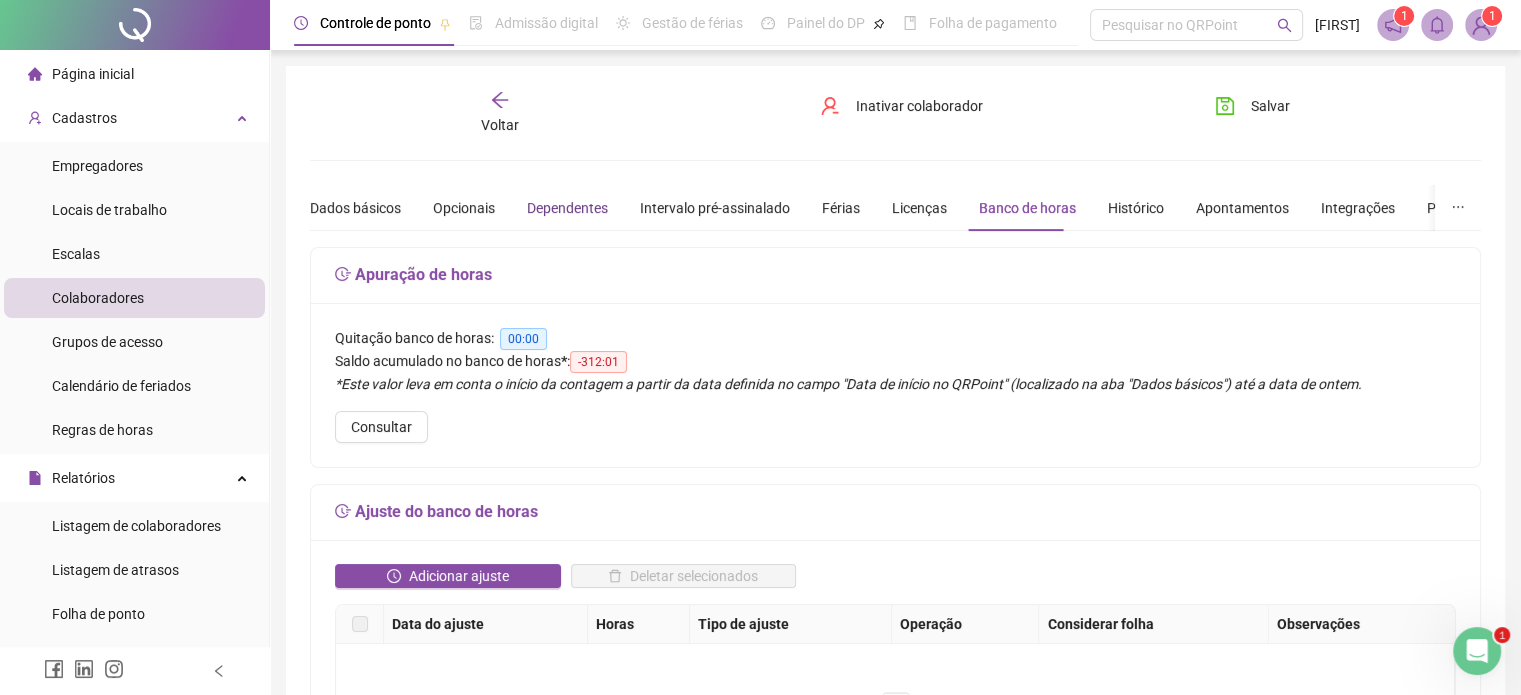 click on "Dependentes" at bounding box center (567, 208) 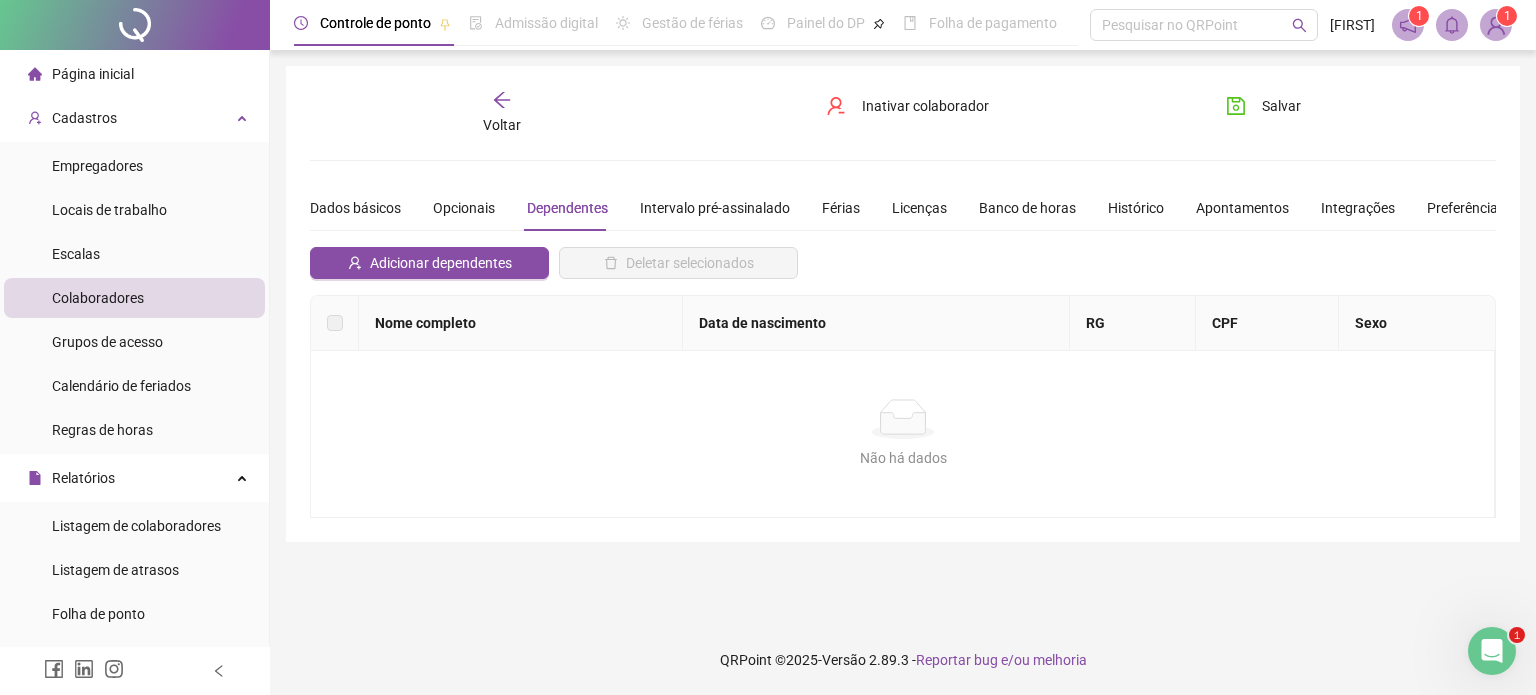 click on "Dados básicos Opcionais Dependentes Intervalo pré-assinalado Férias Licenças Banco de horas Histórico Apontamentos Integrações Preferências" at bounding box center (907, 208) 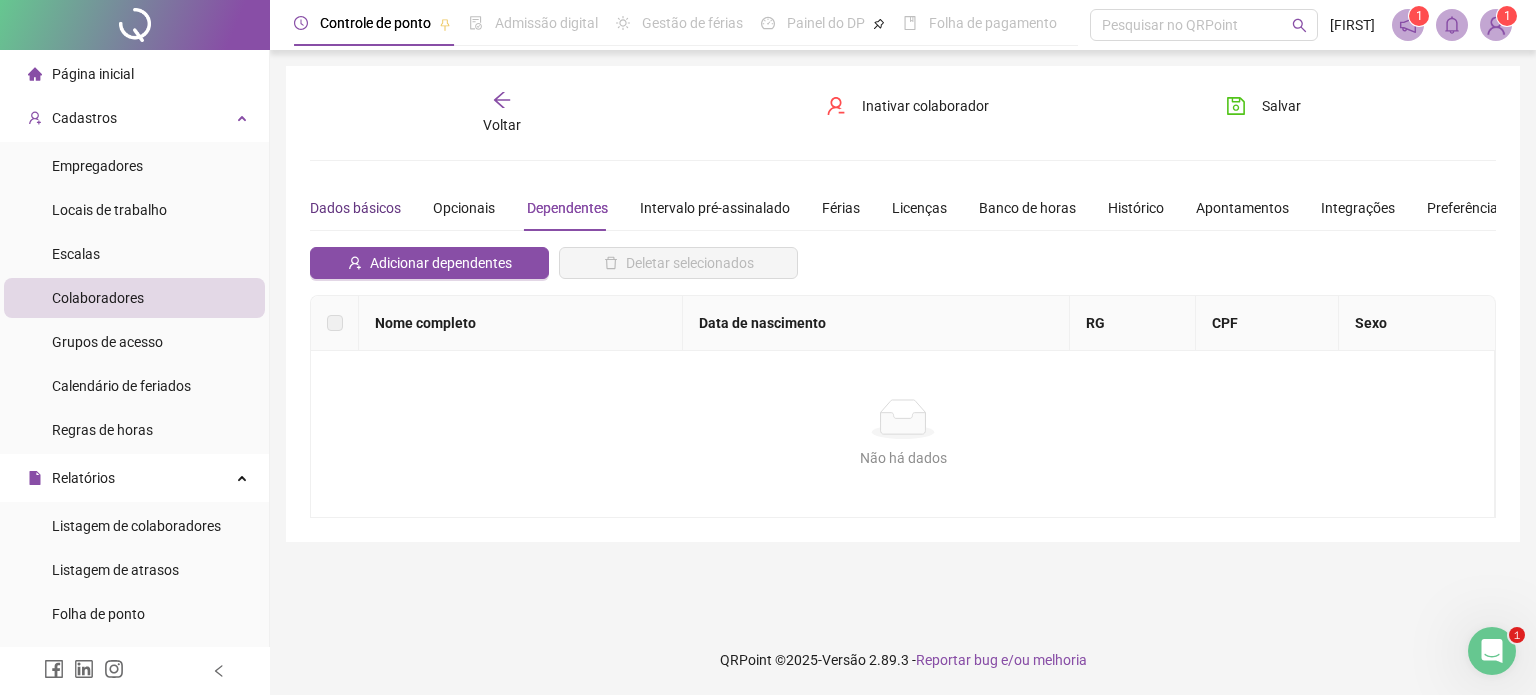 click on "Dados básicos" at bounding box center [355, 208] 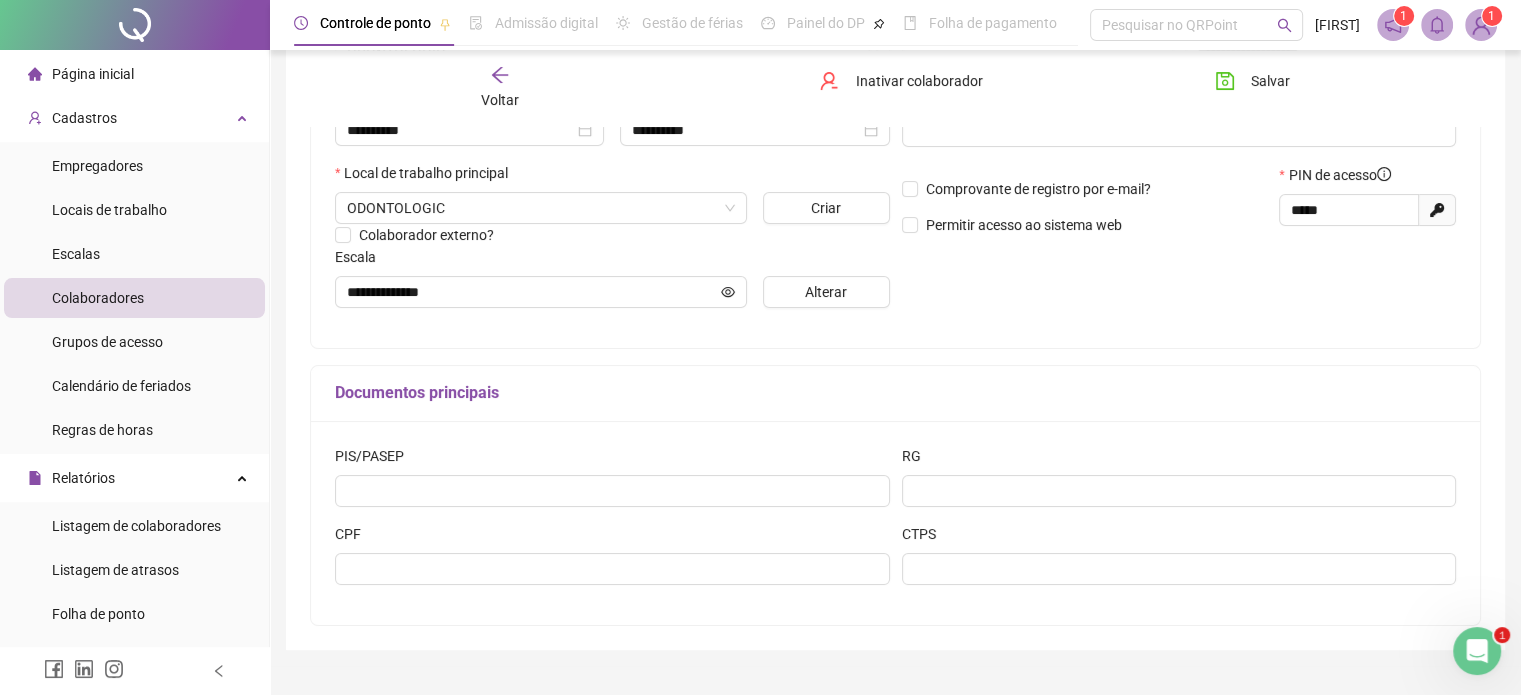 scroll, scrollTop: 445, scrollLeft: 0, axis: vertical 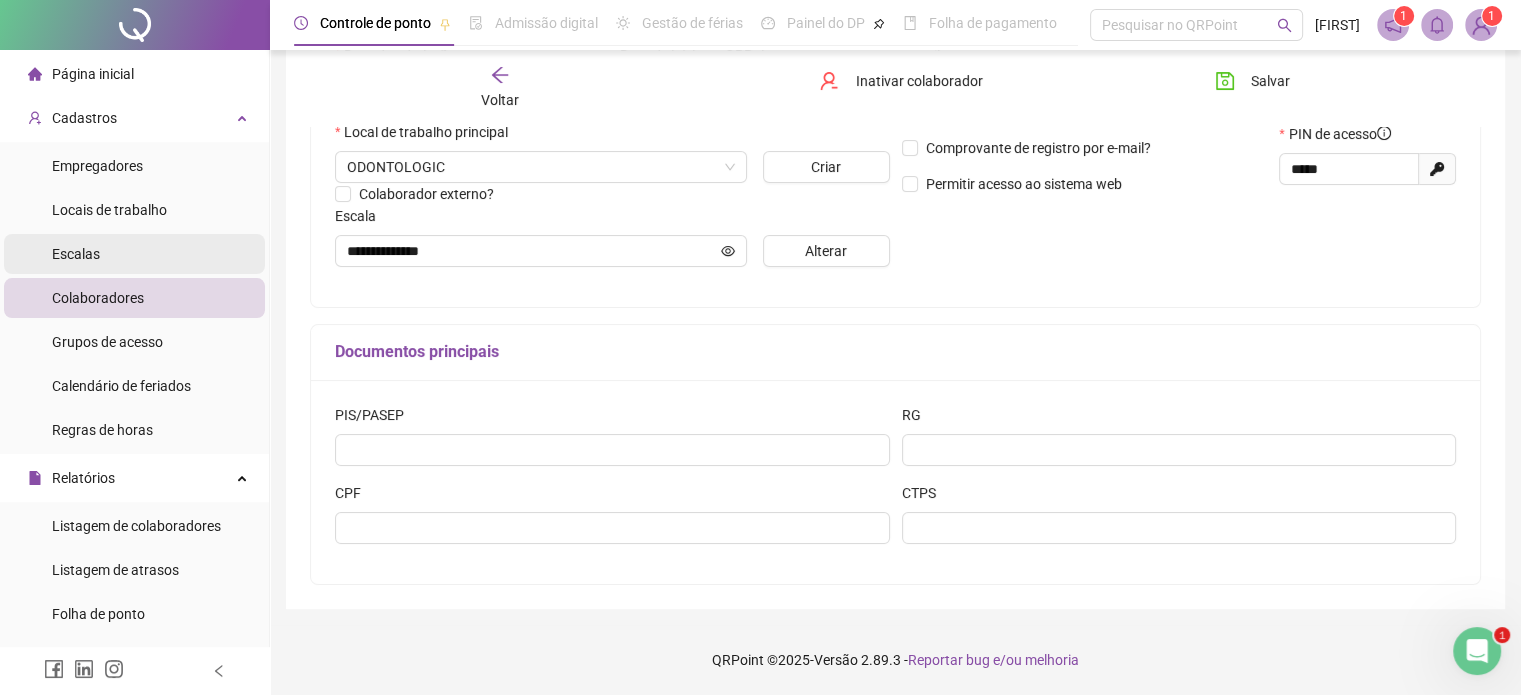 click on "Escalas" at bounding box center (134, 254) 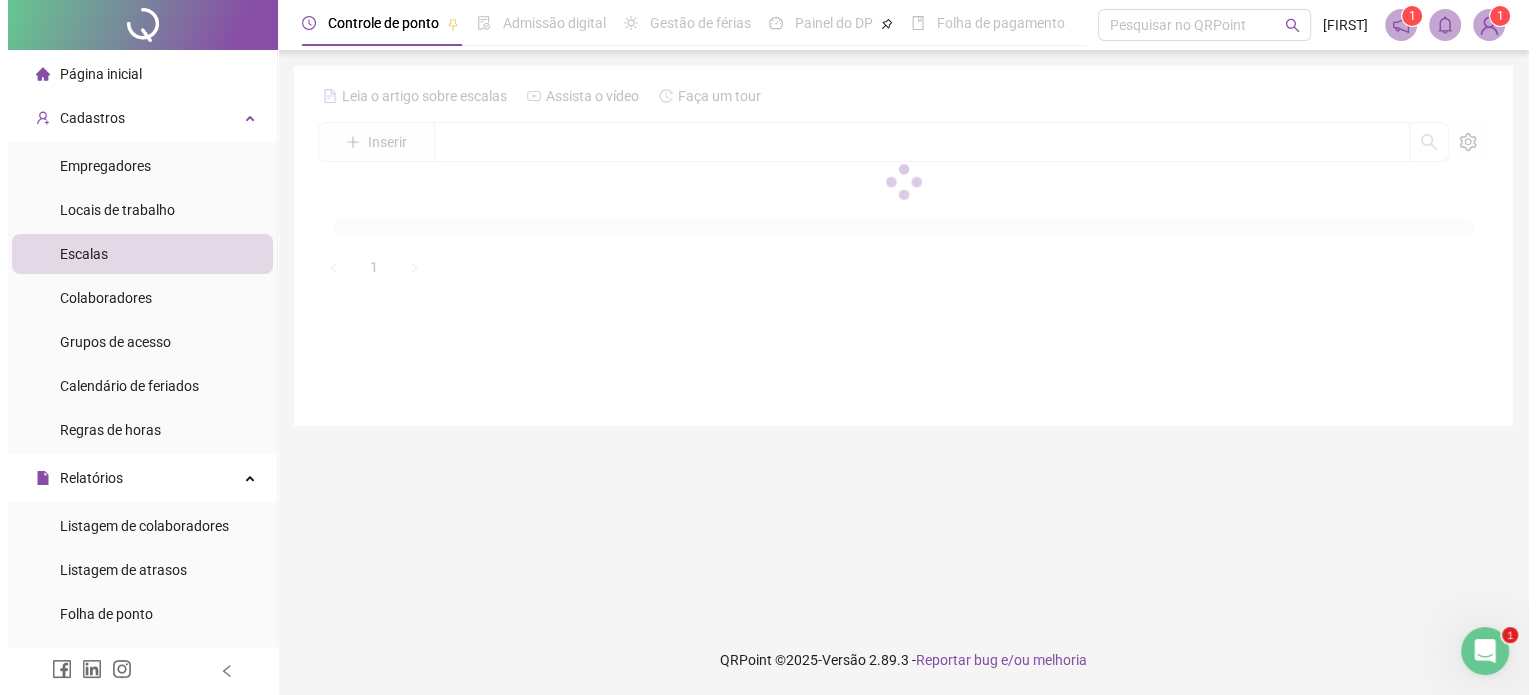 scroll, scrollTop: 0, scrollLeft: 0, axis: both 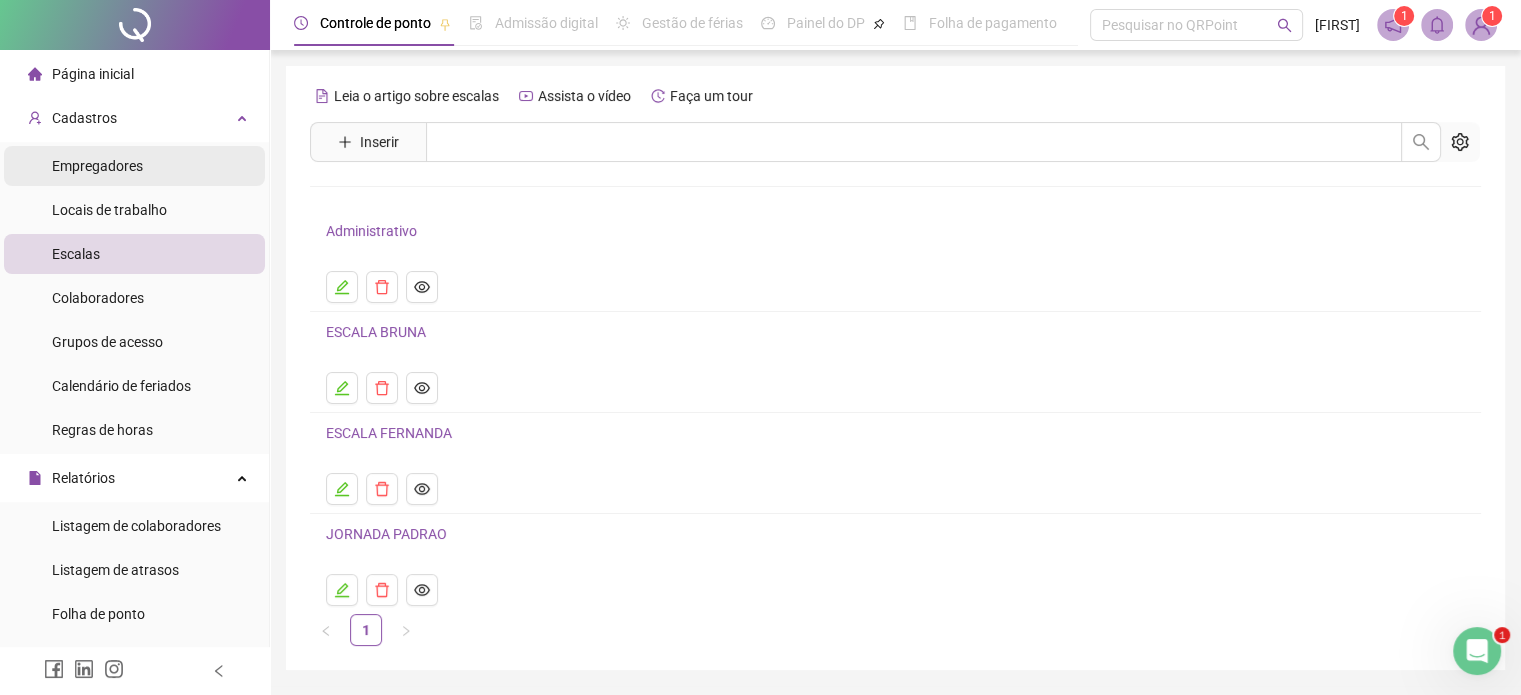 click on "Empregadores" at bounding box center (97, 166) 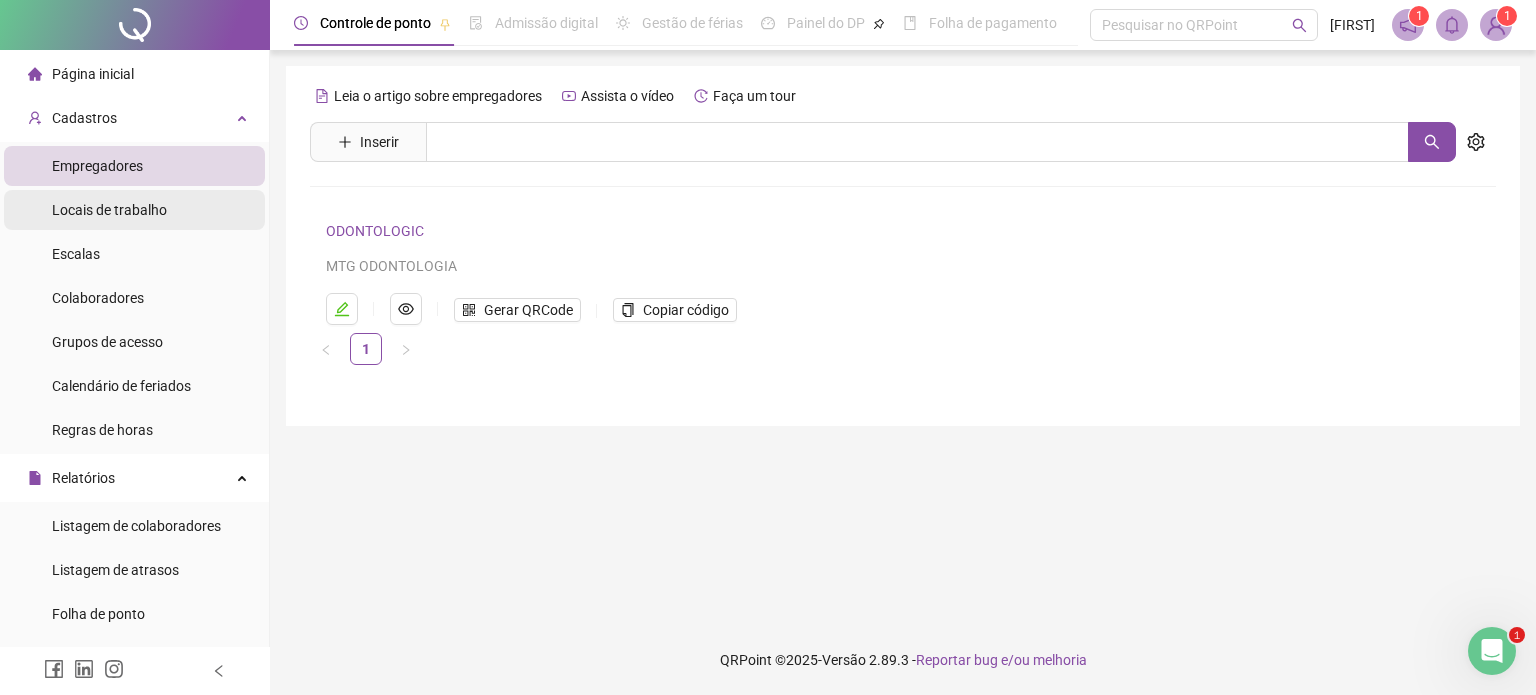 click on "Locais de trabalho" at bounding box center (109, 210) 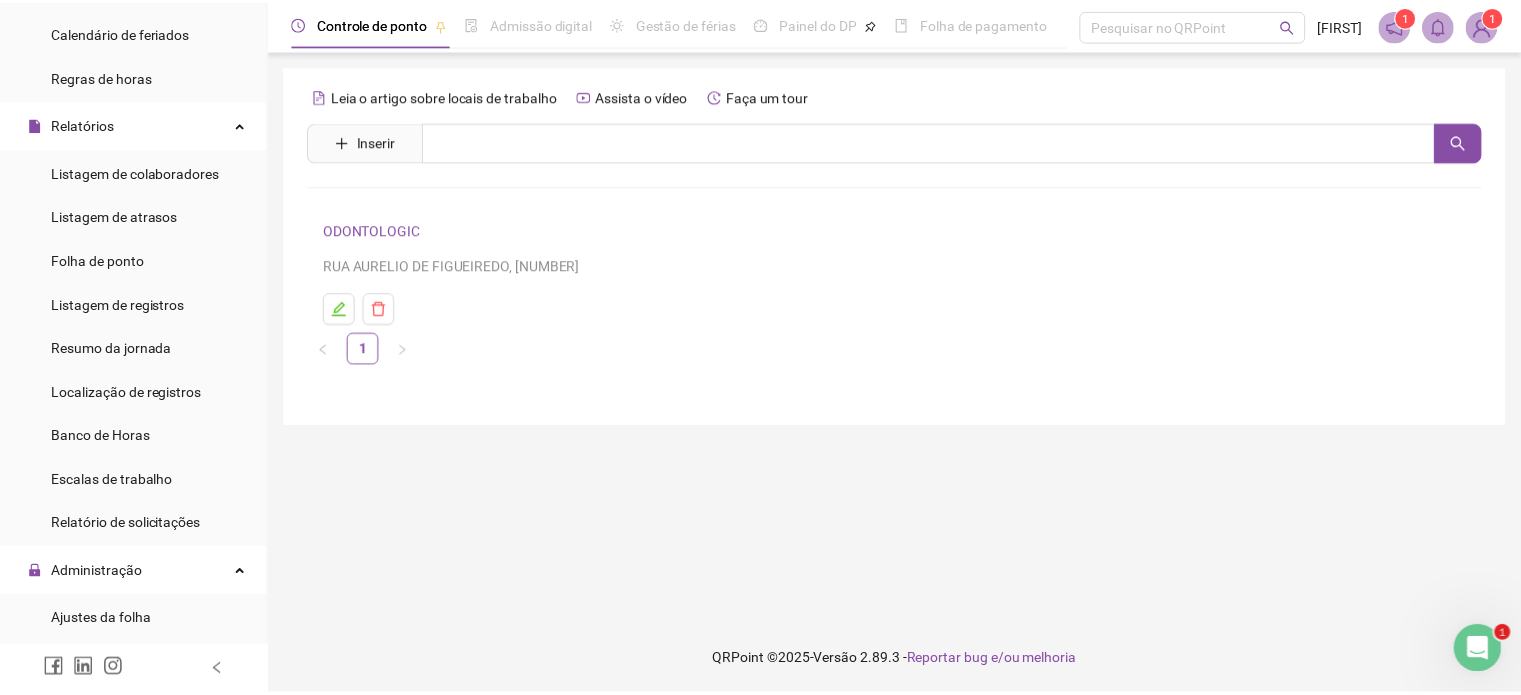 scroll, scrollTop: 400, scrollLeft: 0, axis: vertical 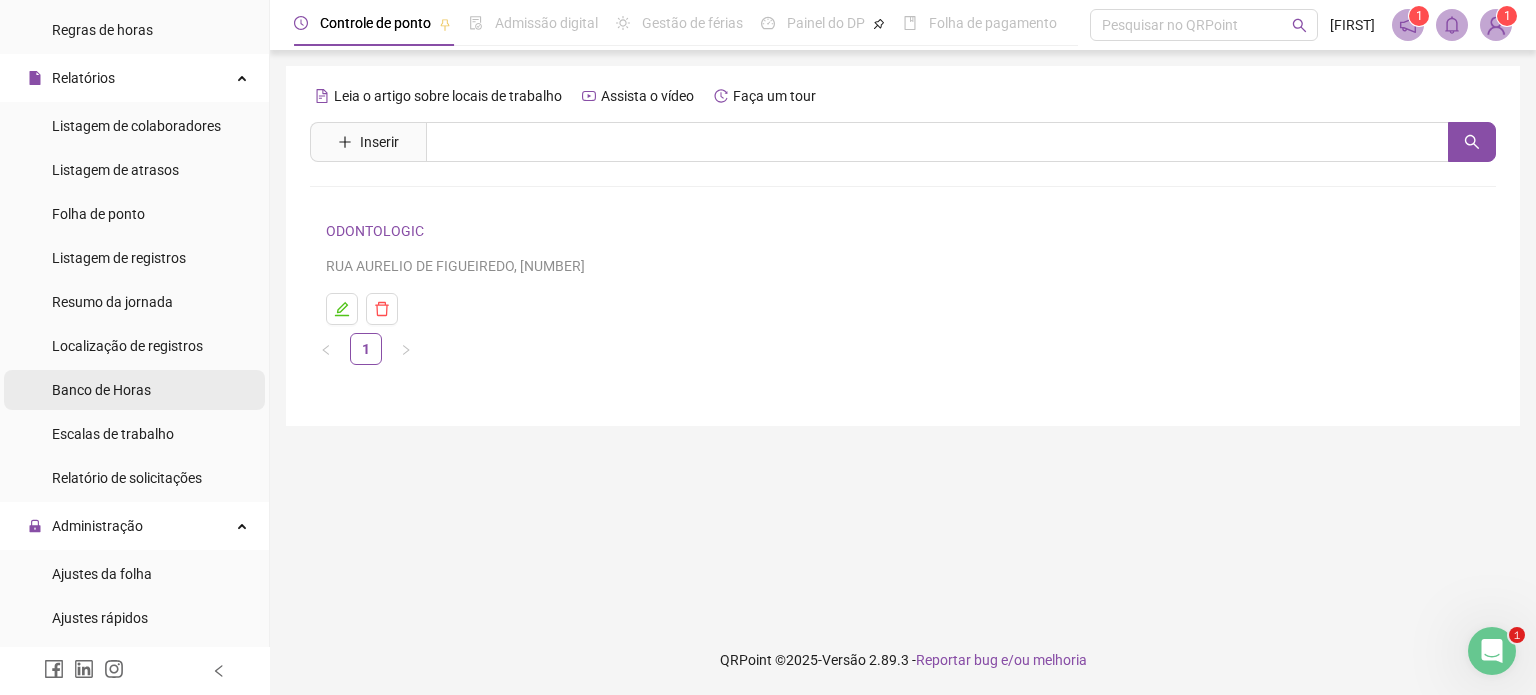 click on "Banco de Horas" at bounding box center (101, 390) 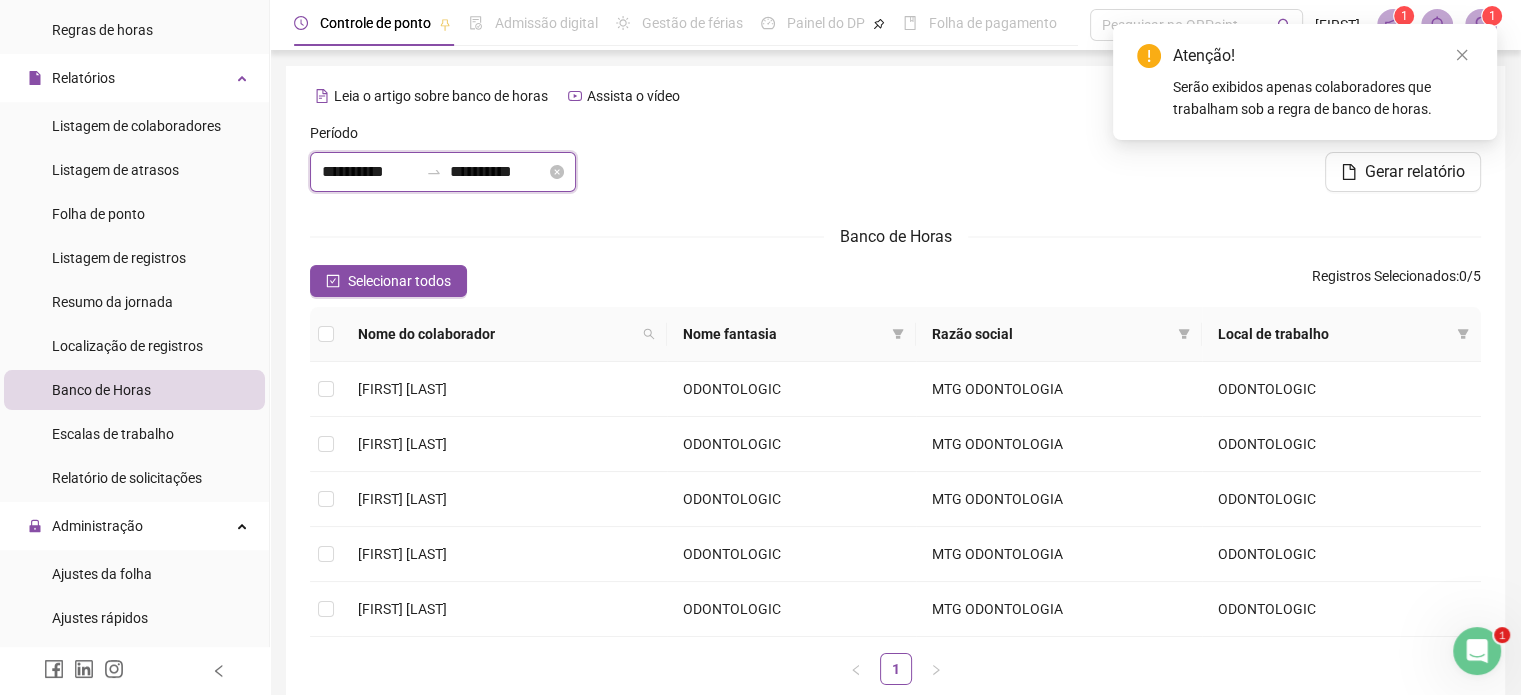 click on "**********" at bounding box center [370, 172] 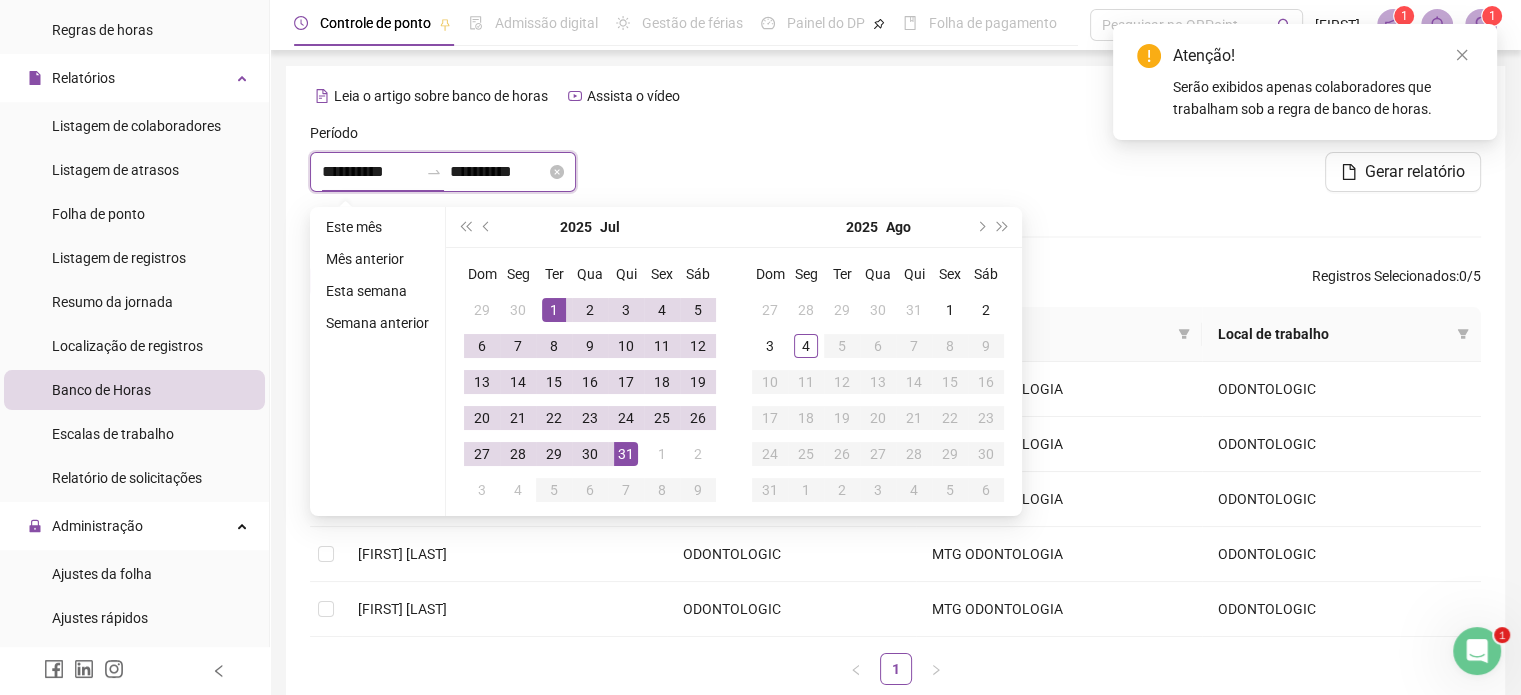 click on "**********" at bounding box center (370, 172) 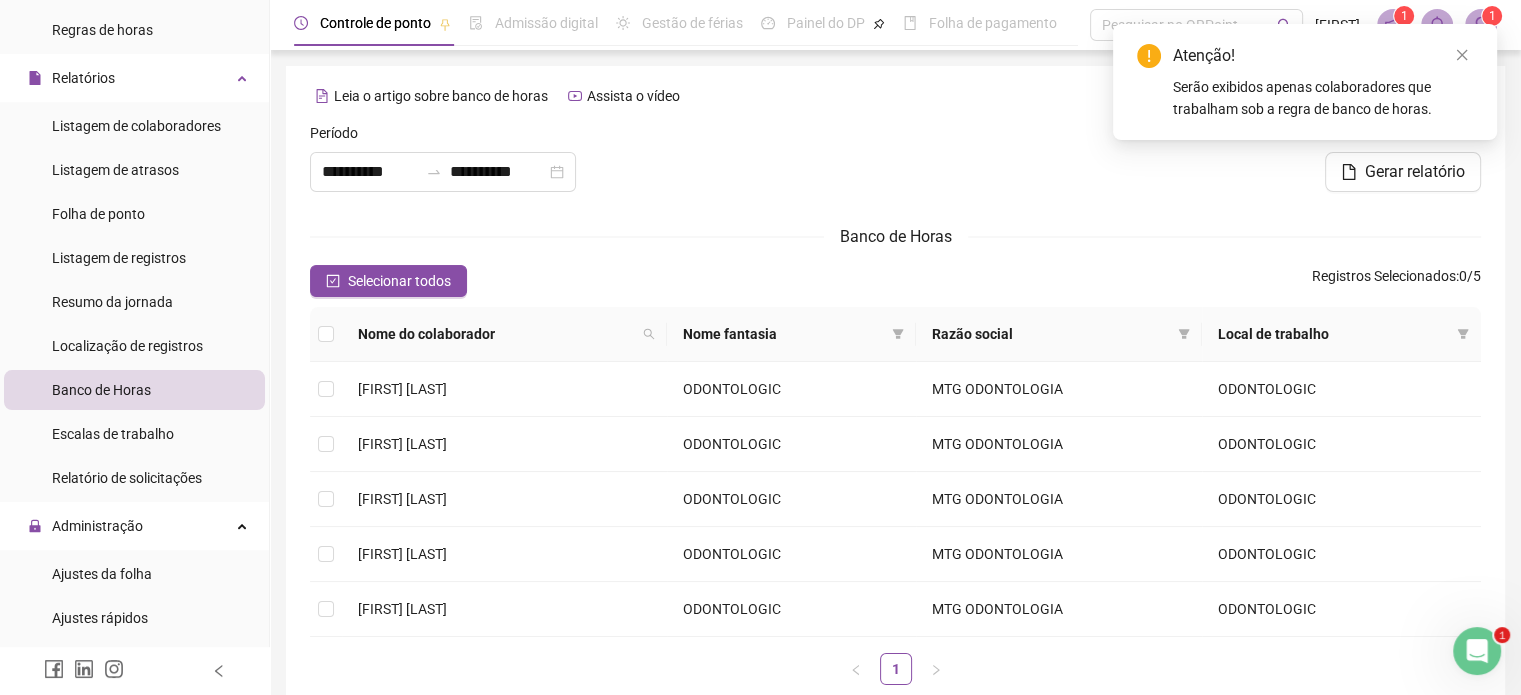 click on "**********" at bounding box center [895, 395] 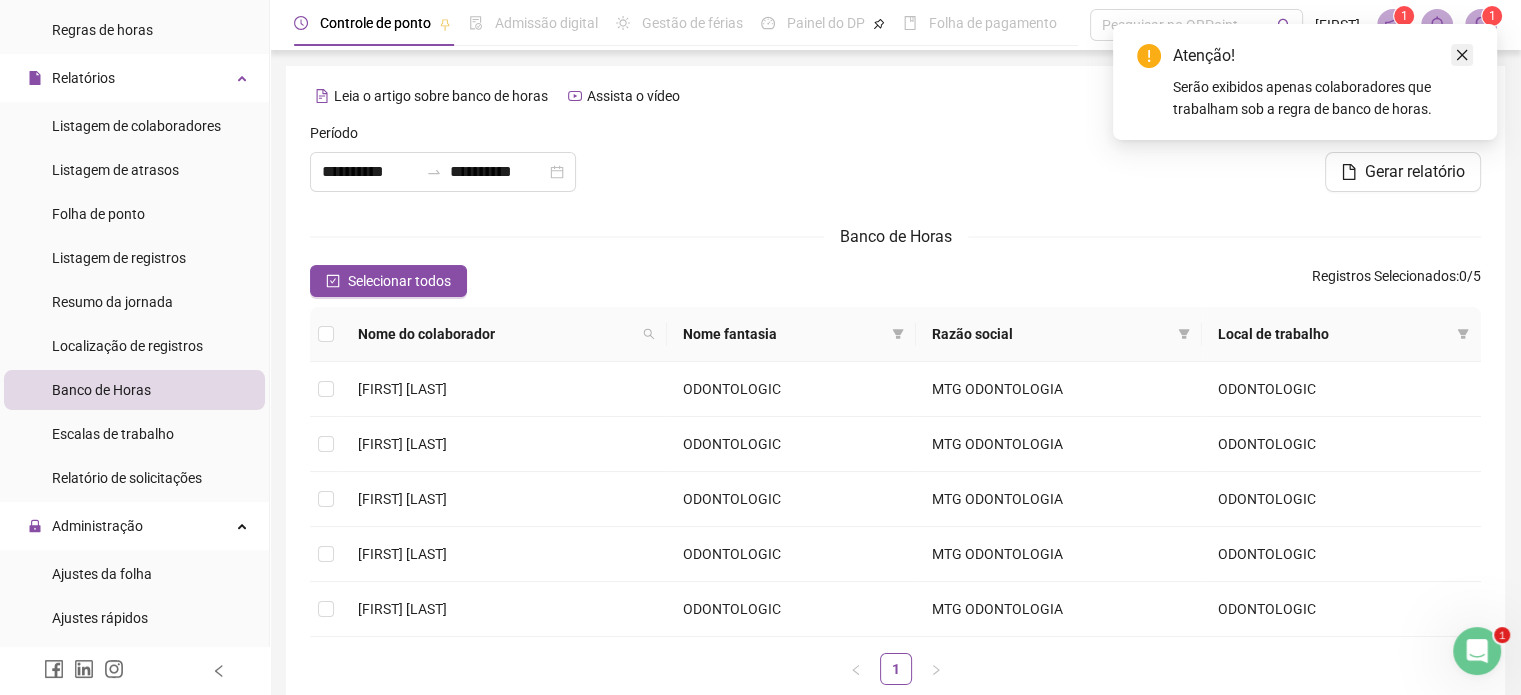 click 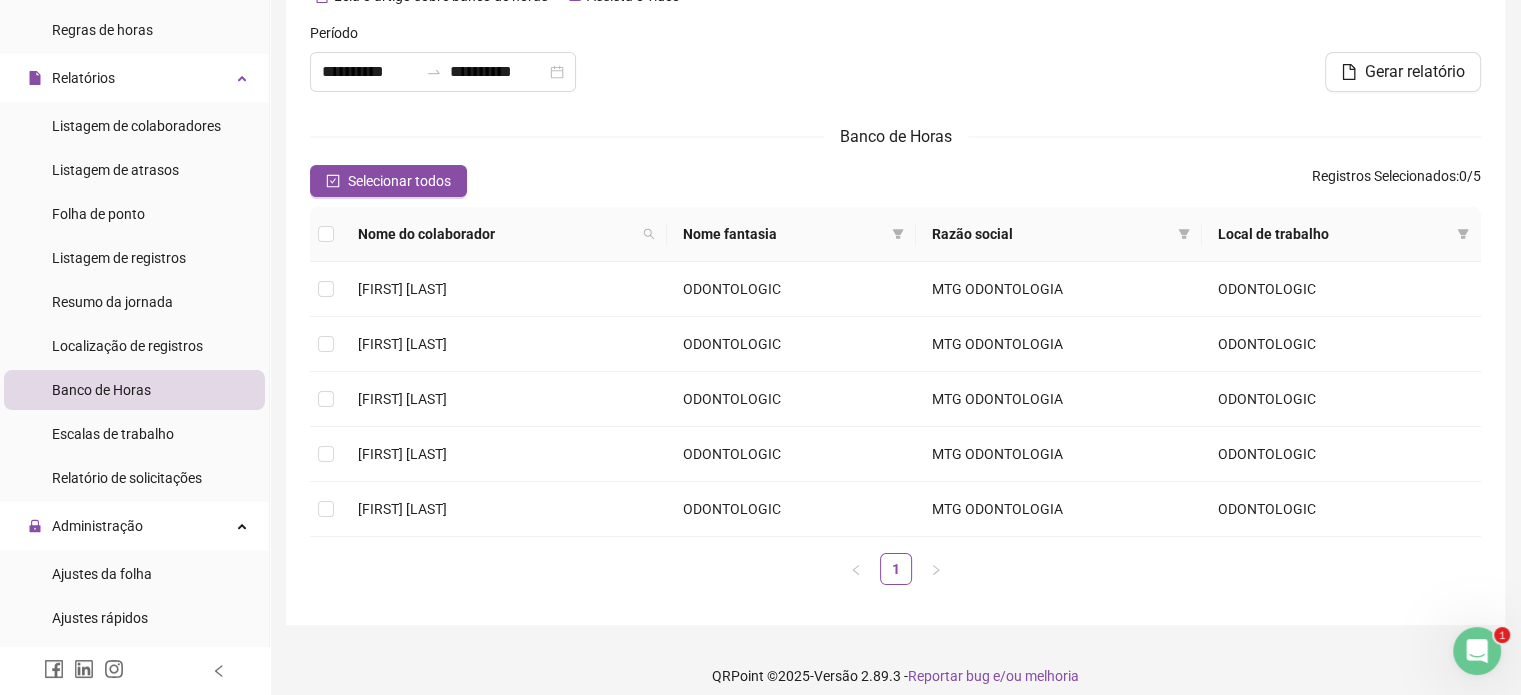 scroll, scrollTop: 114, scrollLeft: 0, axis: vertical 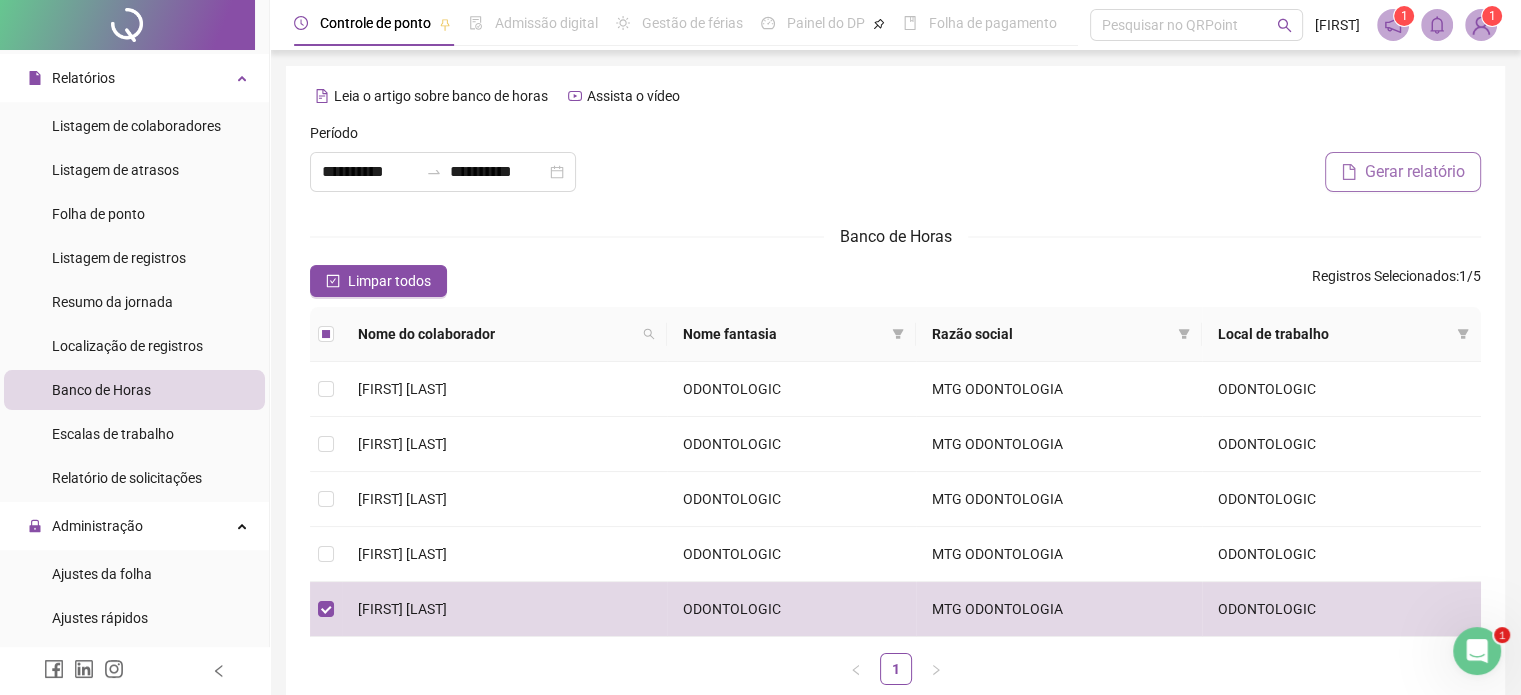 click on "Gerar relatório" at bounding box center (1415, 172) 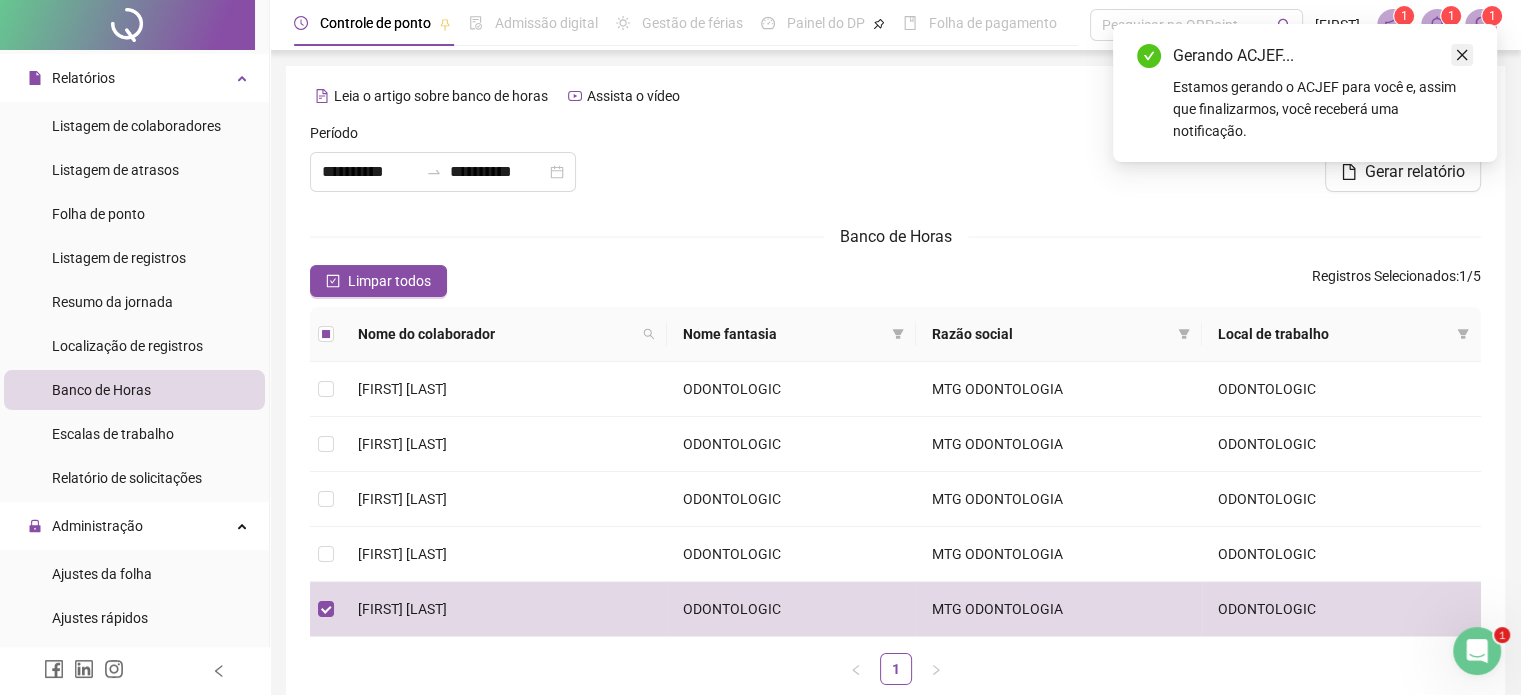 click 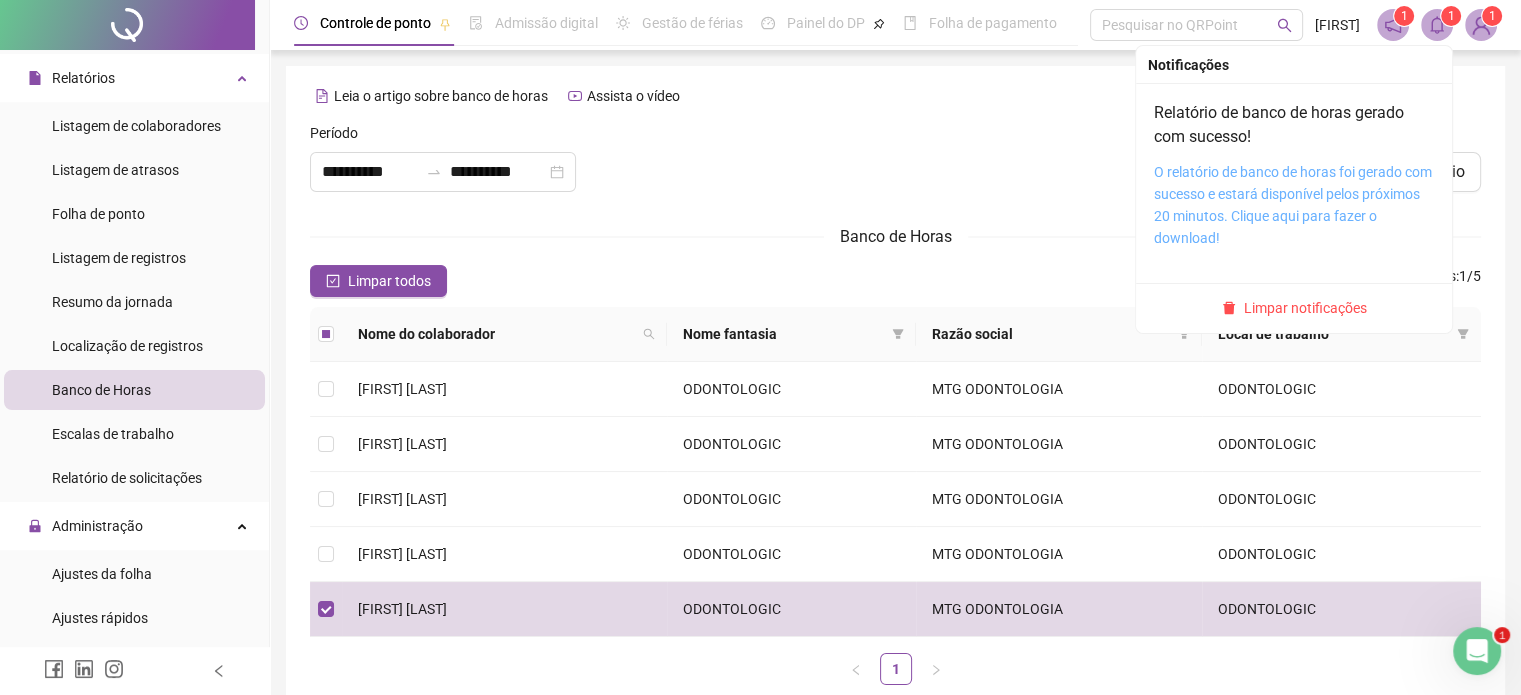 click on "O relatório de banco de horas foi gerado com sucesso e estará disponível pelos próximos 20 minutos.
Clique aqui para fazer o download!" at bounding box center [1293, 205] 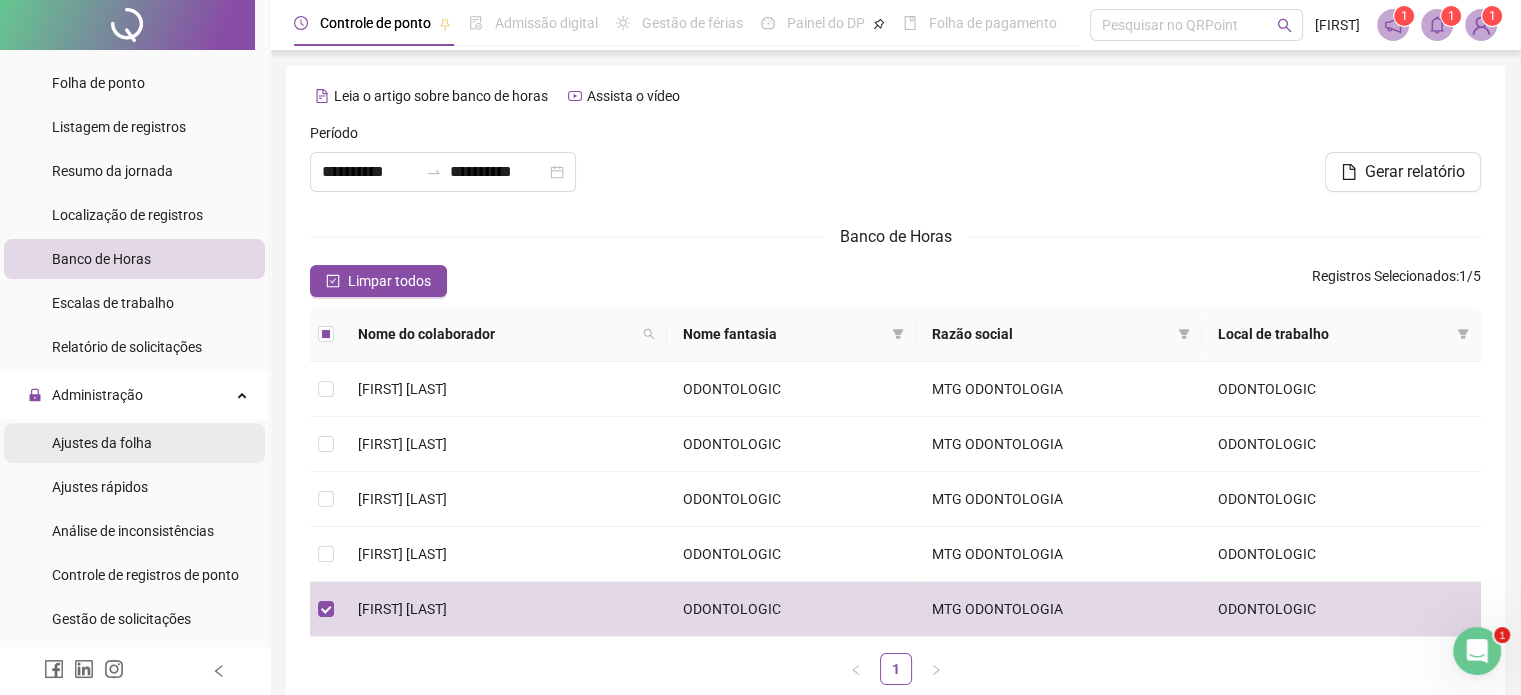 scroll, scrollTop: 500, scrollLeft: 0, axis: vertical 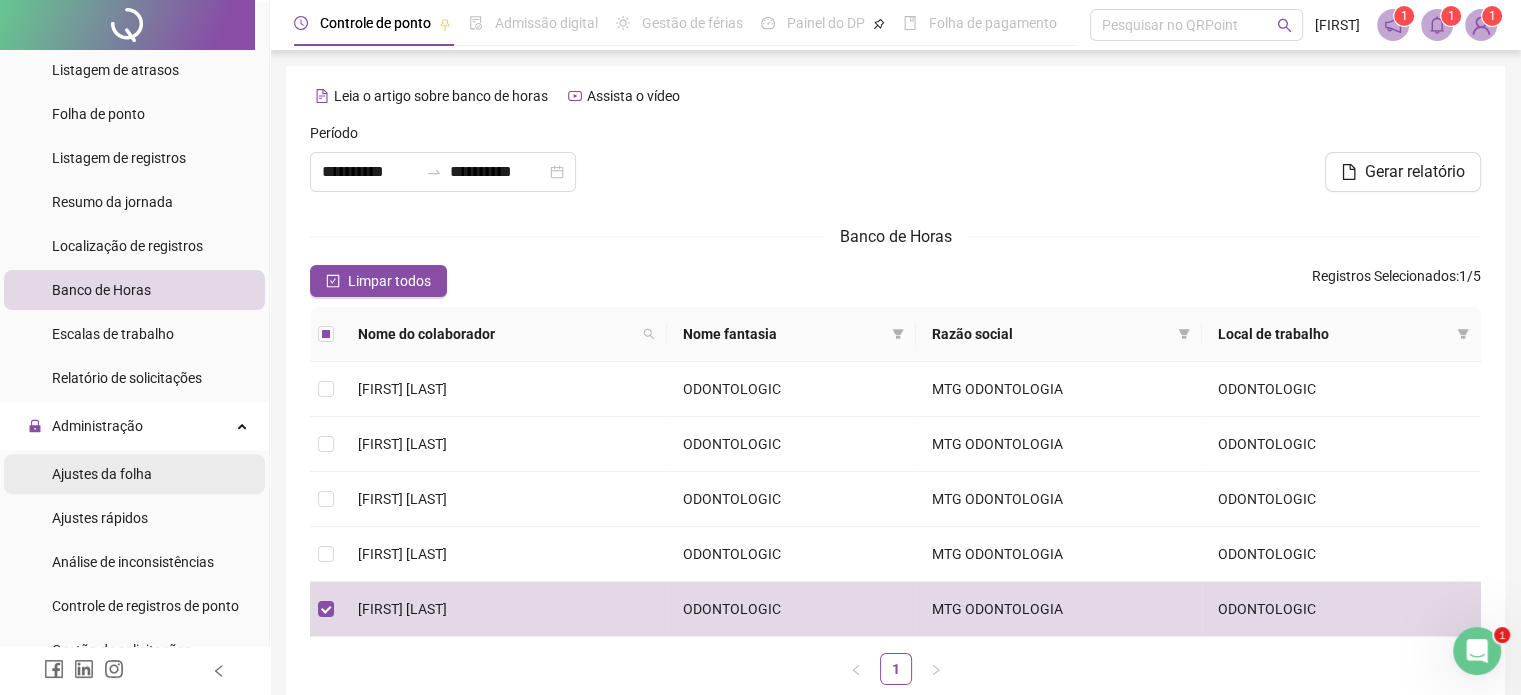click on "Ajustes da folha" at bounding box center [102, 474] 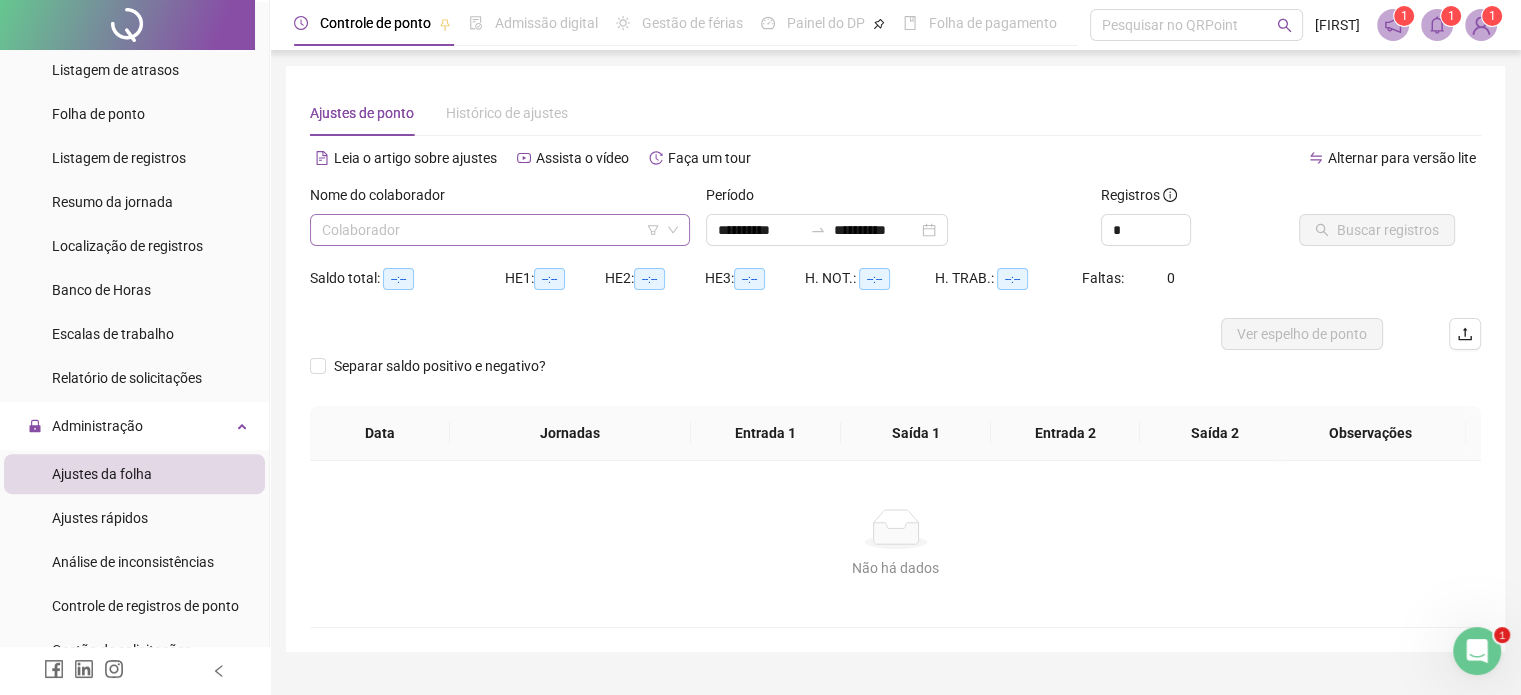 click at bounding box center (491, 230) 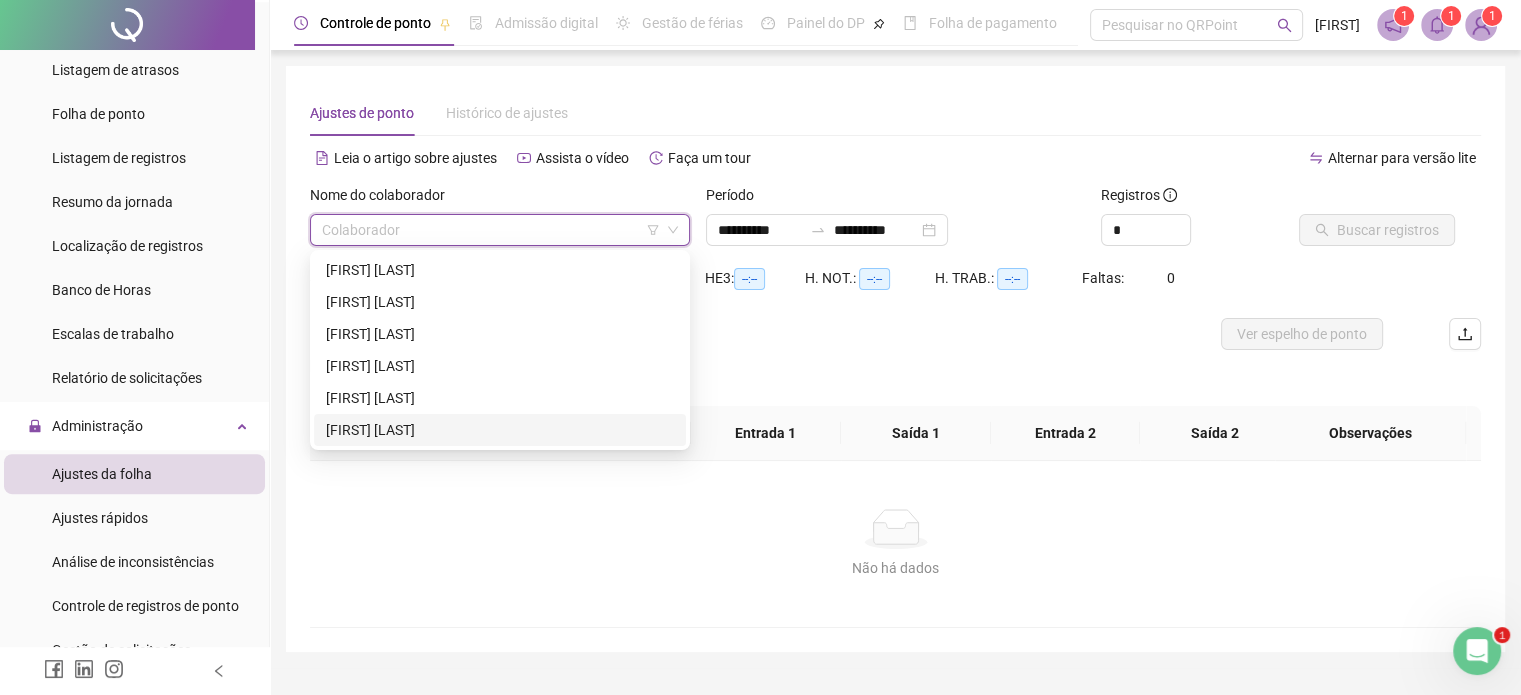 click on "[FIRST] [LAST]" at bounding box center [500, 430] 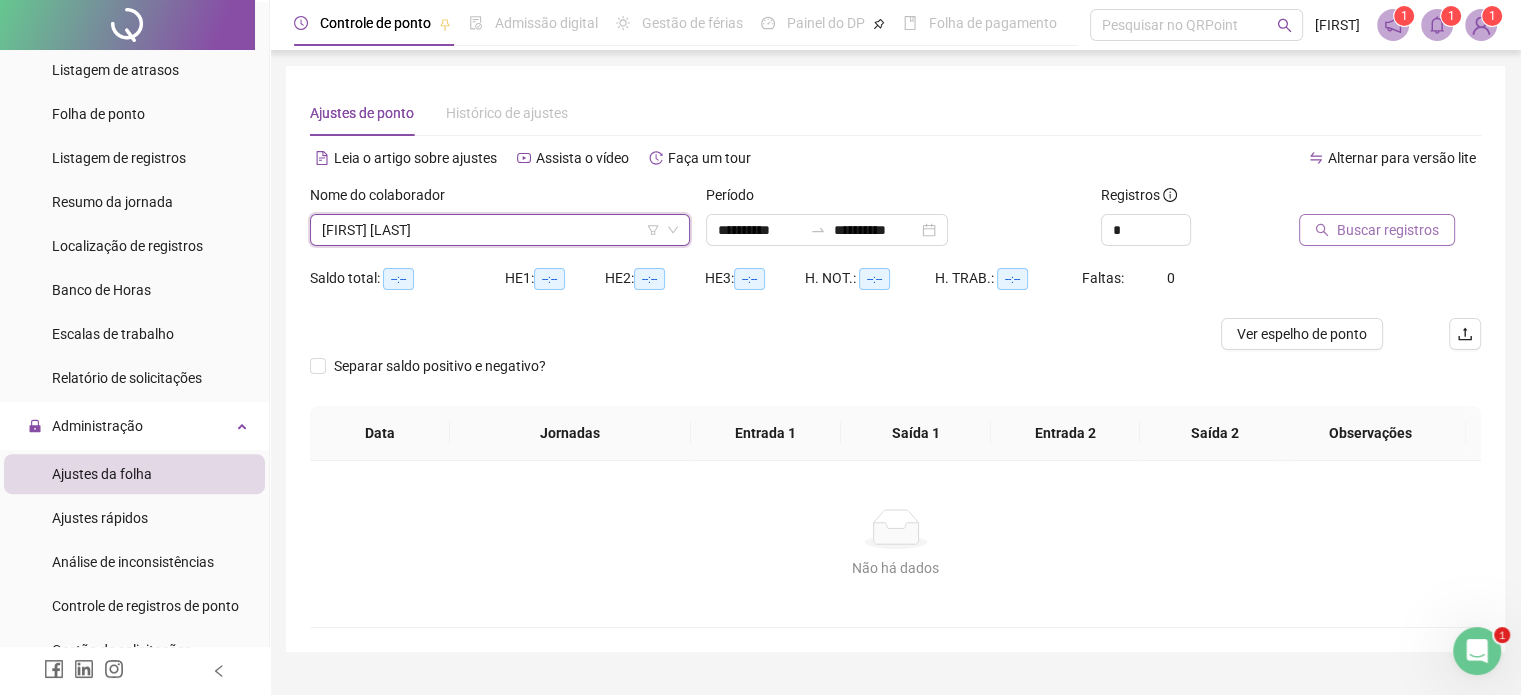 click on "Buscar registros" at bounding box center [1388, 230] 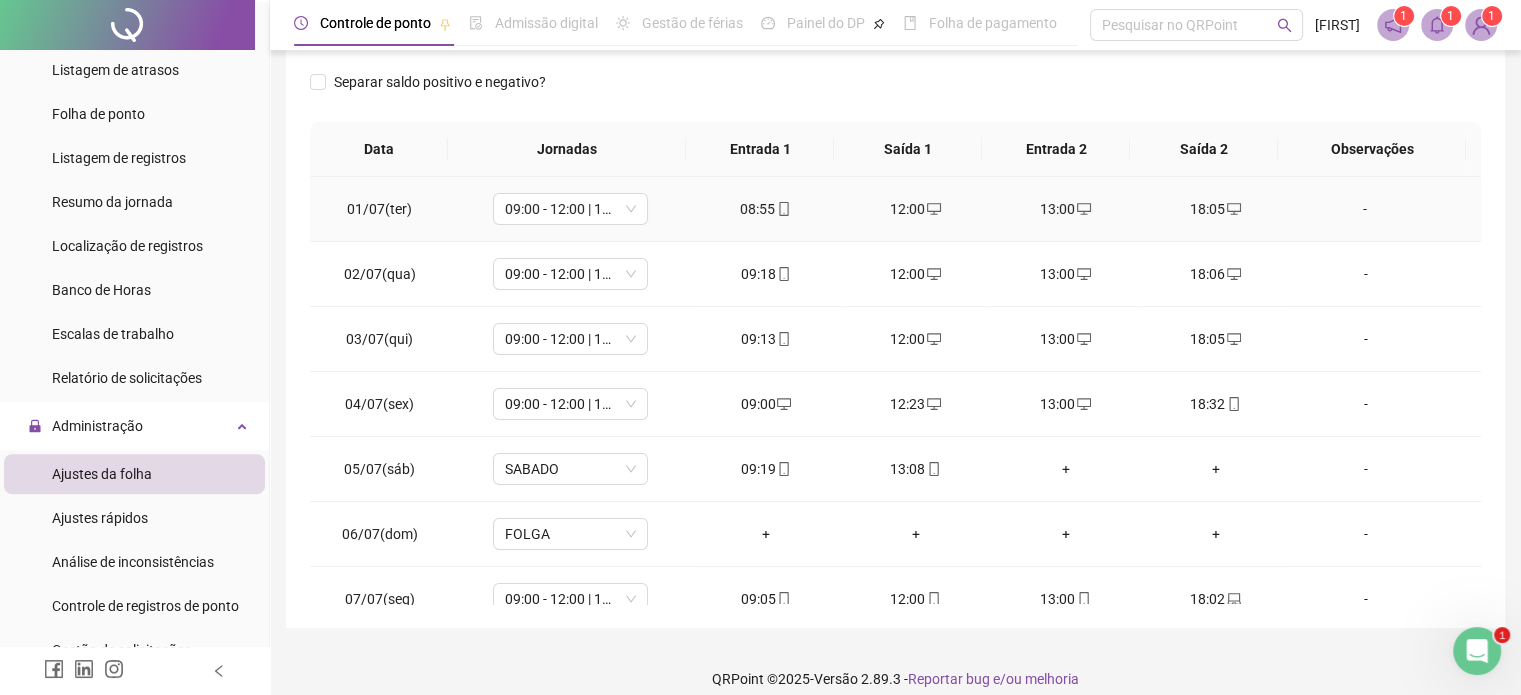 scroll, scrollTop: 326, scrollLeft: 0, axis: vertical 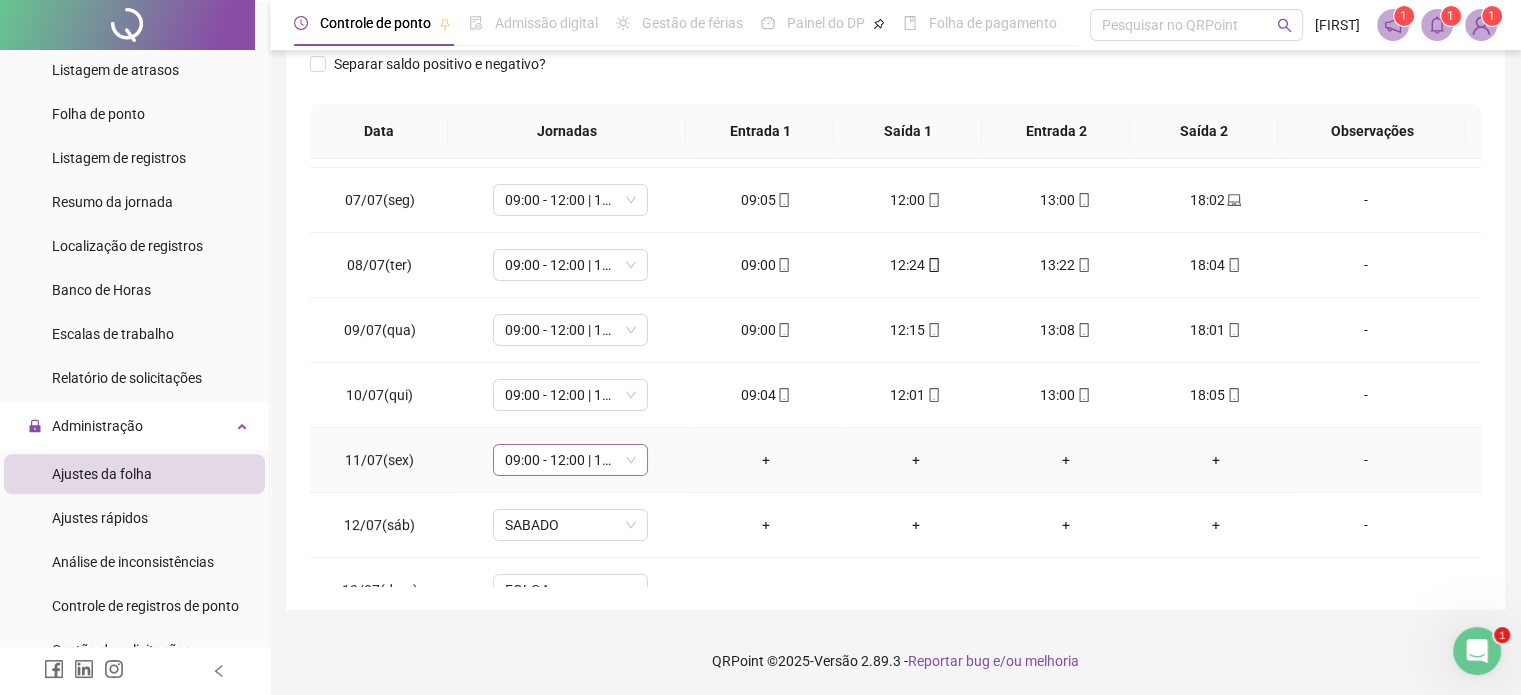 click on "09:00 - 12:00 | 13:00 - 18:00" at bounding box center [570, 460] 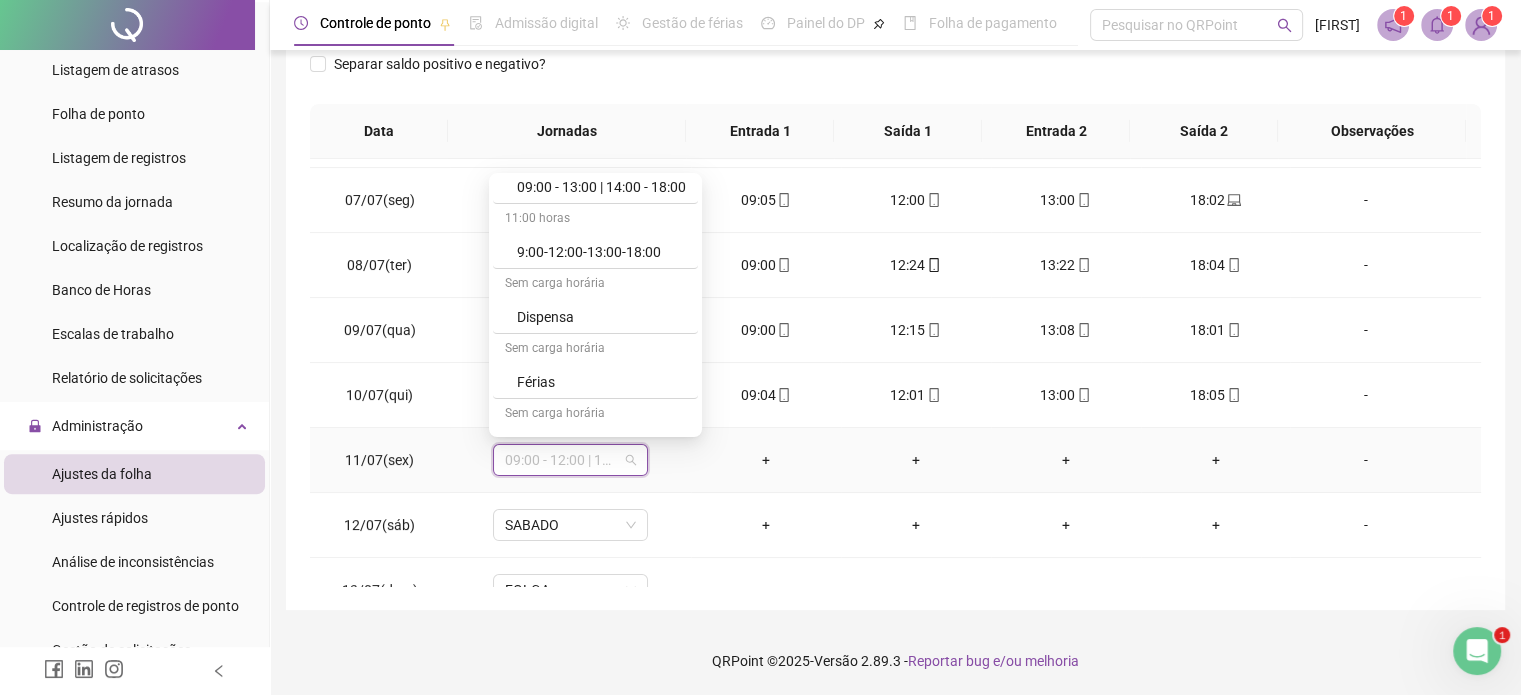 scroll, scrollTop: 92, scrollLeft: 0, axis: vertical 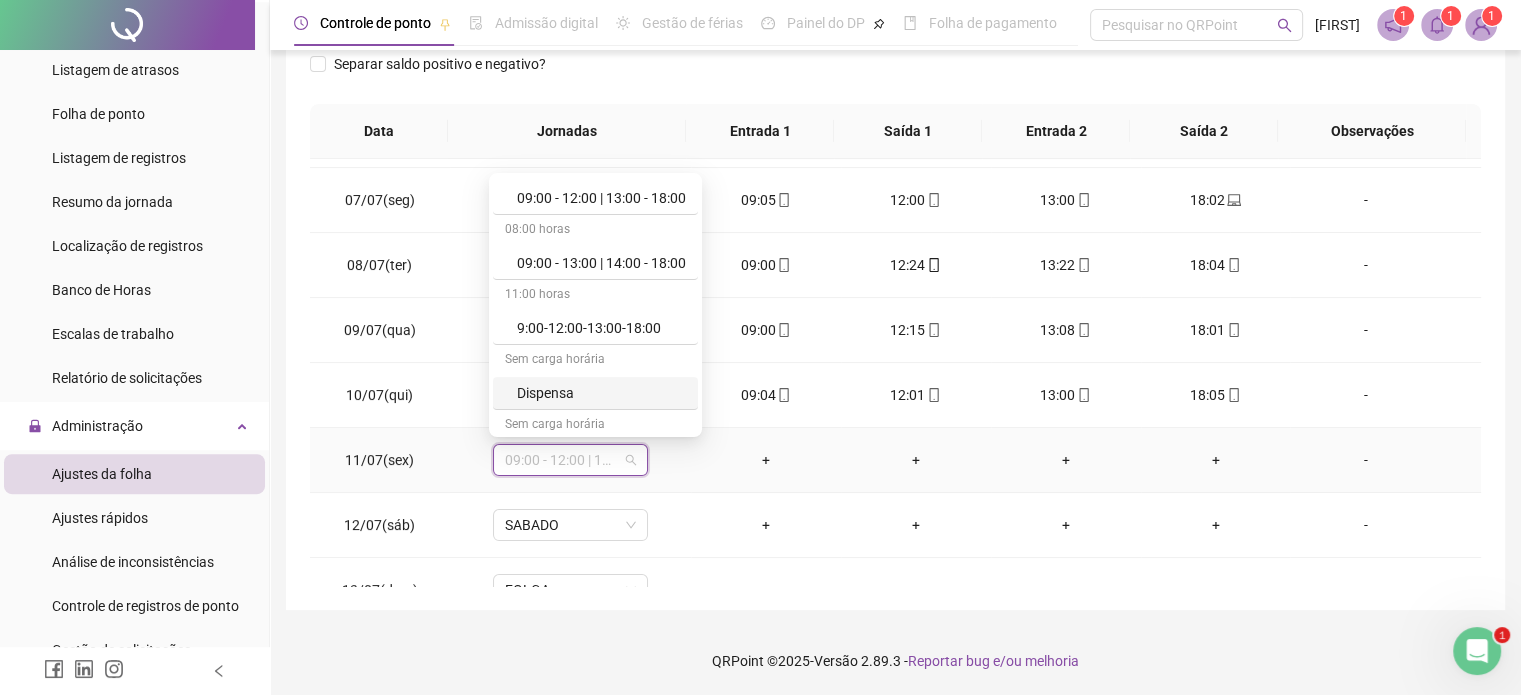 click on "Dispensa" at bounding box center [601, 393] 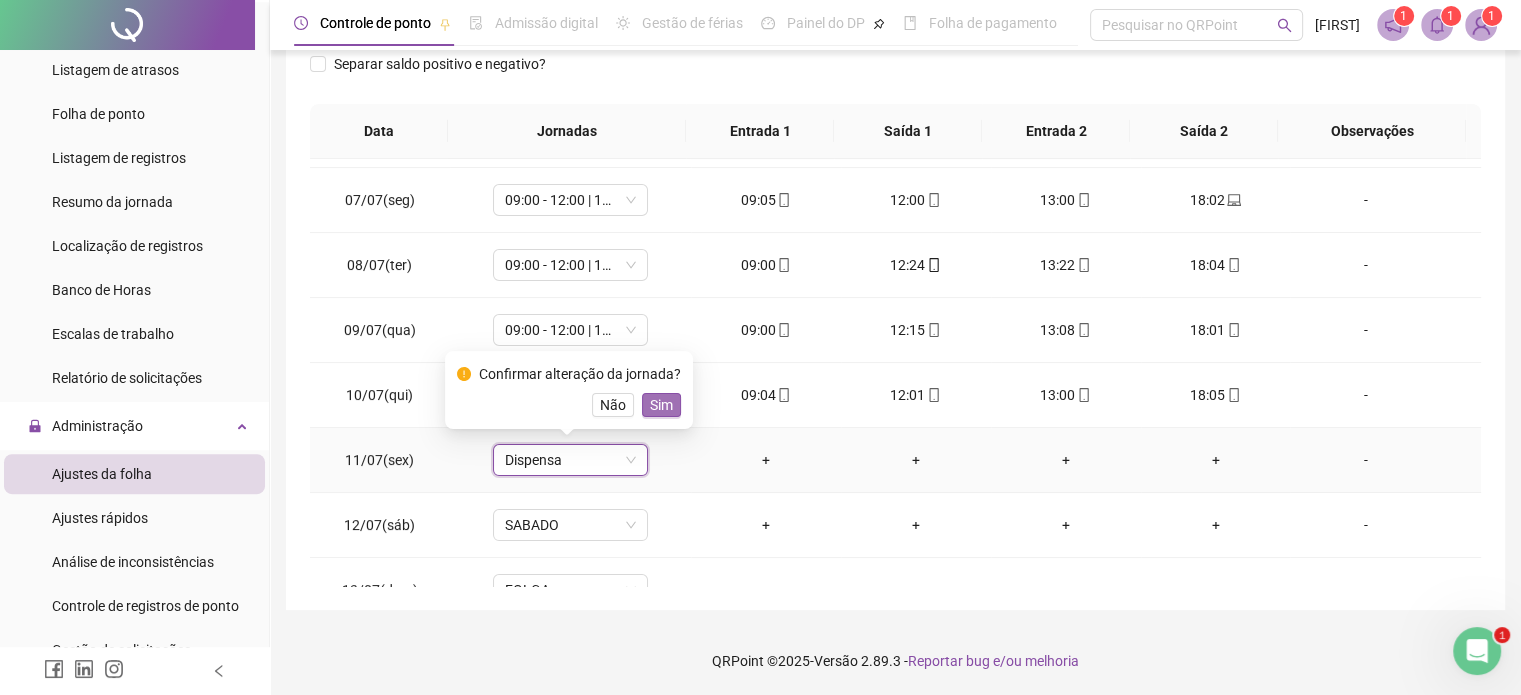 click on "Sim" at bounding box center [661, 405] 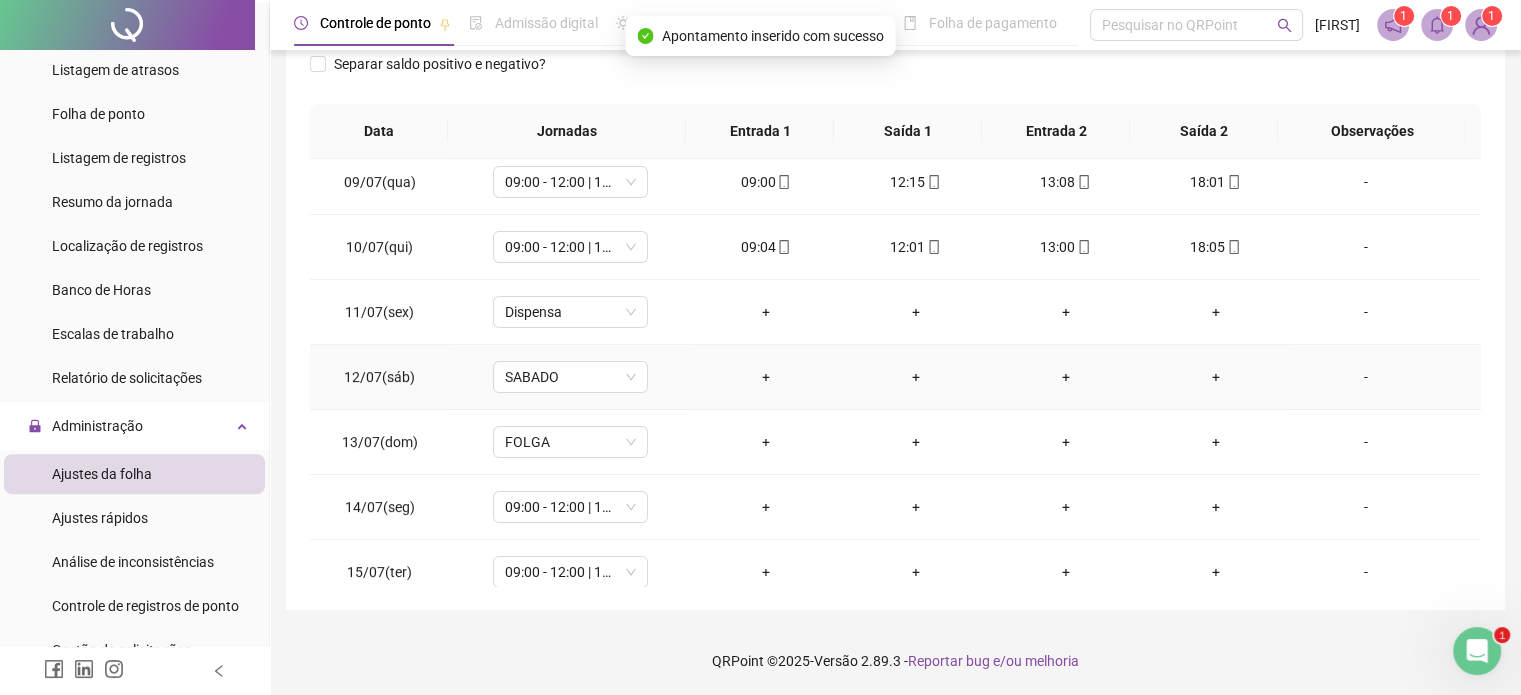 scroll, scrollTop: 581, scrollLeft: 0, axis: vertical 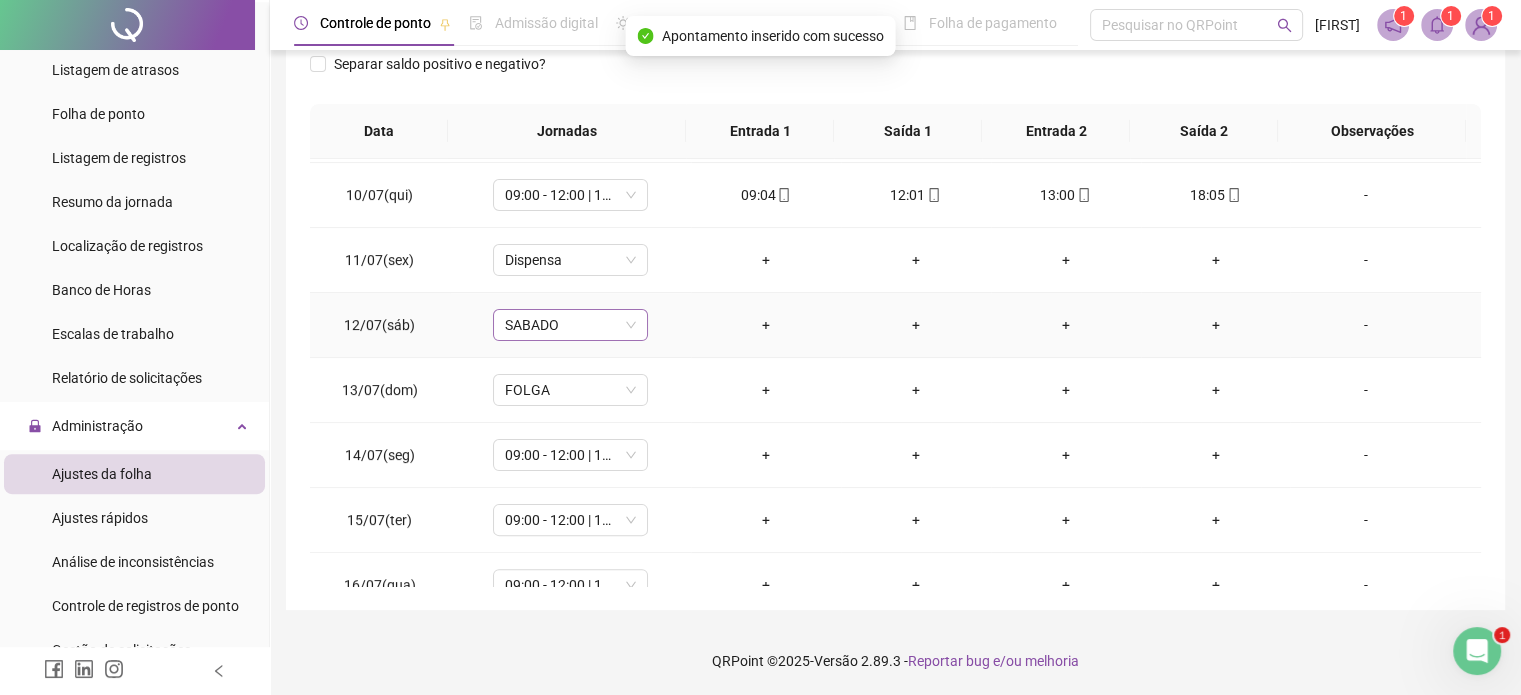 click on "SABADO" at bounding box center [570, 325] 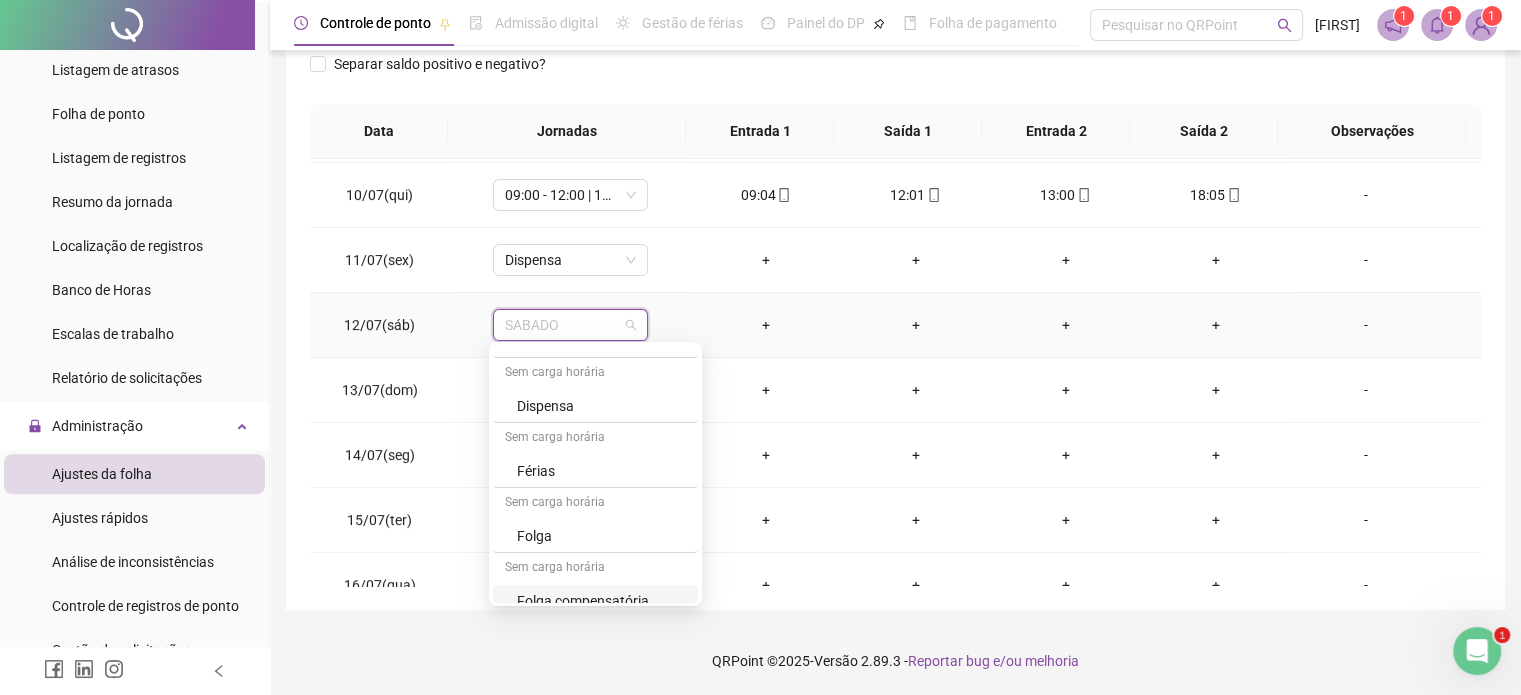 scroll, scrollTop: 192, scrollLeft: 0, axis: vertical 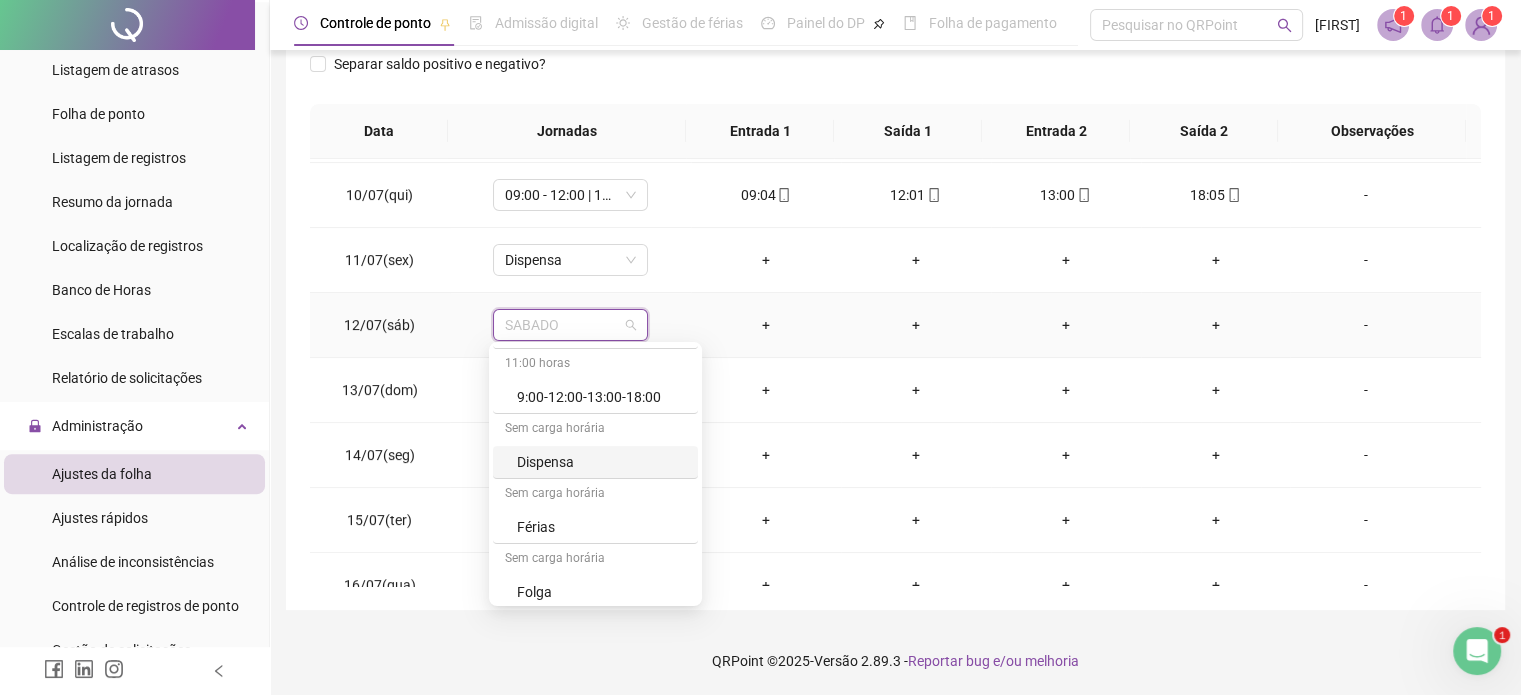 click on "Dispensa" at bounding box center (601, 462) 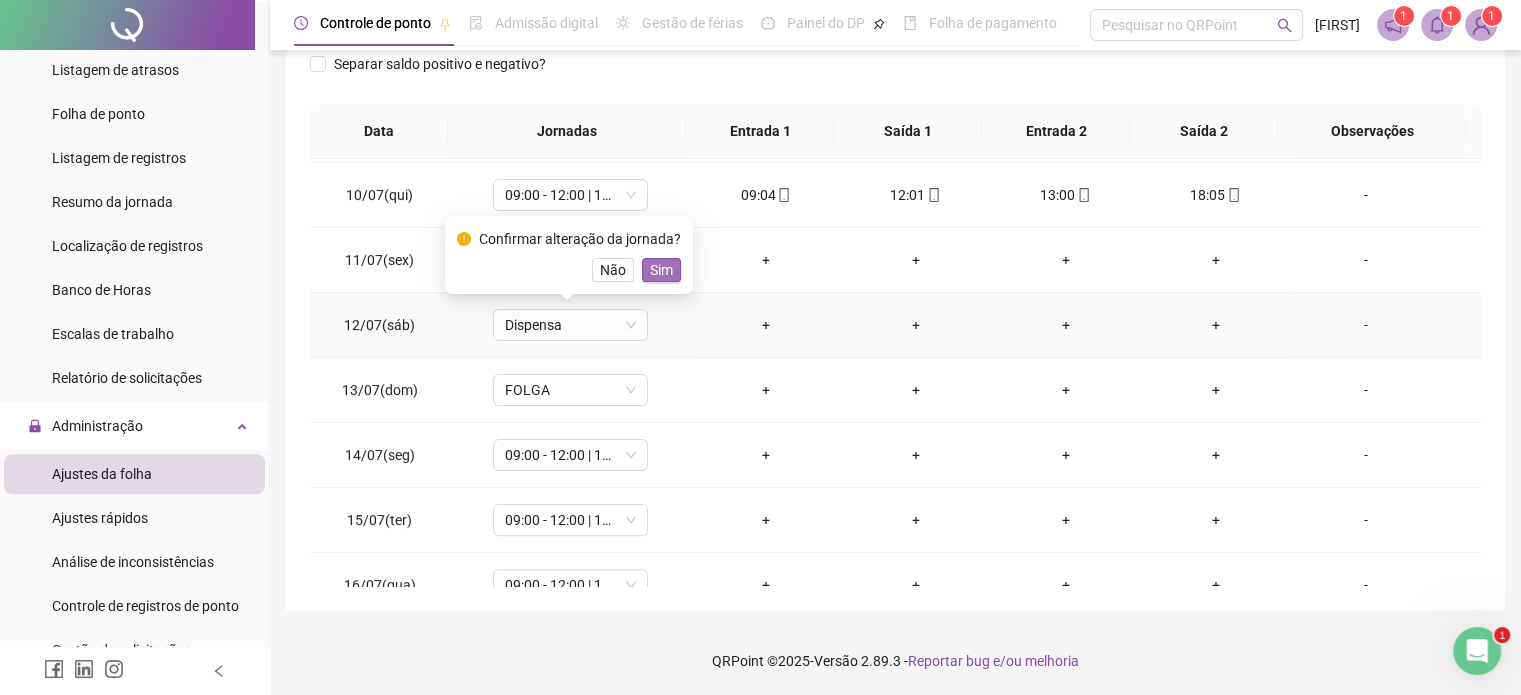 click on "Sim" at bounding box center [661, 270] 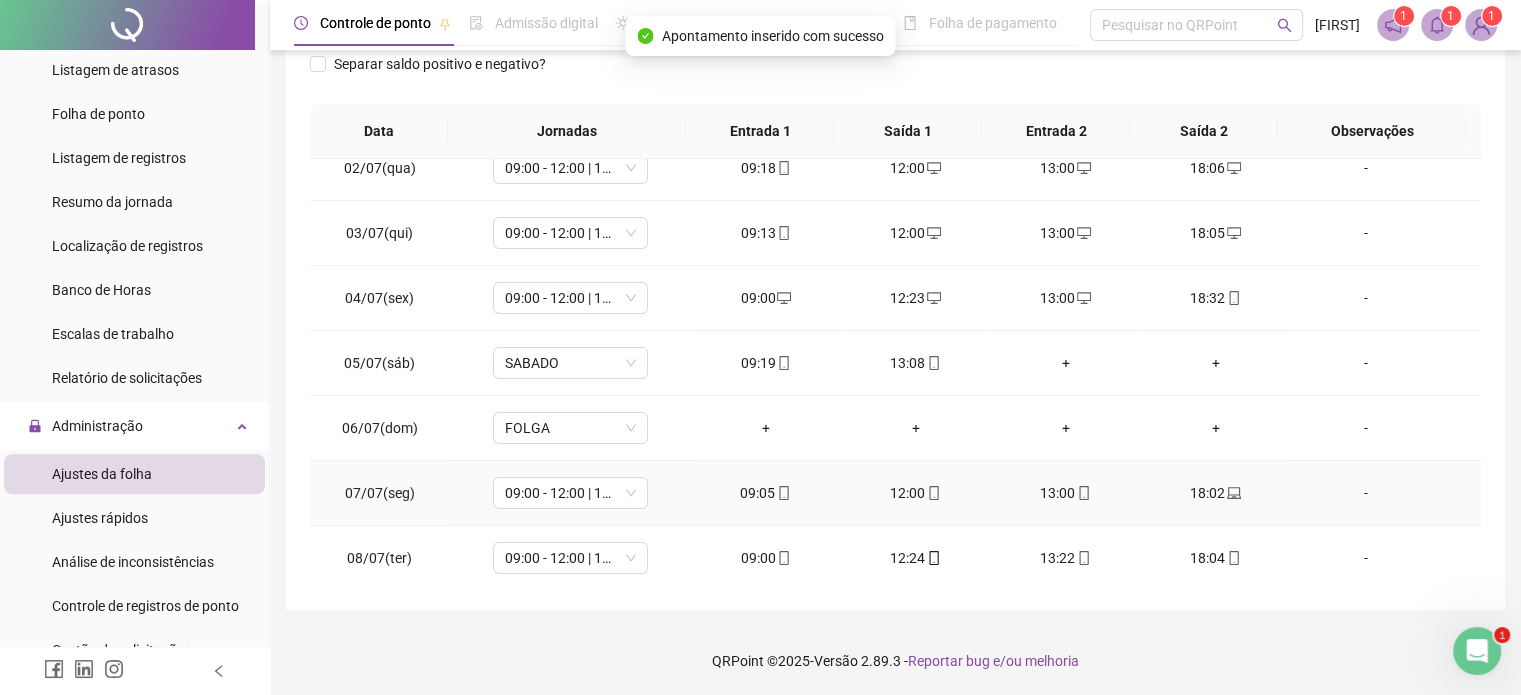 scroll, scrollTop: 0, scrollLeft: 0, axis: both 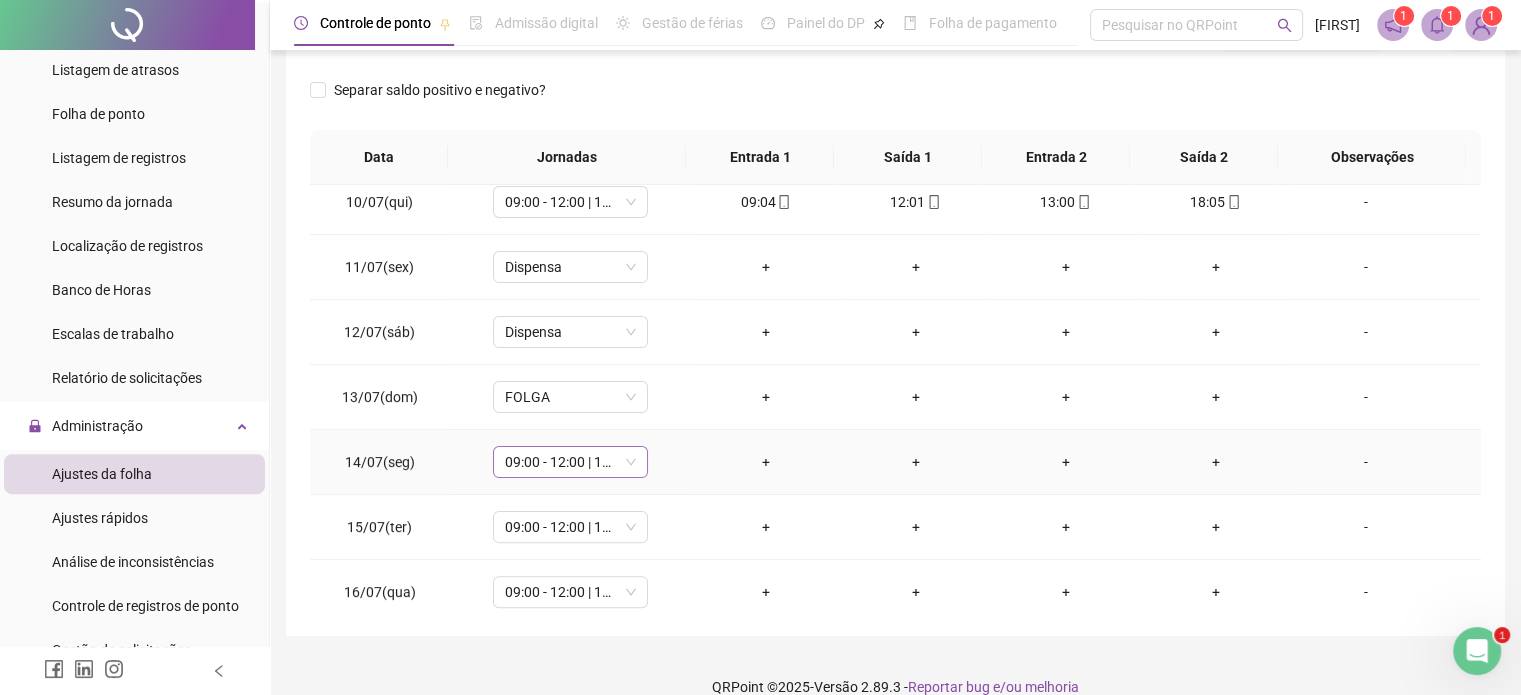 click on "09:00 - 12:00 | 13:00 - 18:00" at bounding box center [570, 462] 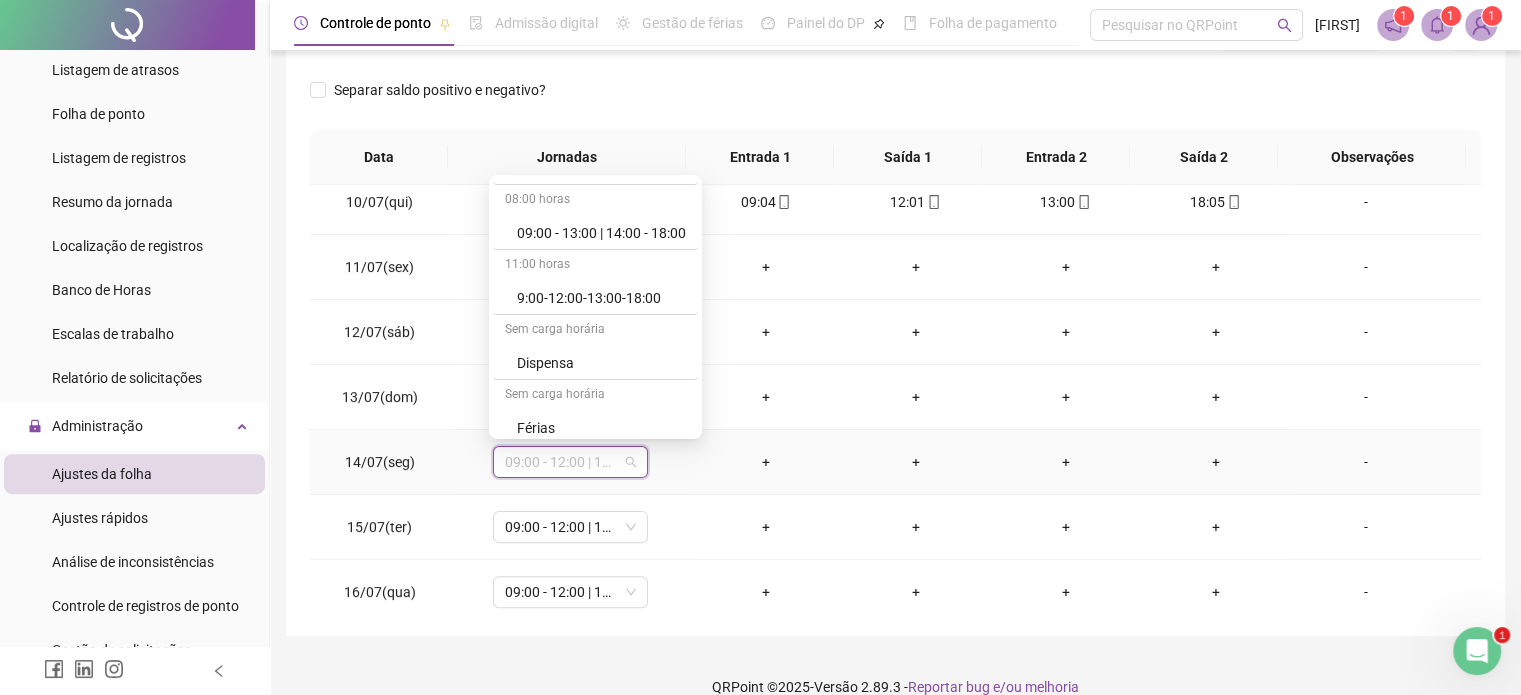 scroll, scrollTop: 92, scrollLeft: 0, axis: vertical 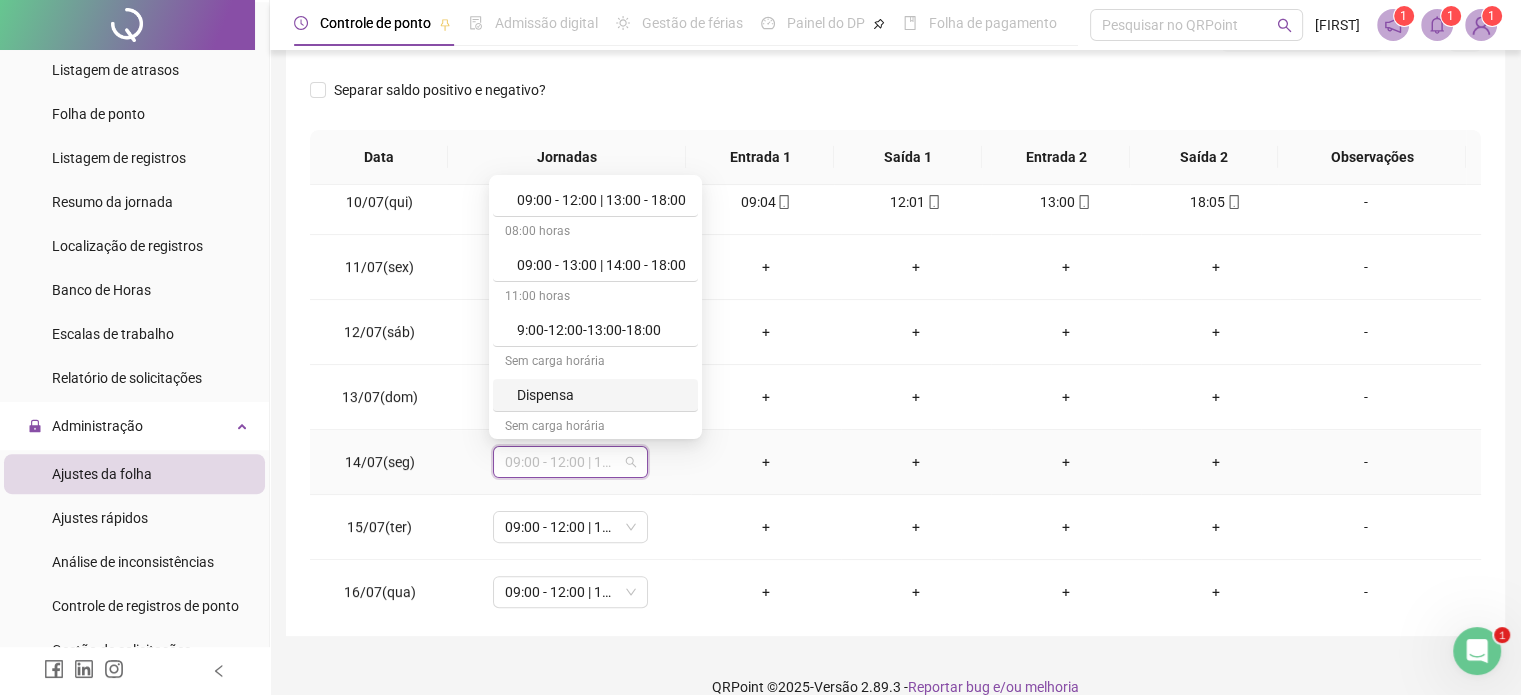drag, startPoint x: 584, startPoint y: 395, endPoint x: 627, endPoint y: 397, distance: 43.046486 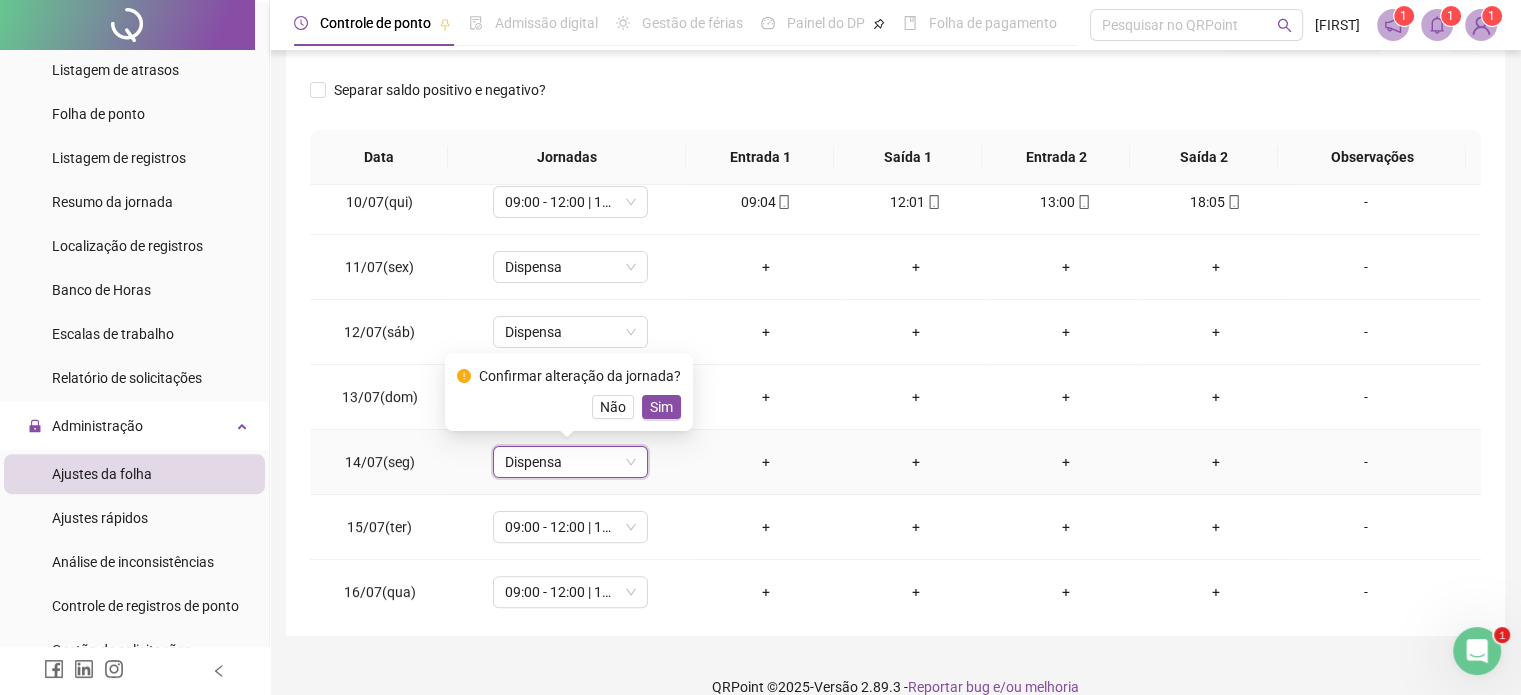 click on "Sim" at bounding box center [661, 407] 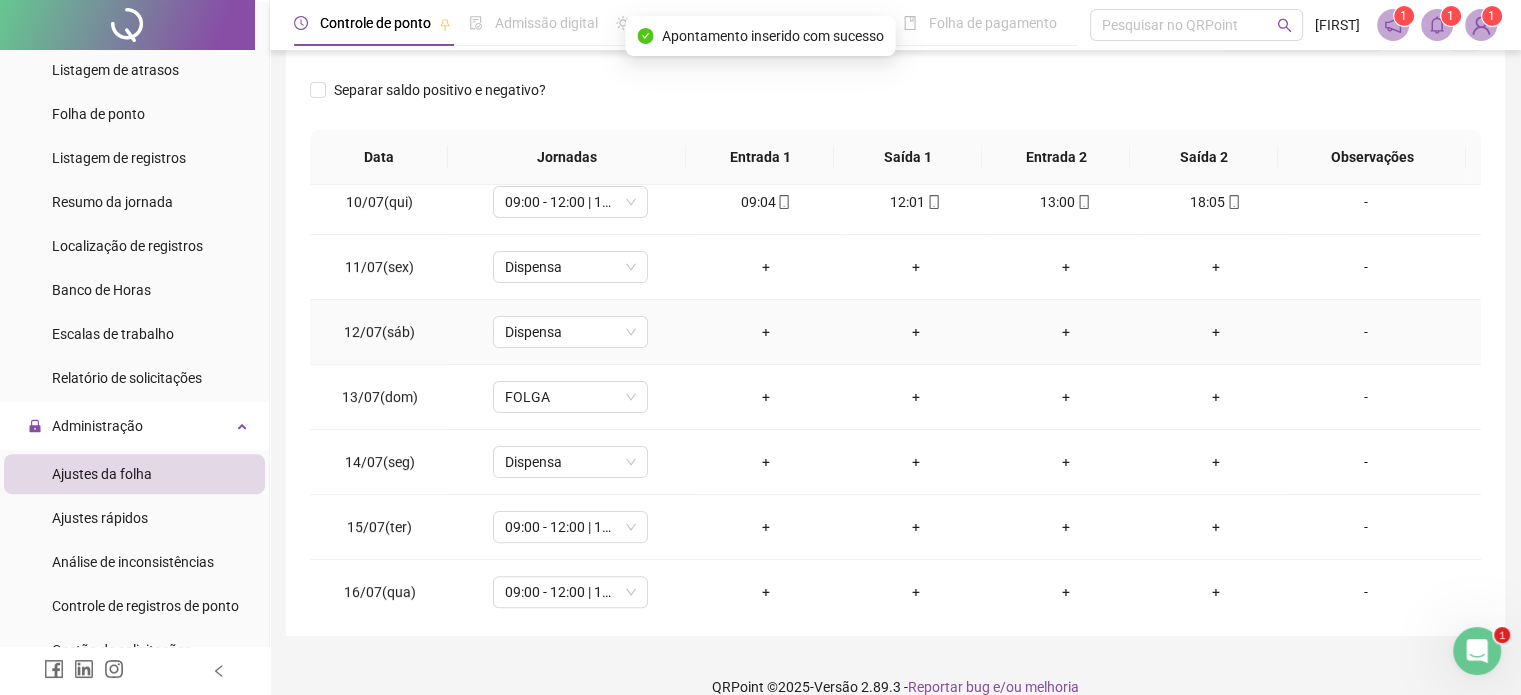 scroll, scrollTop: 0, scrollLeft: 0, axis: both 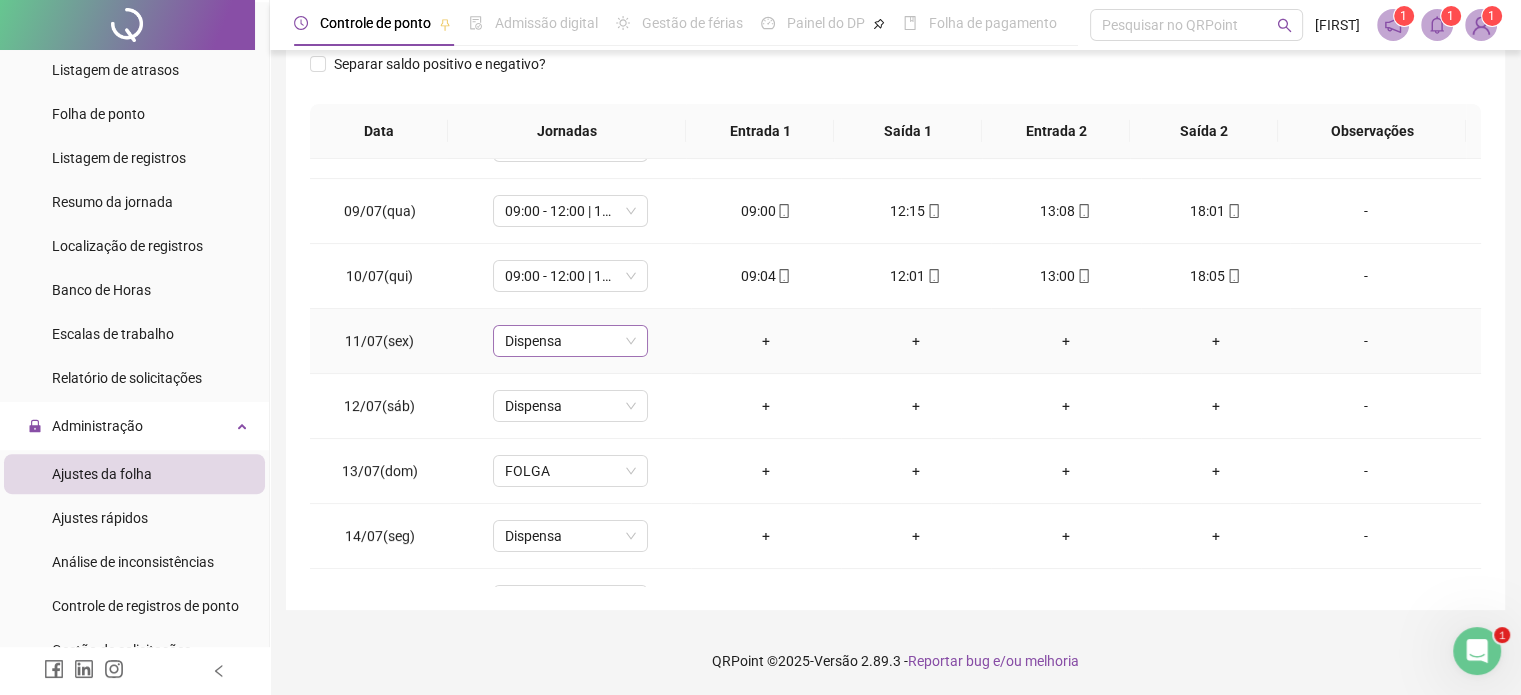 click on "Dispensa" at bounding box center [570, 341] 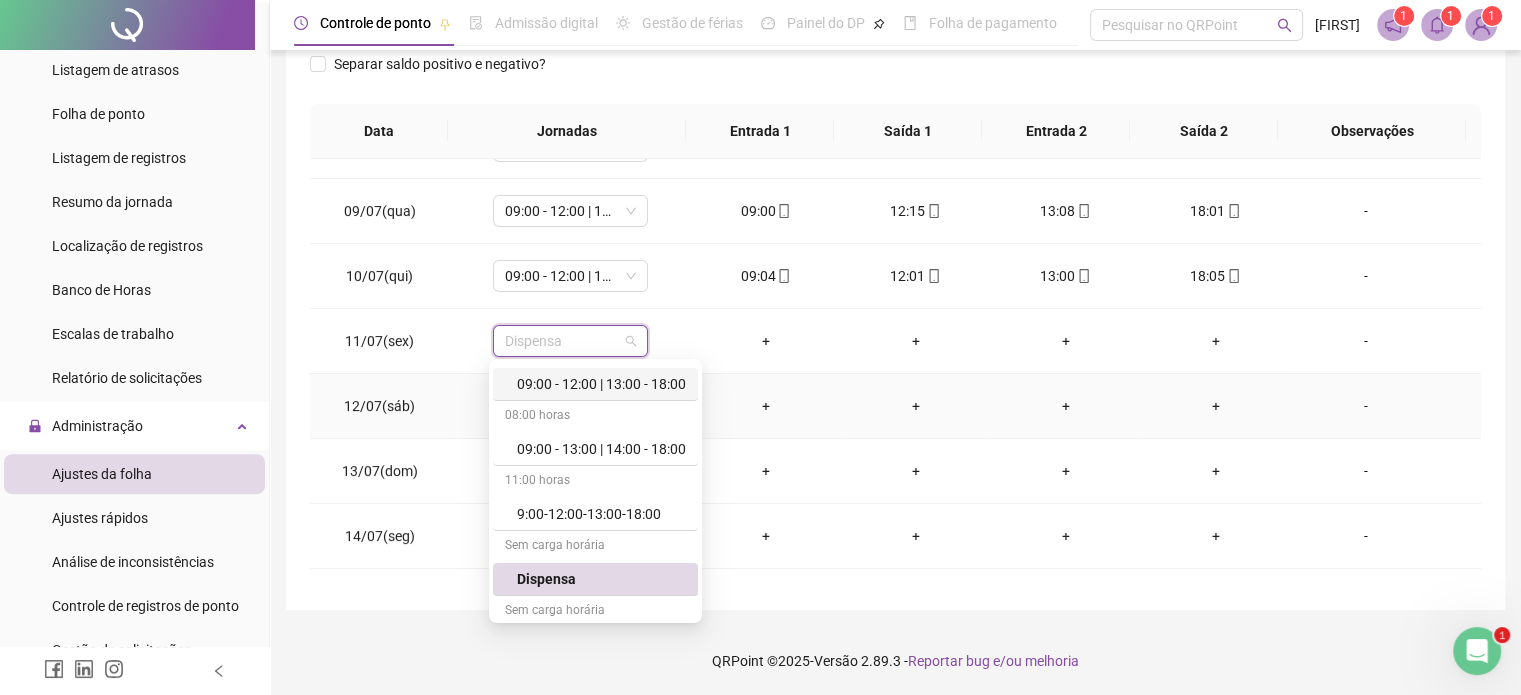 click on "-" at bounding box center (1385, 406) 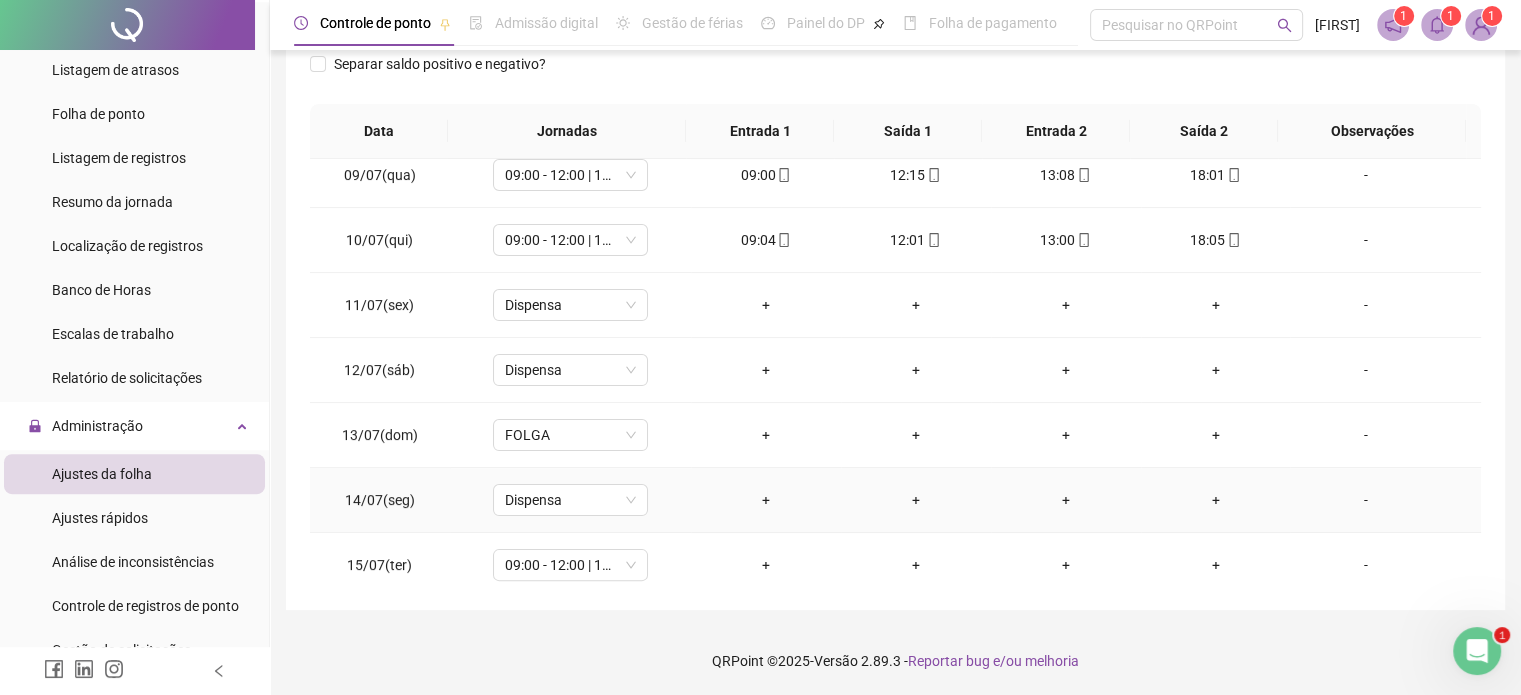 scroll, scrollTop: 600, scrollLeft: 0, axis: vertical 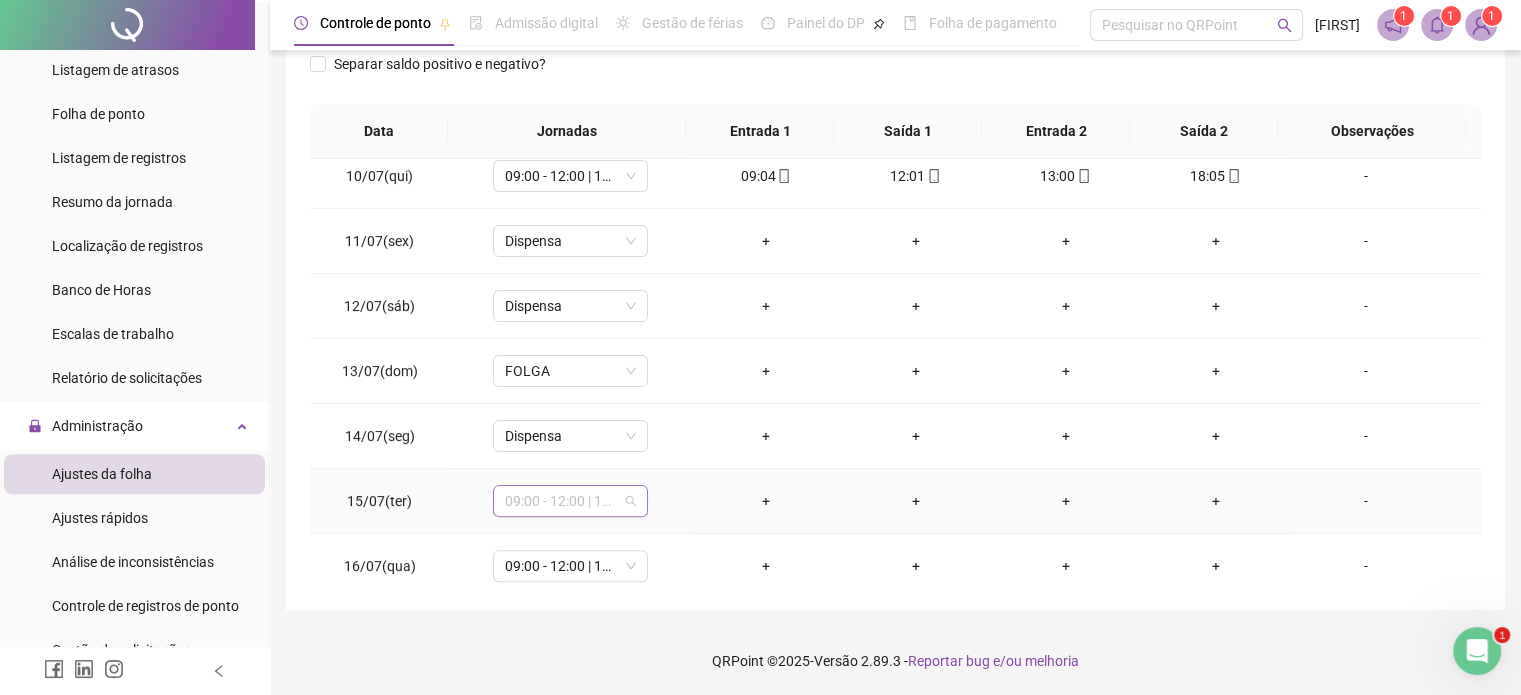 click on "09:00 - 12:00 | 13:00 - 18:00" at bounding box center (570, 501) 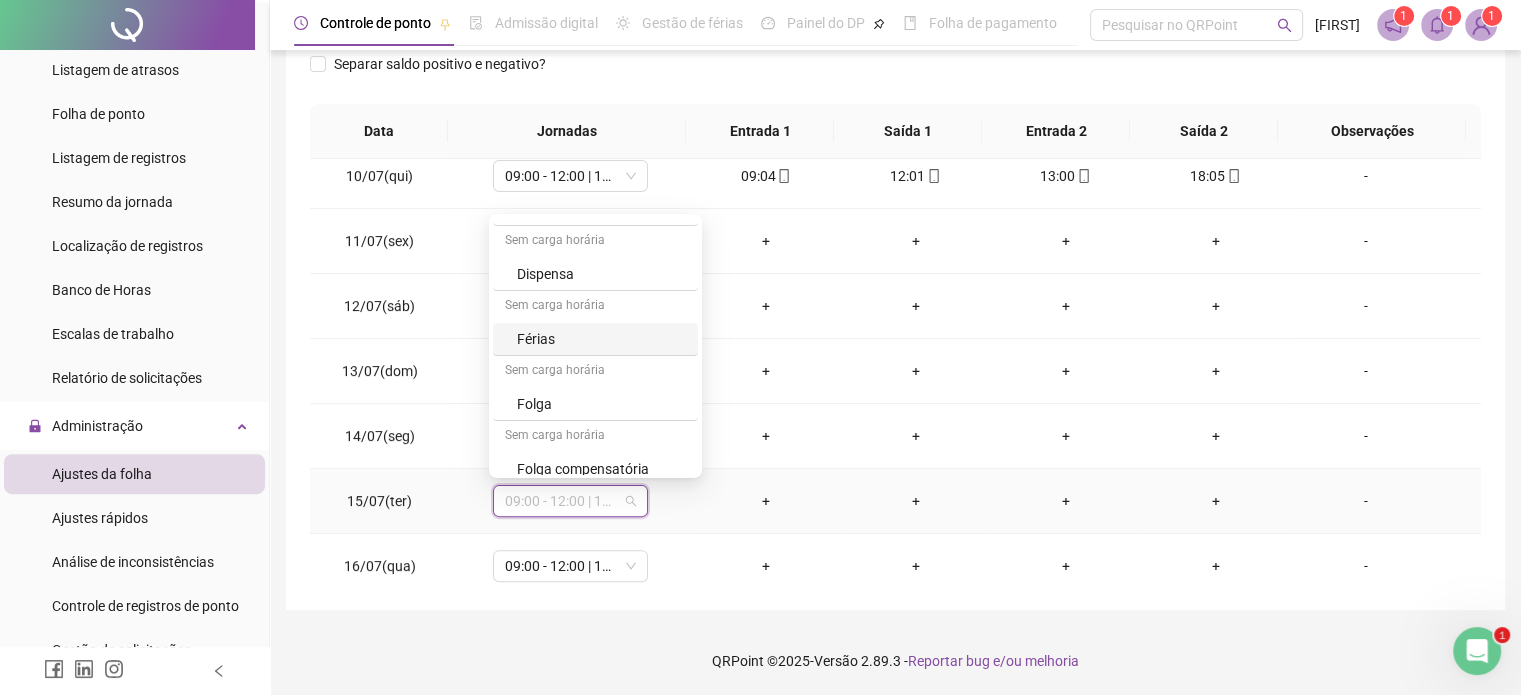 scroll, scrollTop: 192, scrollLeft: 0, axis: vertical 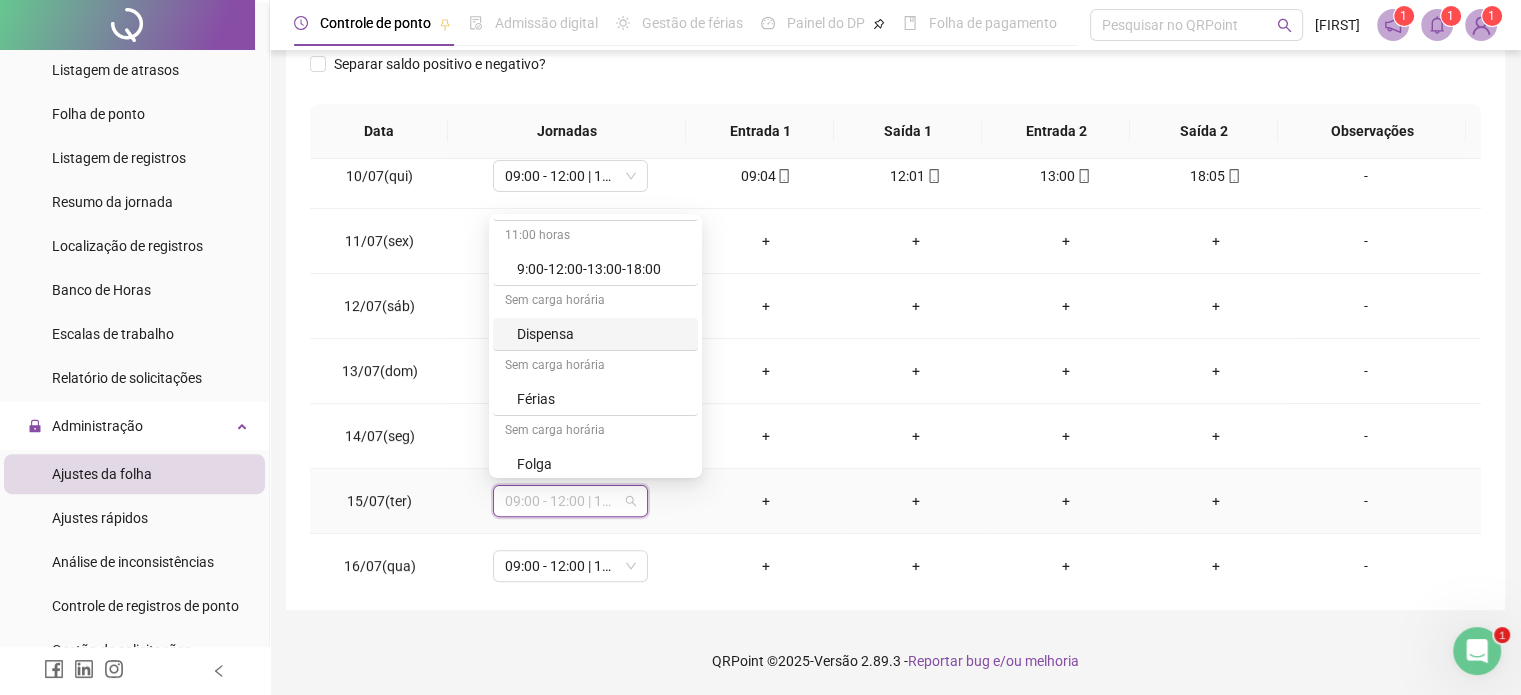 click on "Dispensa" at bounding box center (601, 334) 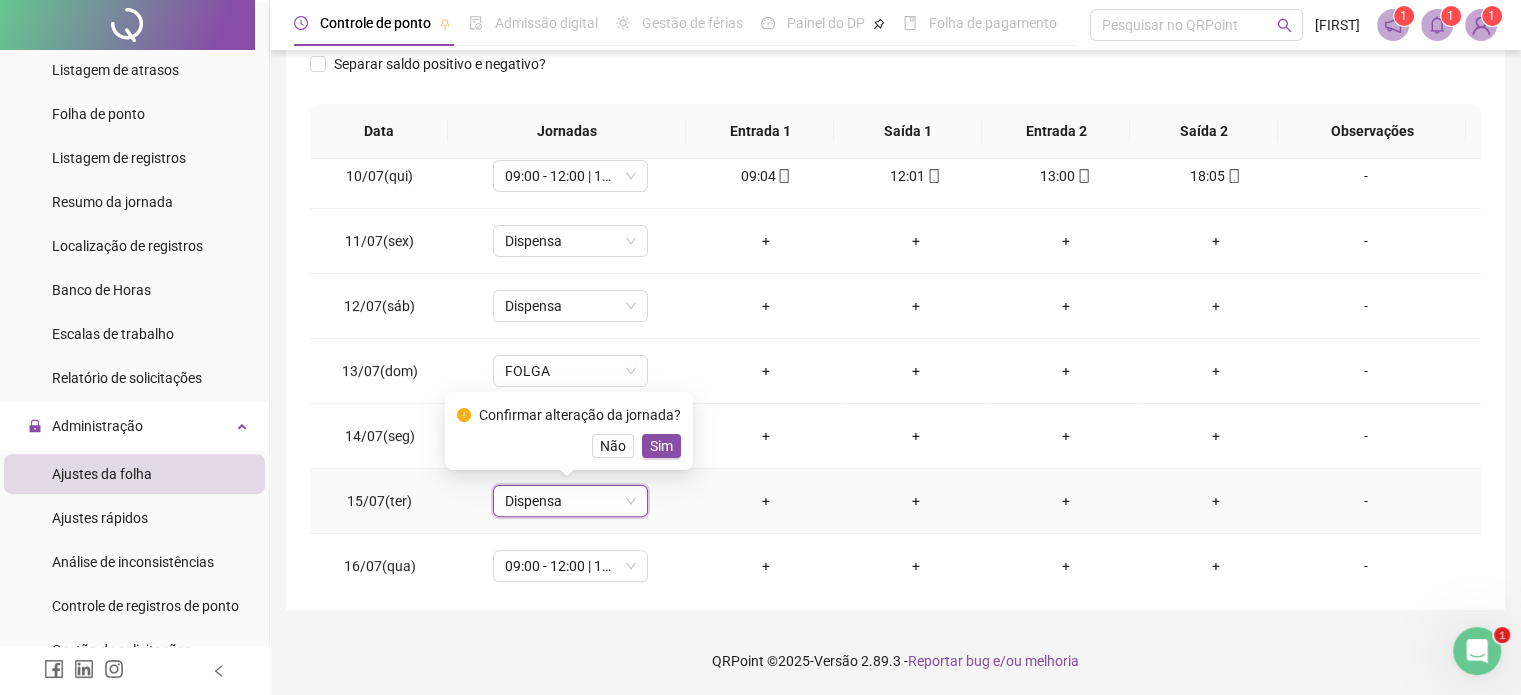 drag, startPoint x: 655, startPoint y: 444, endPoint x: 652, endPoint y: 473, distance: 29.15476 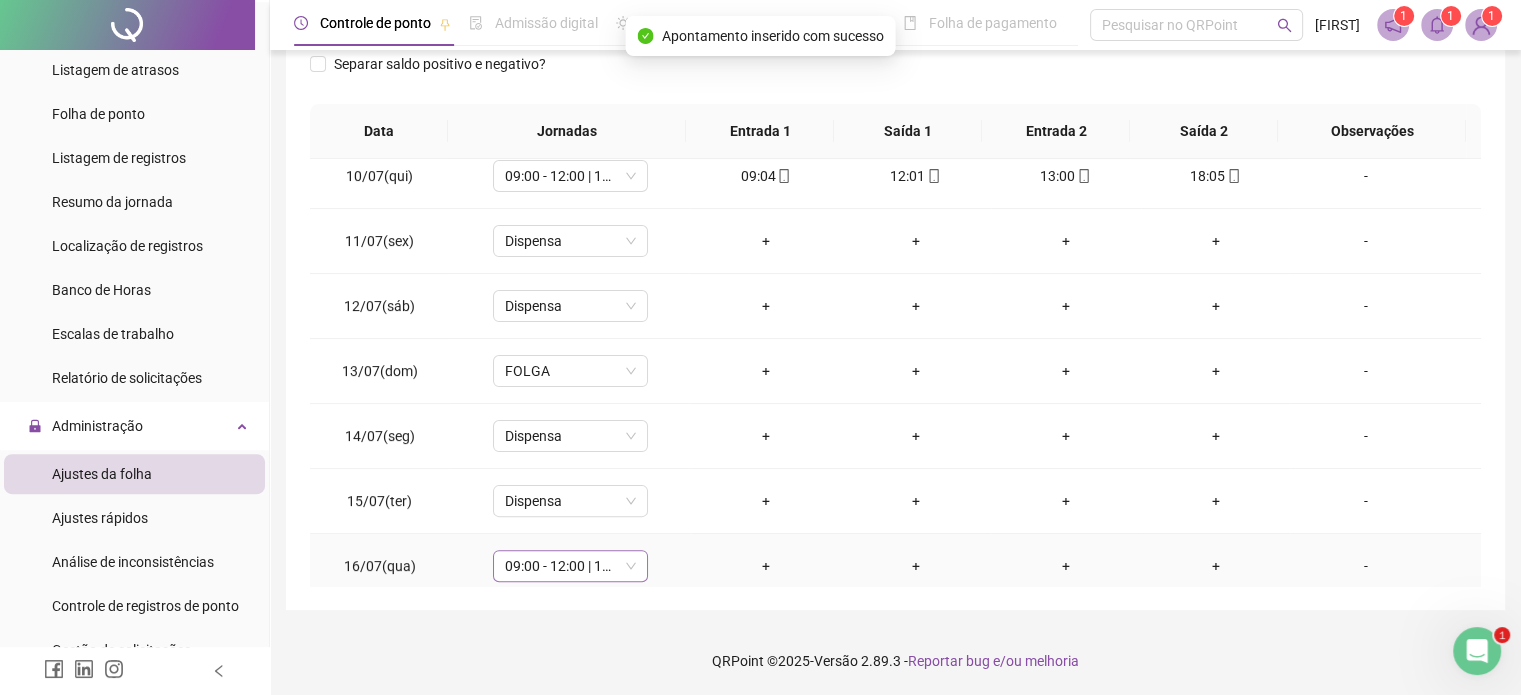 click on "09:00 - 12:00 | 13:00 - 18:00" at bounding box center (570, 566) 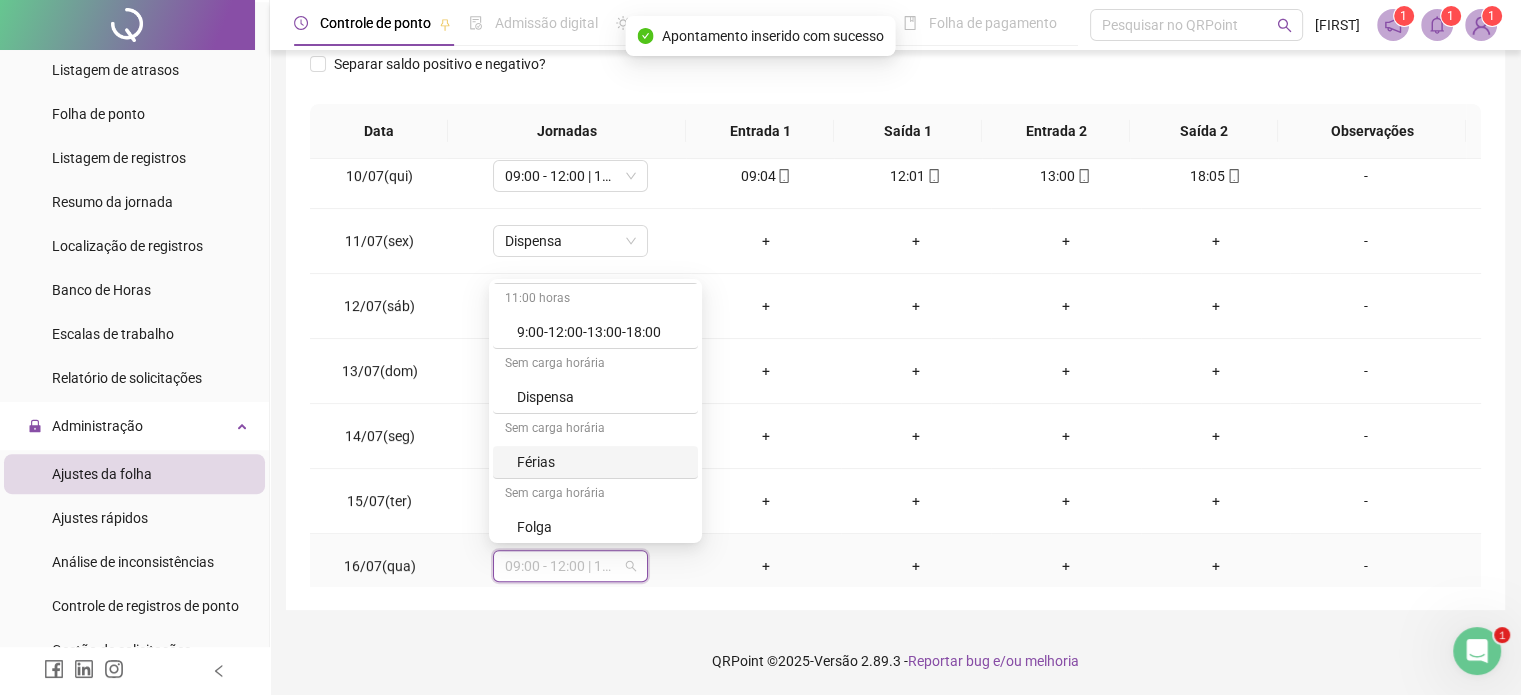 scroll, scrollTop: 192, scrollLeft: 0, axis: vertical 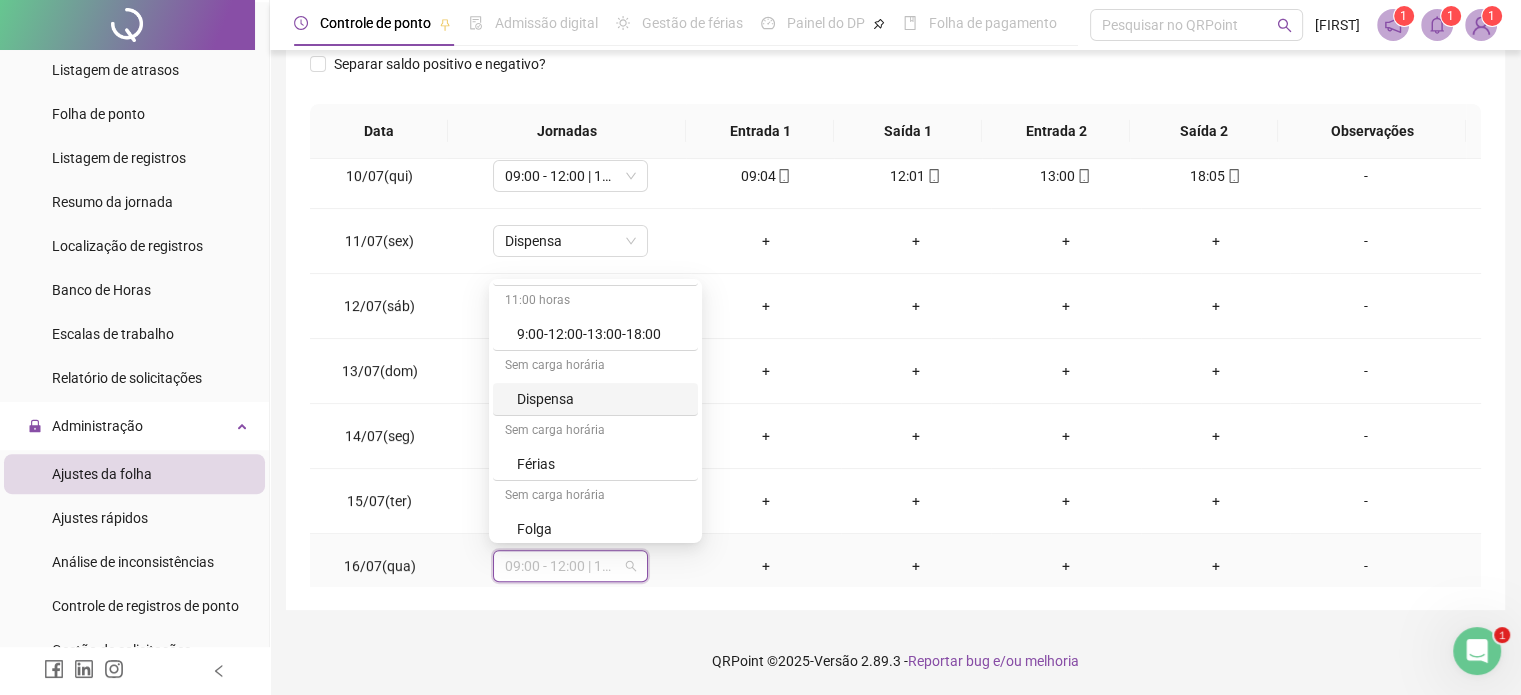 click on "Dispensa" at bounding box center (601, 399) 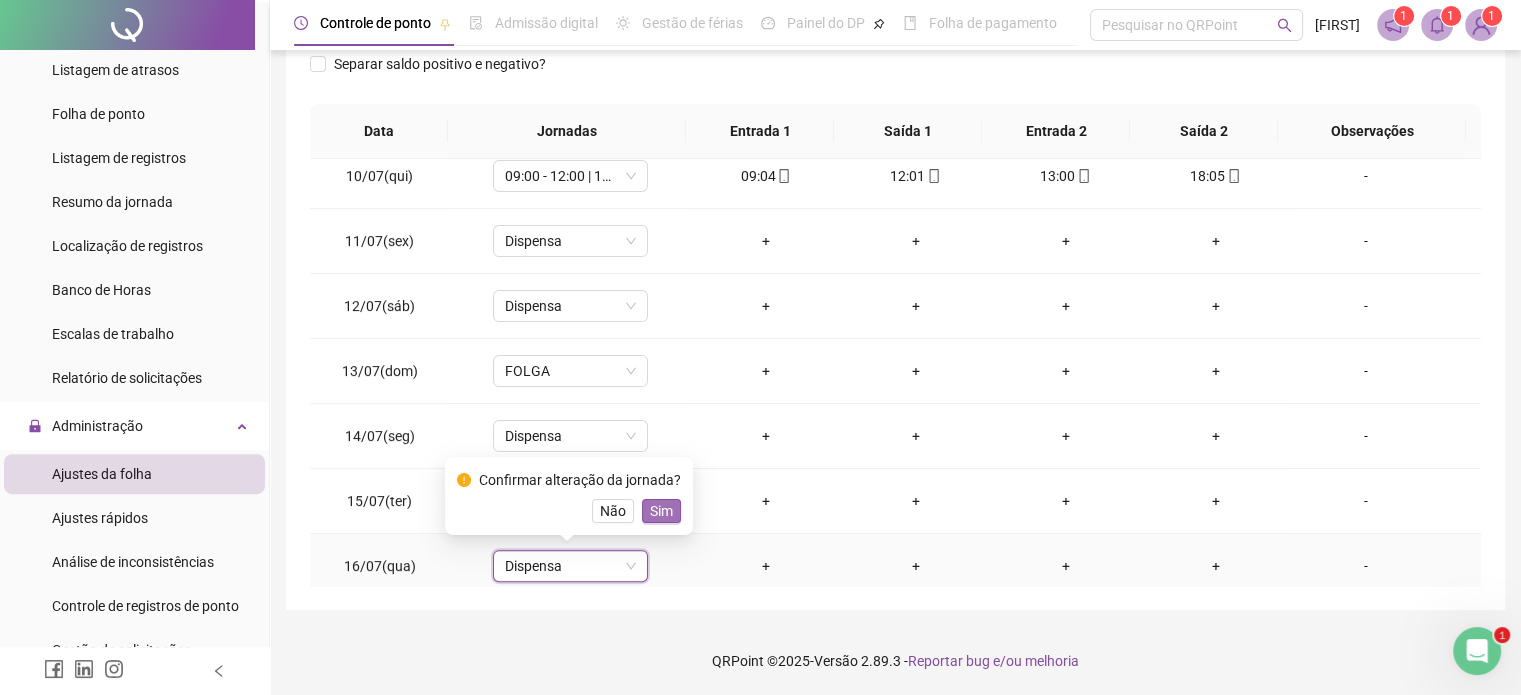 click on "Sim" at bounding box center (661, 511) 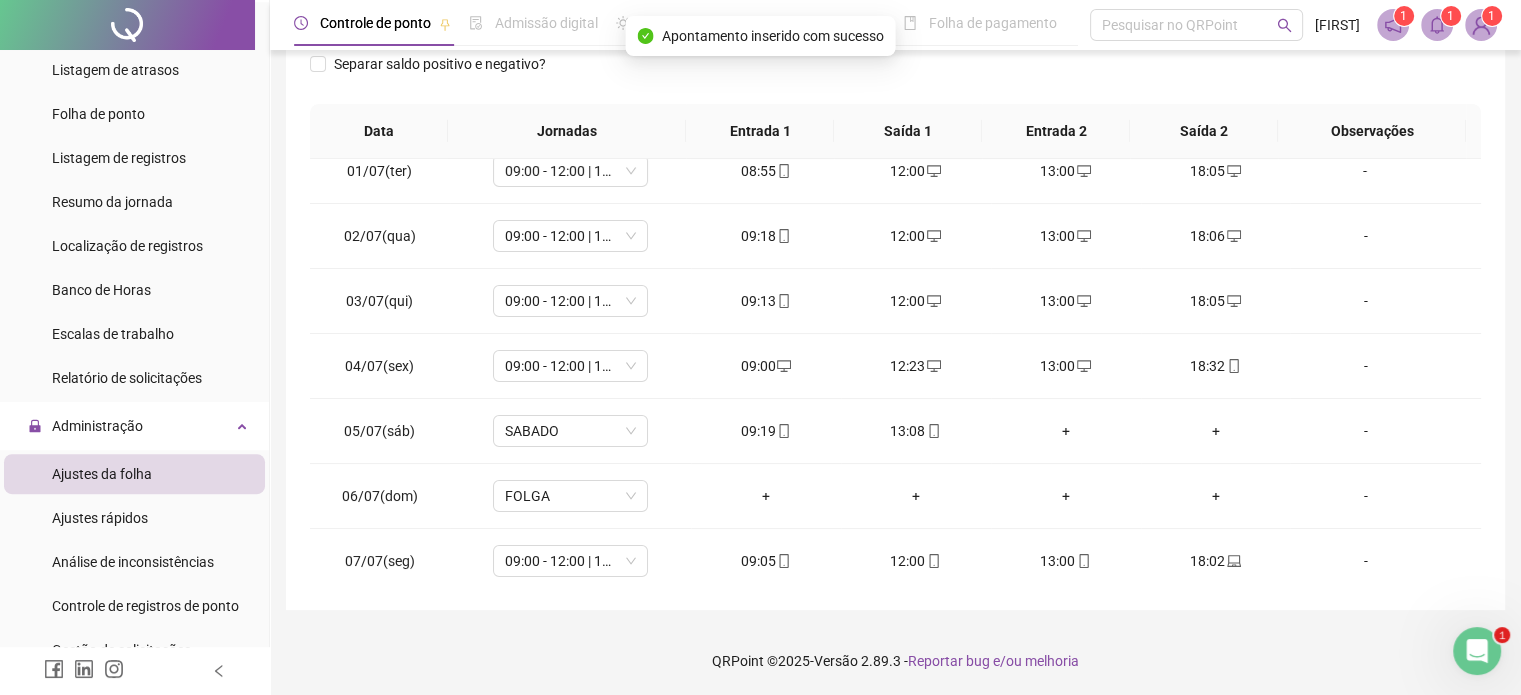 scroll, scrollTop: 0, scrollLeft: 0, axis: both 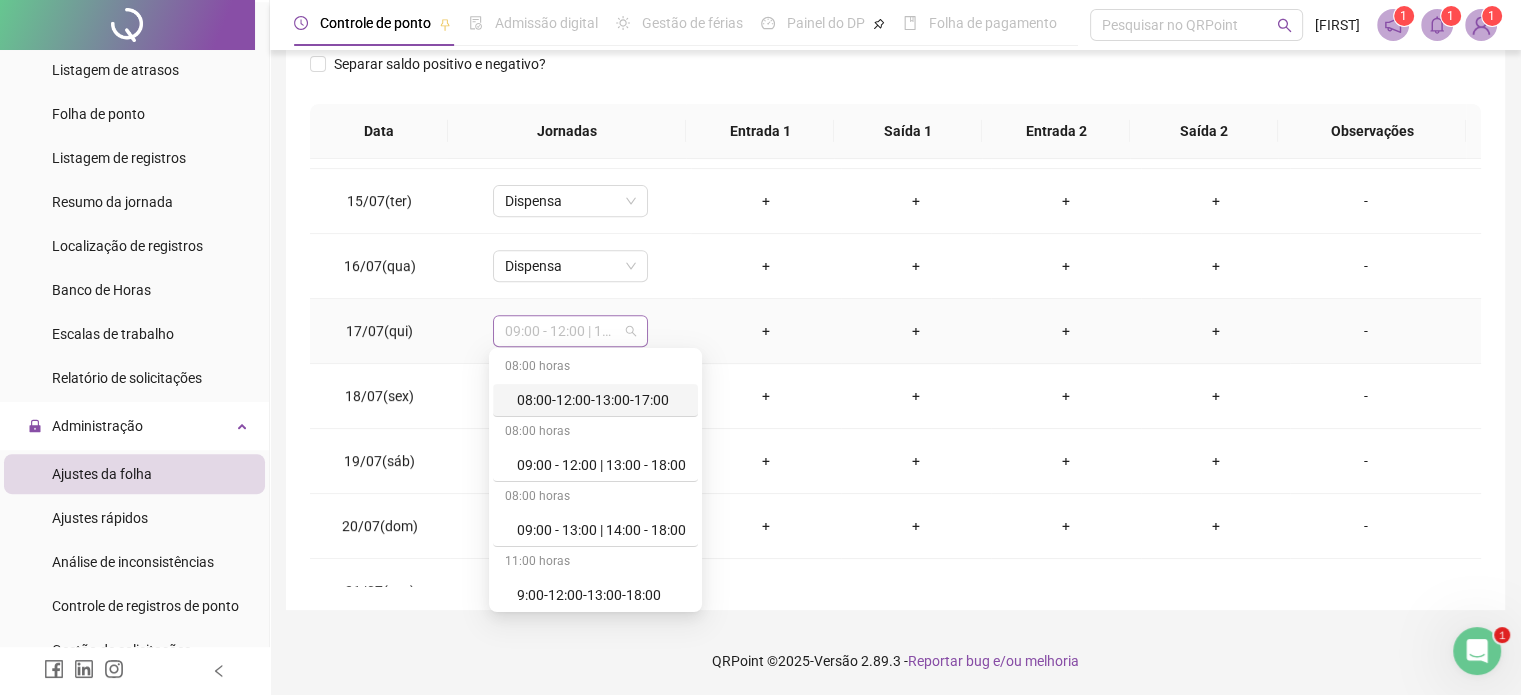 click on "09:00 - 12:00 | 13:00 - 18:00" at bounding box center [570, 331] 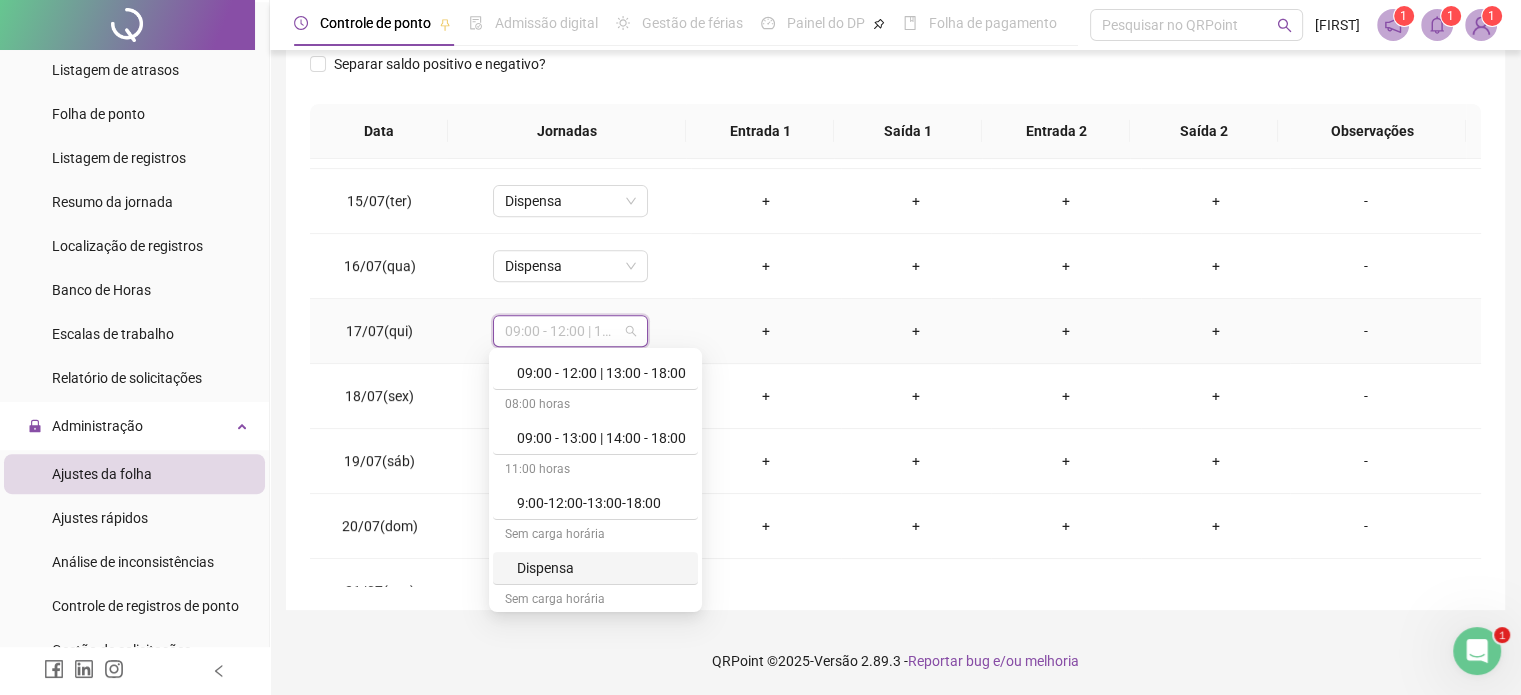 click on "Dispensa" at bounding box center [601, 568] 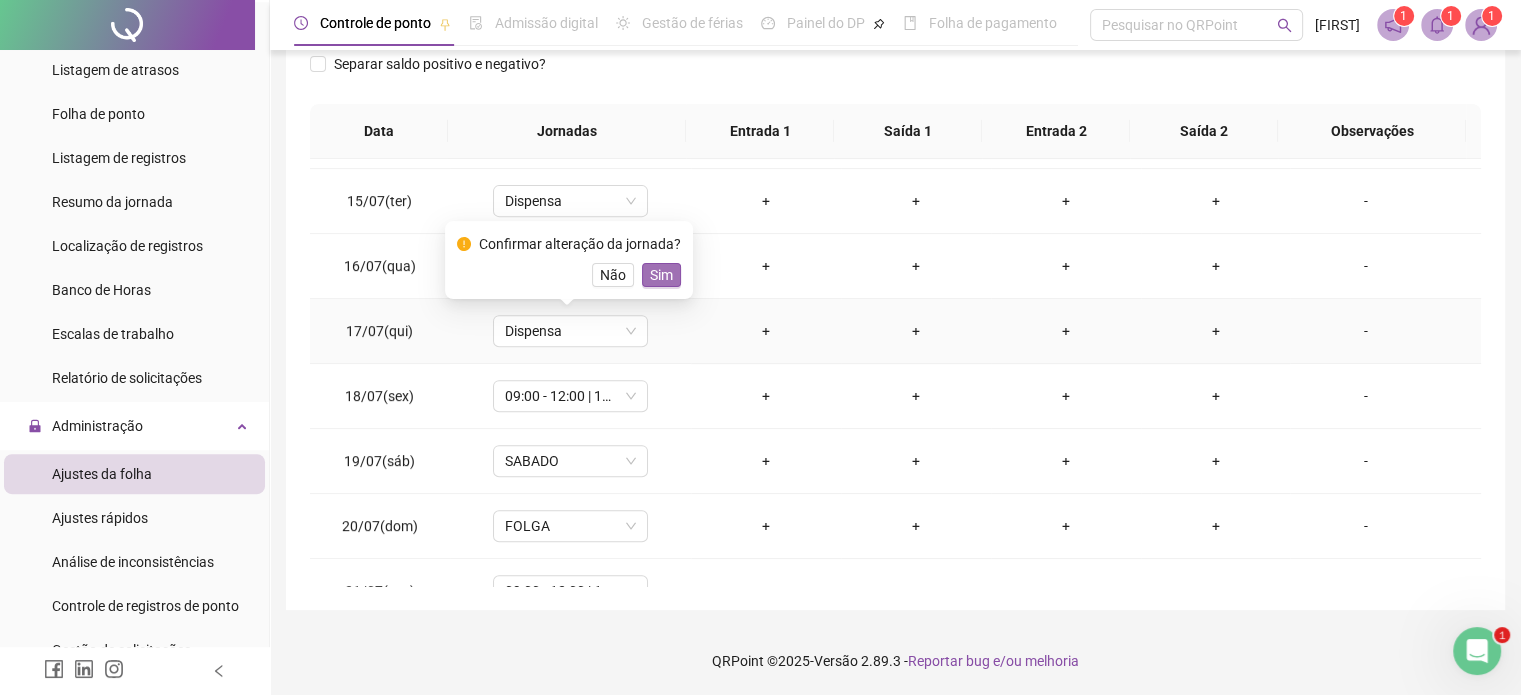 click on "Sim" at bounding box center [661, 275] 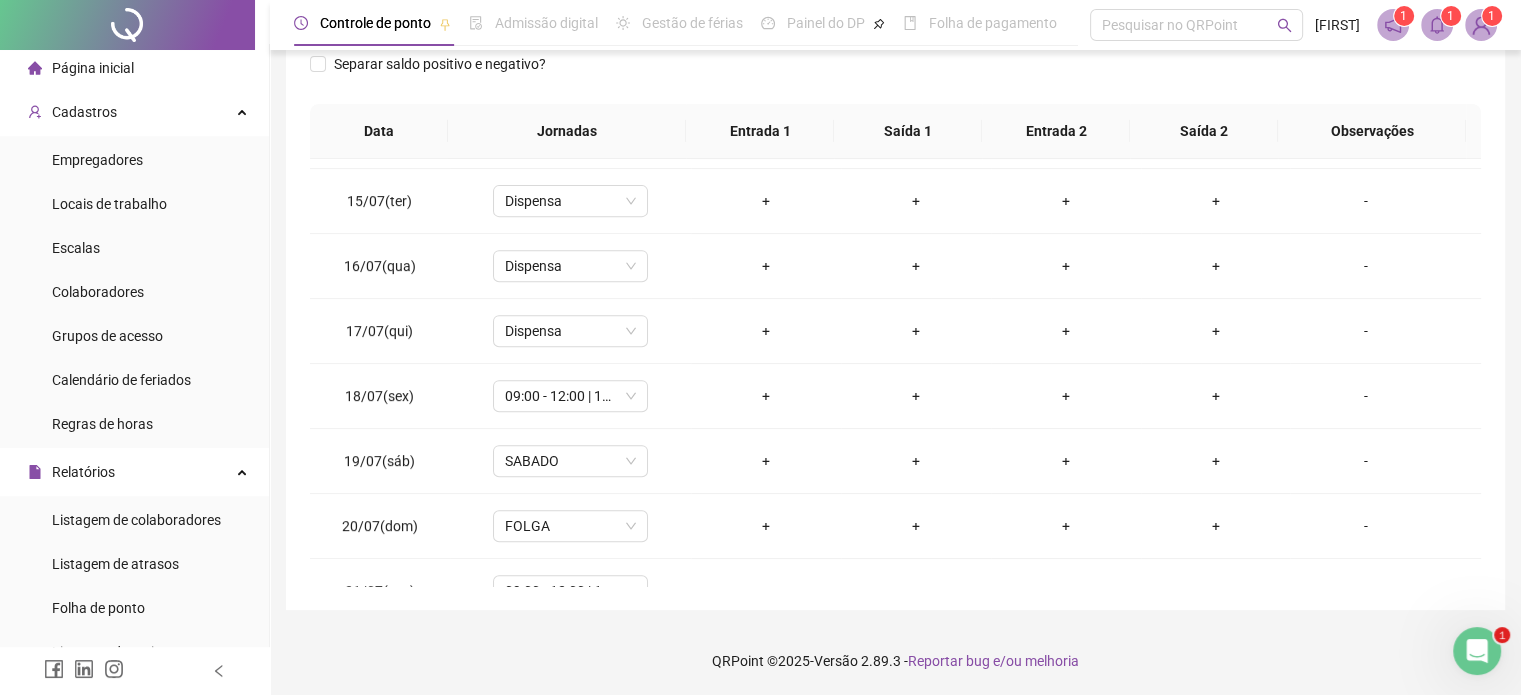 scroll, scrollTop: 0, scrollLeft: 0, axis: both 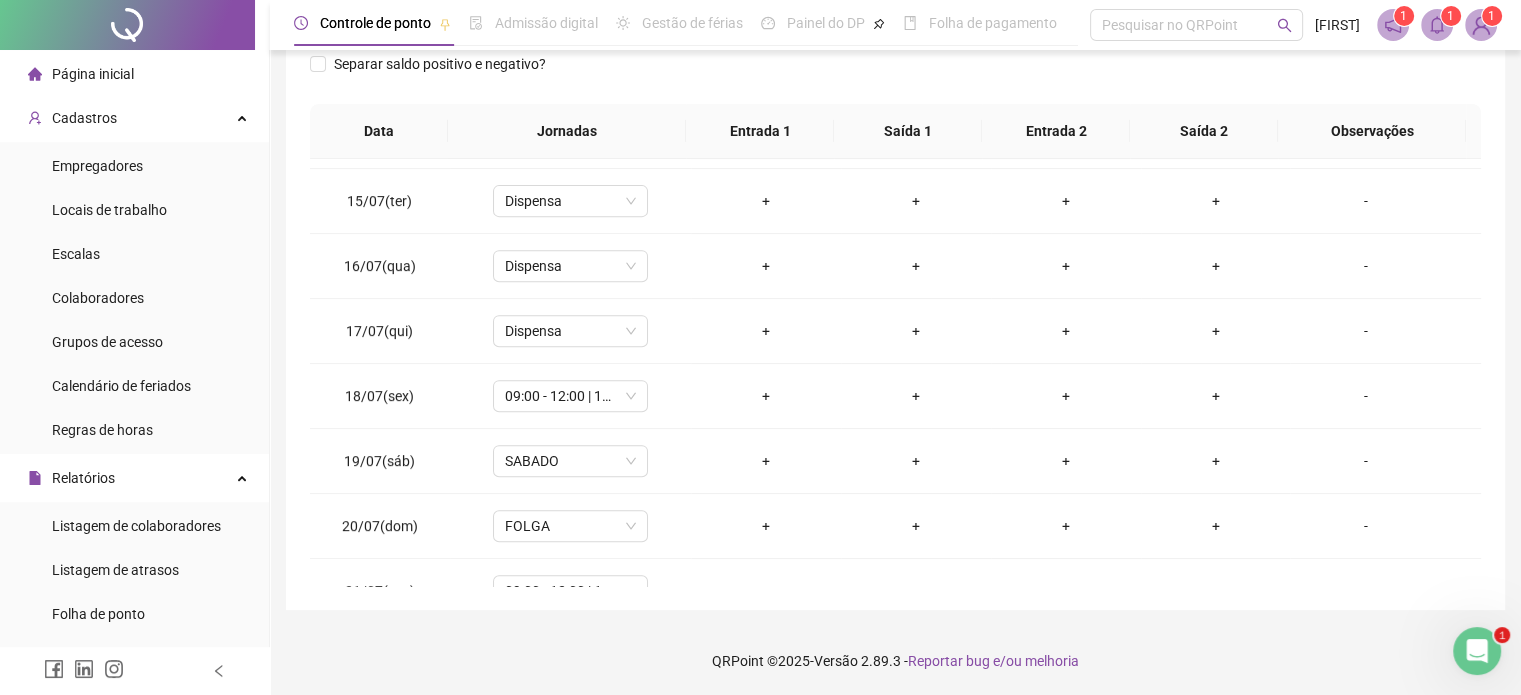 click on "Página inicial" at bounding box center (134, 74) 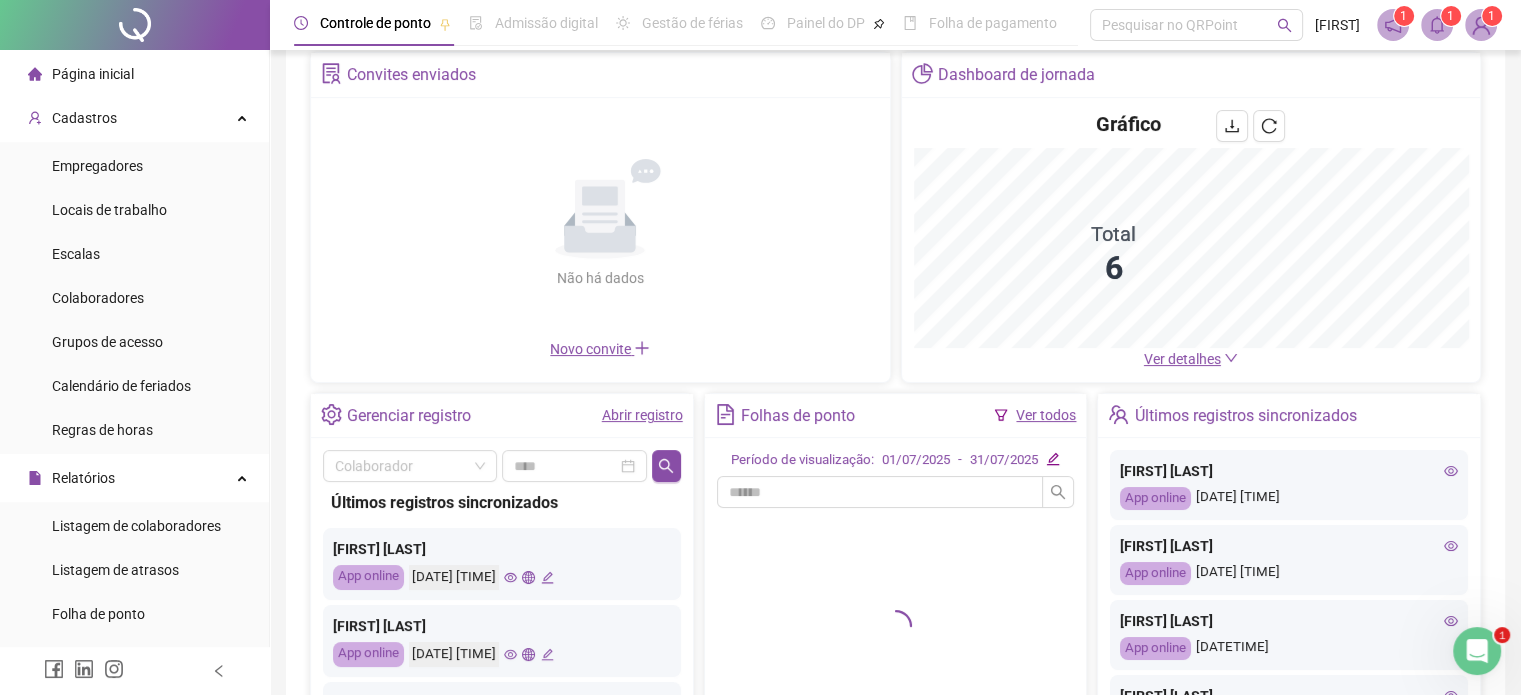scroll, scrollTop: 0, scrollLeft: 0, axis: both 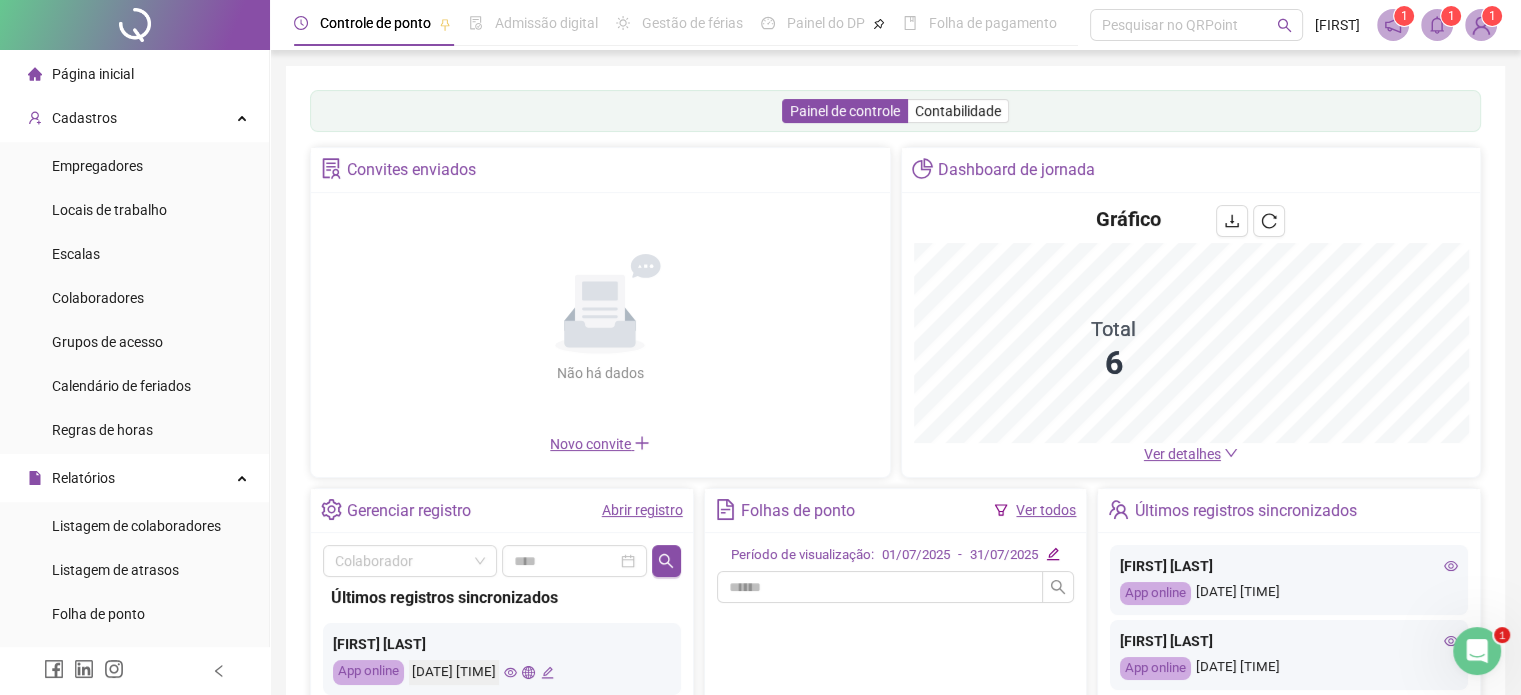 click on "Ver detalhes" at bounding box center [1182, 454] 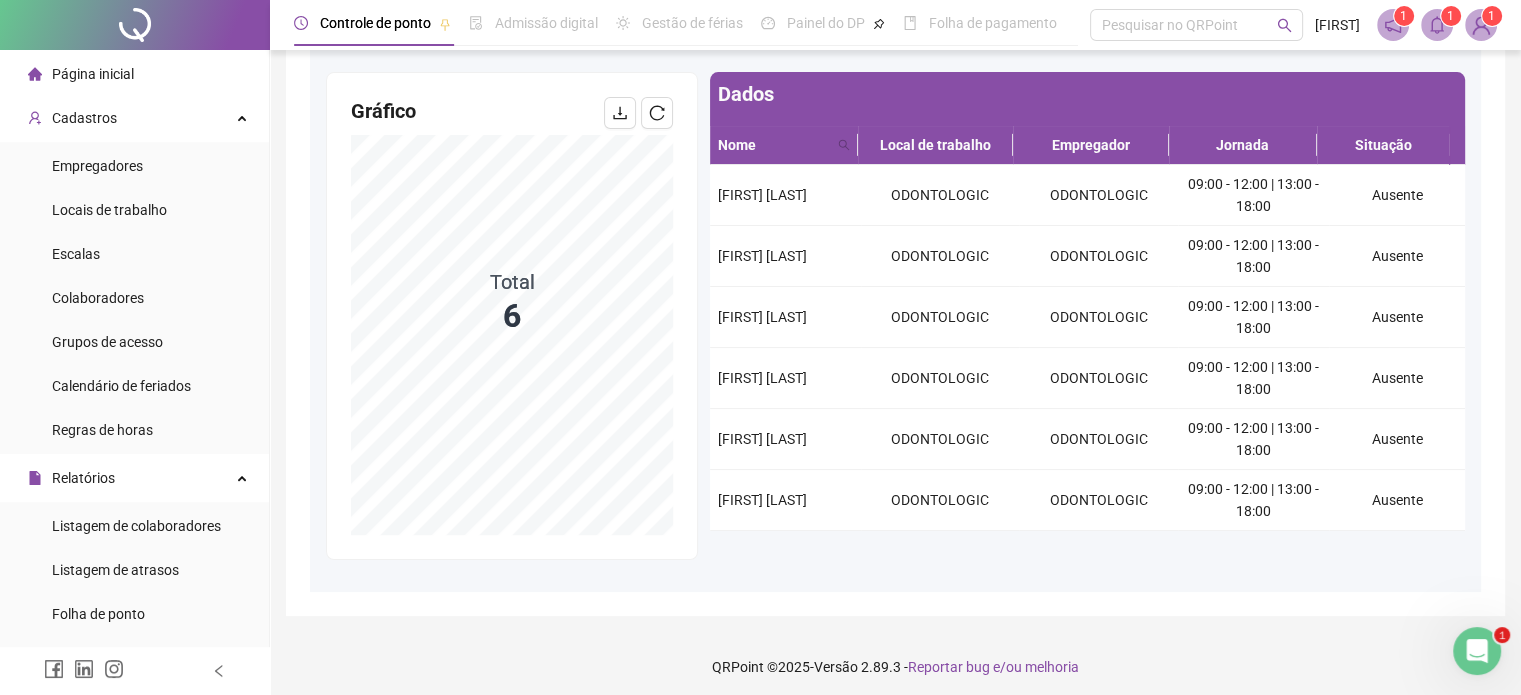 scroll, scrollTop: 192, scrollLeft: 0, axis: vertical 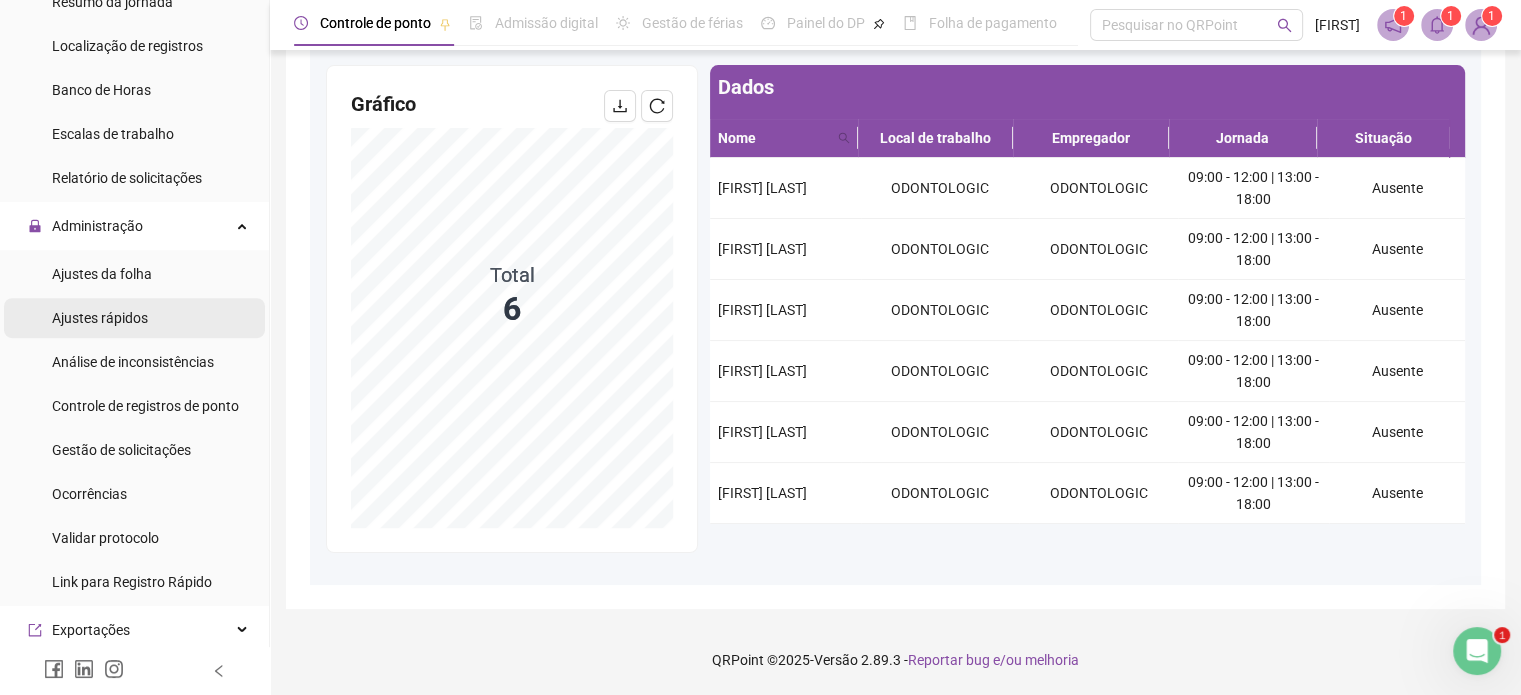 click on "Ajustes rápidos" at bounding box center (100, 318) 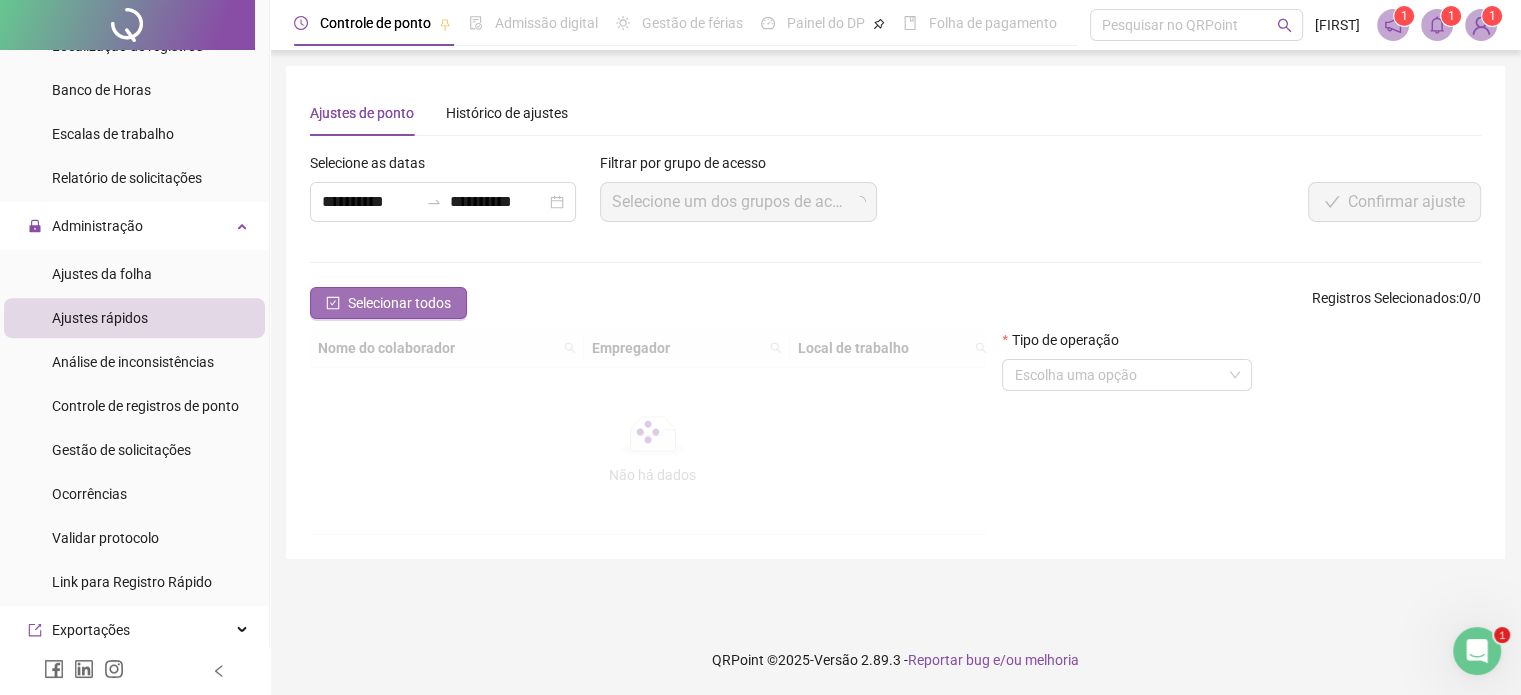 scroll, scrollTop: 0, scrollLeft: 0, axis: both 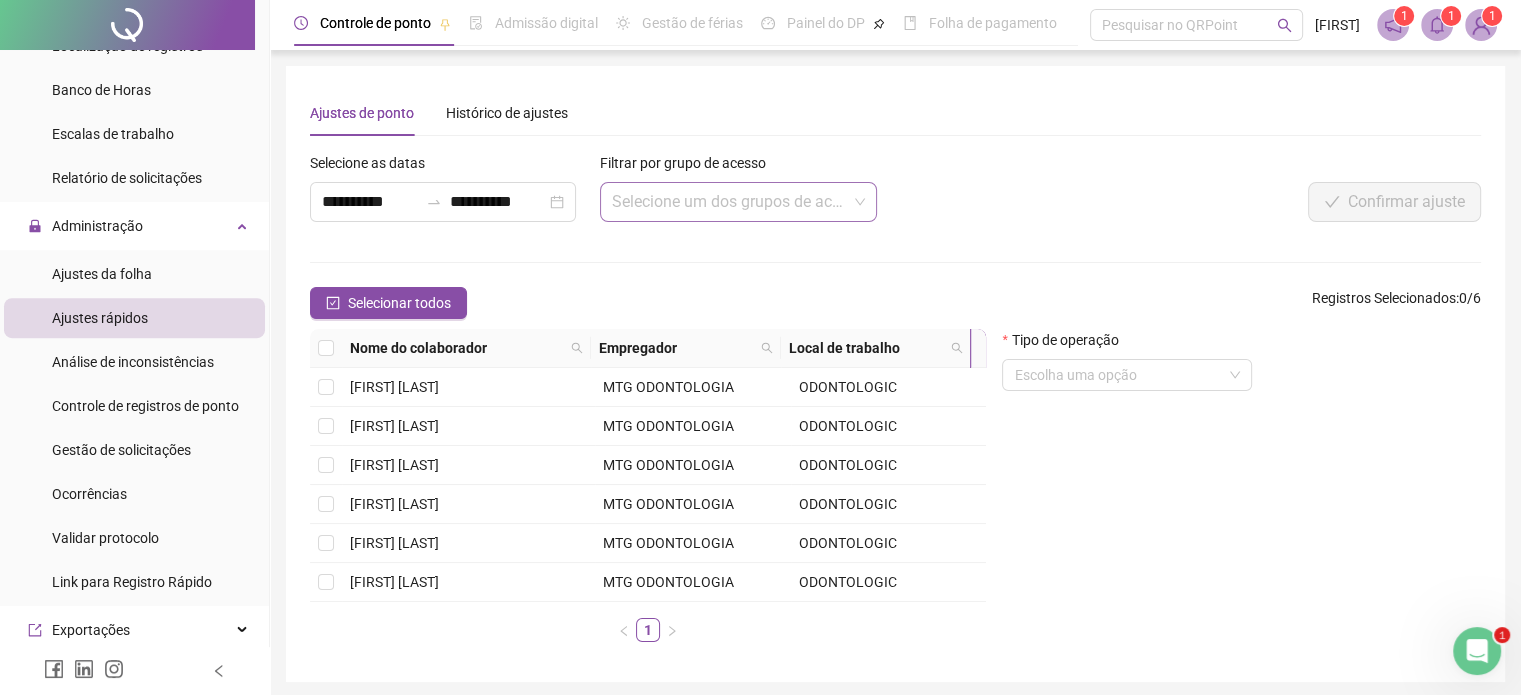 click at bounding box center [730, 202] 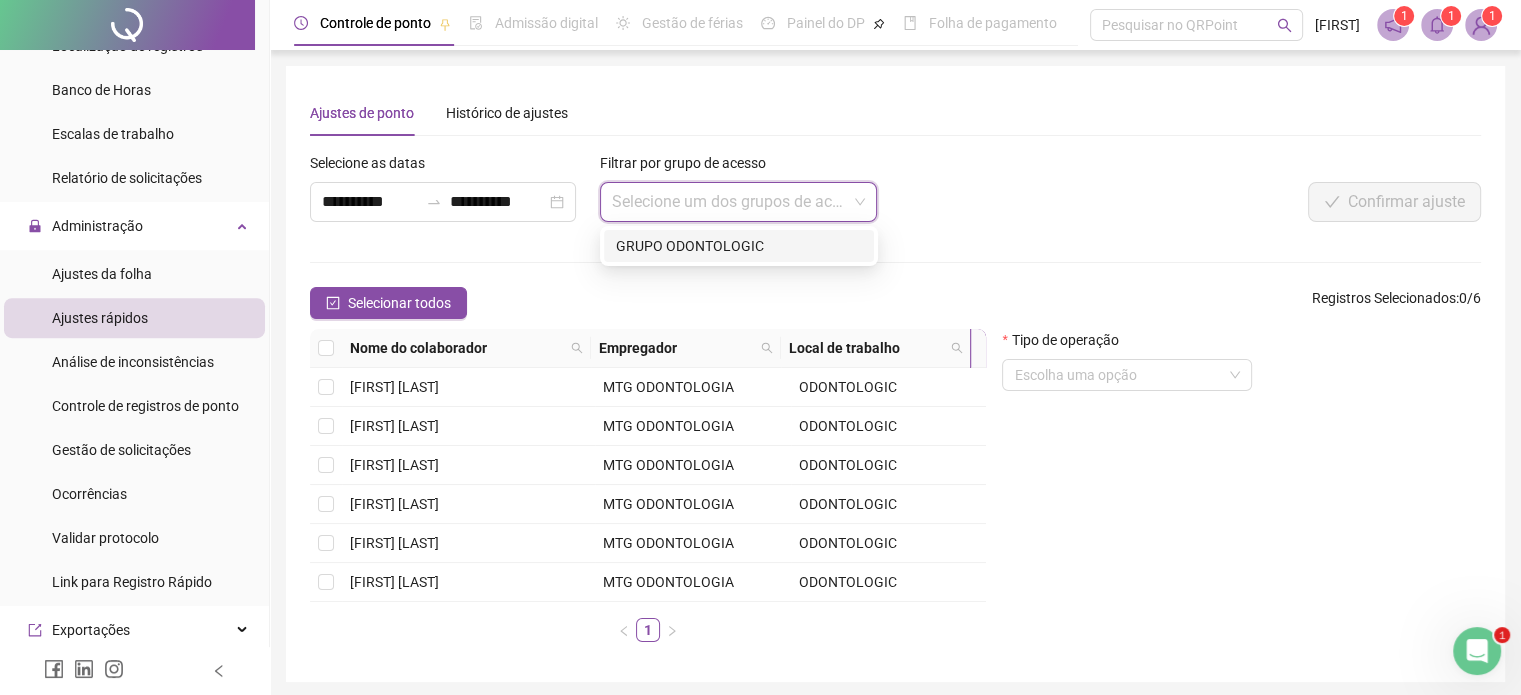 click on "GRUPO ODONTOLOGIC" at bounding box center [739, 246] 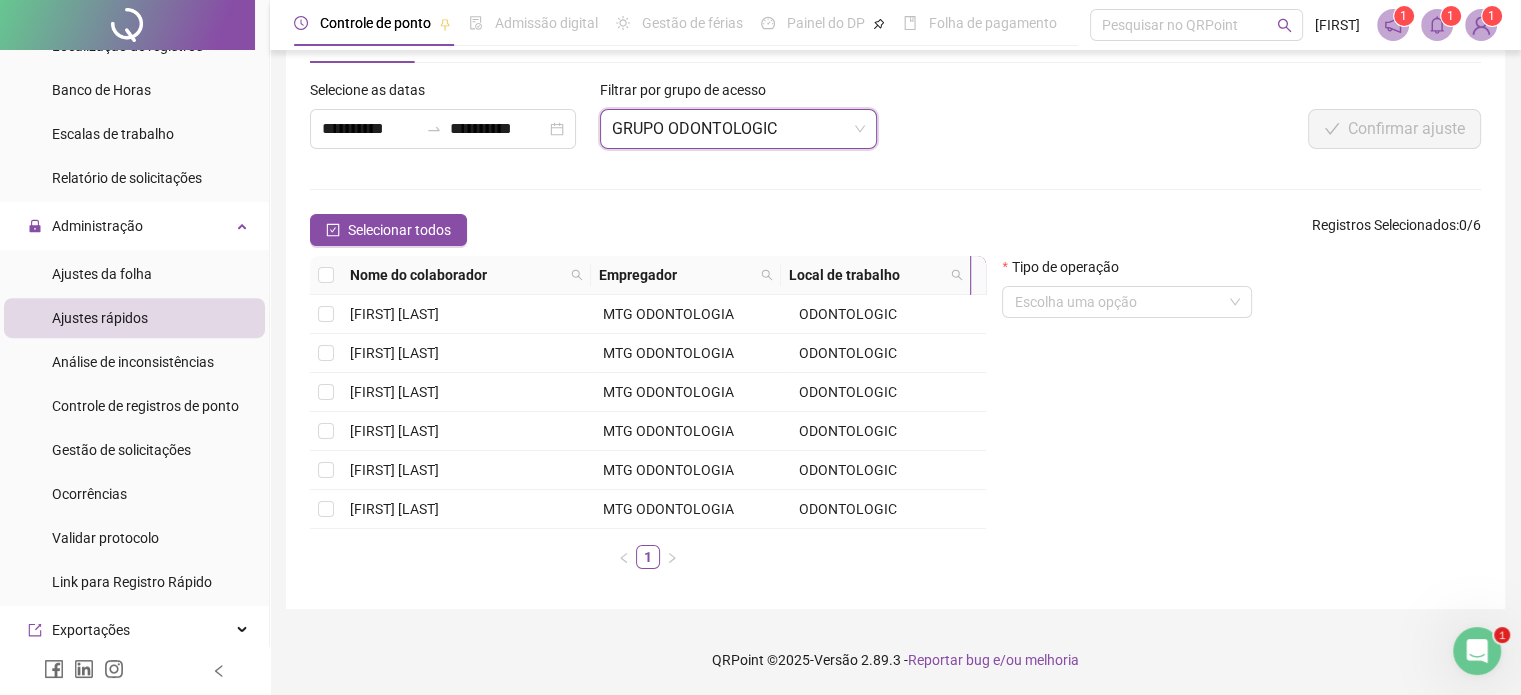 scroll, scrollTop: 93, scrollLeft: 0, axis: vertical 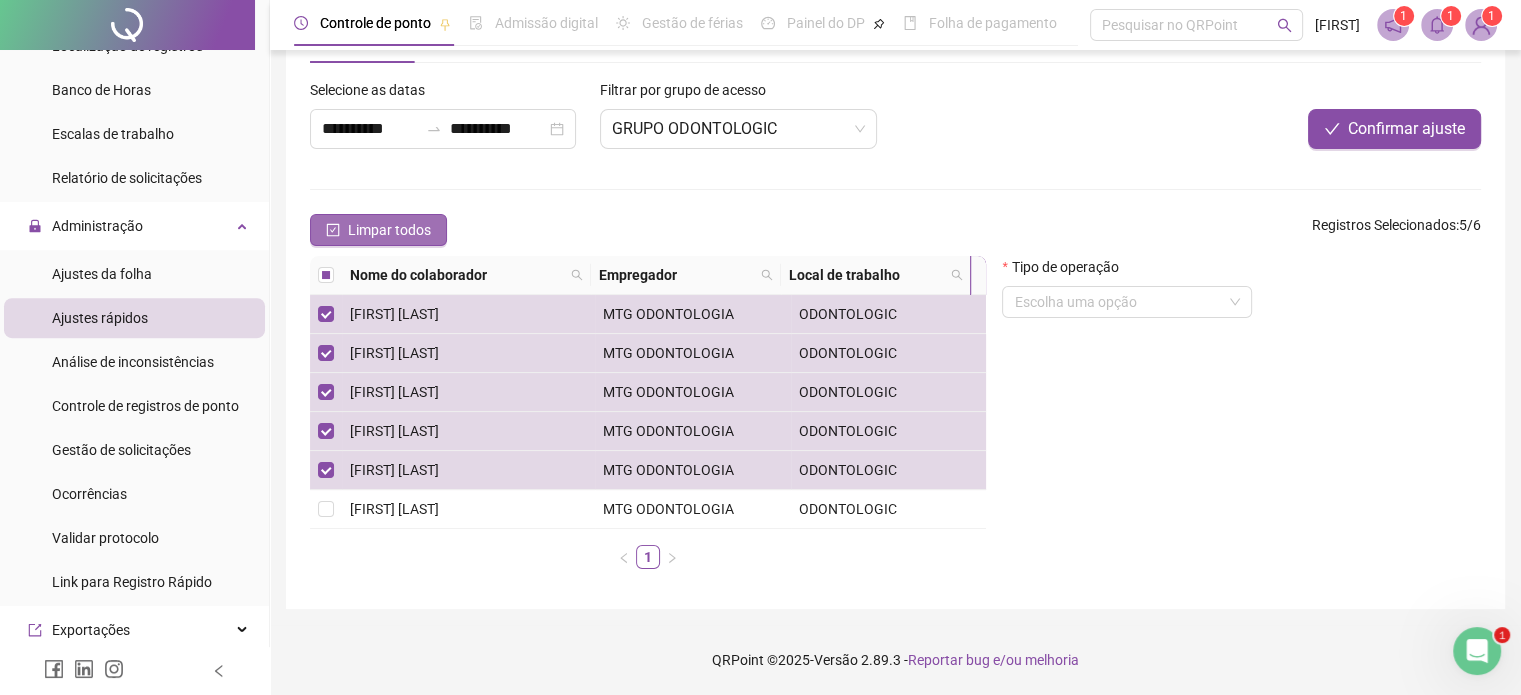click on "Limpar todos" at bounding box center (378, 230) 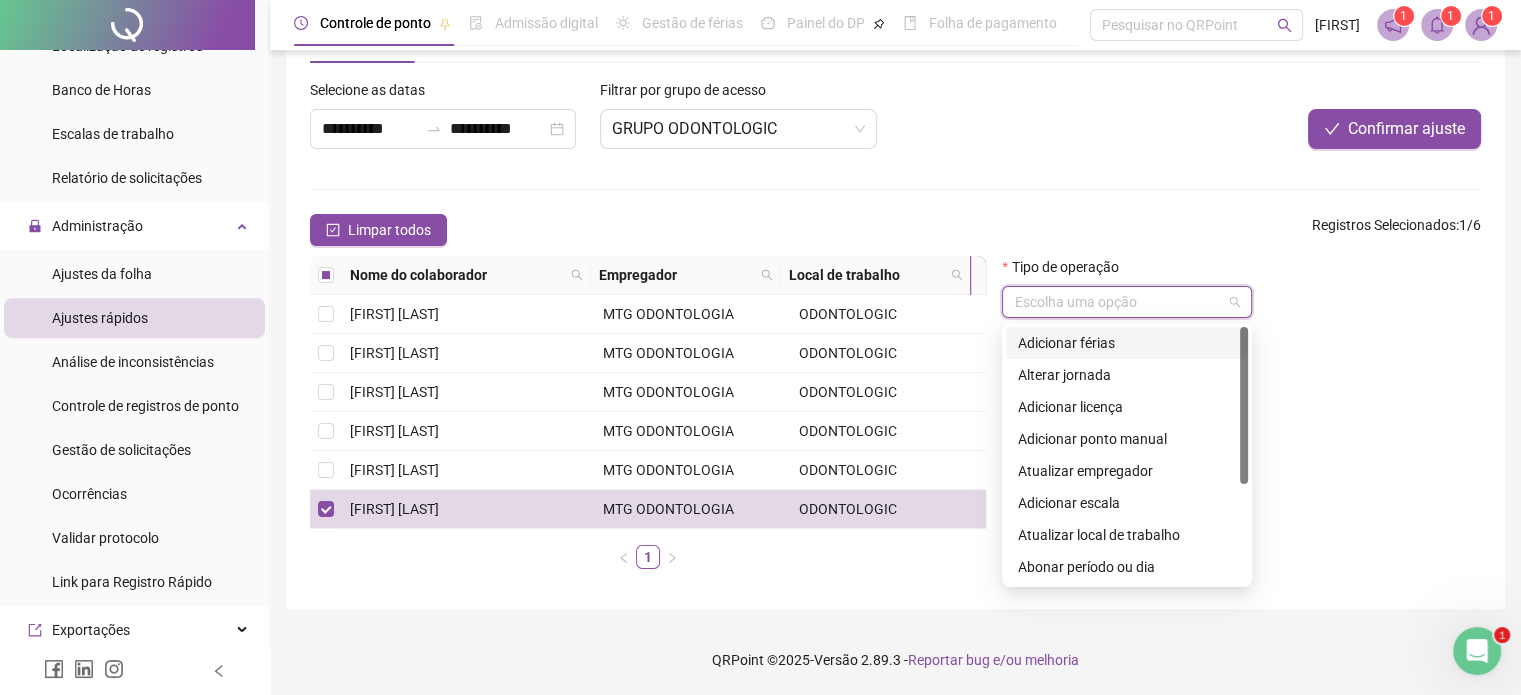 click at bounding box center (1118, 302) 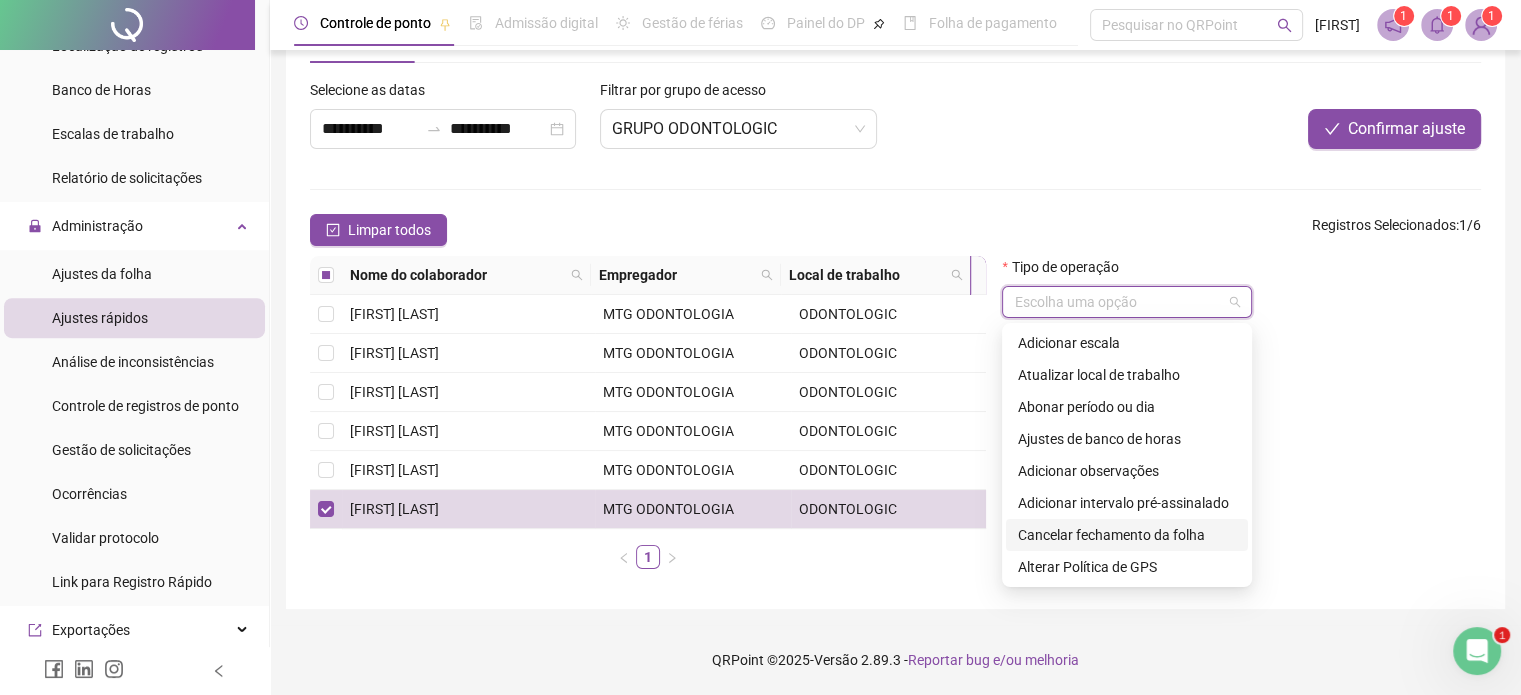 scroll, scrollTop: 0, scrollLeft: 0, axis: both 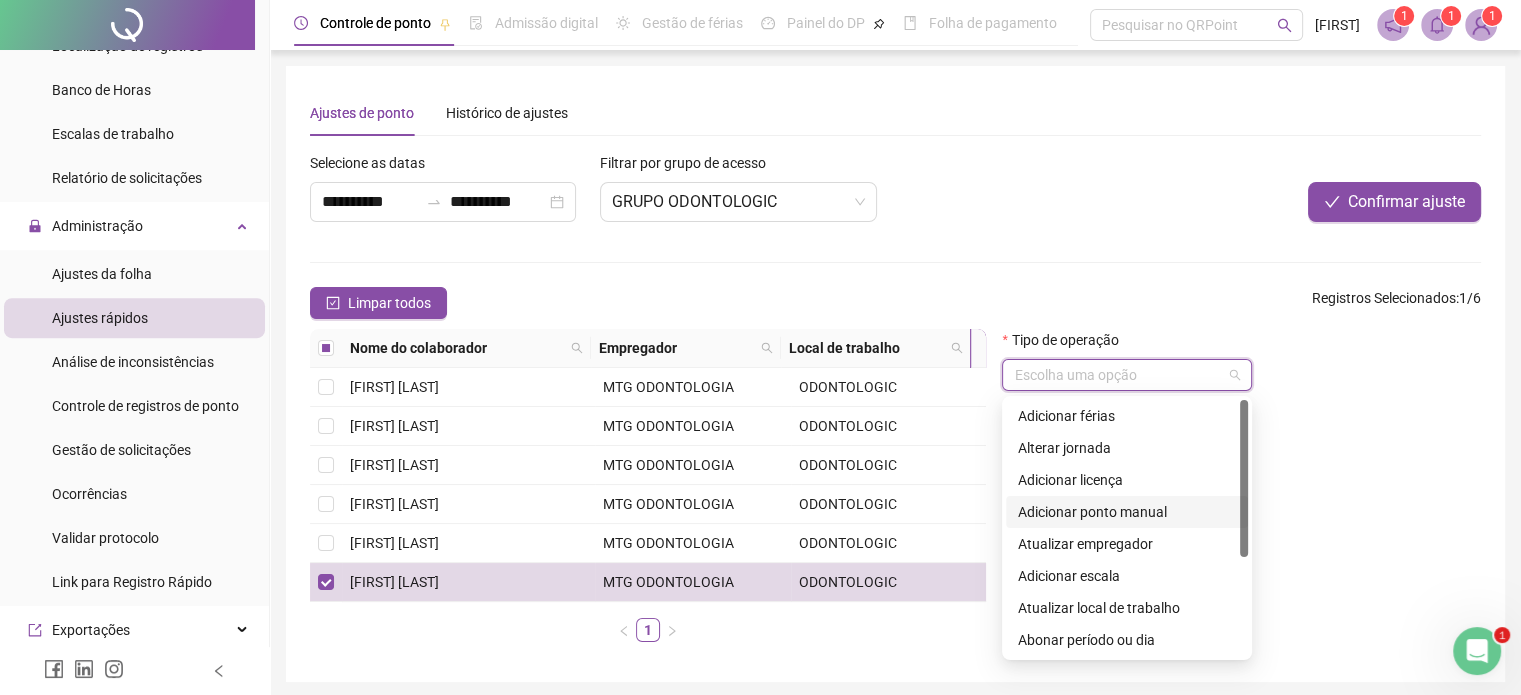 click on "Adicionar ponto manual" at bounding box center [1127, 512] 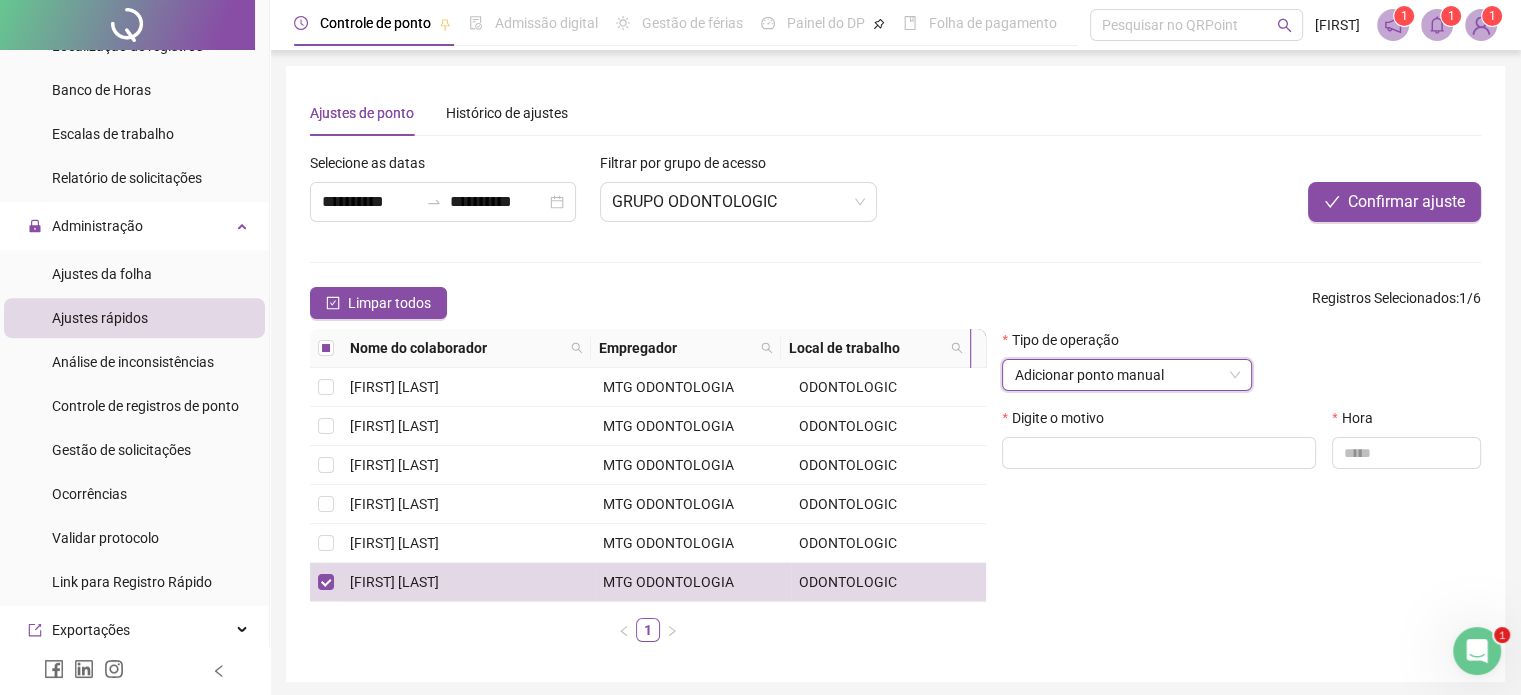 click on "Adicionar ponto manual" at bounding box center (1127, 375) 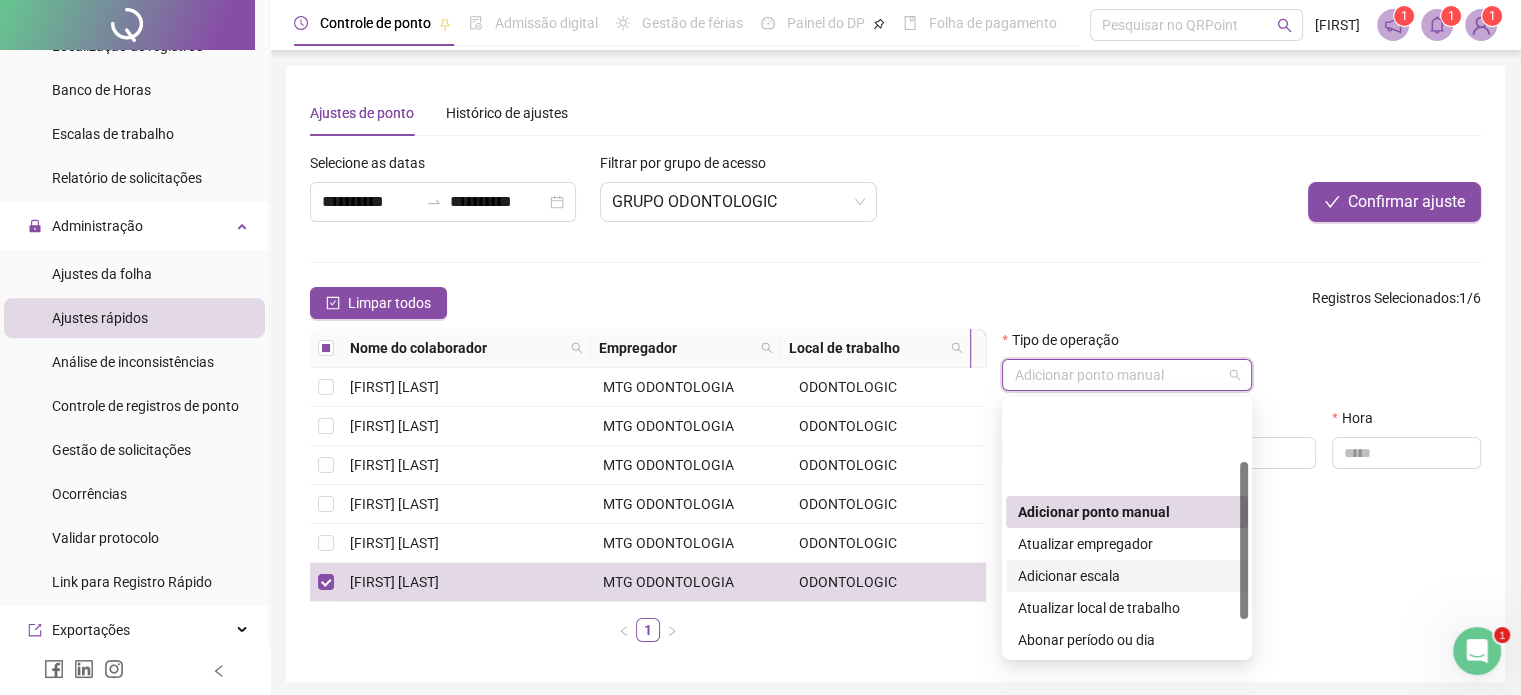 scroll, scrollTop: 100, scrollLeft: 0, axis: vertical 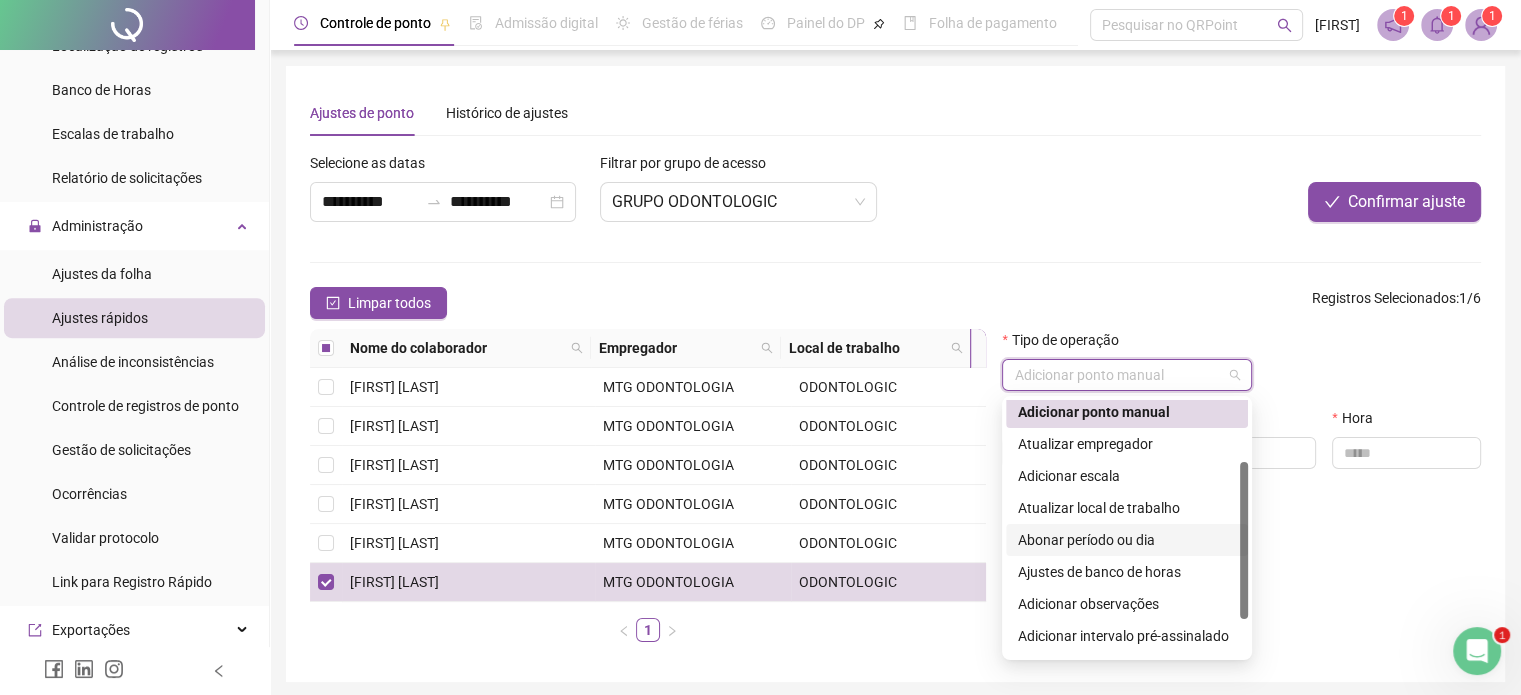 click on "Abonar período ou dia" at bounding box center [1127, 540] 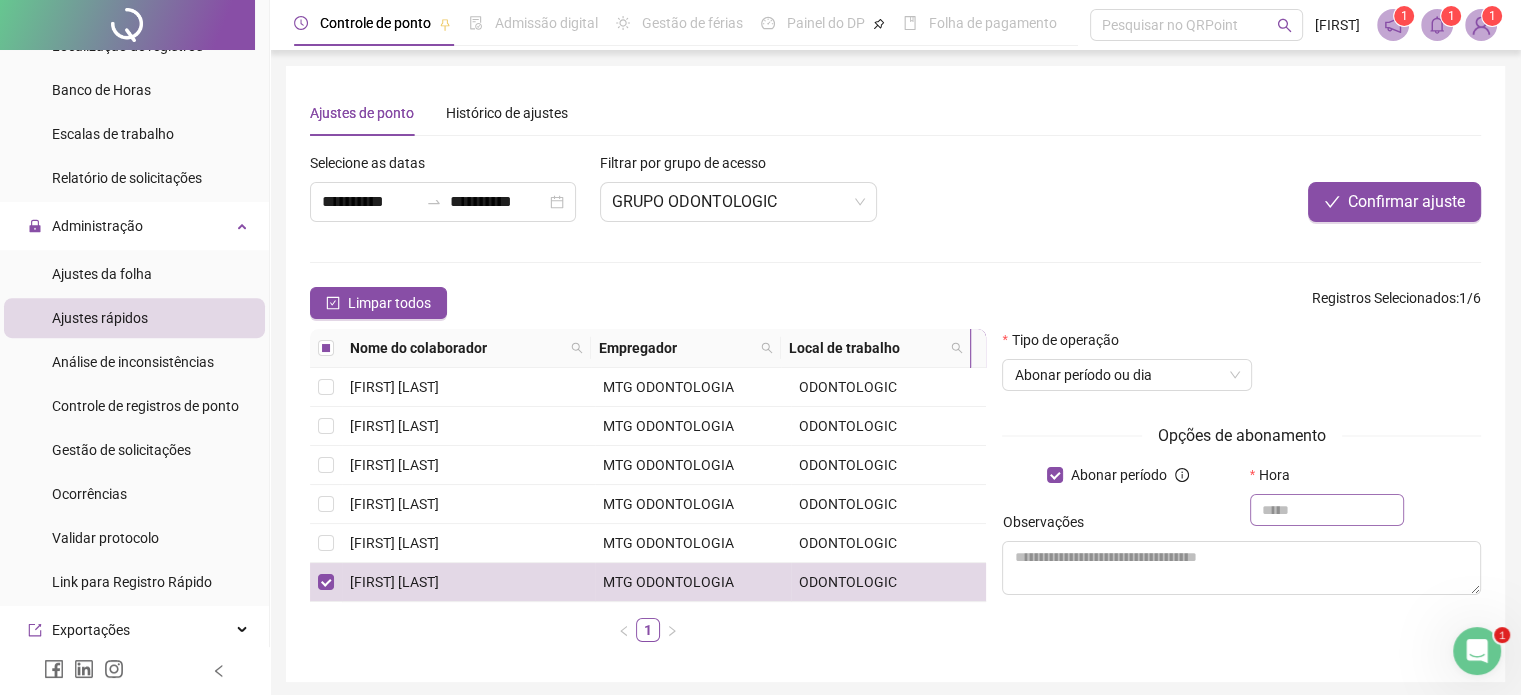 click at bounding box center [1327, 510] 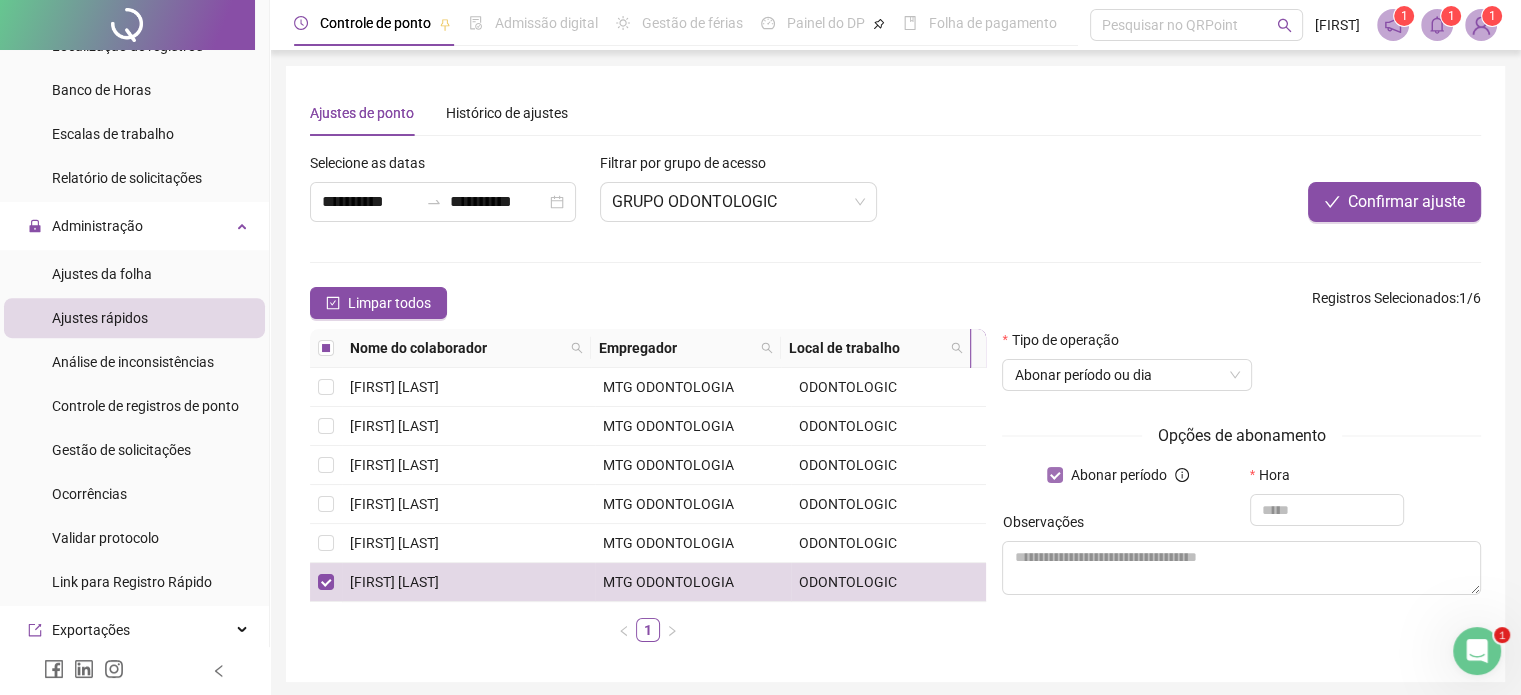 click on "Abonar período" at bounding box center (1119, 475) 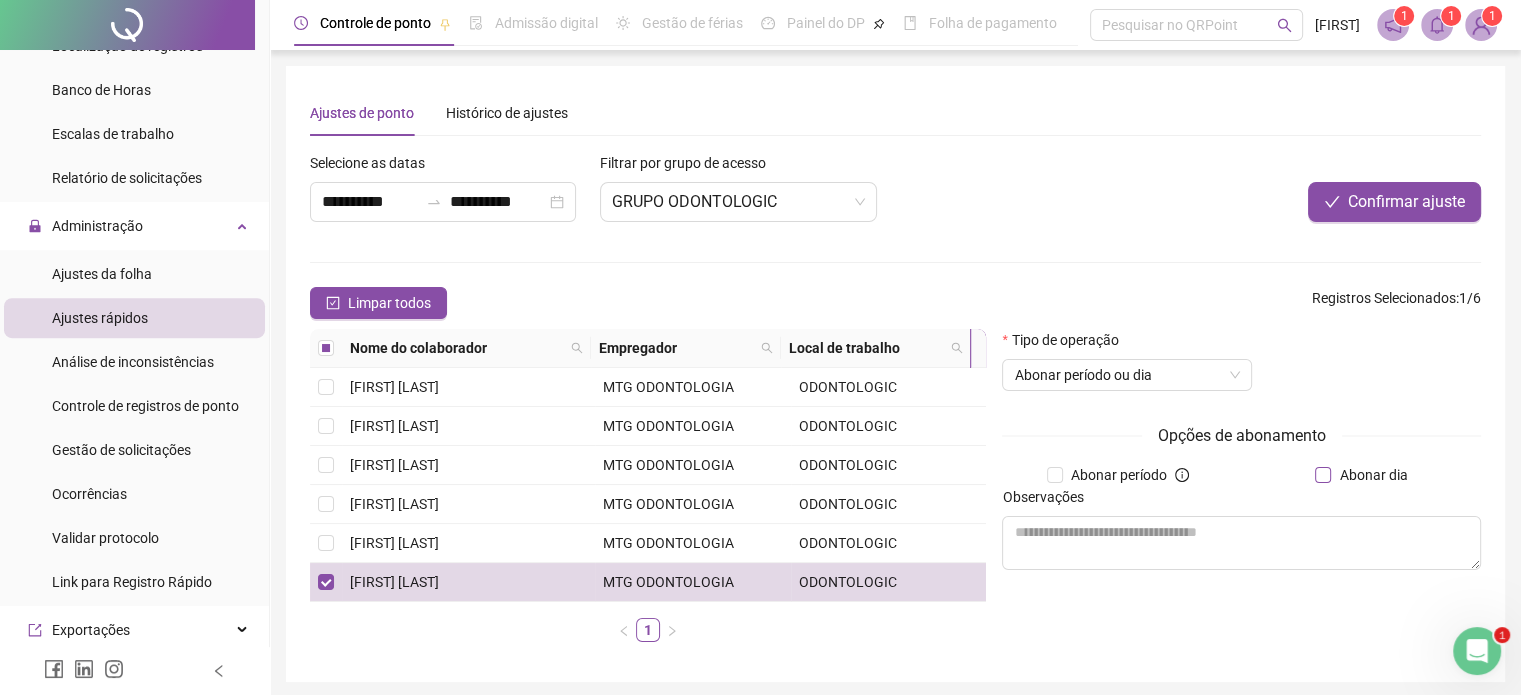 click on "Abonar dia" at bounding box center (1373, 475) 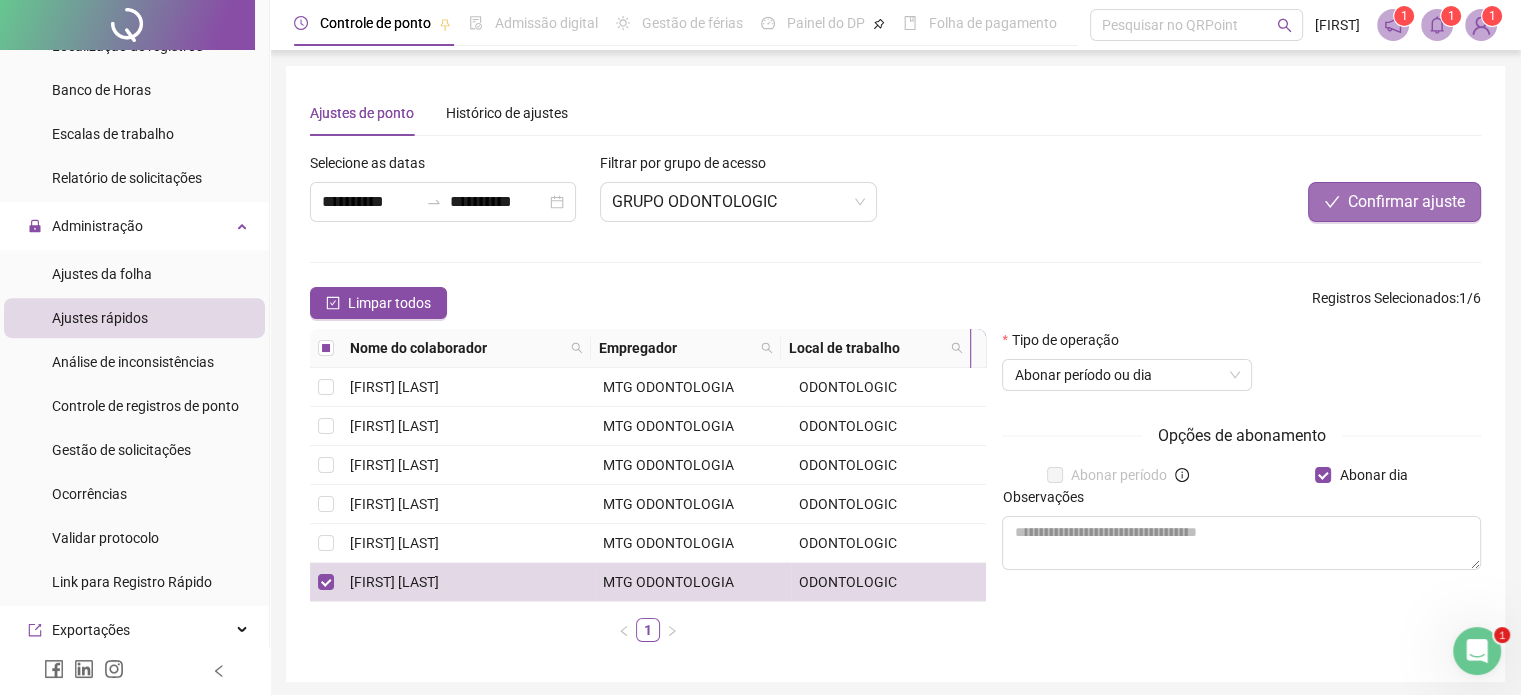 click on "Confirmar ajuste" at bounding box center (1406, 202) 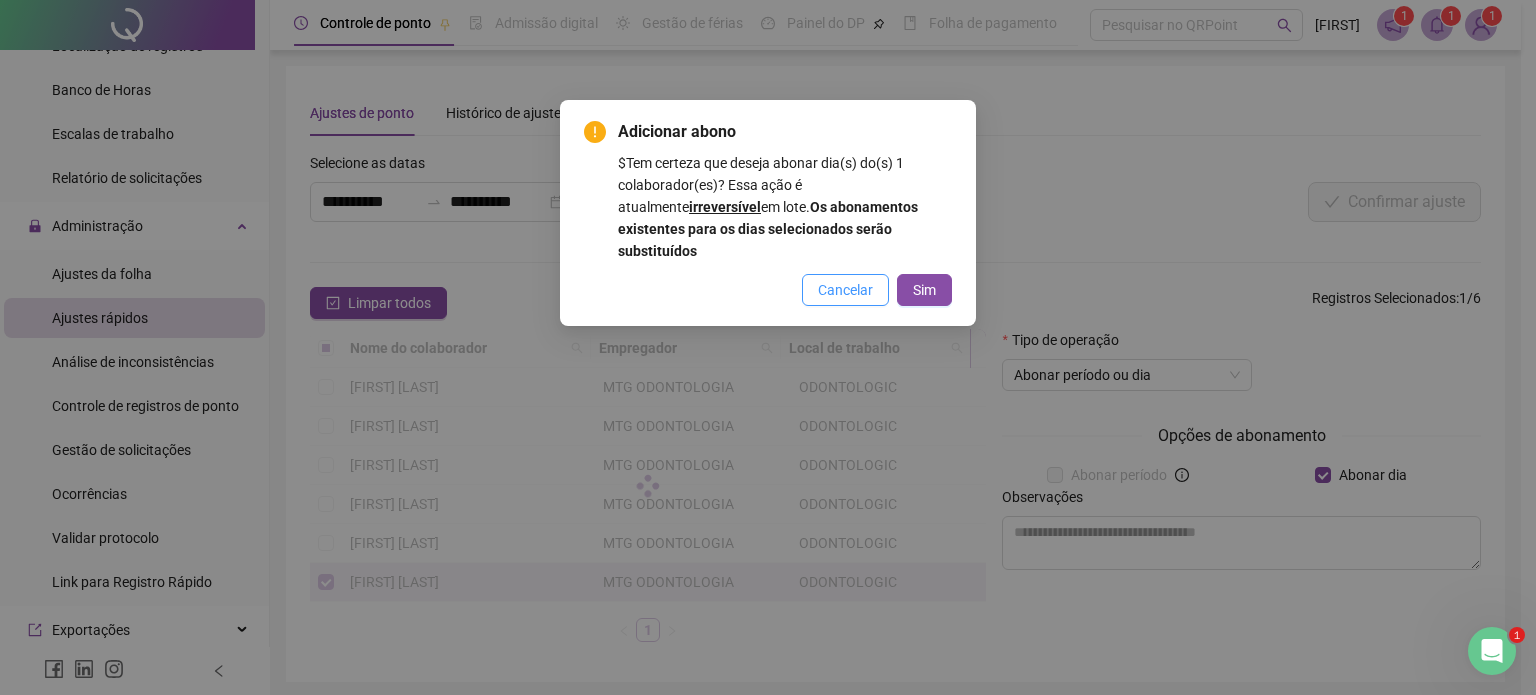 click on "Cancelar" at bounding box center [845, 290] 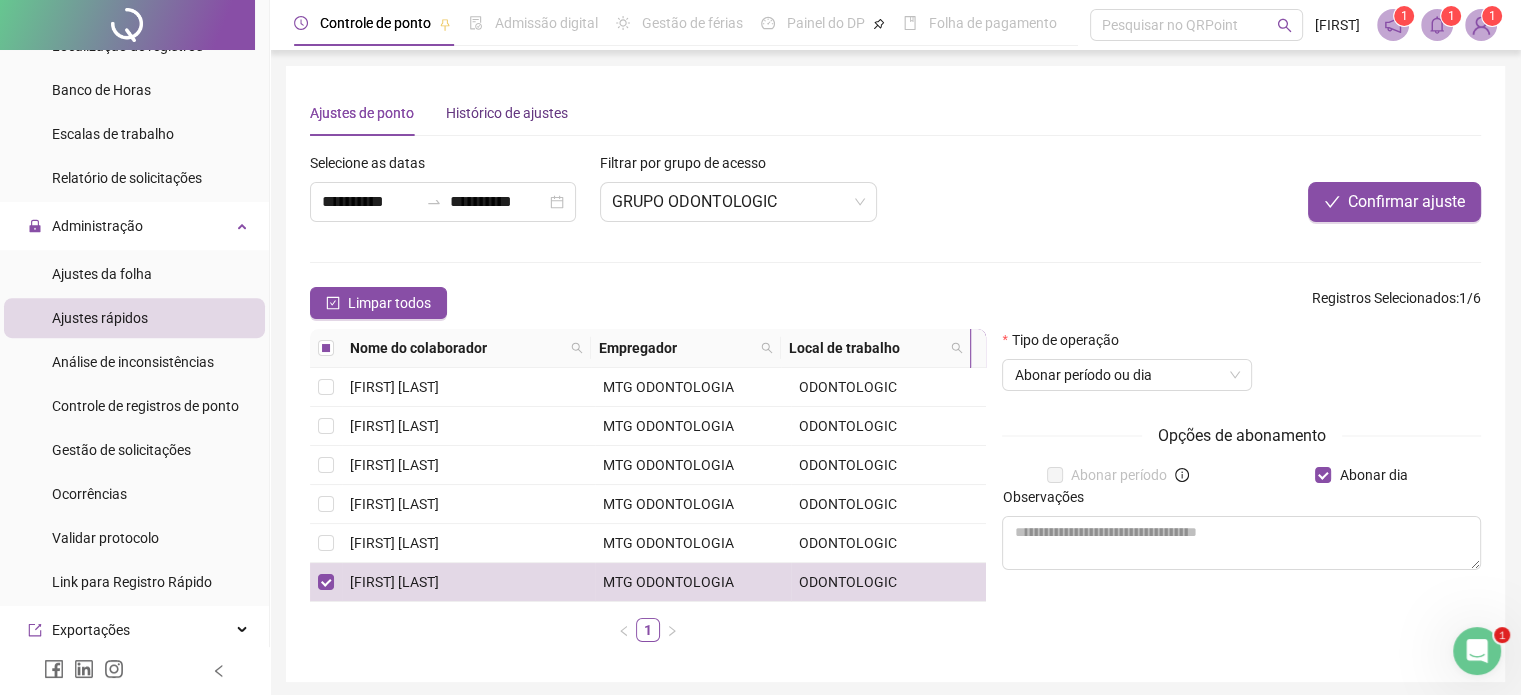 click on "Histórico de ajustes" at bounding box center [507, 113] 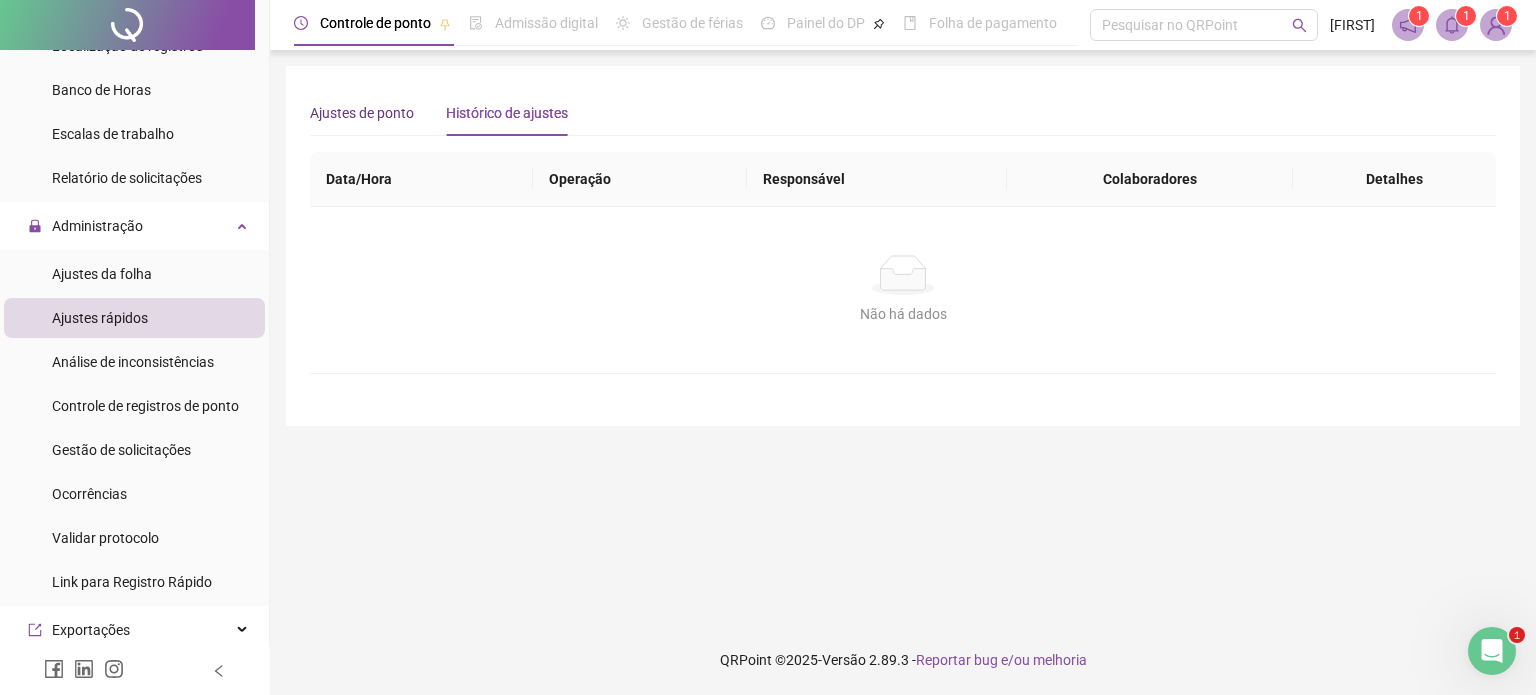 click on "Ajustes de ponto" at bounding box center [362, 113] 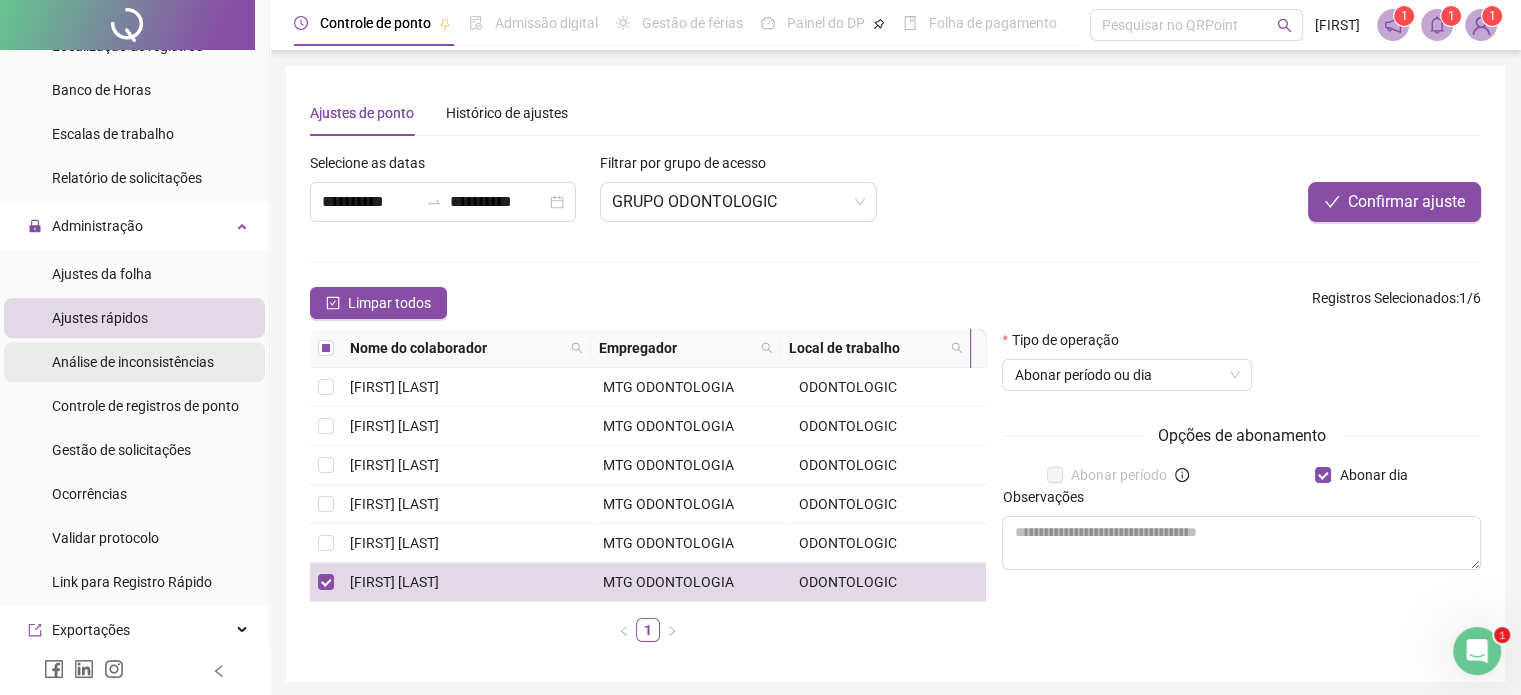 click on "Análise de inconsistências" at bounding box center [133, 362] 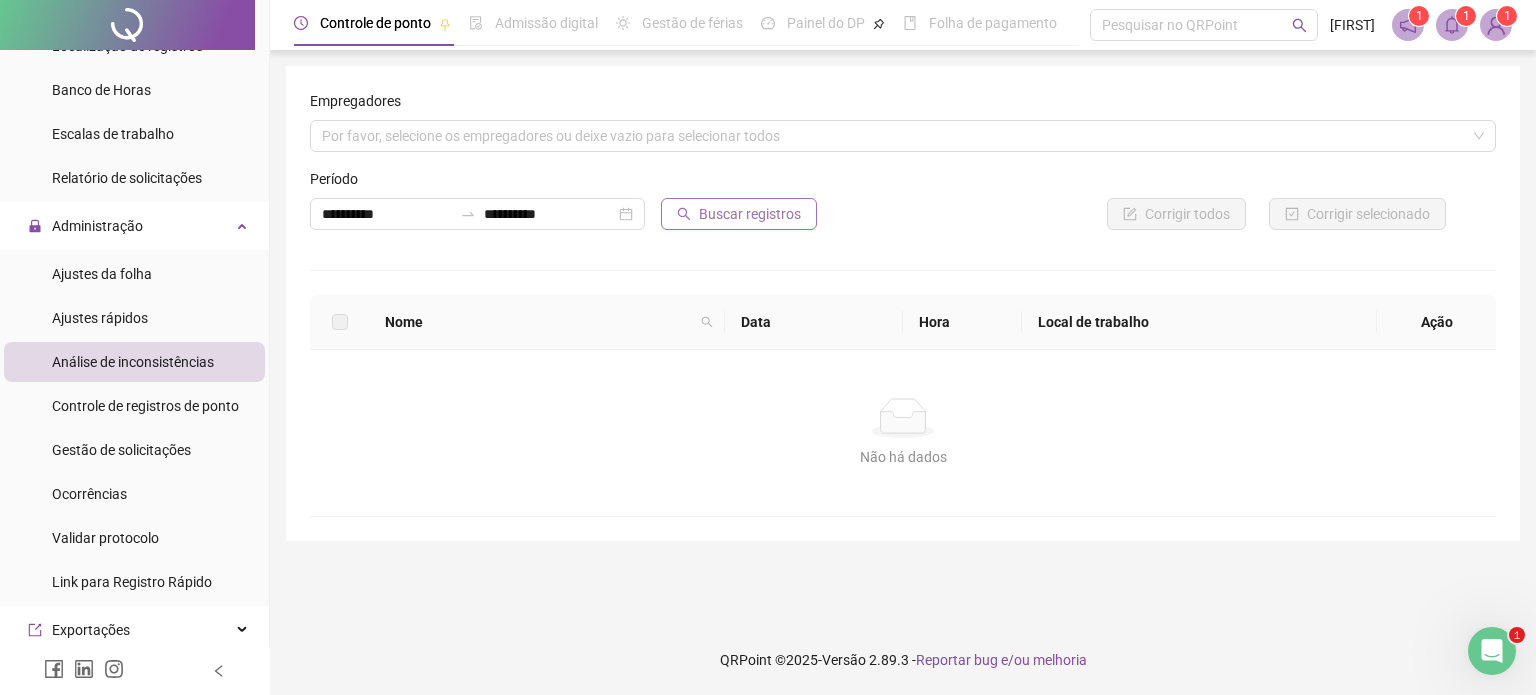 click 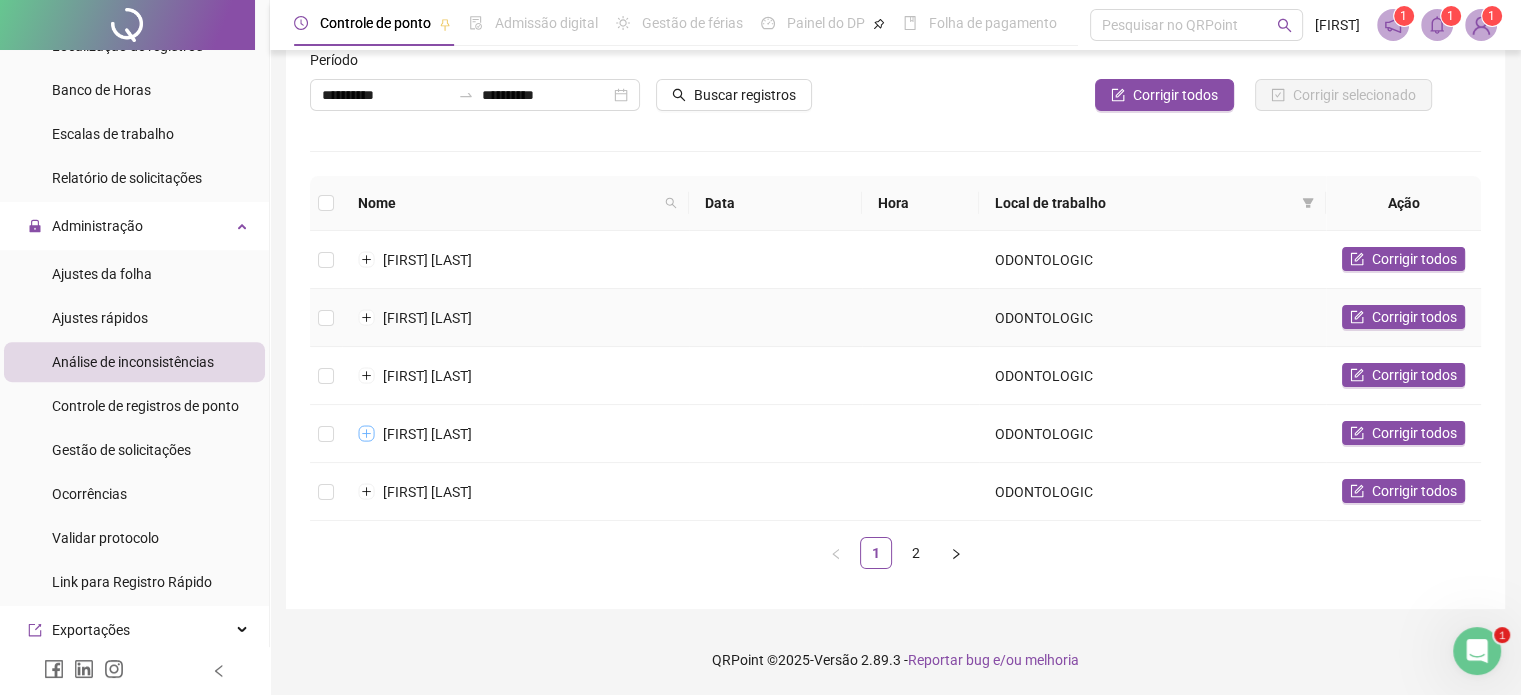 scroll, scrollTop: 133, scrollLeft: 0, axis: vertical 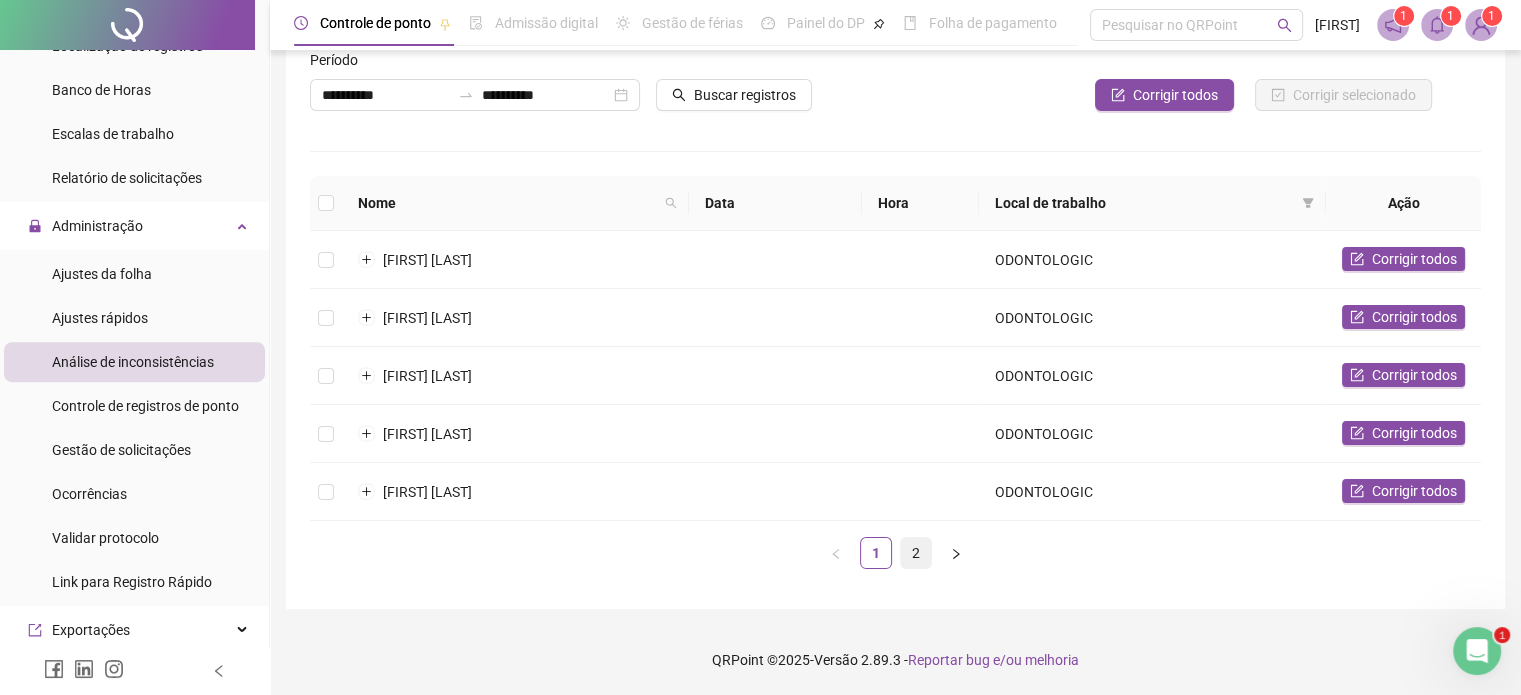 click on "2" at bounding box center (916, 553) 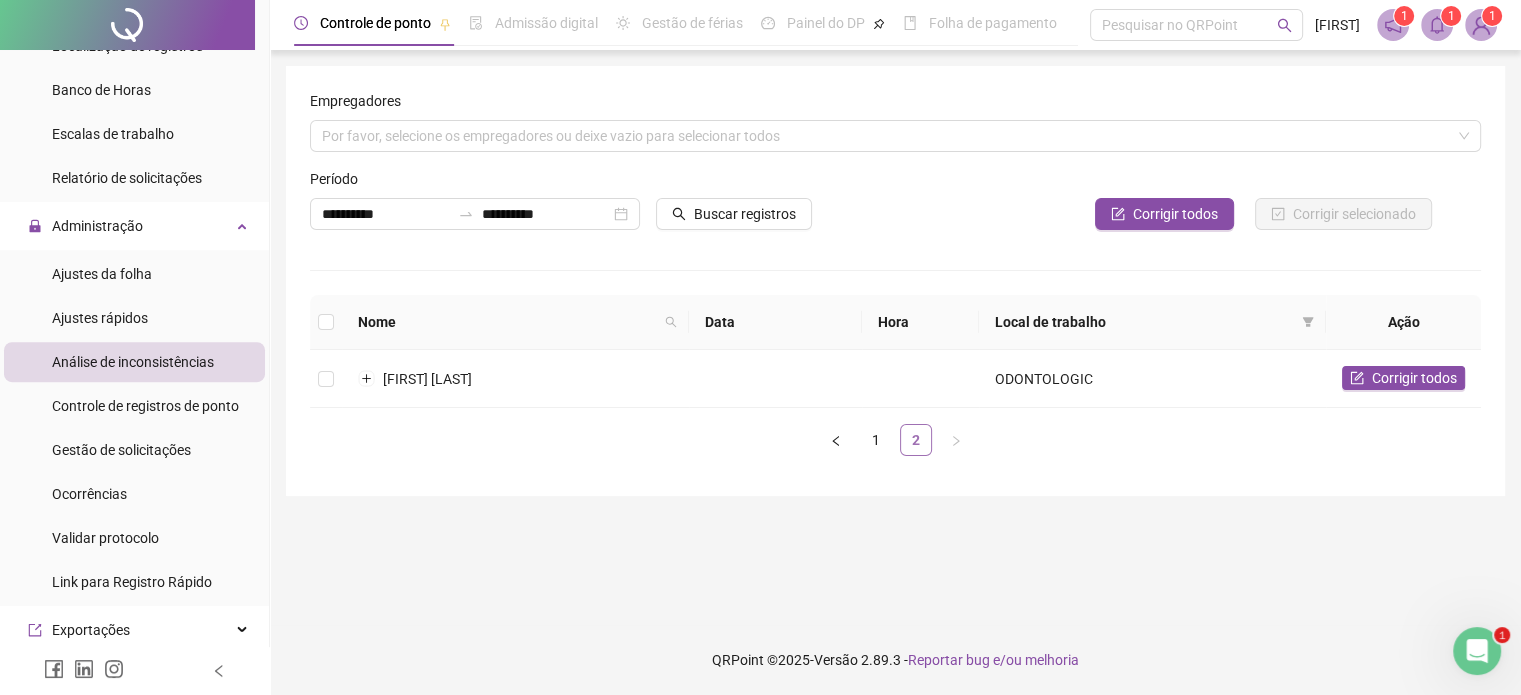 scroll, scrollTop: 0, scrollLeft: 0, axis: both 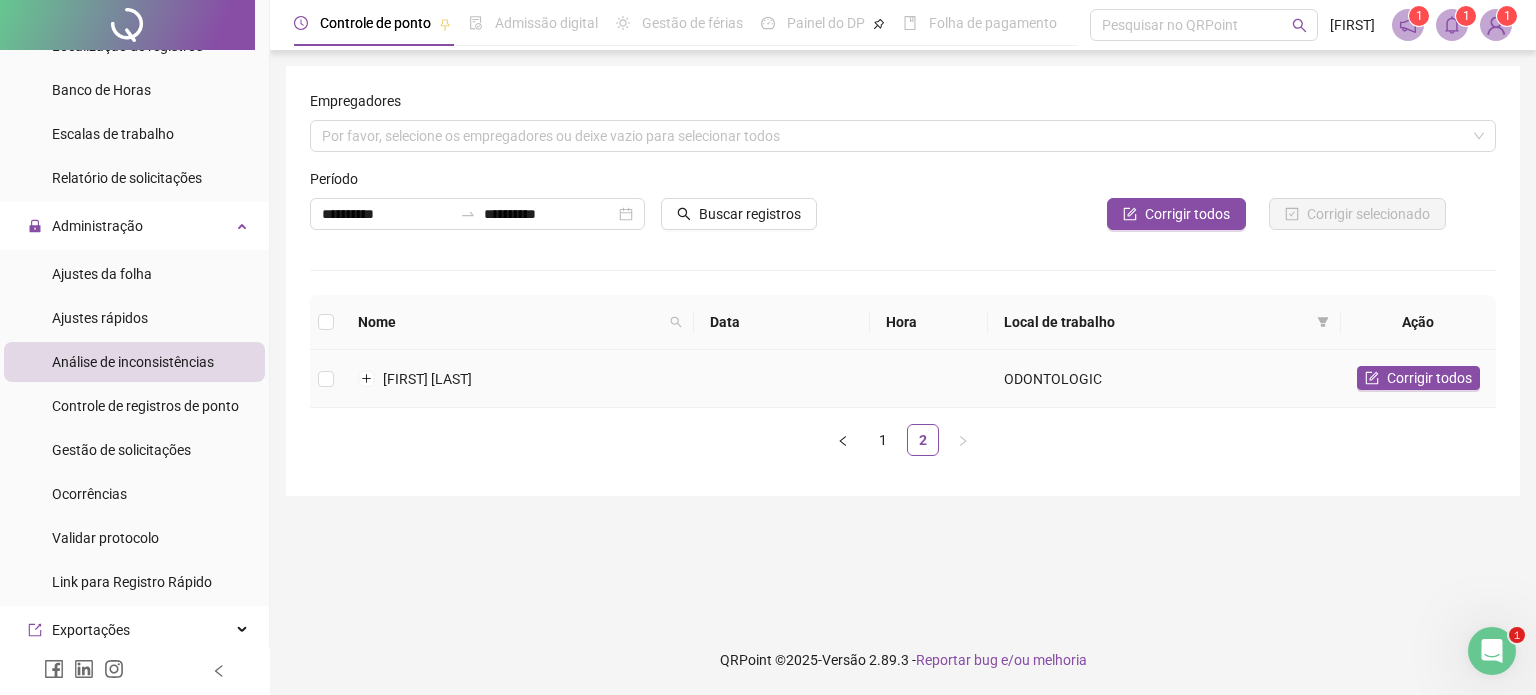 click on "[FIRST] [LAST]" at bounding box center (427, 379) 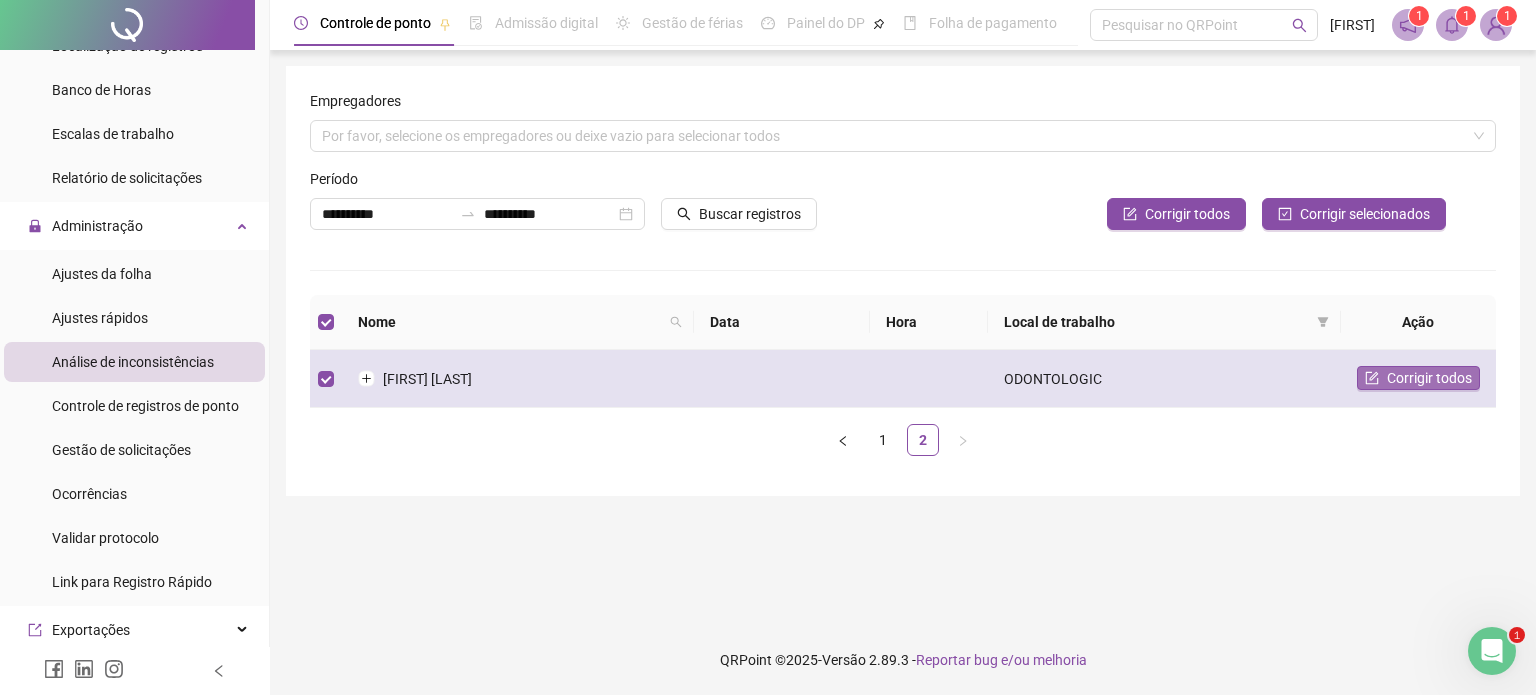 click on "Corrigir todos" at bounding box center [1429, 378] 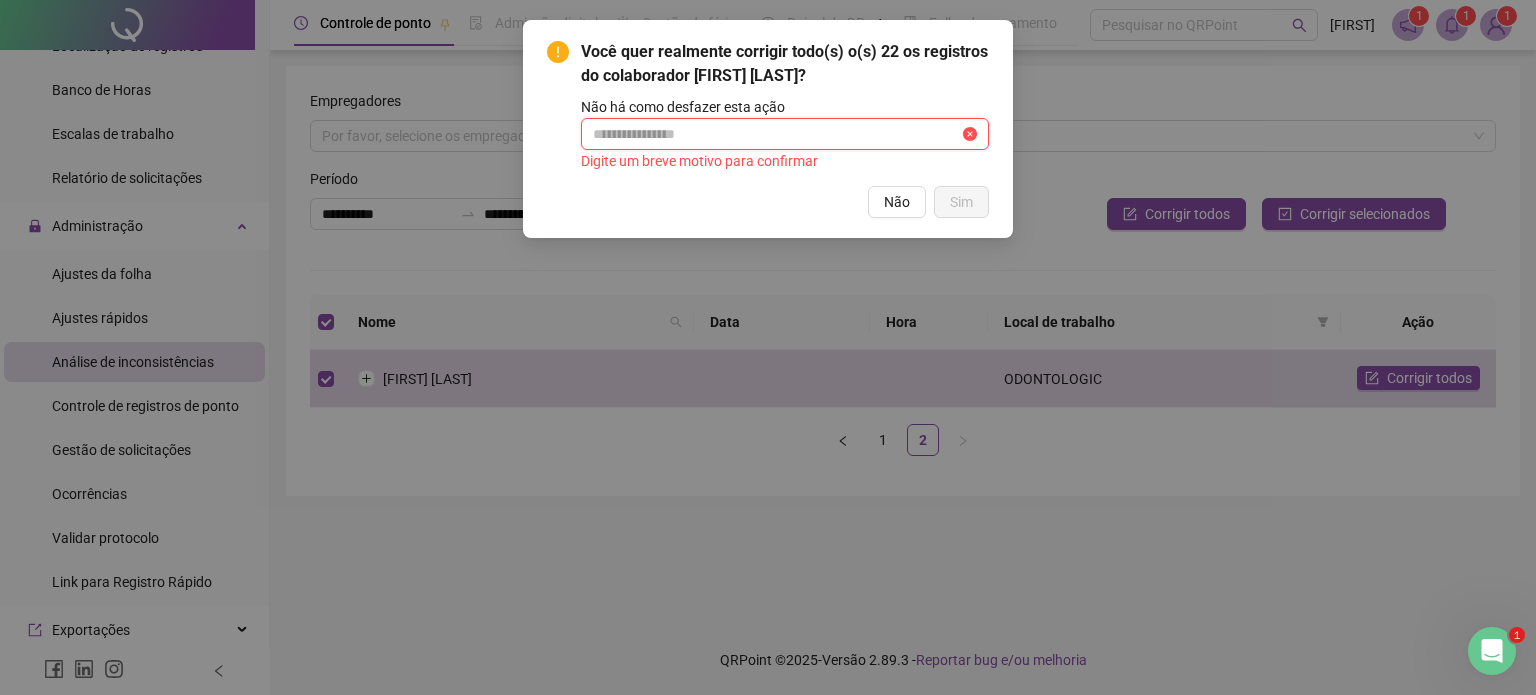 click at bounding box center (776, 134) 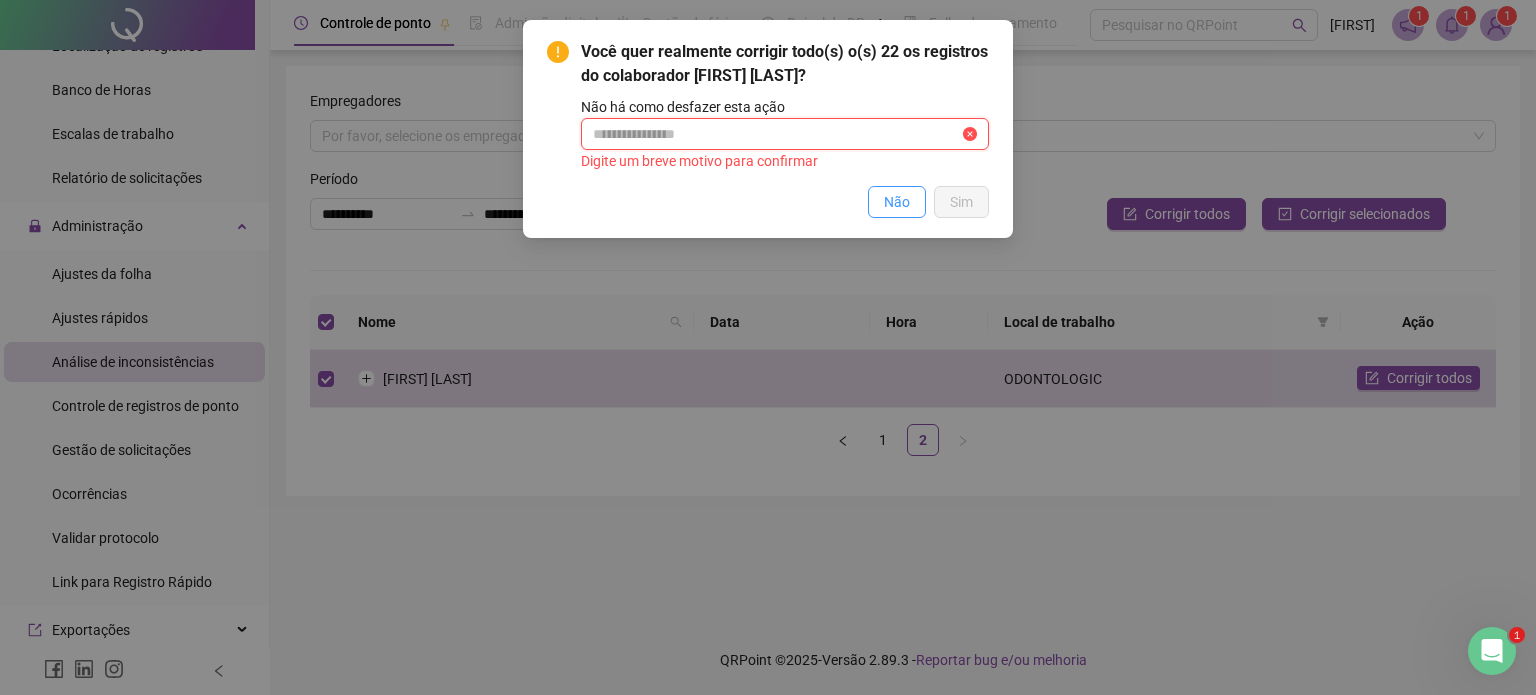 click on "Não" at bounding box center [897, 202] 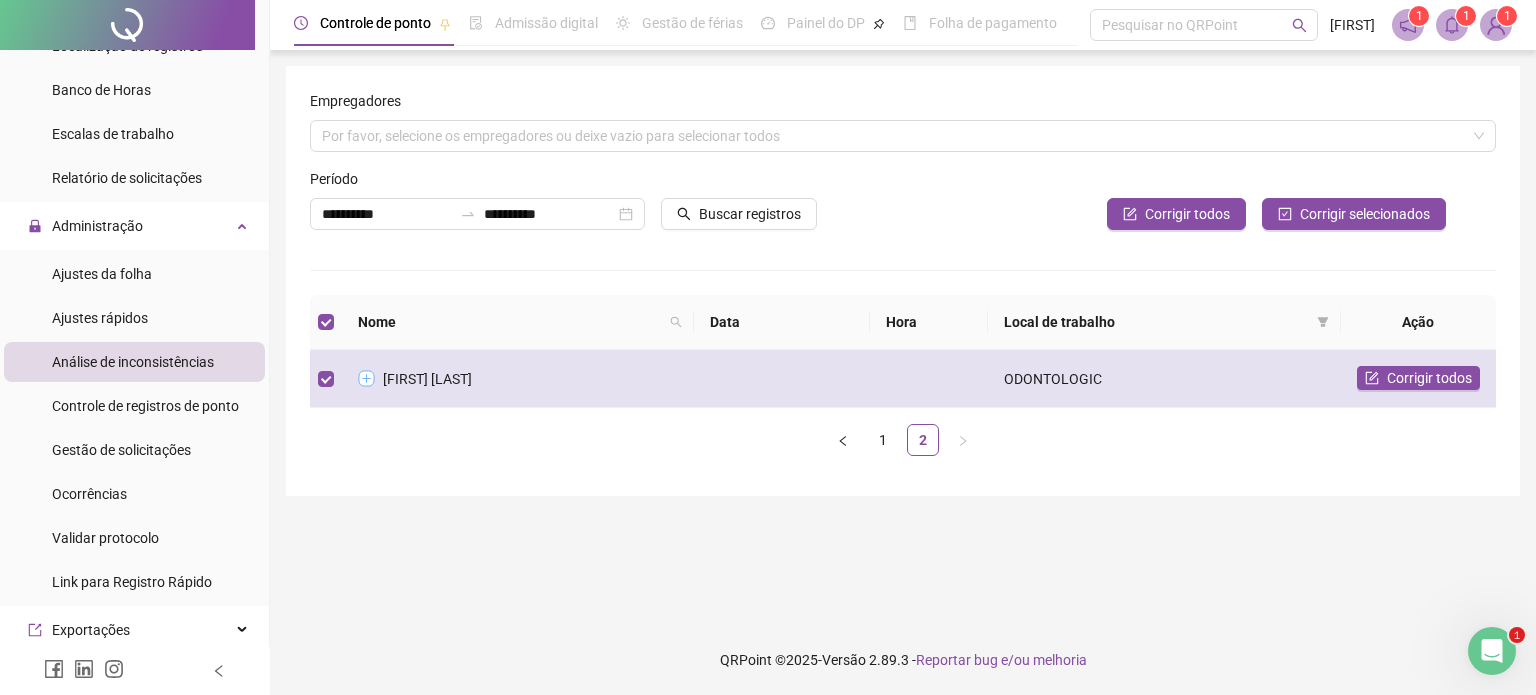 click at bounding box center (367, 379) 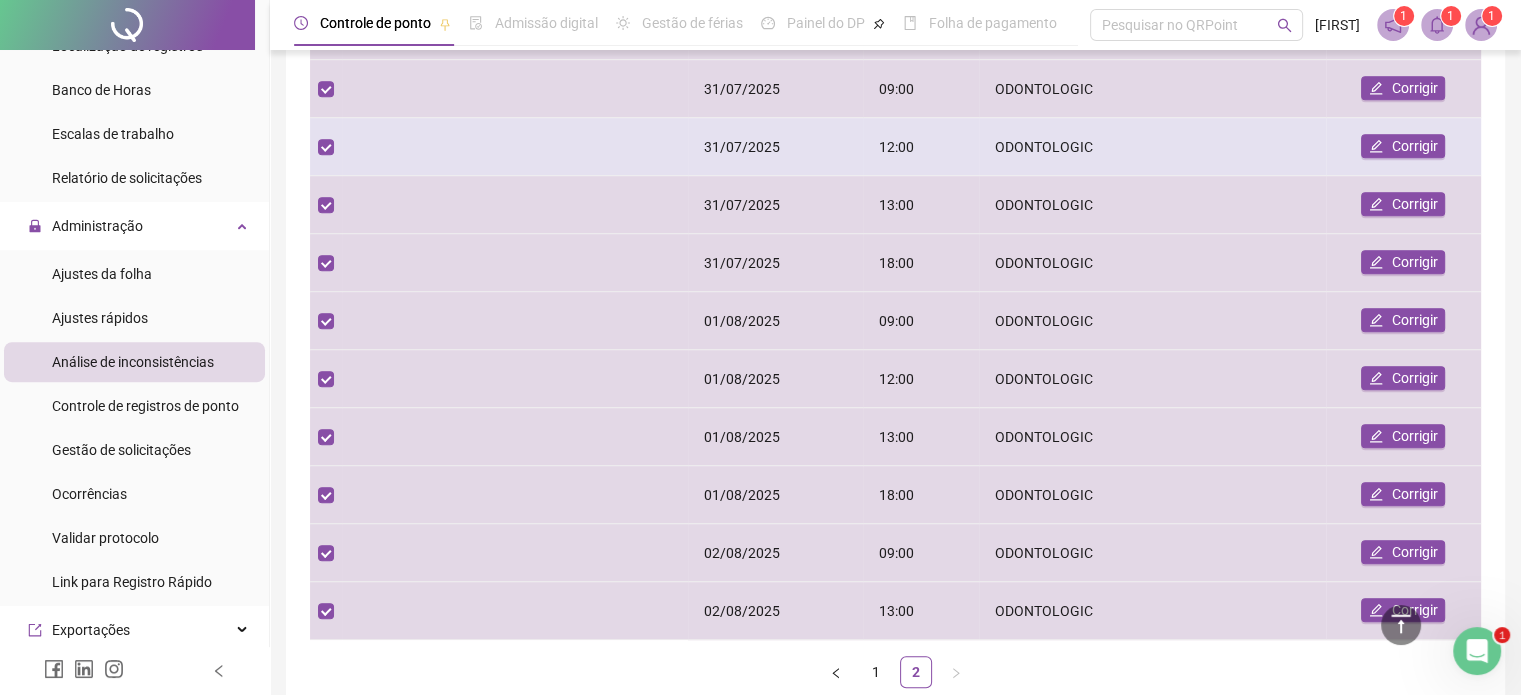 scroll, scrollTop: 1139, scrollLeft: 0, axis: vertical 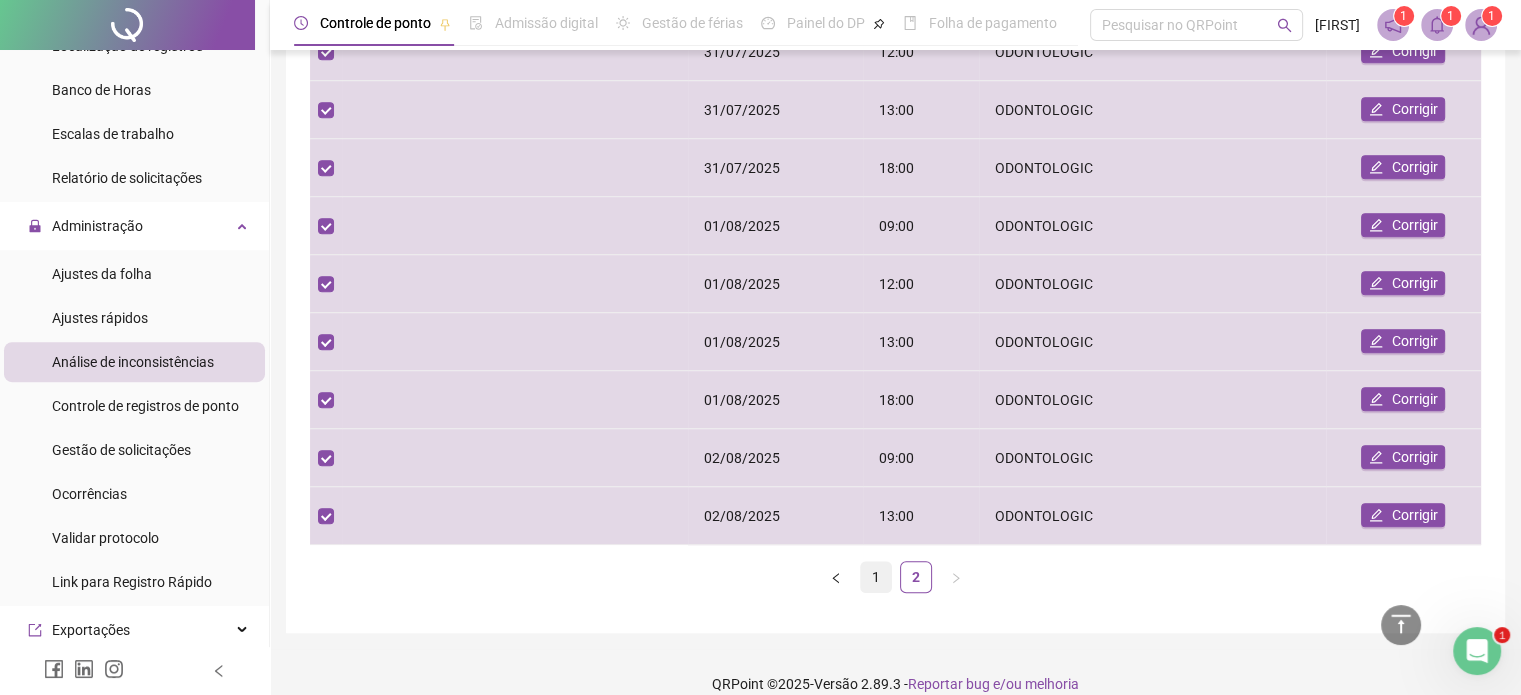 click on "1" at bounding box center (876, 577) 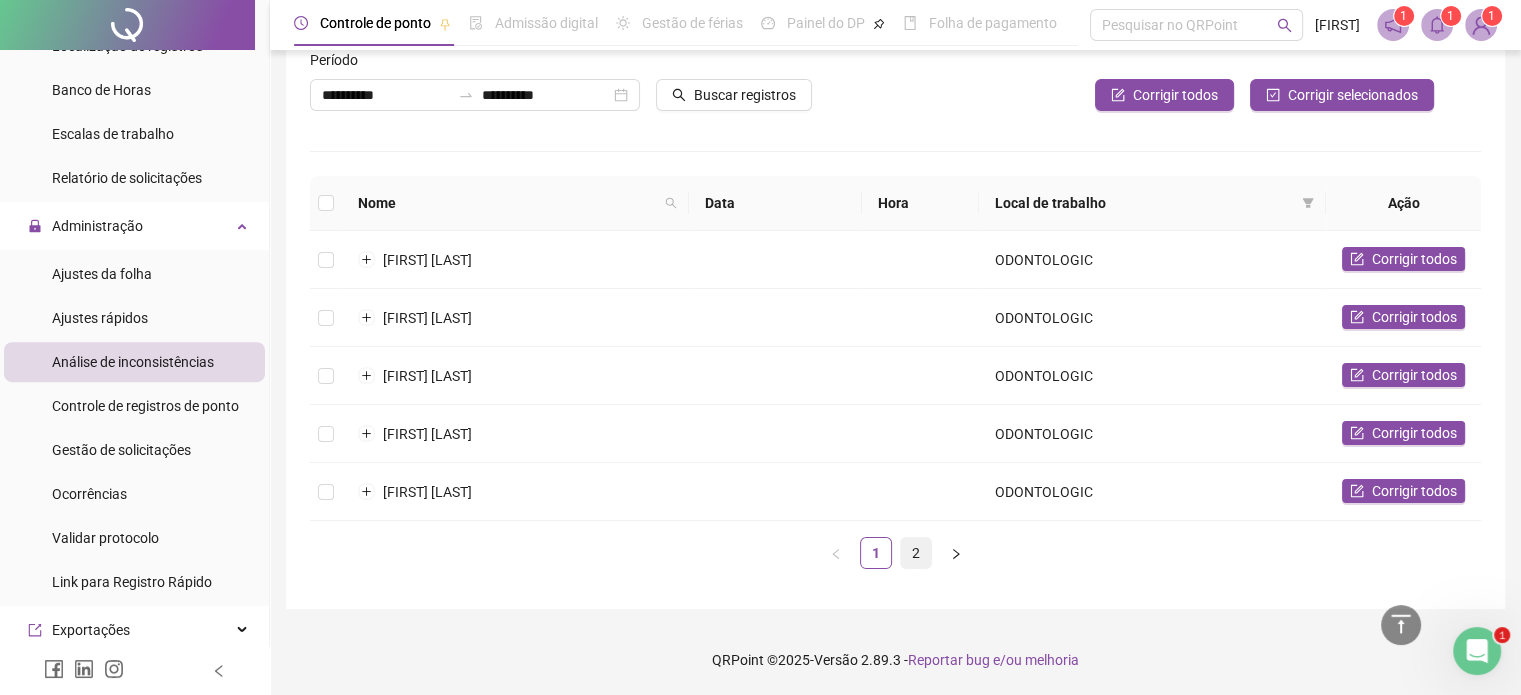 click on "2" at bounding box center [916, 553] 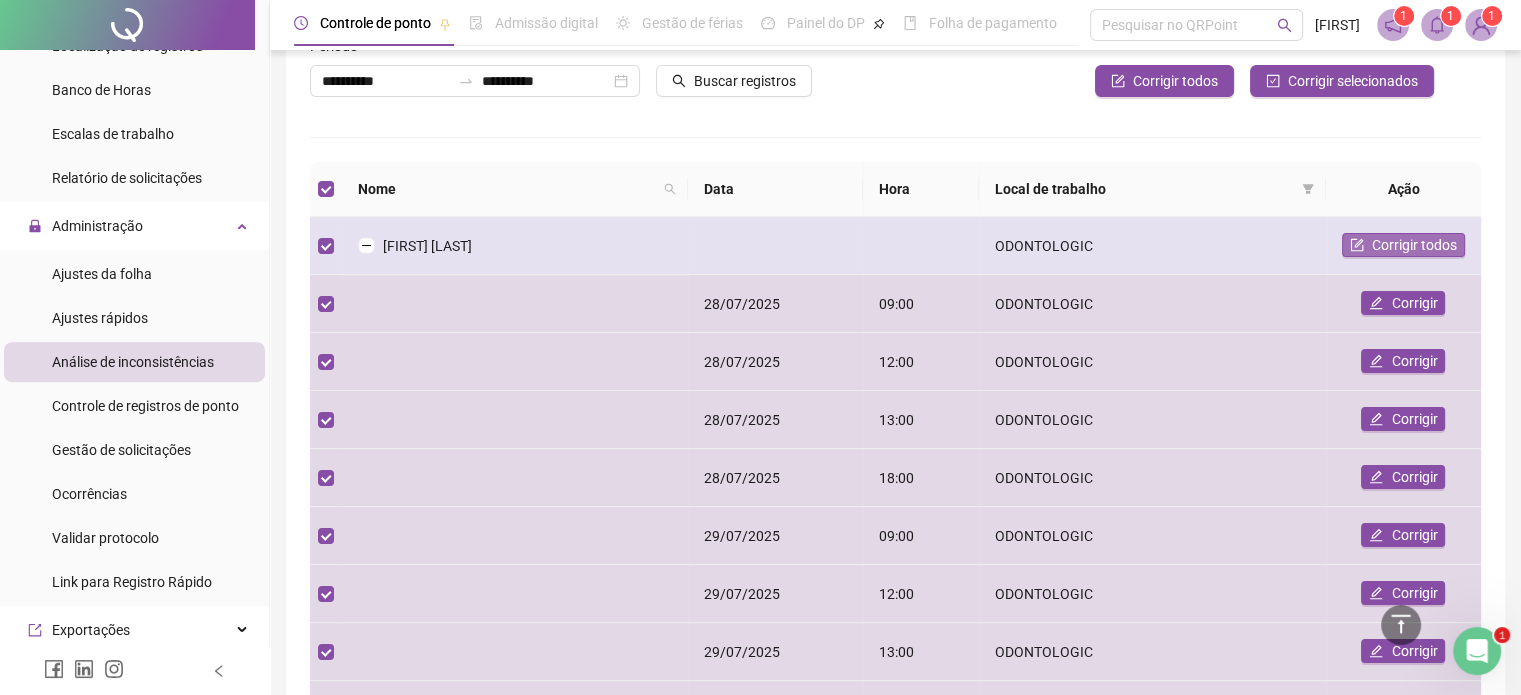 click on "Corrigir todos" at bounding box center (1414, 245) 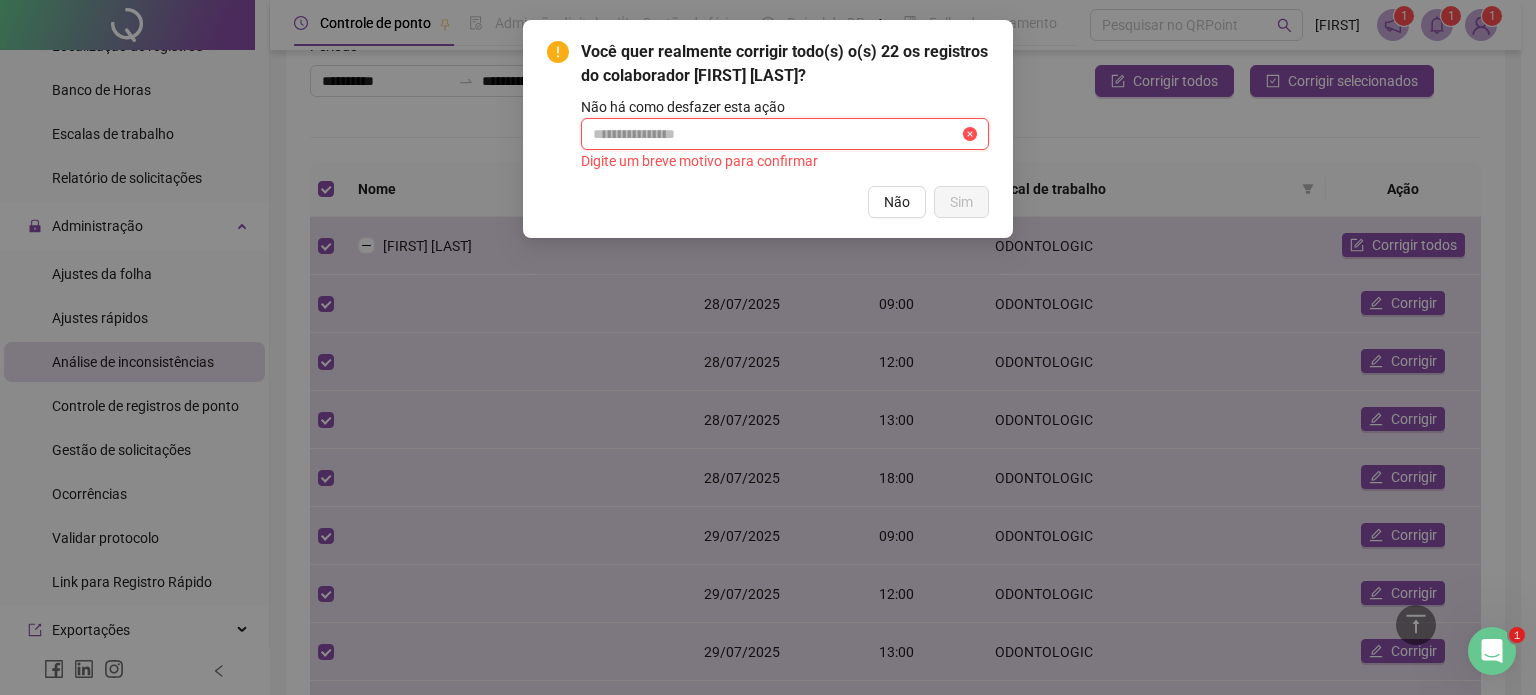 click at bounding box center (776, 134) 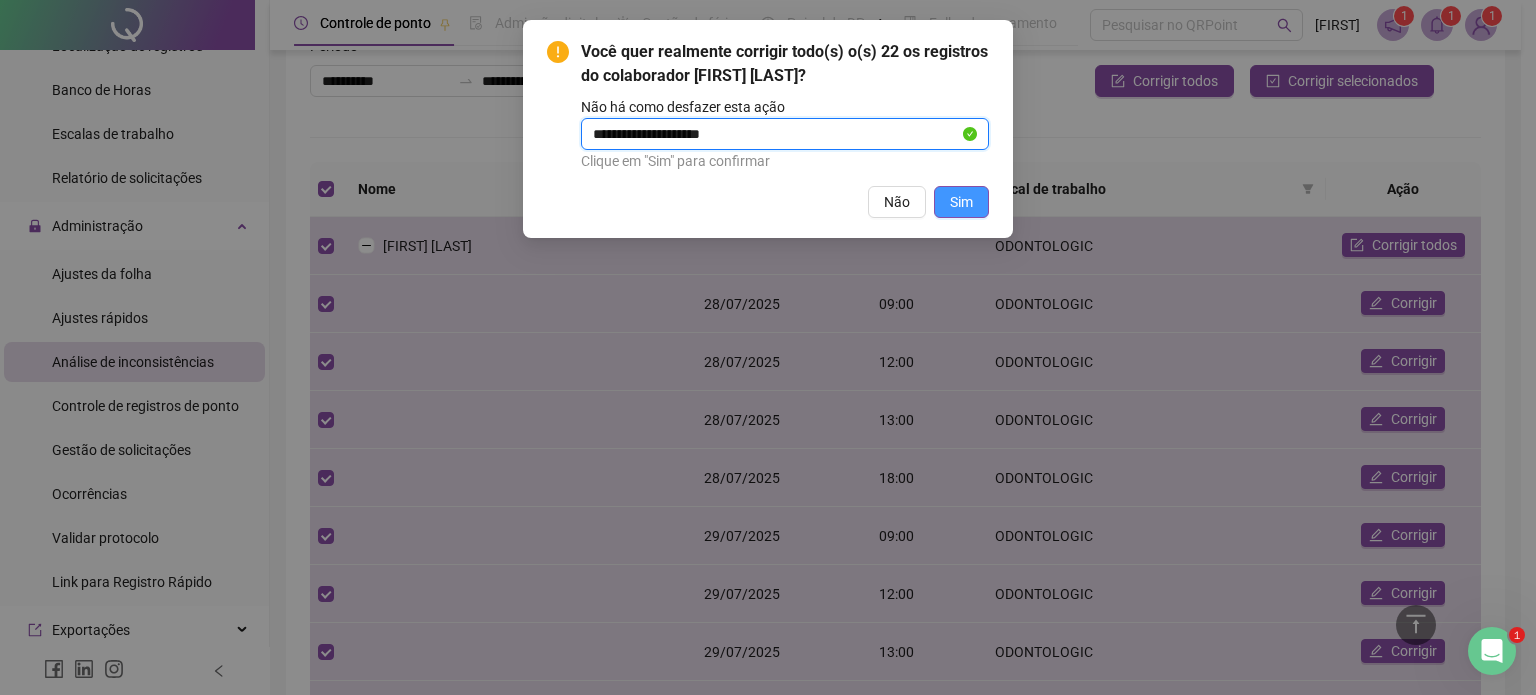 type on "**********" 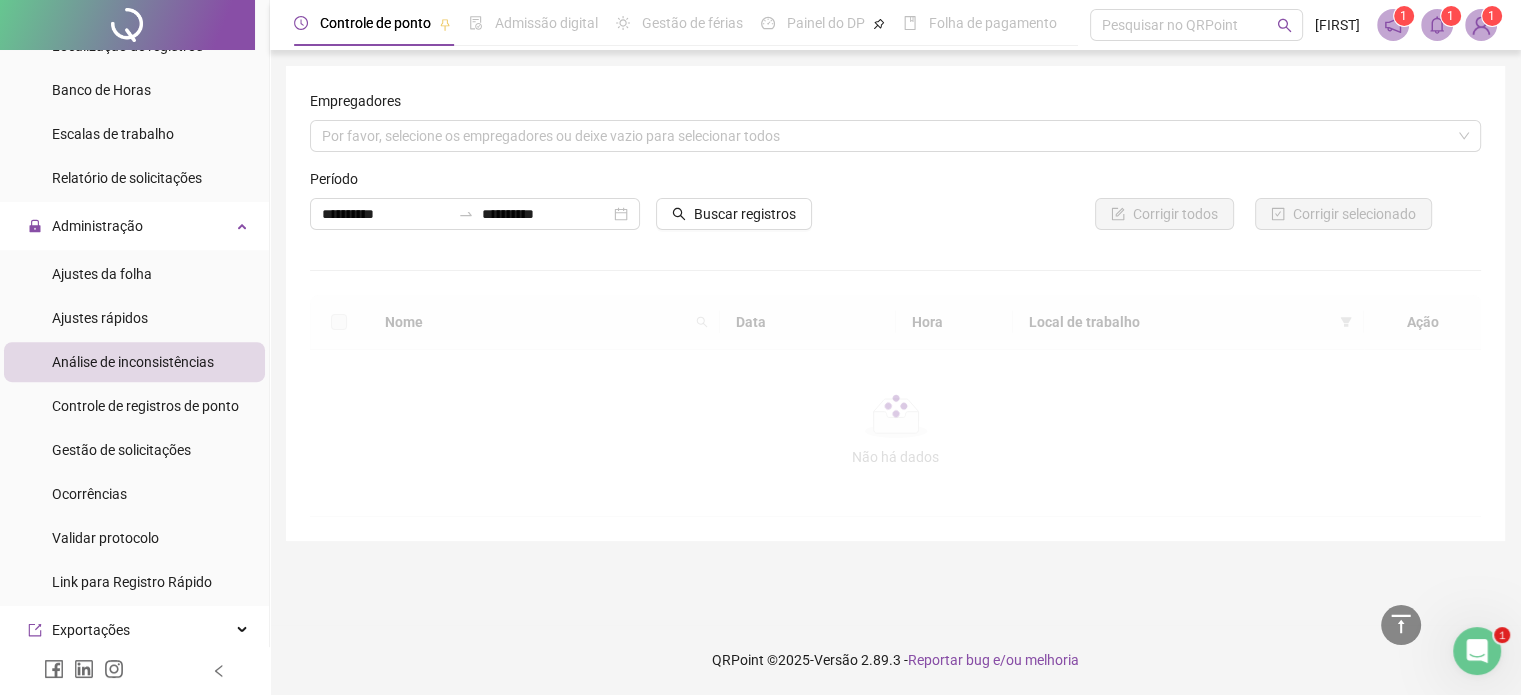 scroll, scrollTop: 0, scrollLeft: 0, axis: both 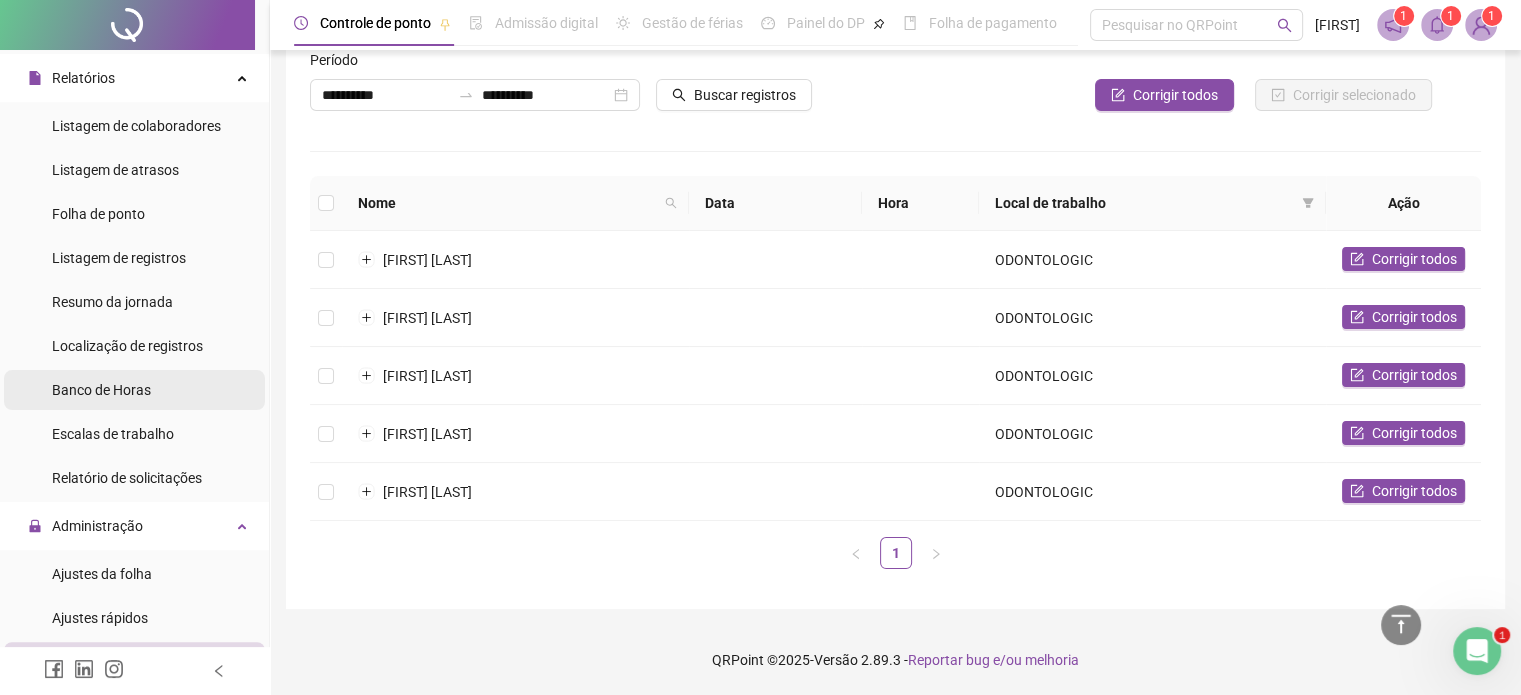 click on "Banco de Horas" at bounding box center [101, 390] 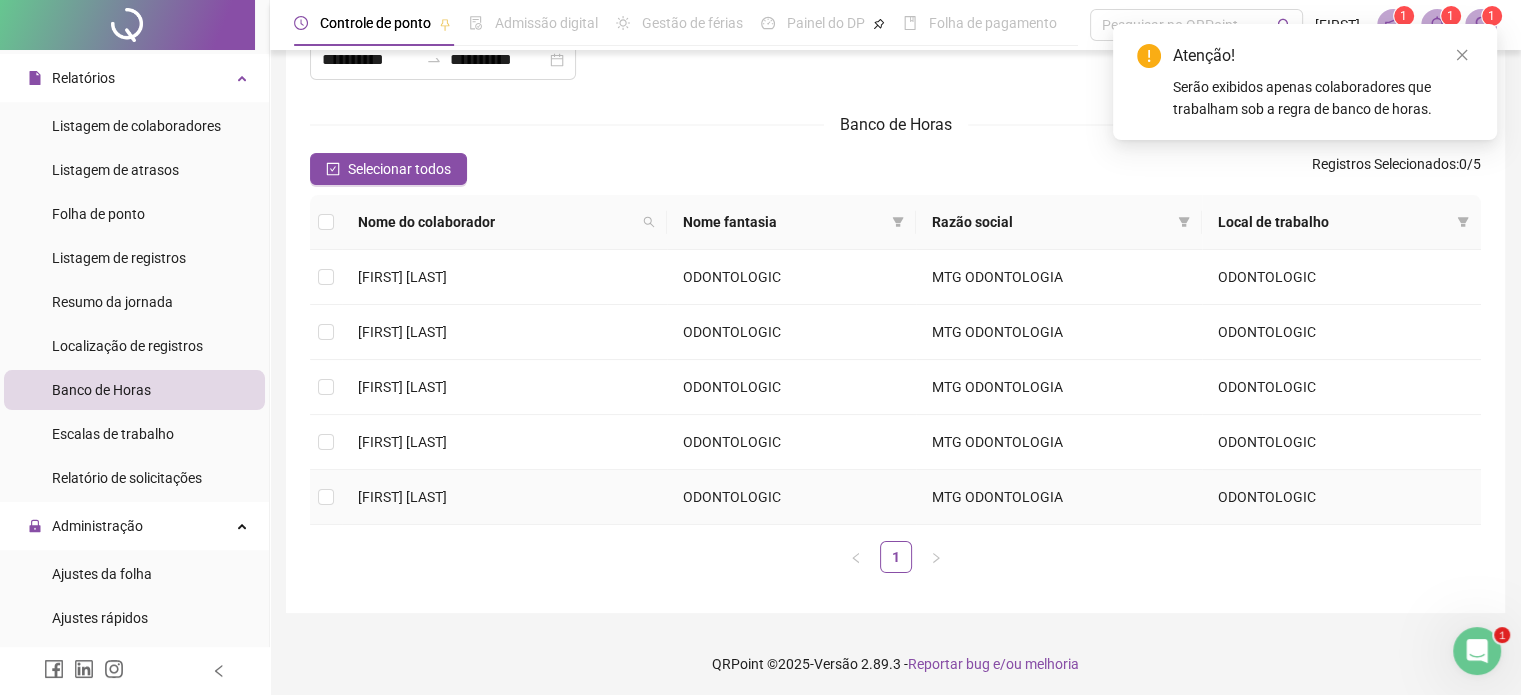 scroll, scrollTop: 114, scrollLeft: 0, axis: vertical 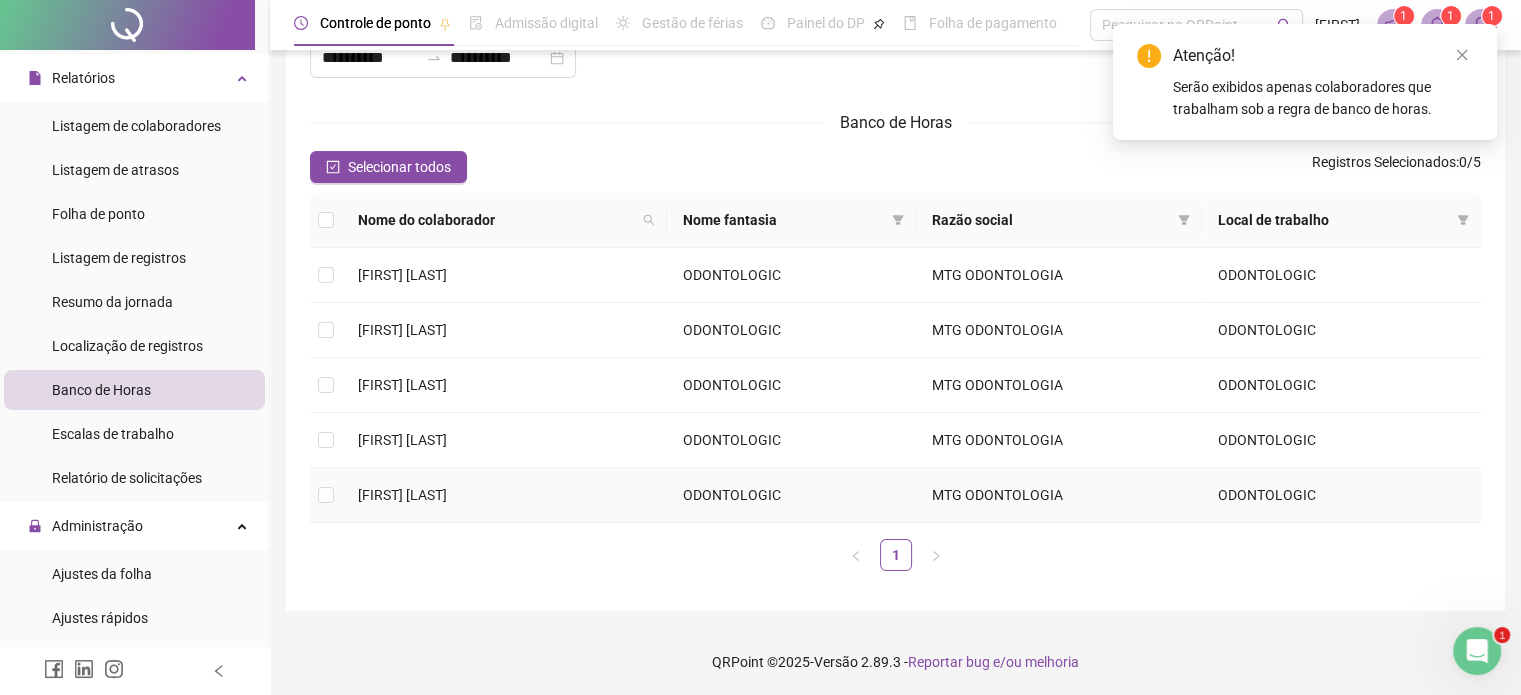 click on "[FIRST] [LAST]" at bounding box center (402, 495) 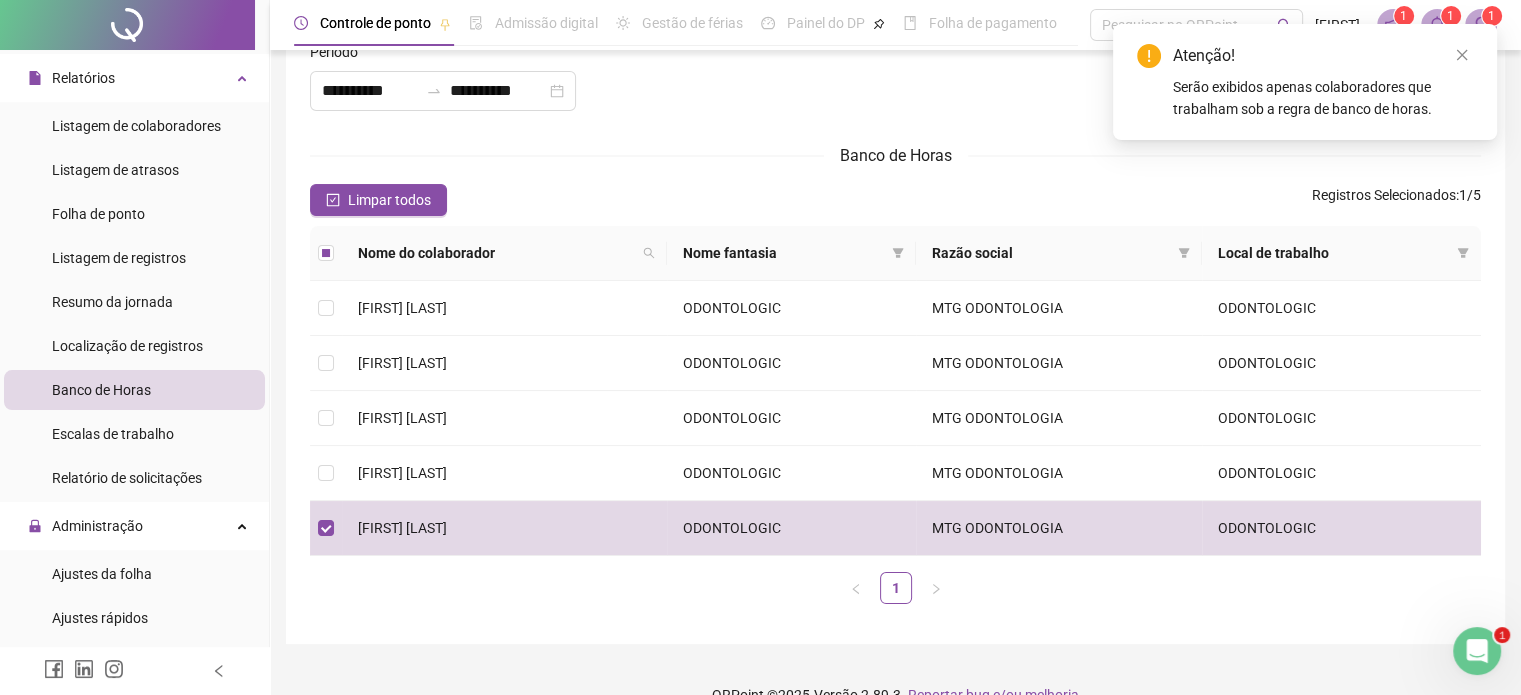 scroll, scrollTop: 0, scrollLeft: 0, axis: both 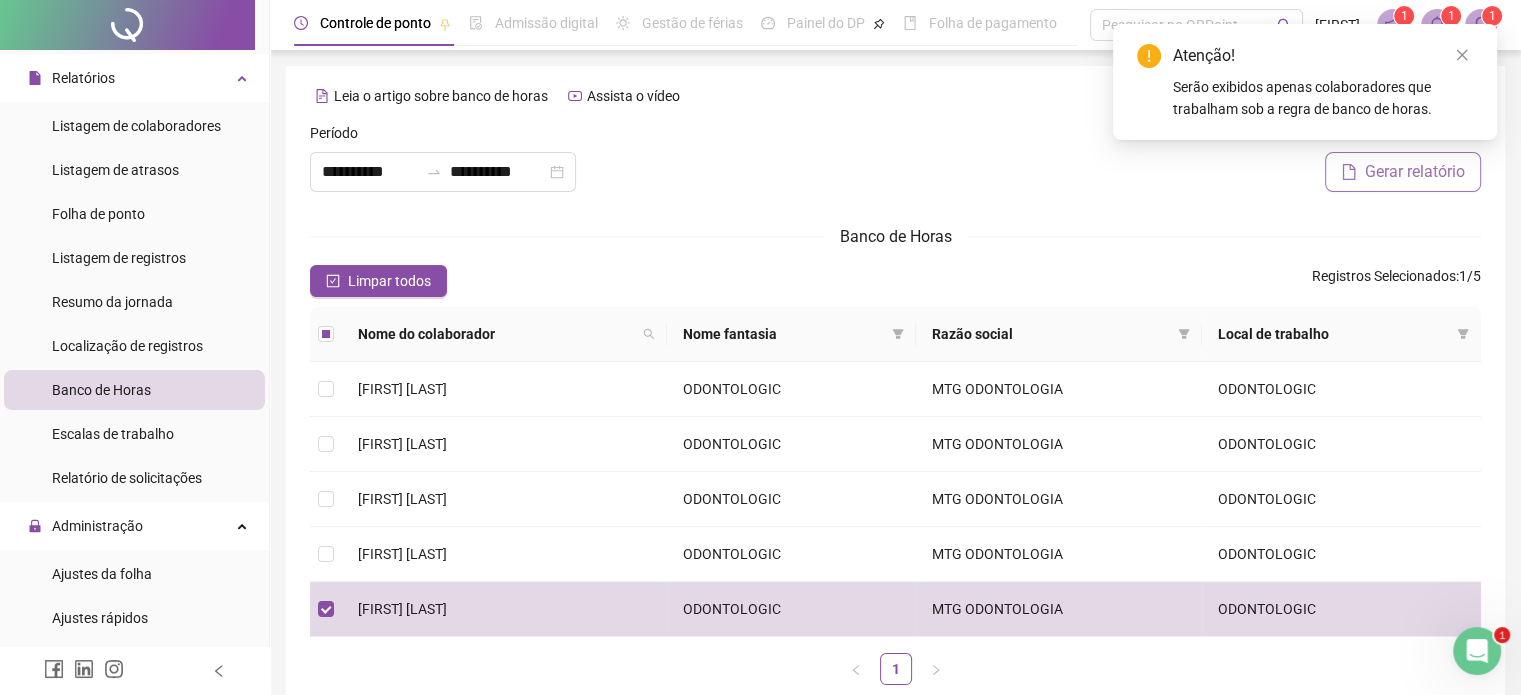 click on "Gerar relatório" at bounding box center (1415, 172) 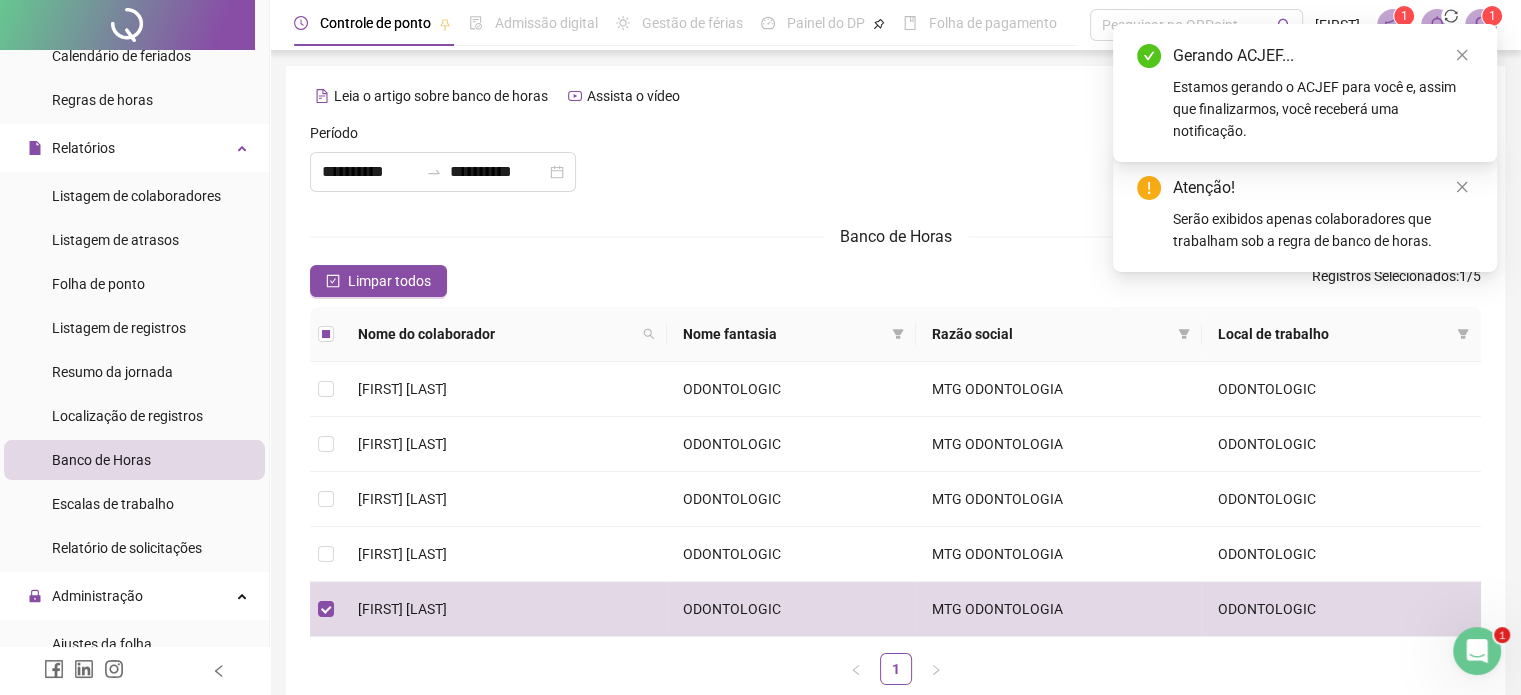 scroll, scrollTop: 0, scrollLeft: 0, axis: both 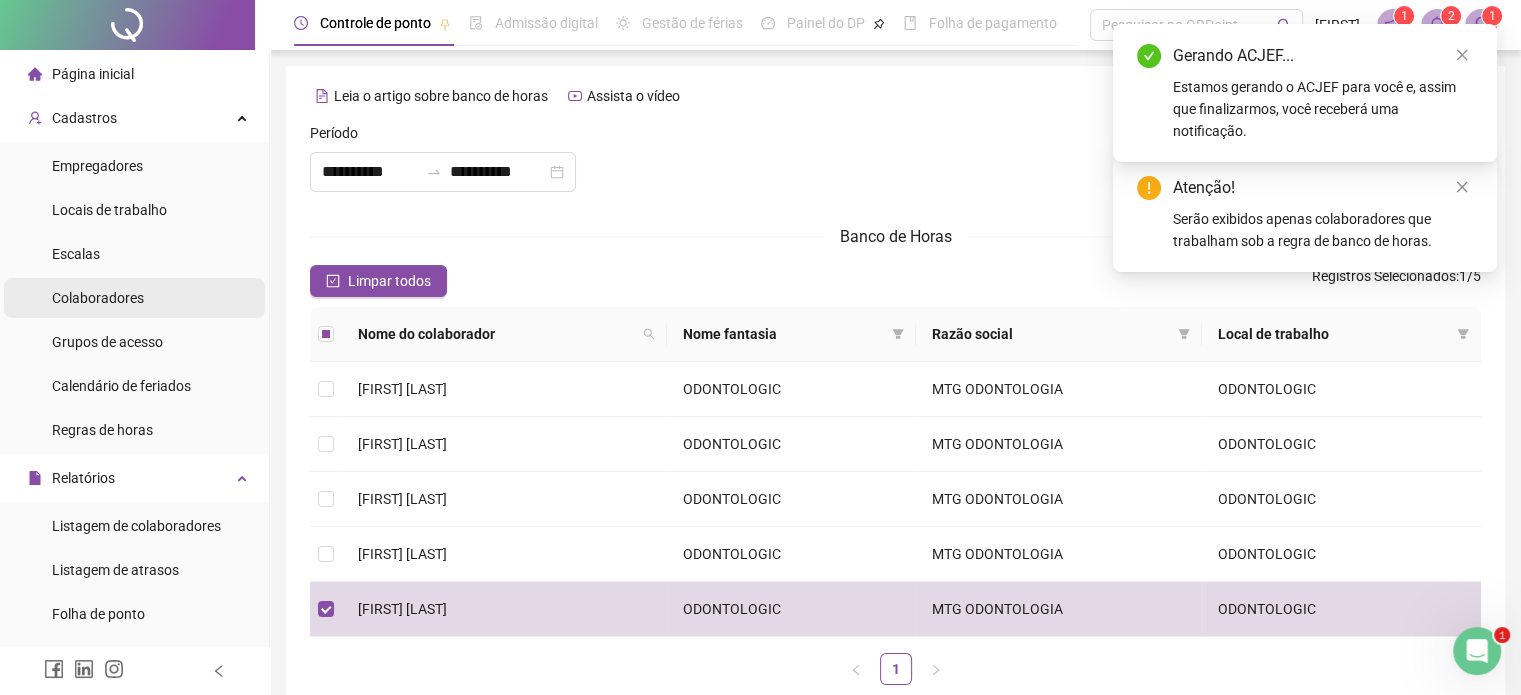 click on "Colaboradores" at bounding box center [98, 298] 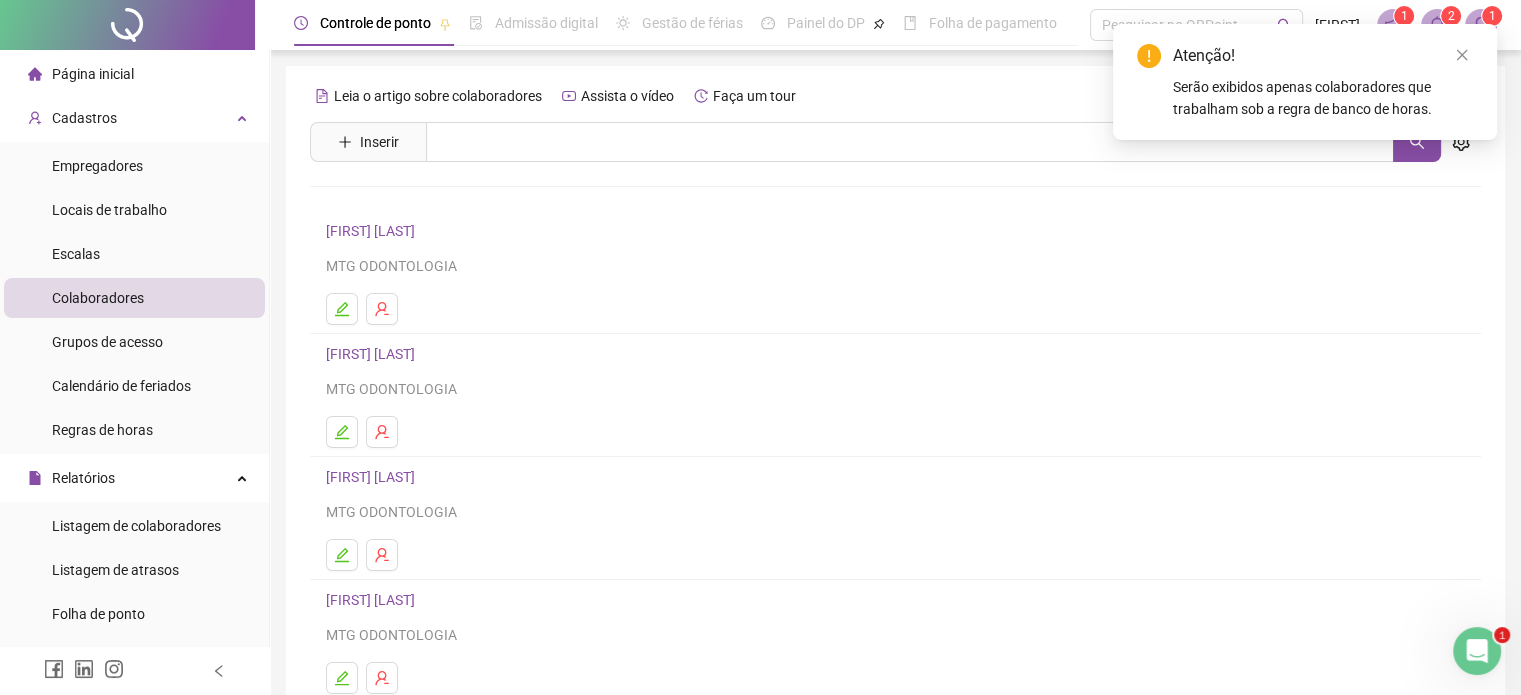 scroll, scrollTop: 271, scrollLeft: 0, axis: vertical 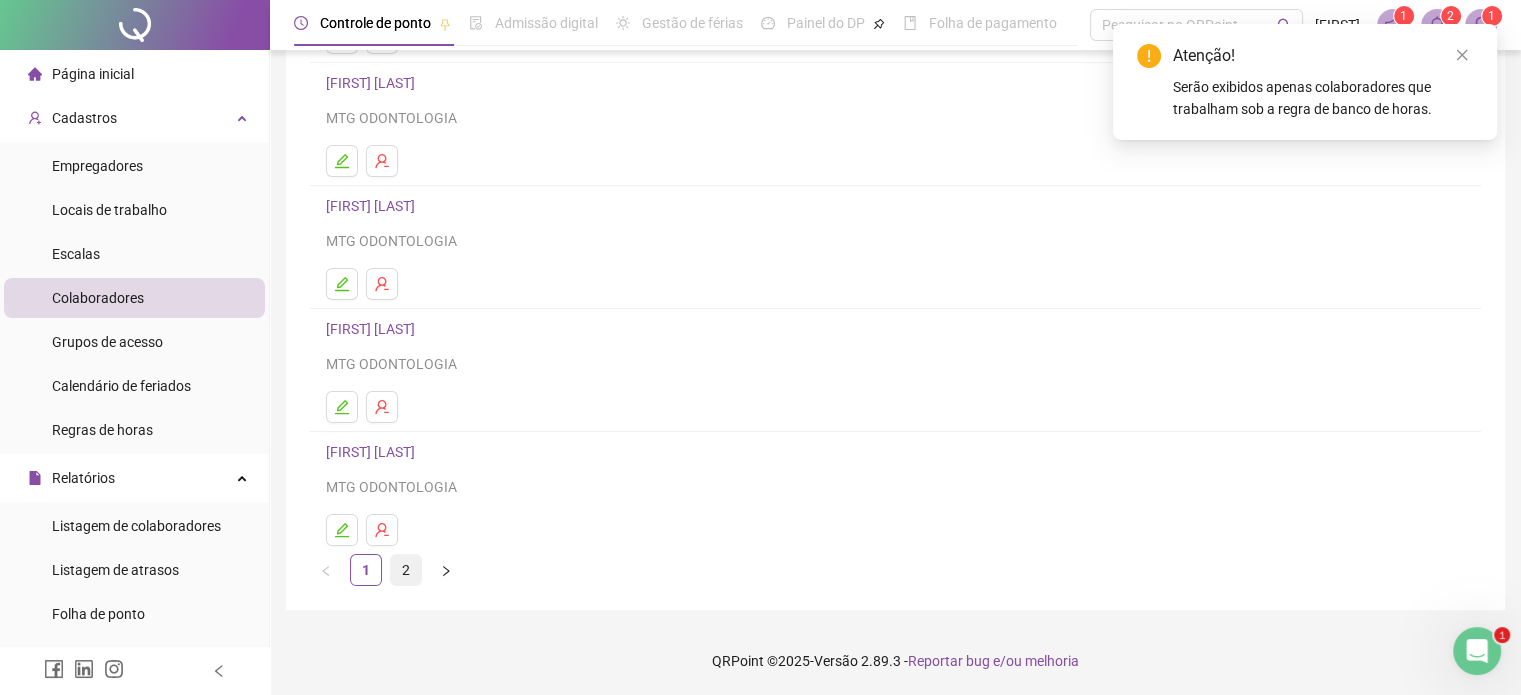 click on "2" at bounding box center (406, 570) 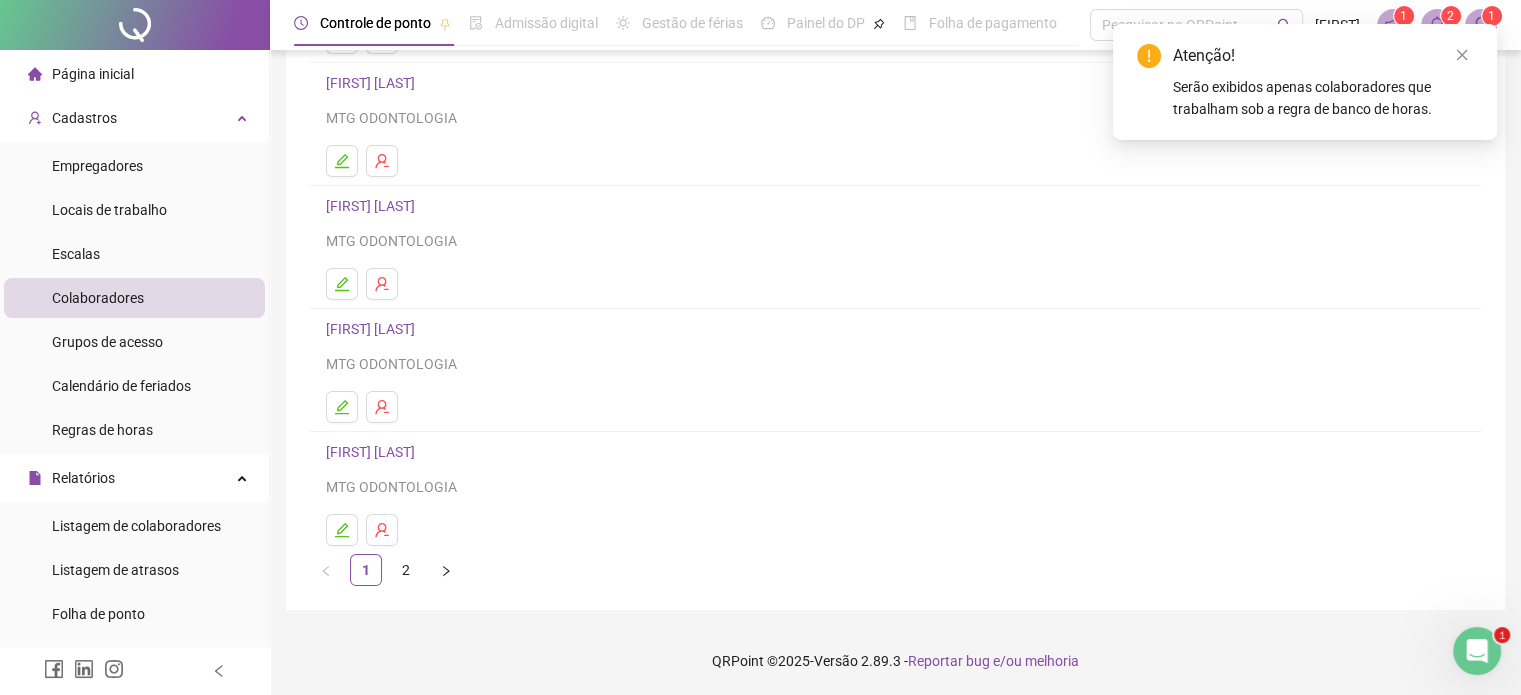 scroll, scrollTop: 0, scrollLeft: 0, axis: both 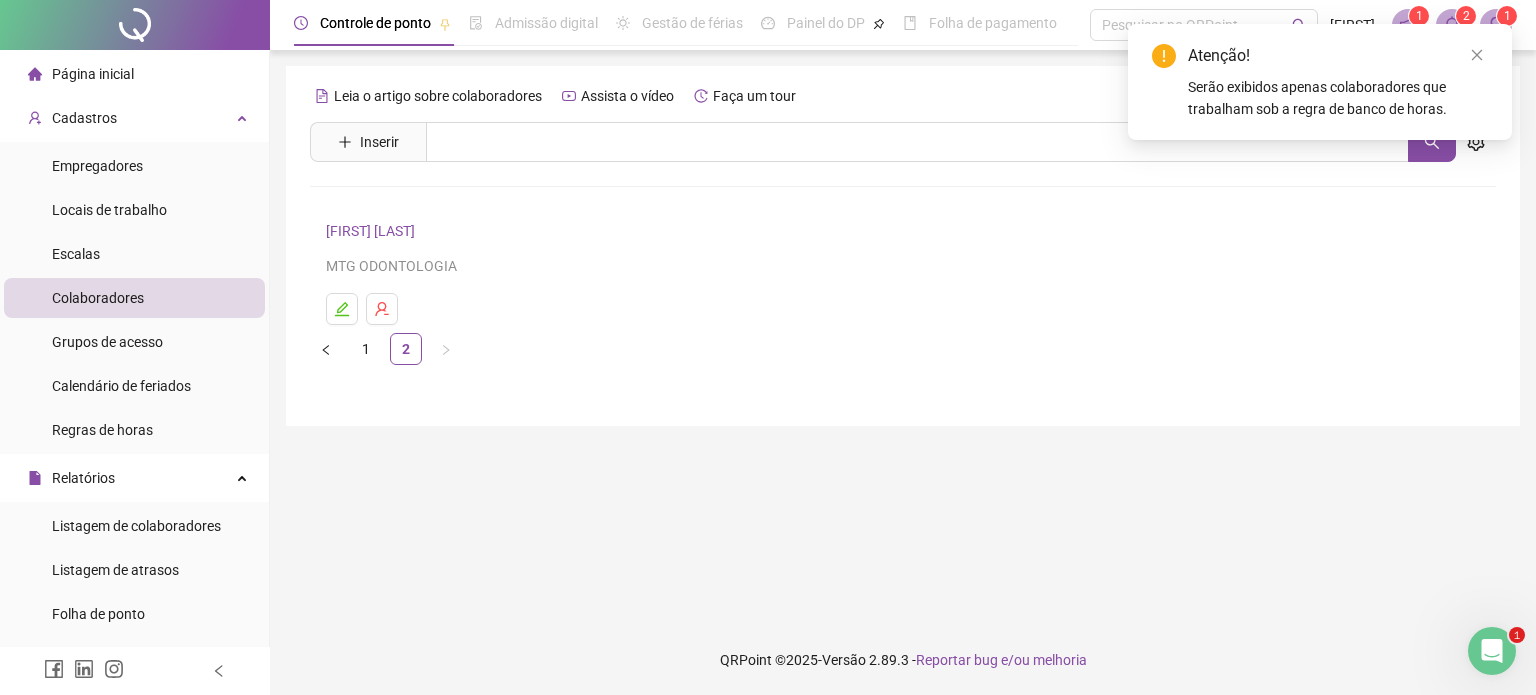 click on "[FIRST] [LAST]" at bounding box center [373, 231] 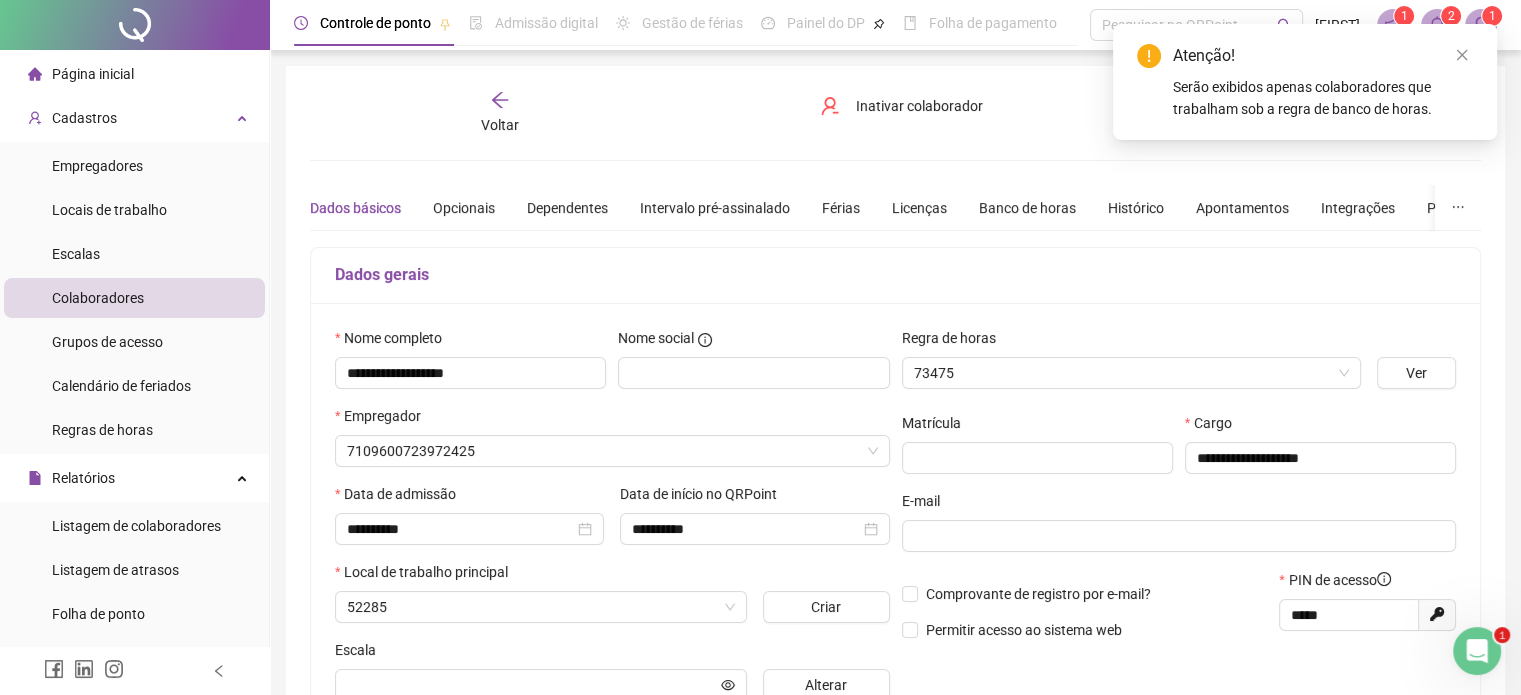 type on "**********" 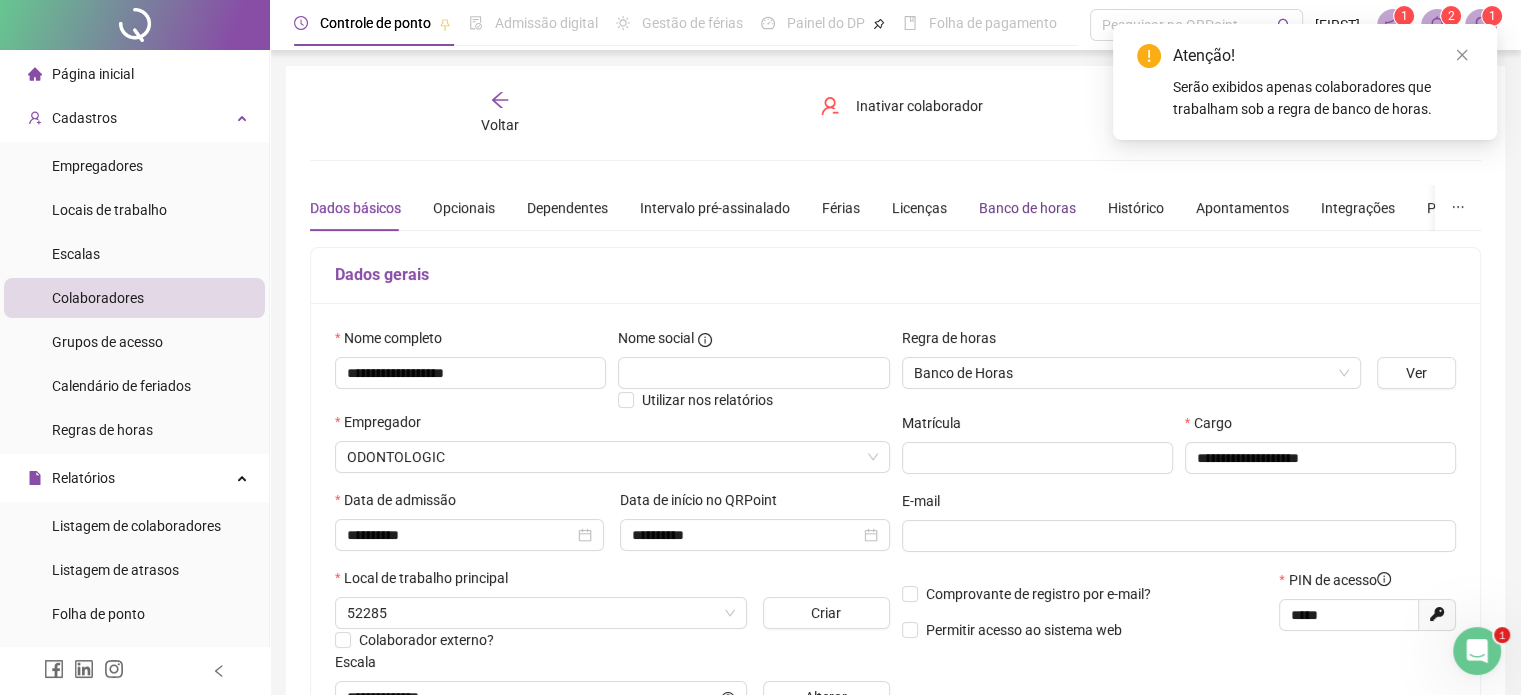 click on "Banco de horas" at bounding box center (1027, 208) 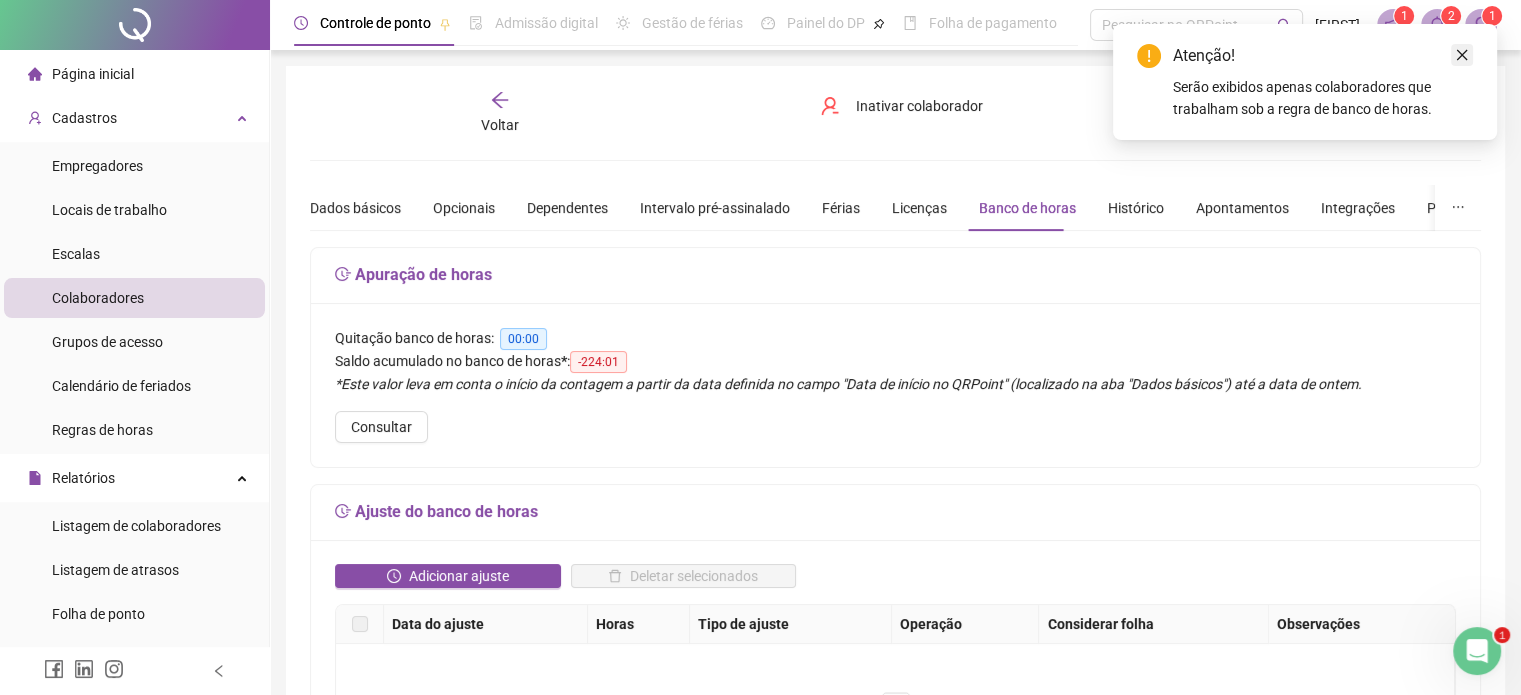click 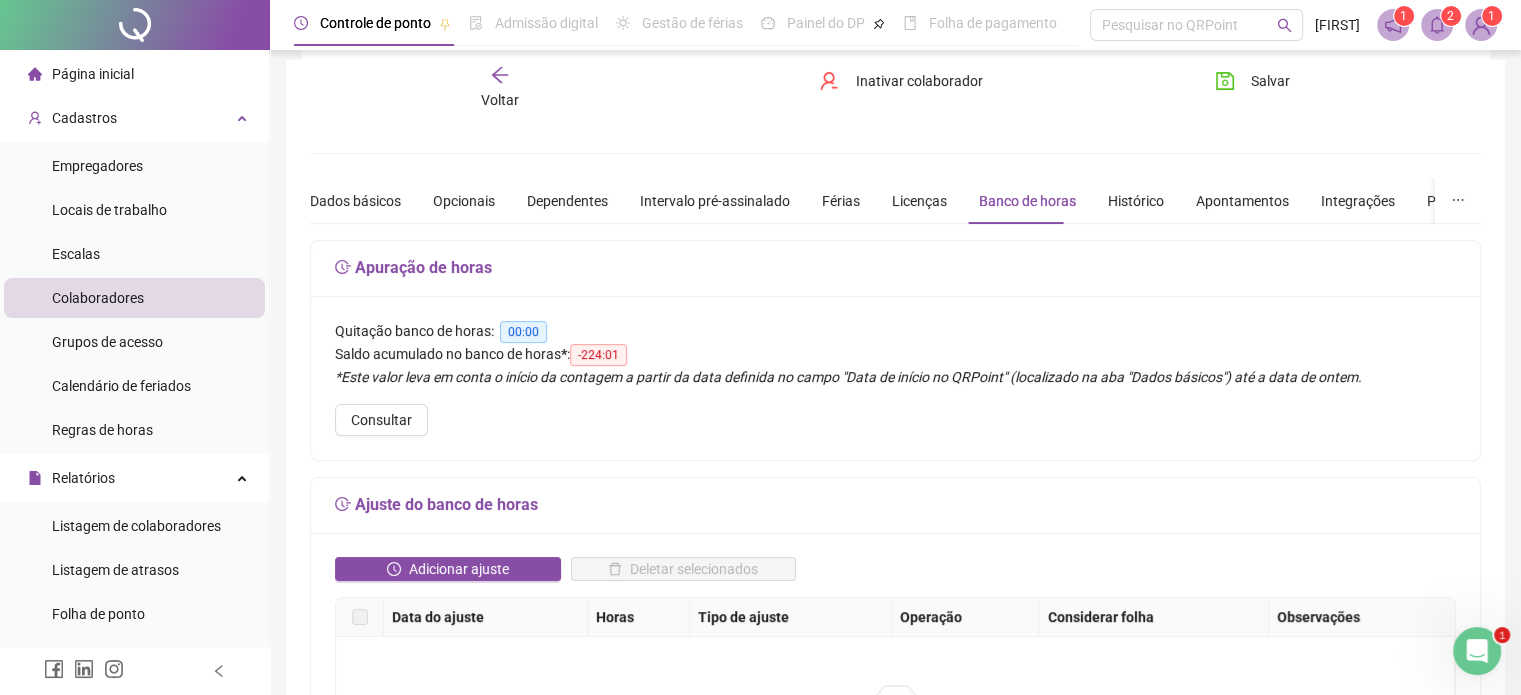 scroll, scrollTop: 0, scrollLeft: 0, axis: both 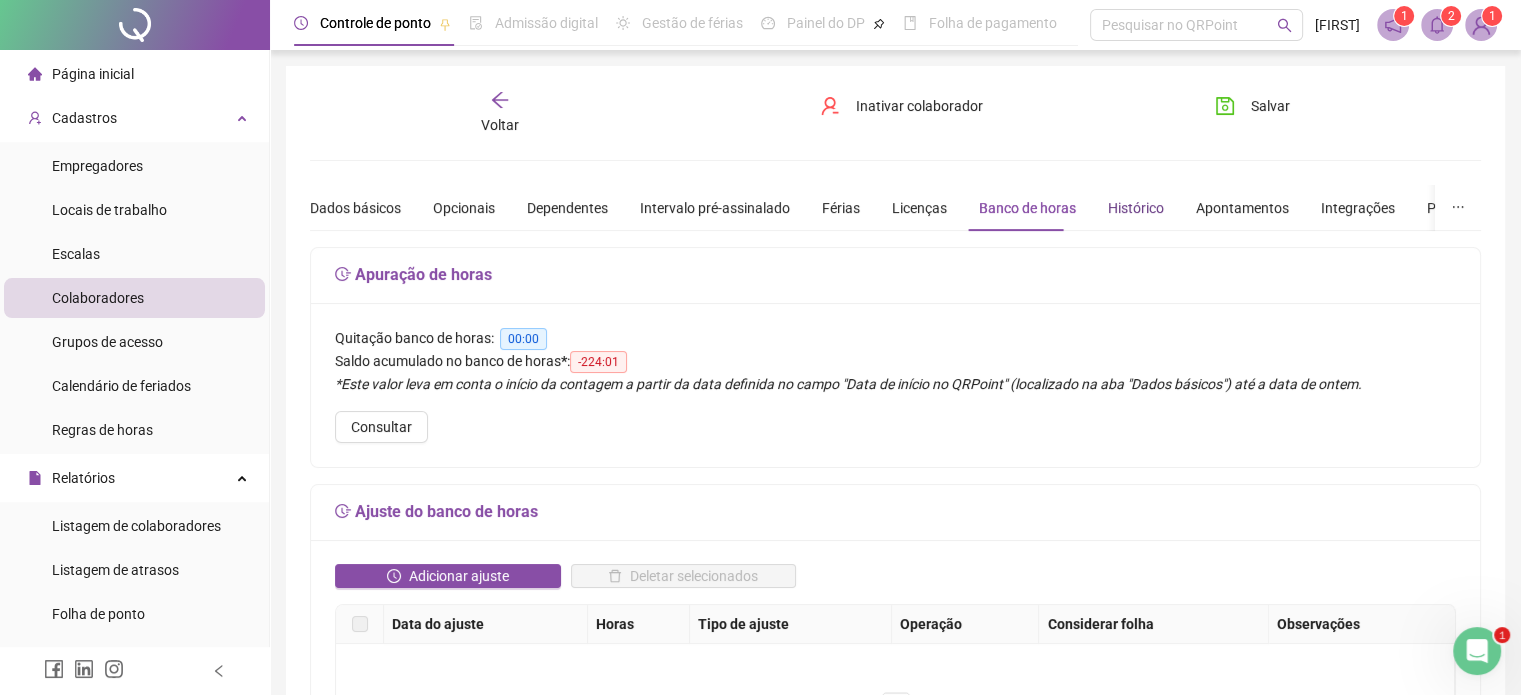 click on "Histórico" at bounding box center [1136, 208] 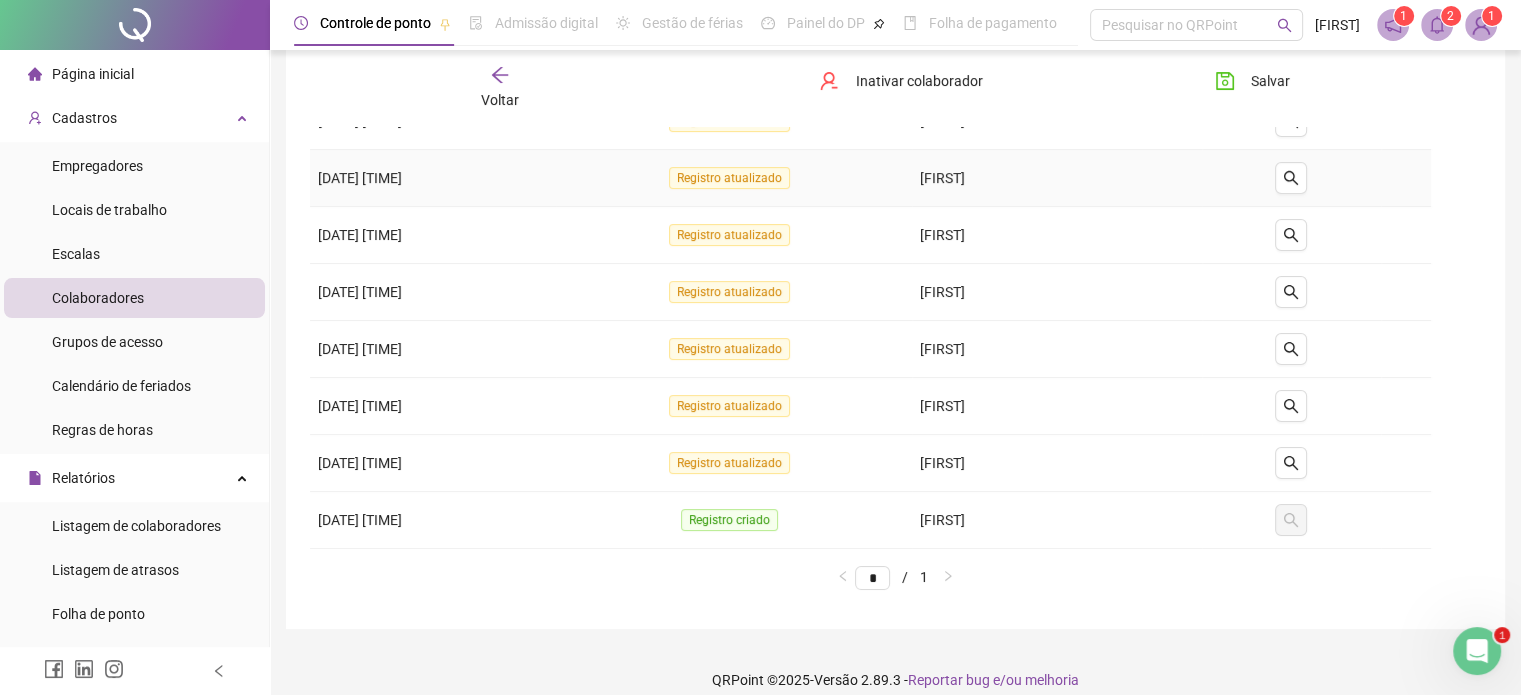scroll, scrollTop: 220, scrollLeft: 0, axis: vertical 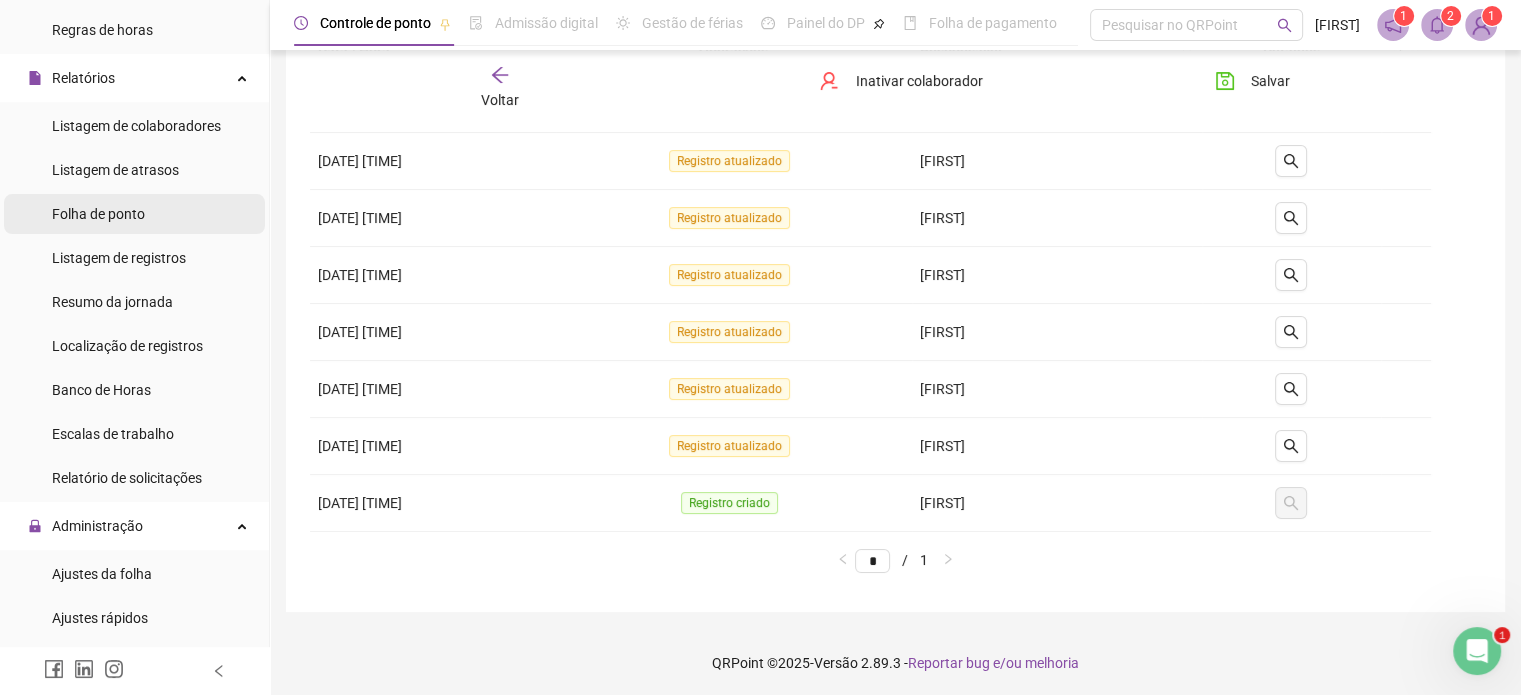 click on "Folha de ponto" at bounding box center (98, 214) 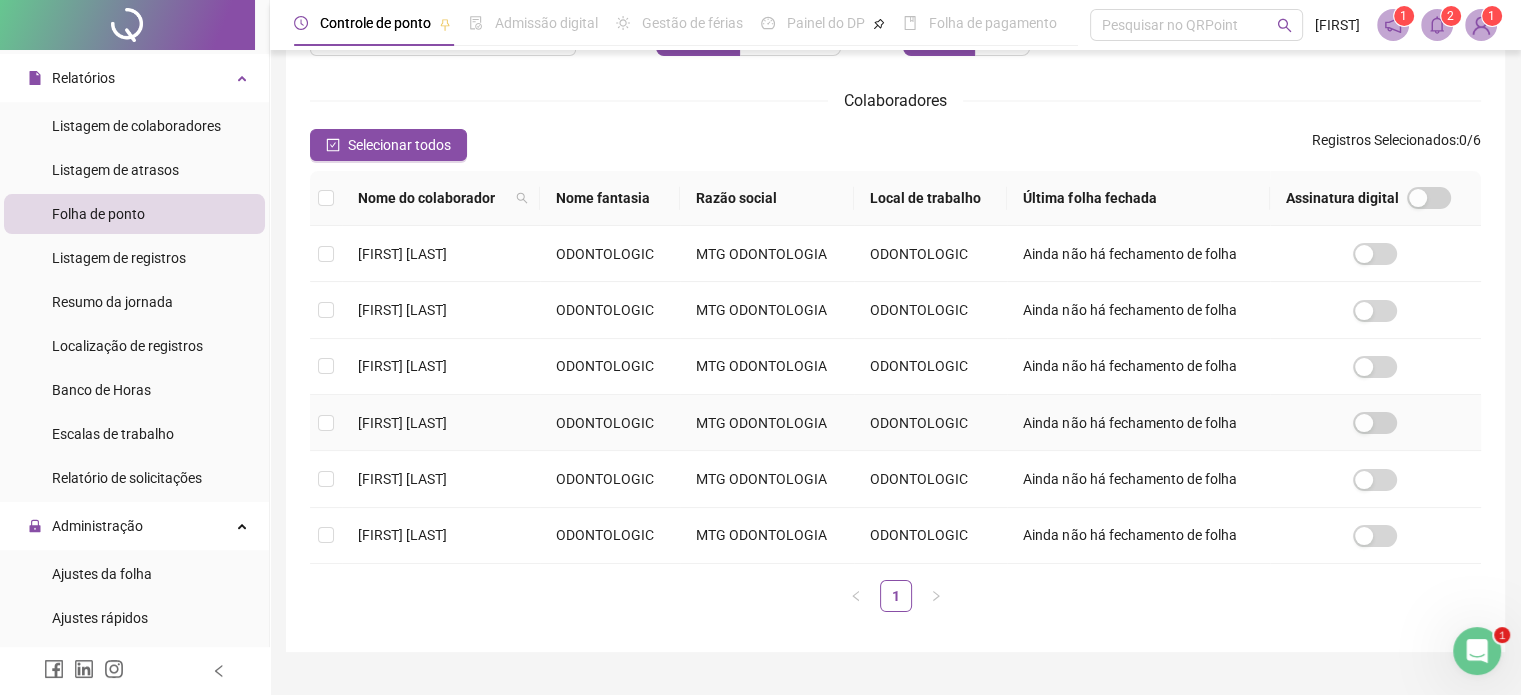 scroll, scrollTop: 387, scrollLeft: 0, axis: vertical 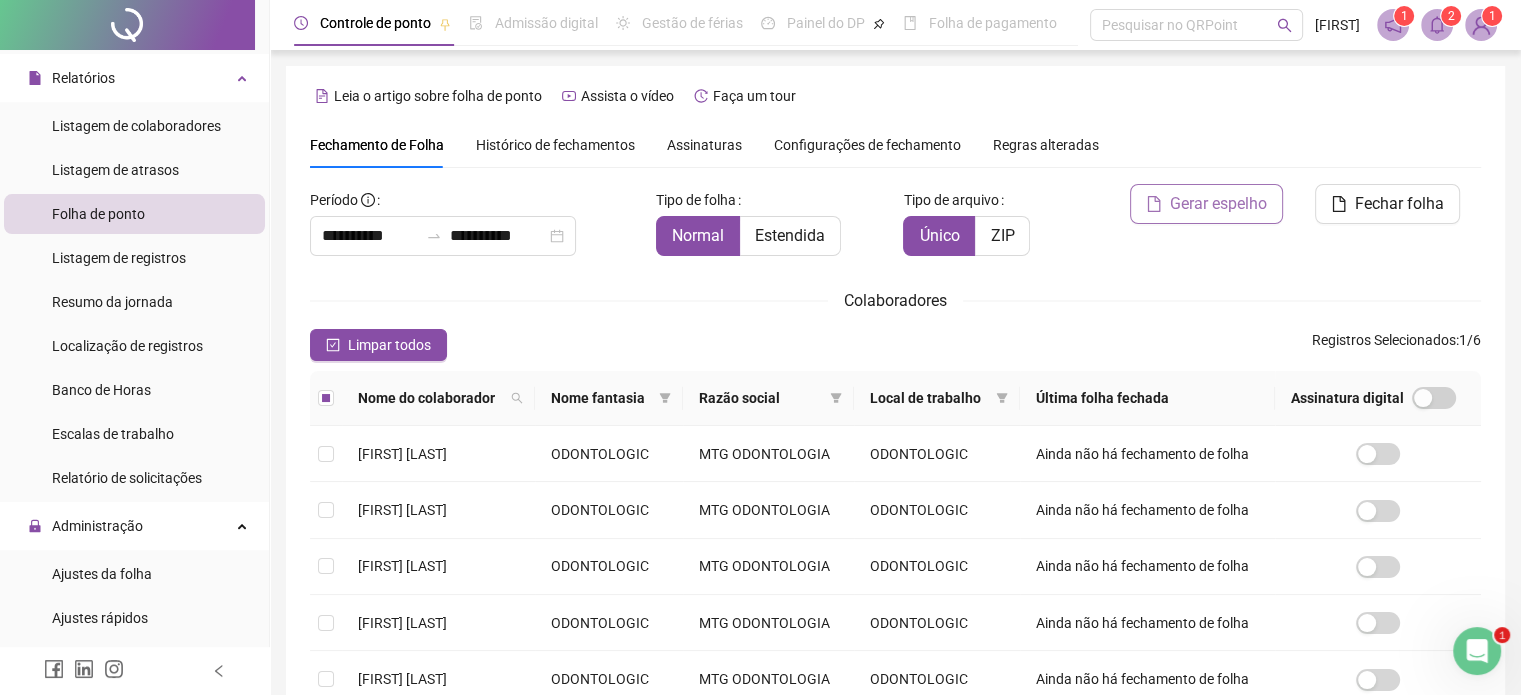click on "Gerar espelho" at bounding box center (1218, 204) 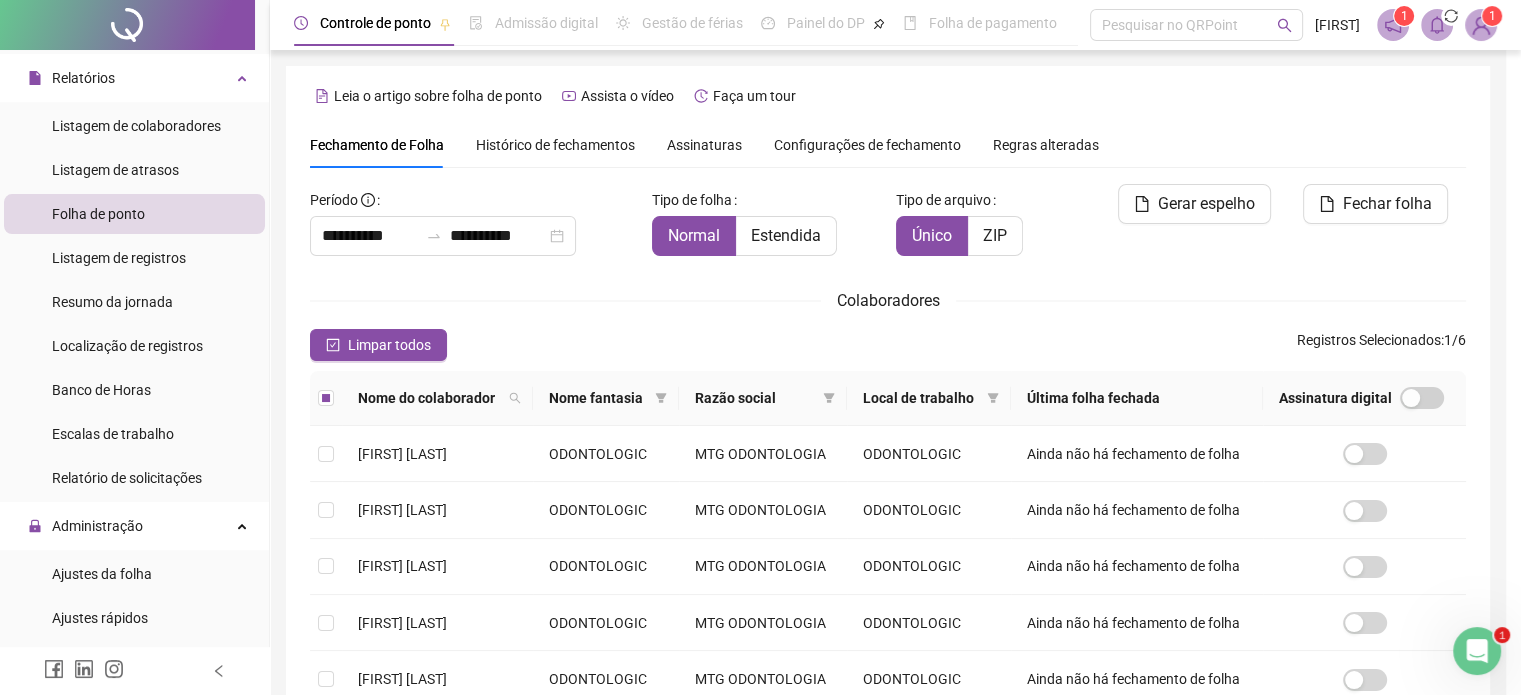 scroll, scrollTop: 61, scrollLeft: 0, axis: vertical 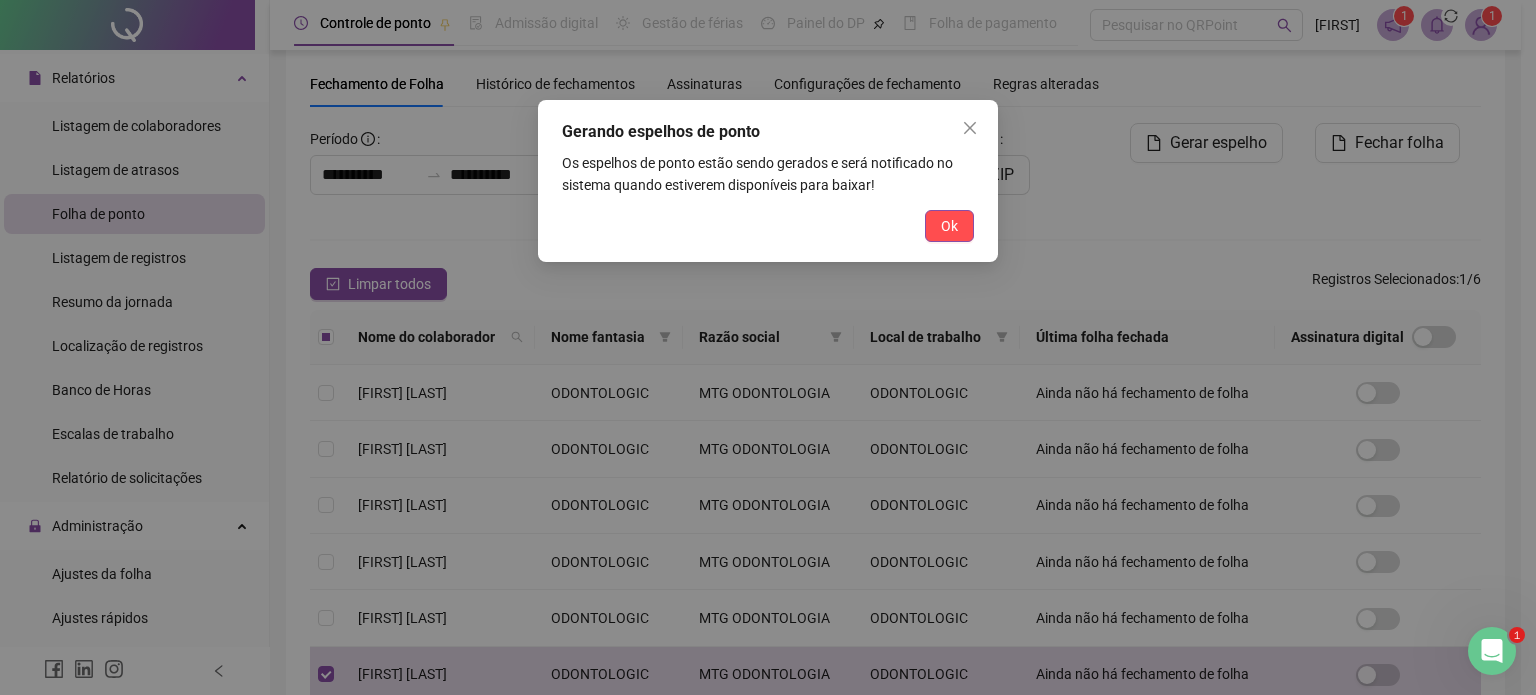click on "Ok" at bounding box center (949, 226) 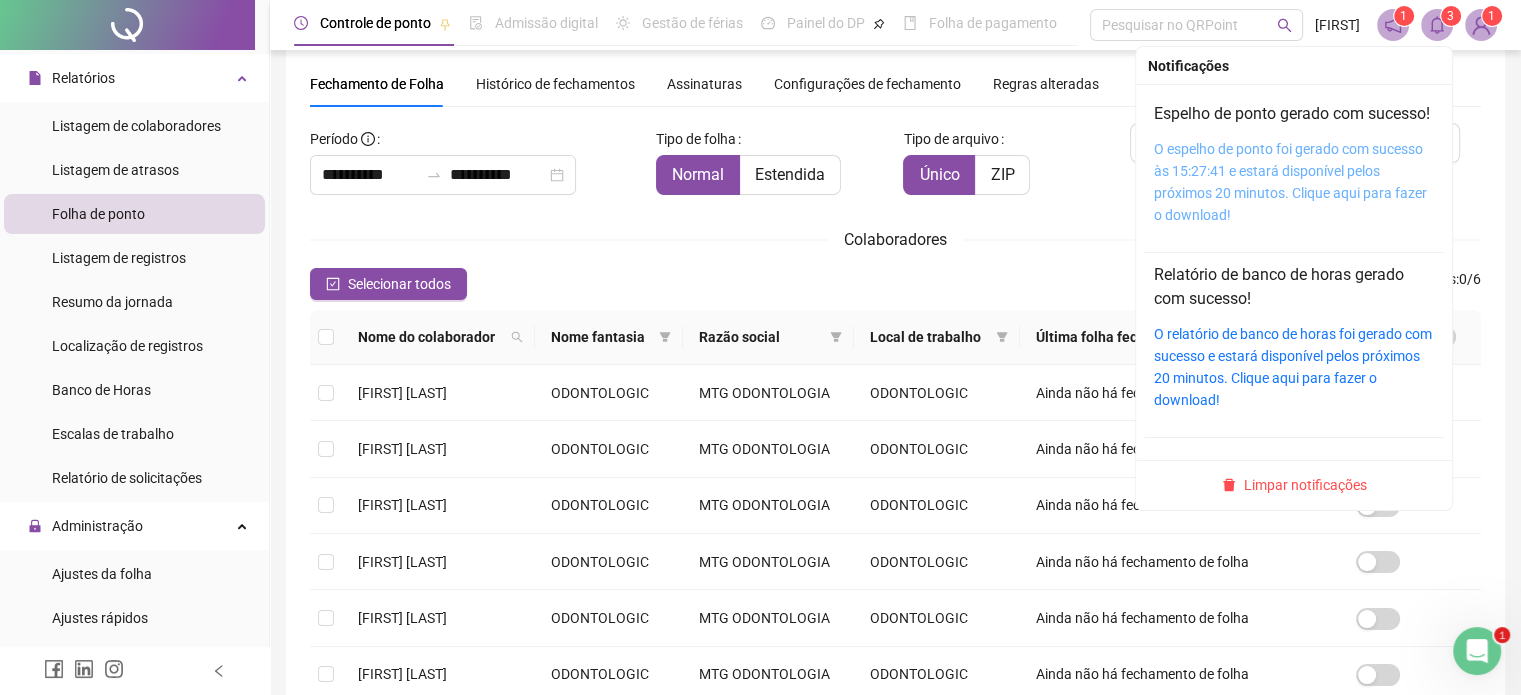click on "O espelho de ponto foi gerado com sucesso às 15:27:41 e estará disponível pelos próximos 20 minutos.
Clique aqui para fazer o download!" at bounding box center [1290, 182] 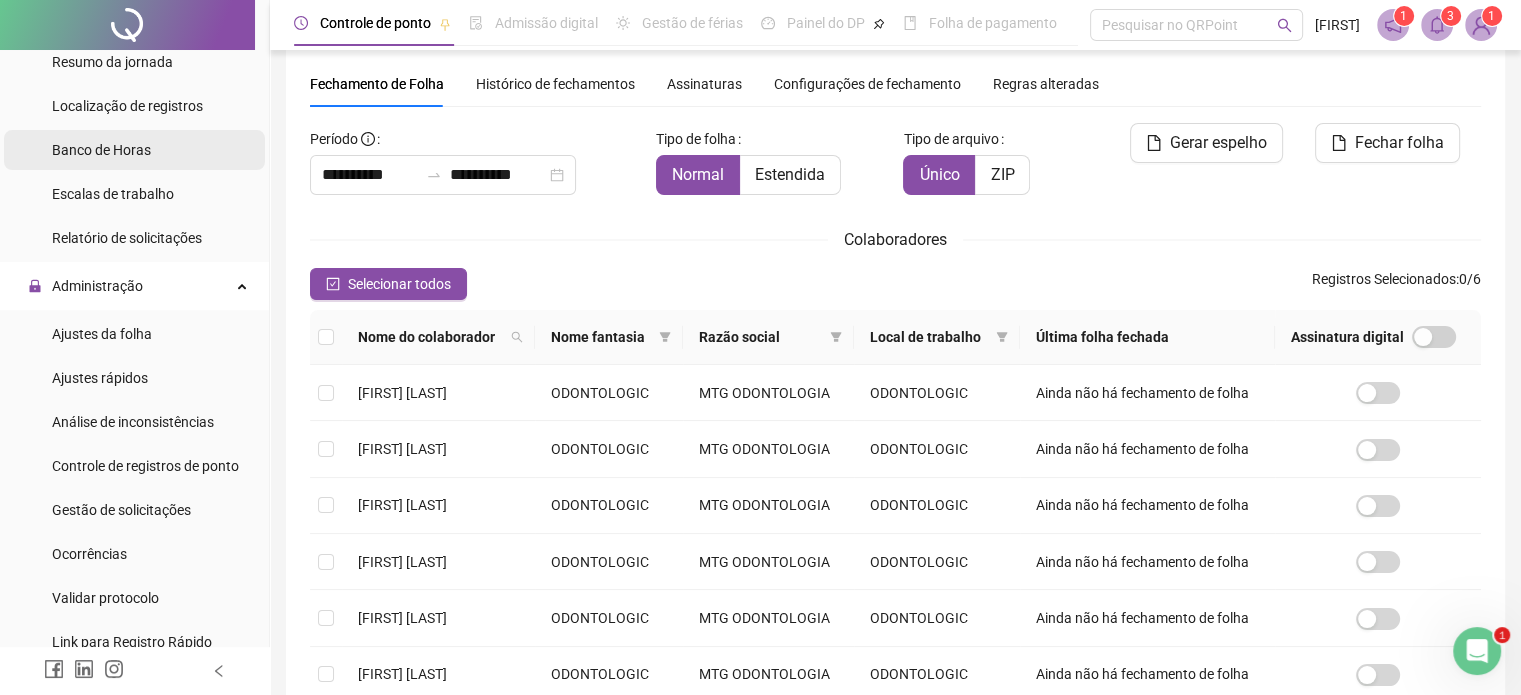 scroll, scrollTop: 700, scrollLeft: 0, axis: vertical 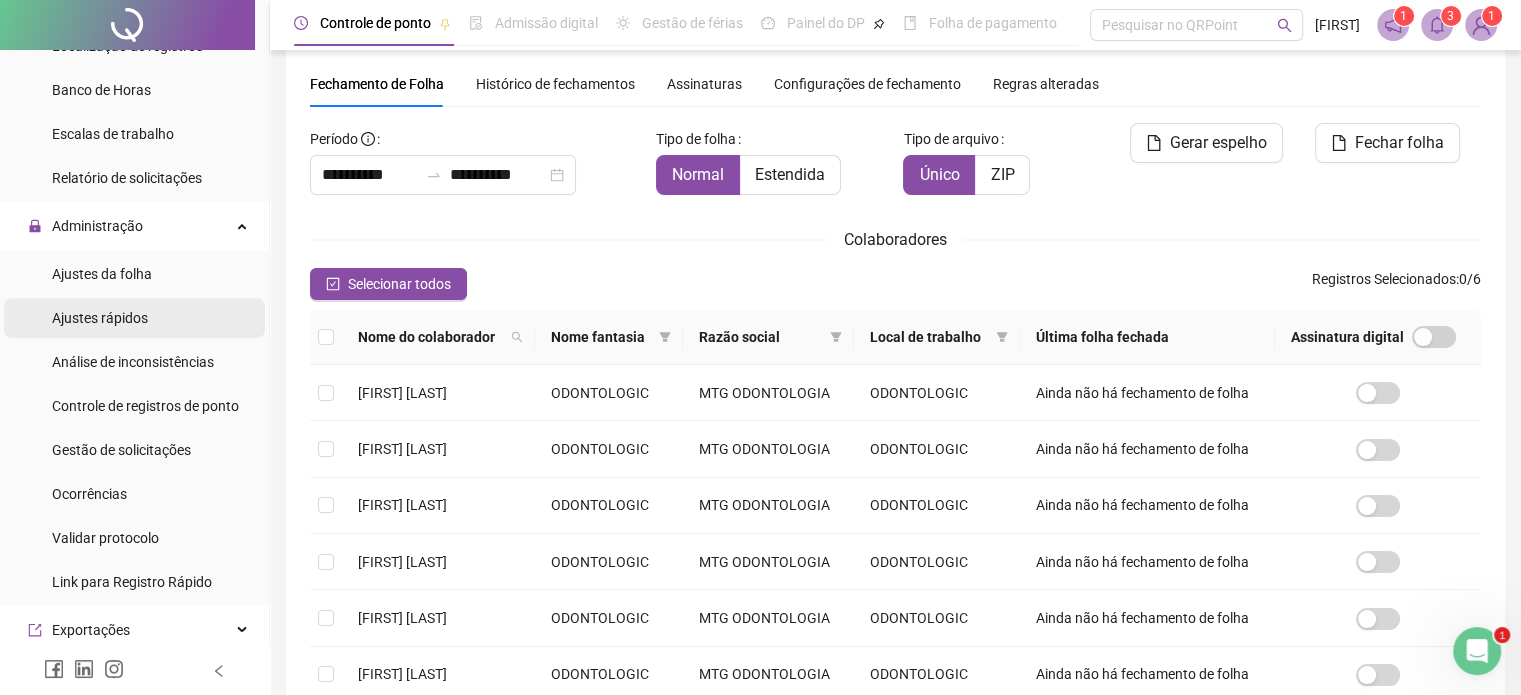 click on "Ajustes rápidos" at bounding box center [100, 318] 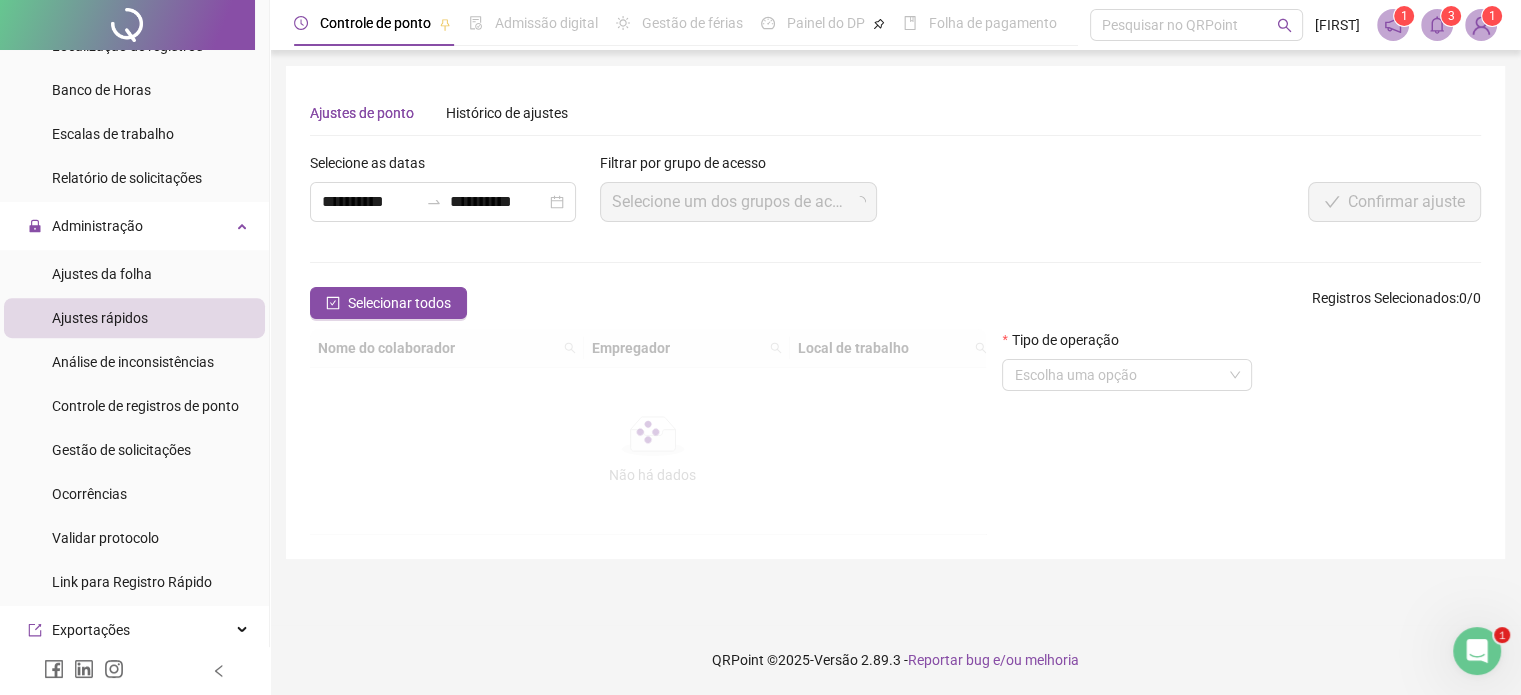 scroll, scrollTop: 0, scrollLeft: 0, axis: both 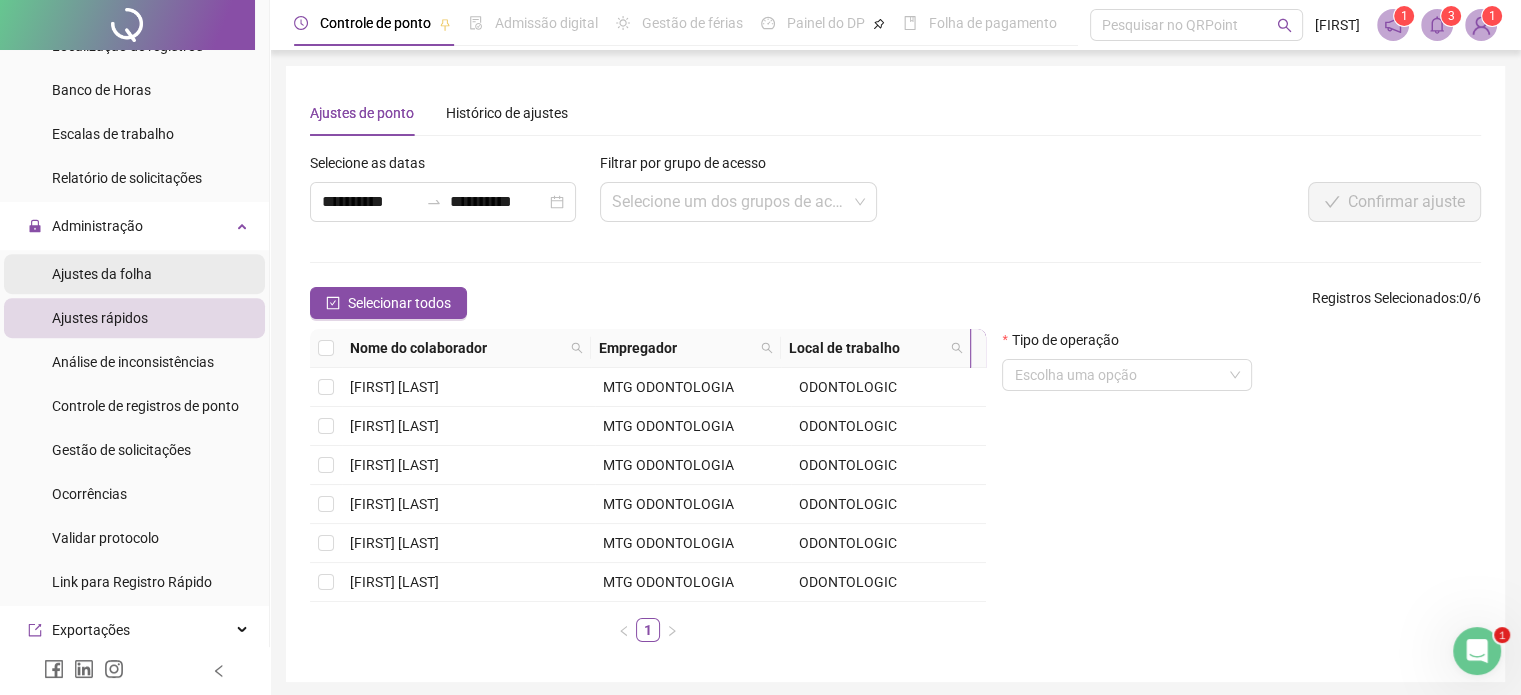 click on "Ajustes da folha" at bounding box center (102, 274) 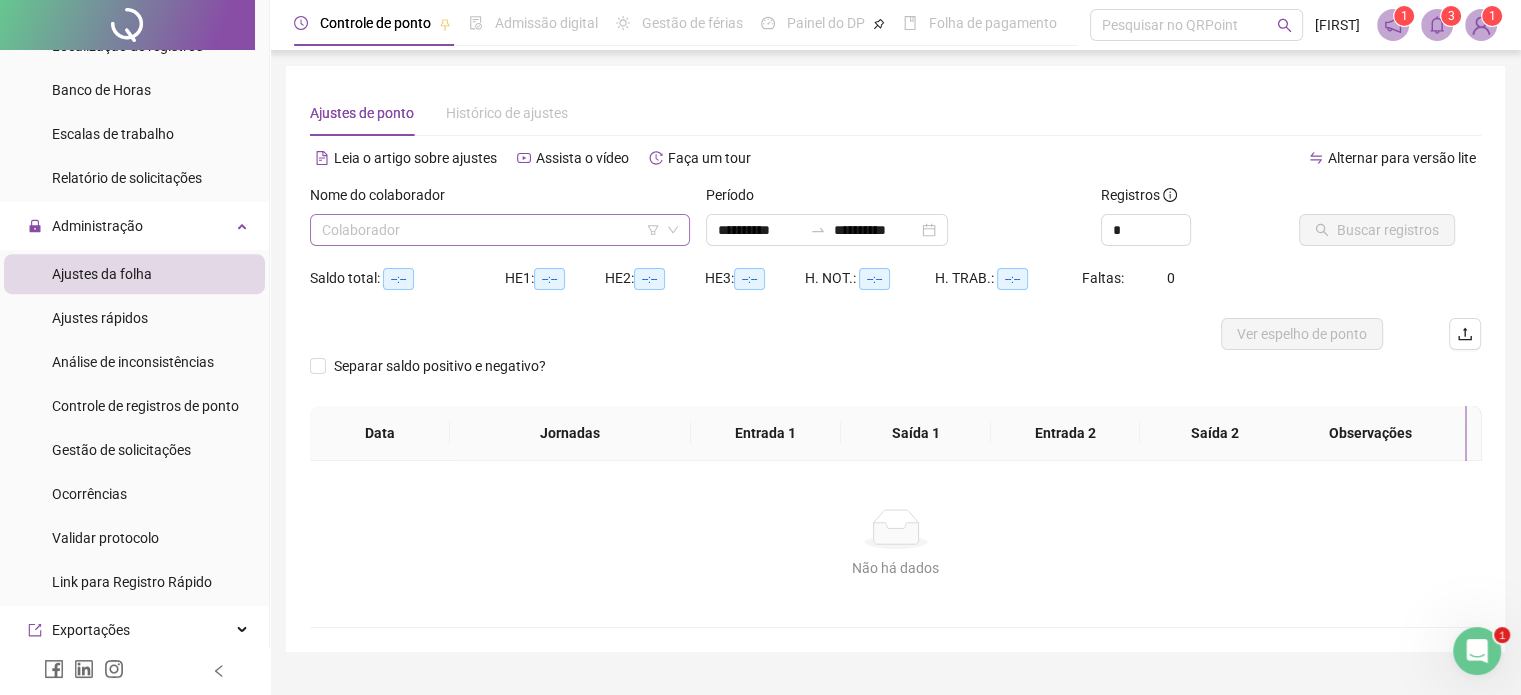 click at bounding box center [491, 230] 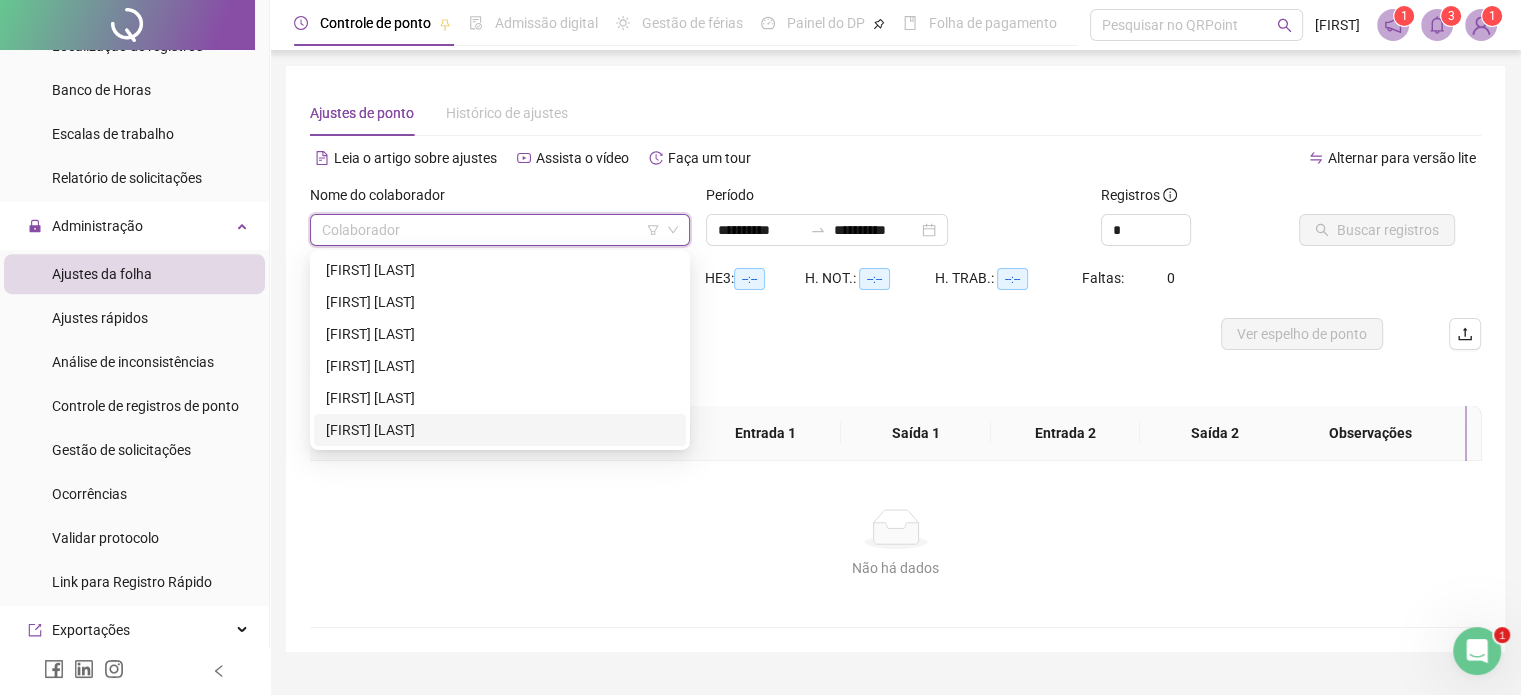 click on "[FIRST] [LAST]" at bounding box center [500, 430] 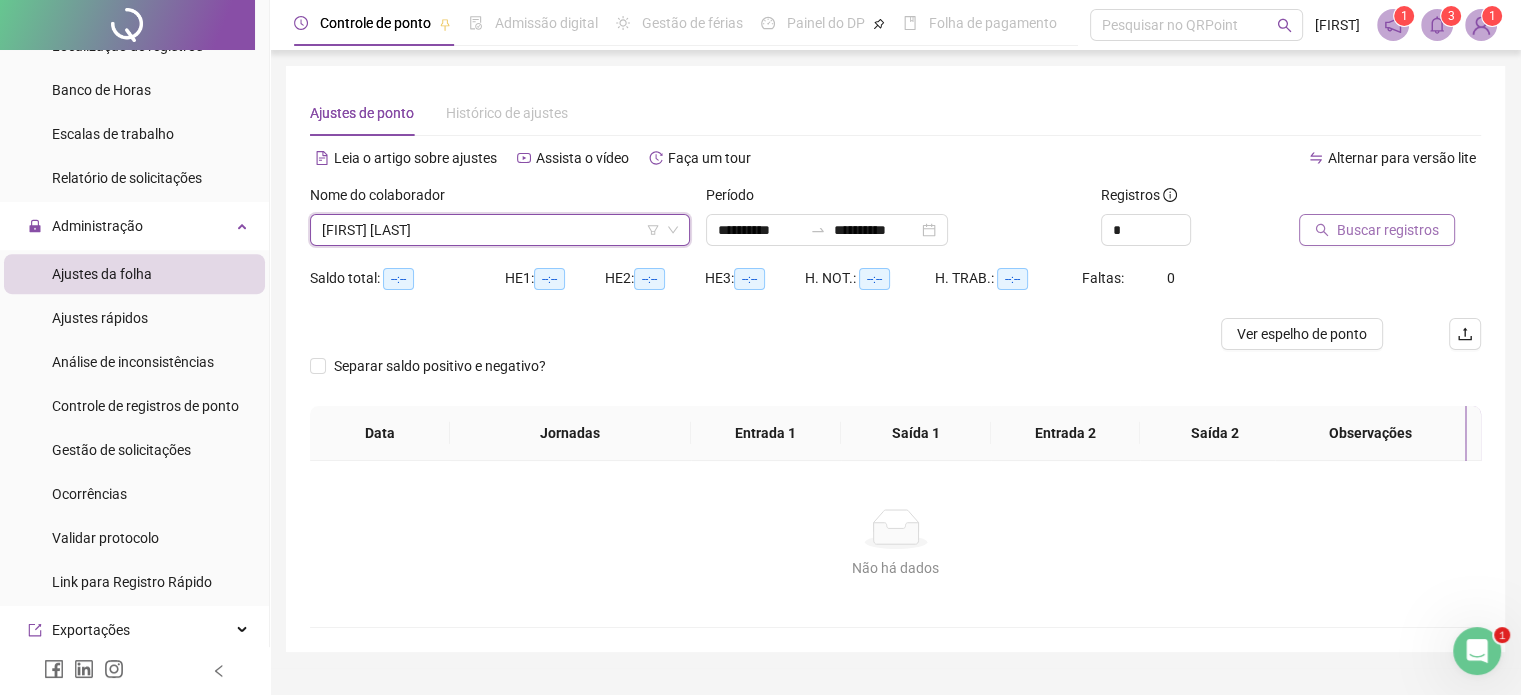 click on "Buscar registros" at bounding box center (1388, 230) 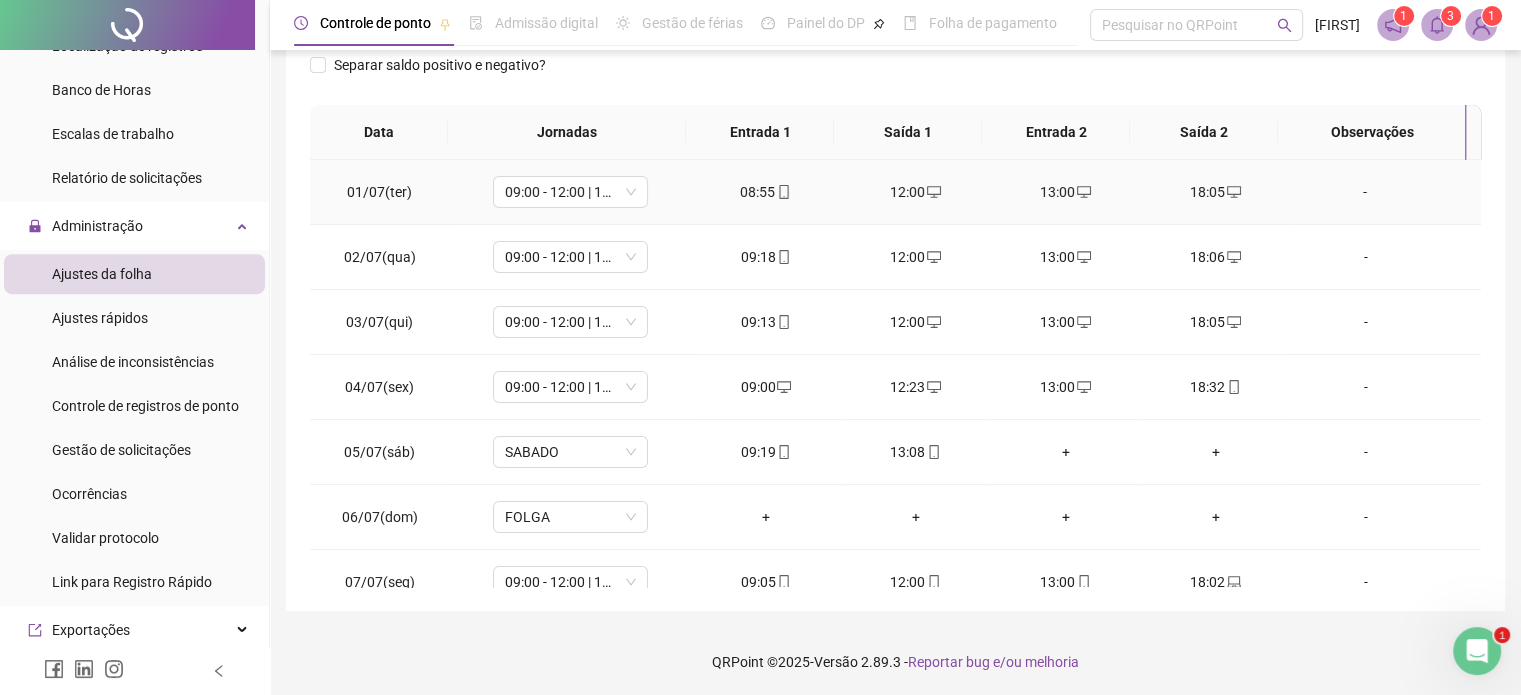 scroll, scrollTop: 326, scrollLeft: 0, axis: vertical 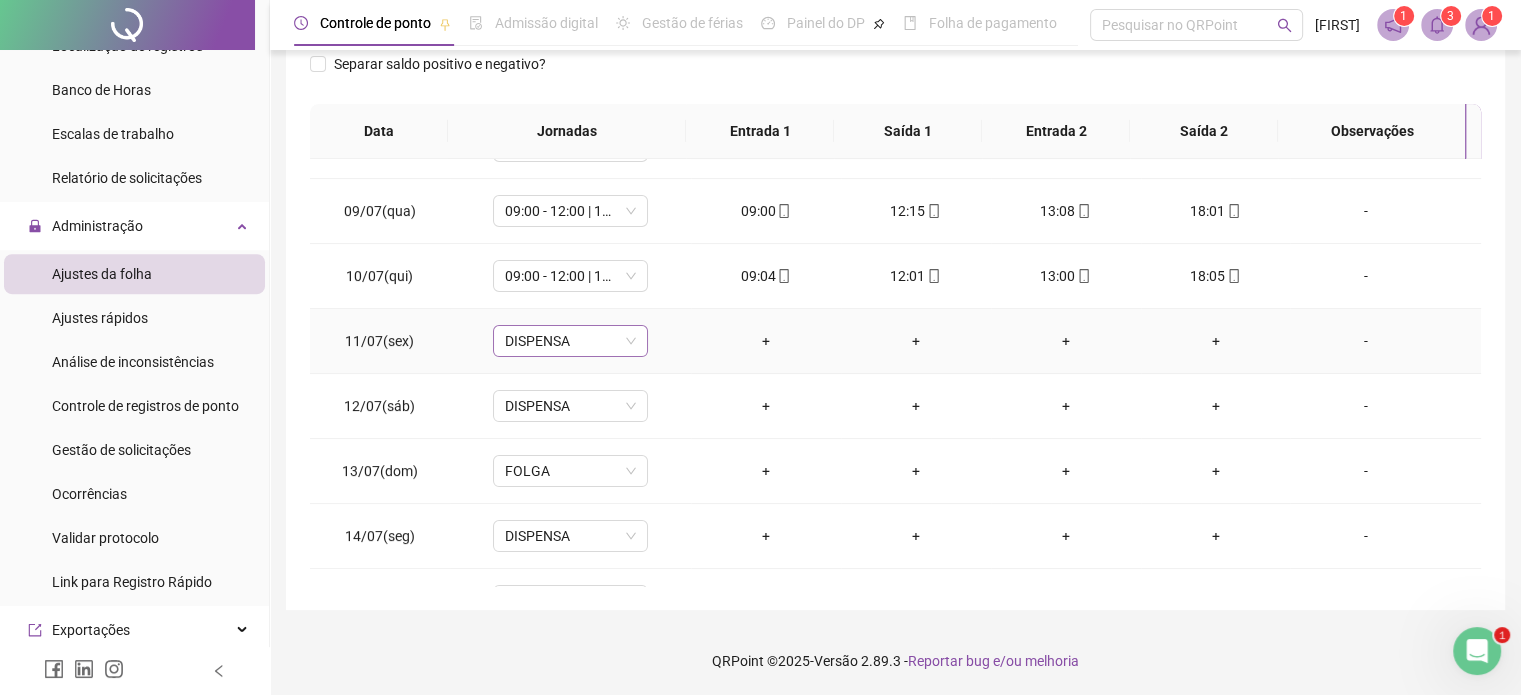 click on "DISPENSA" at bounding box center (570, 341) 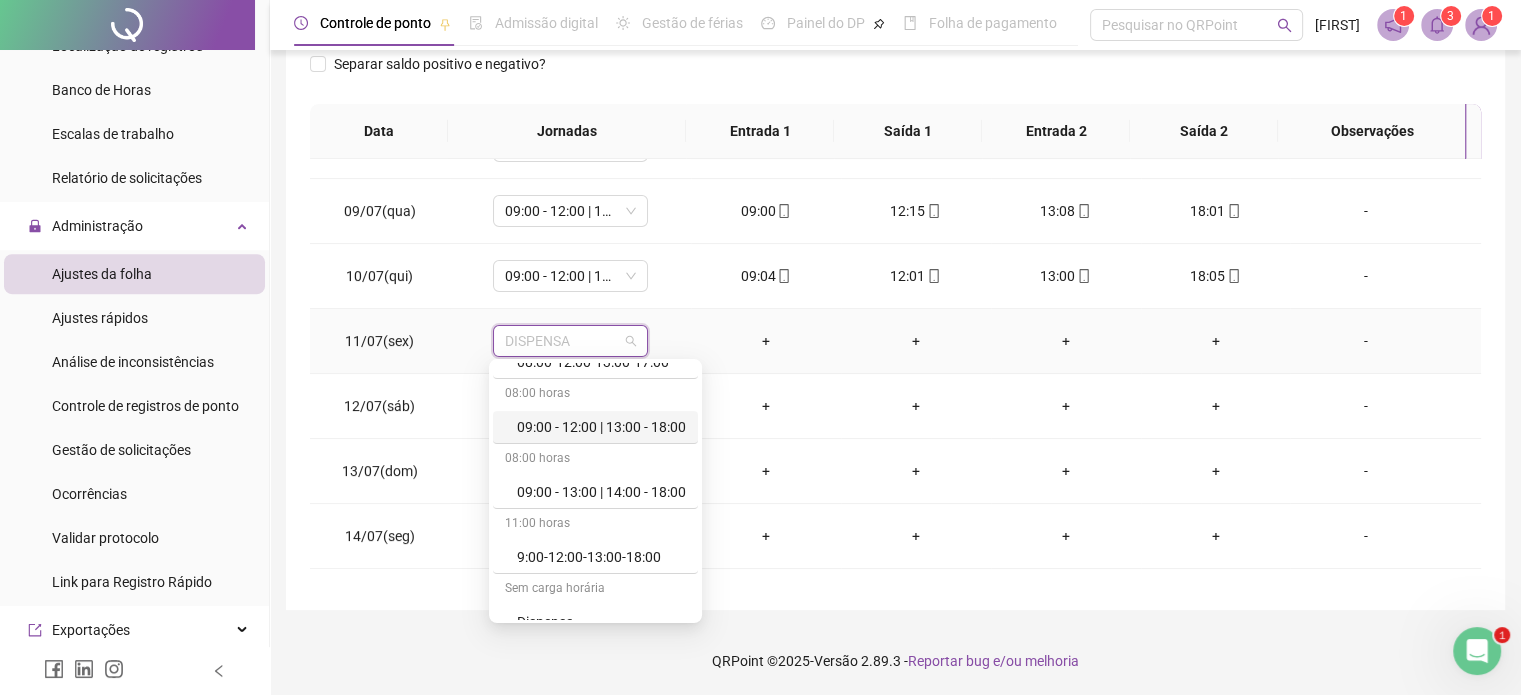 scroll, scrollTop: 100, scrollLeft: 0, axis: vertical 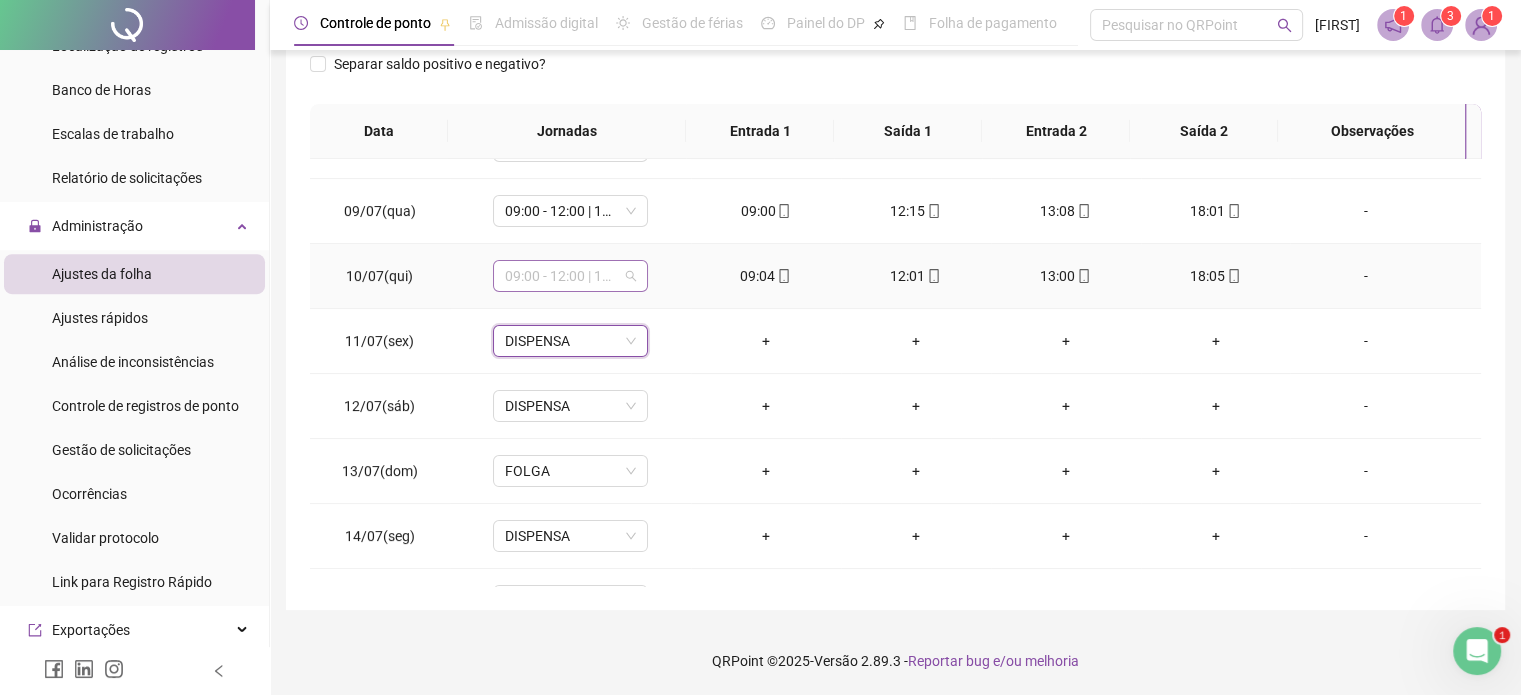 click on "09:00 - 12:00 | 13:00 - 18:00" at bounding box center [570, 276] 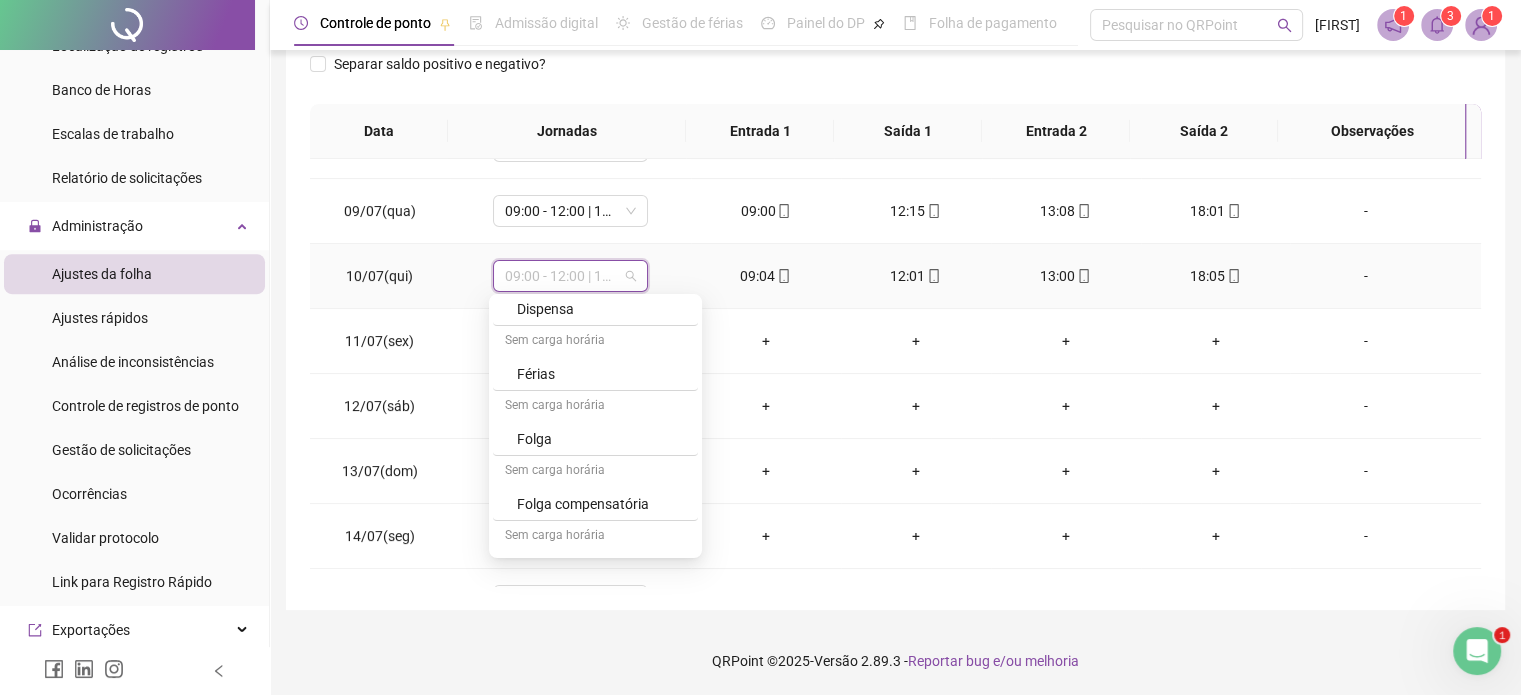 scroll, scrollTop: 300, scrollLeft: 0, axis: vertical 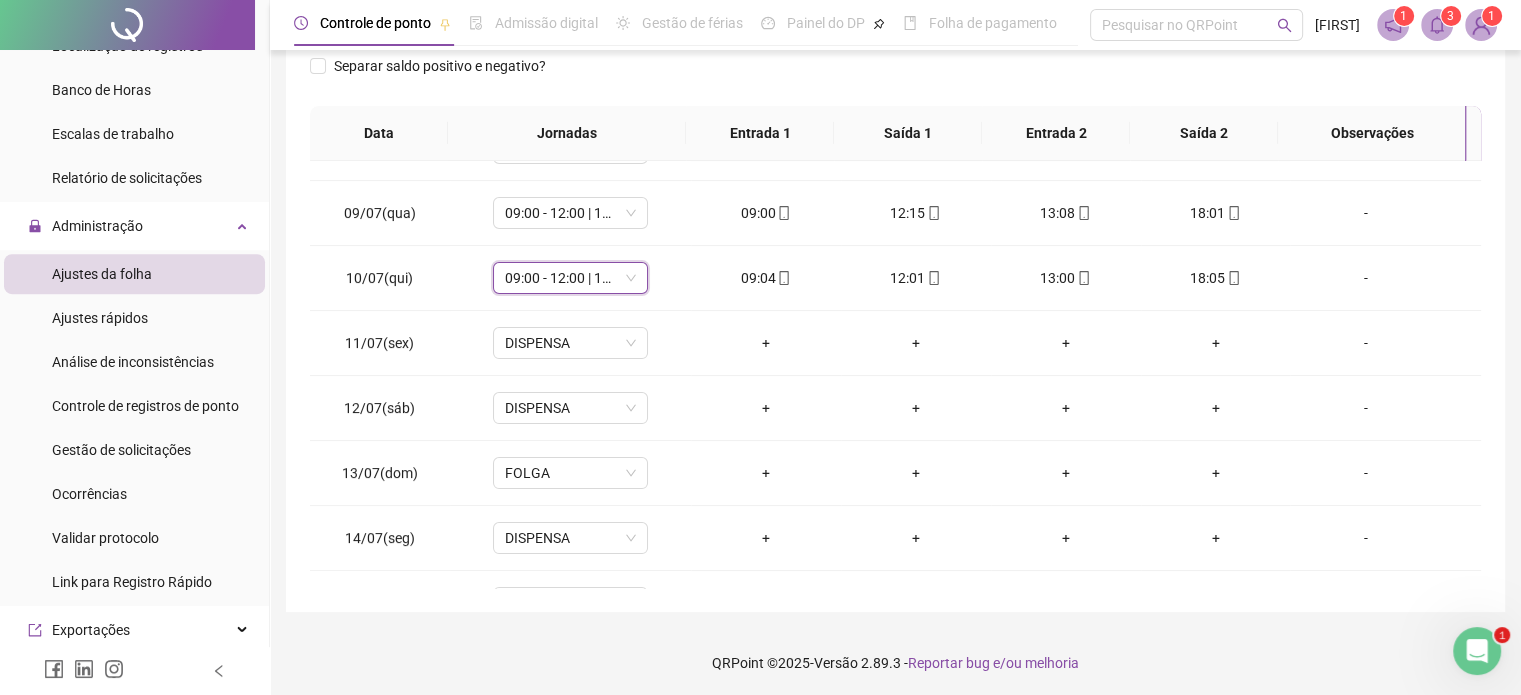 click on "**********" at bounding box center (895, 177) 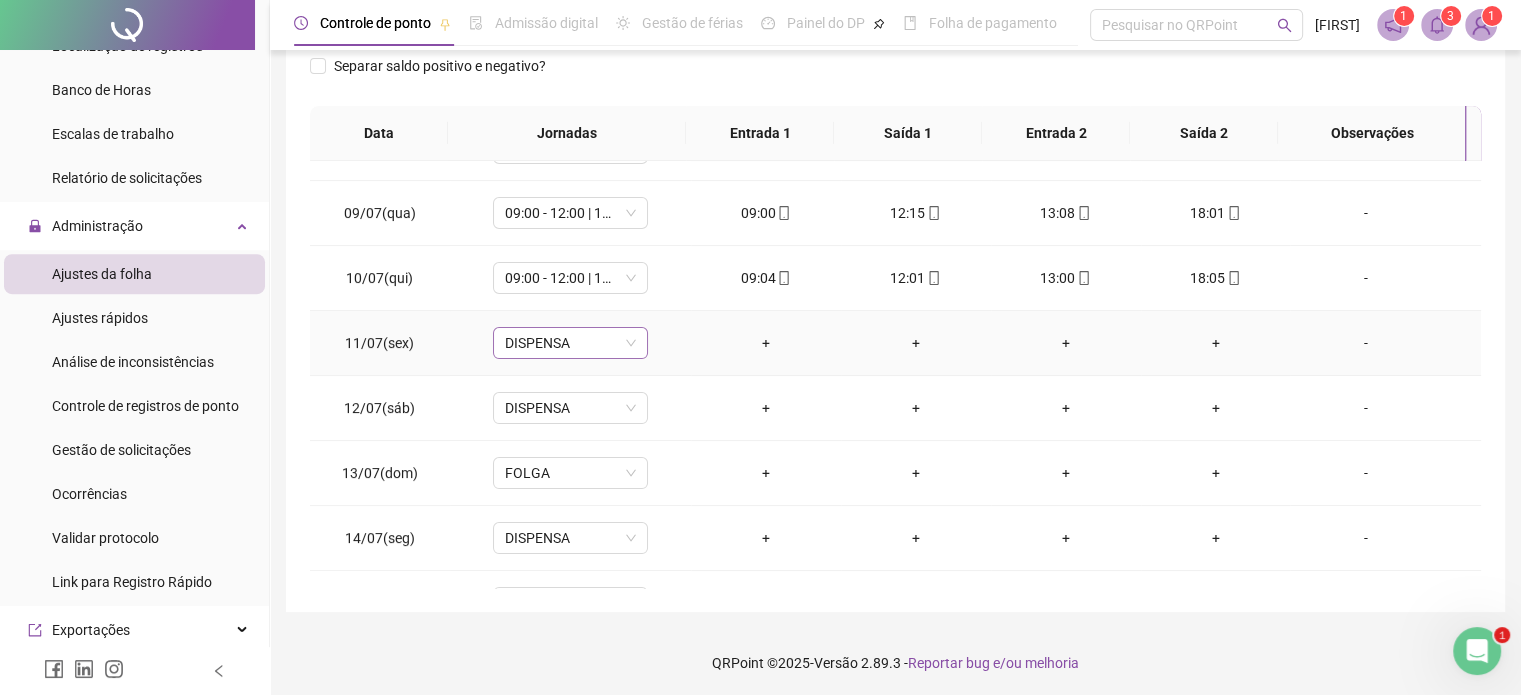 click on "DISPENSA" at bounding box center (570, 343) 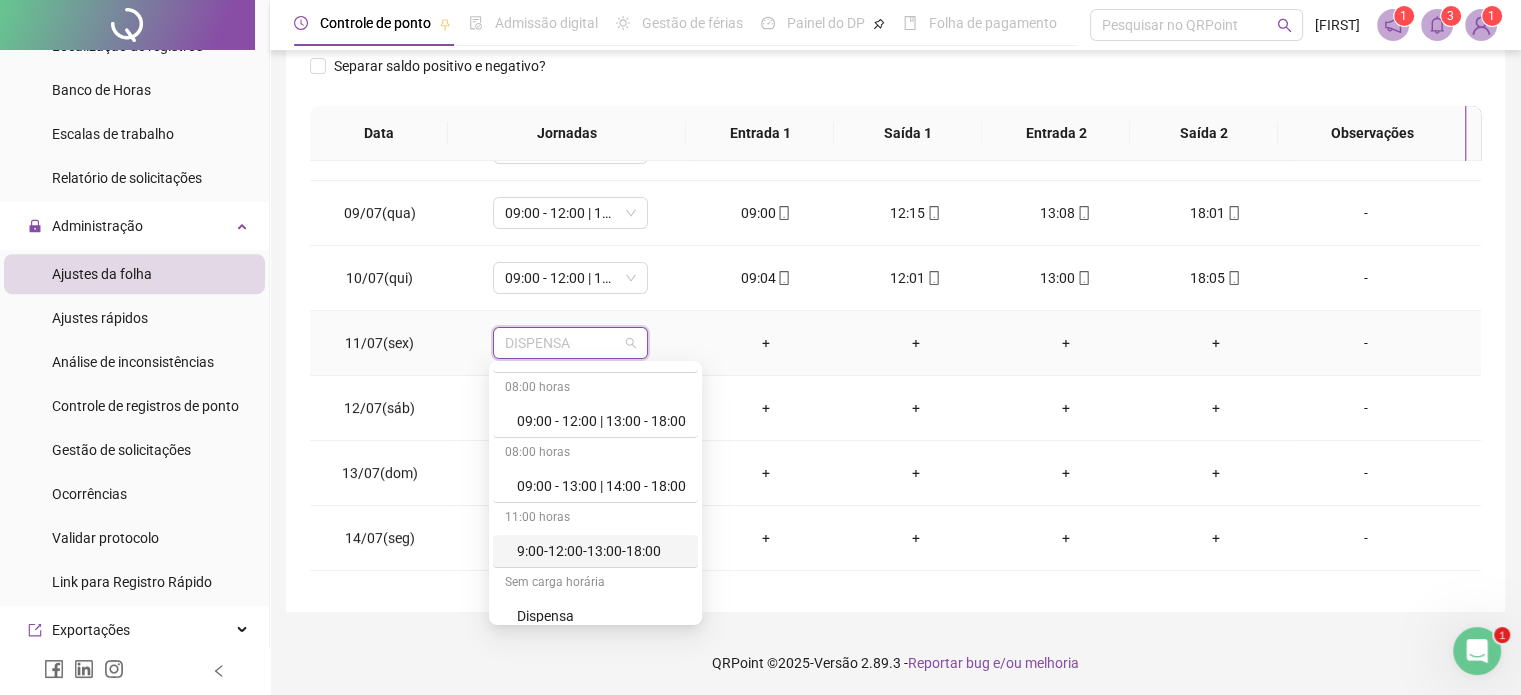 scroll, scrollTop: 0, scrollLeft: 0, axis: both 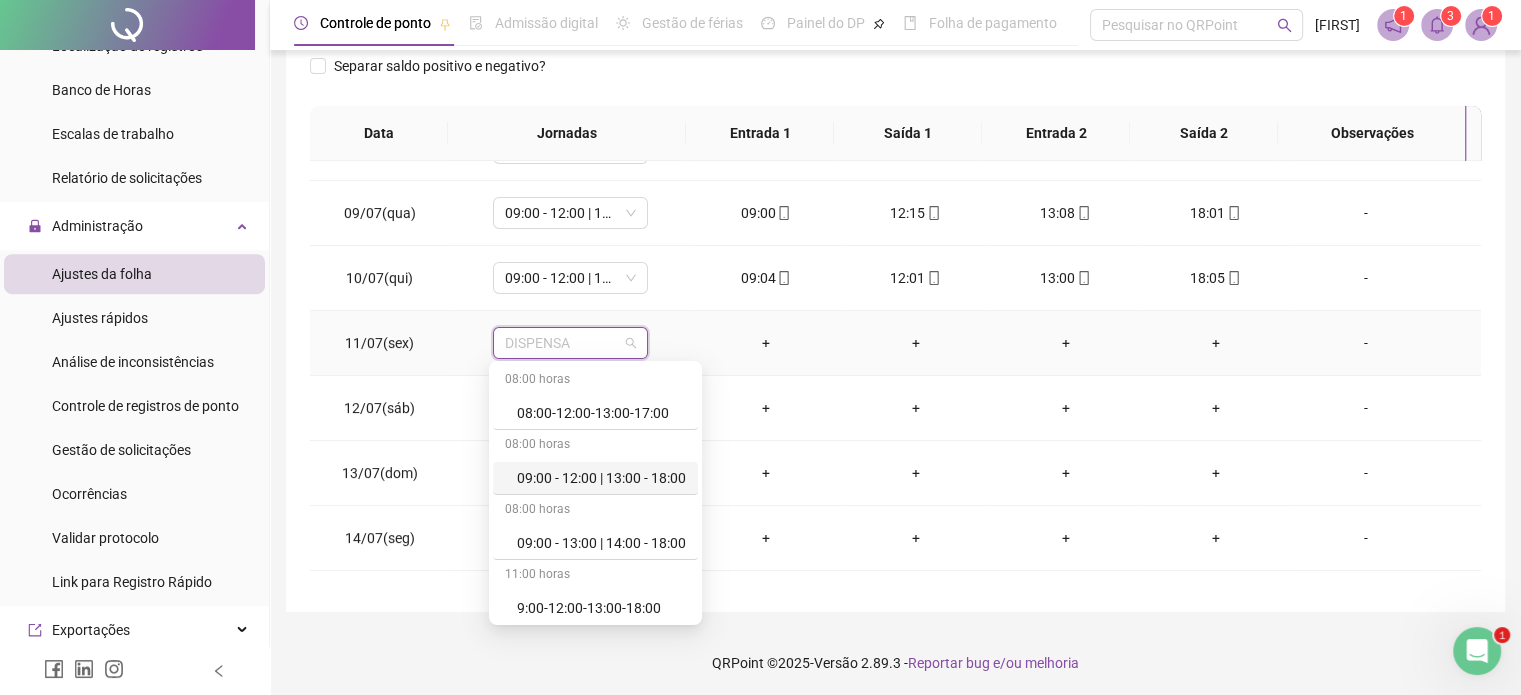 click on "09:00 - 12:00 | 13:00 - 18:00" at bounding box center (601, 478) 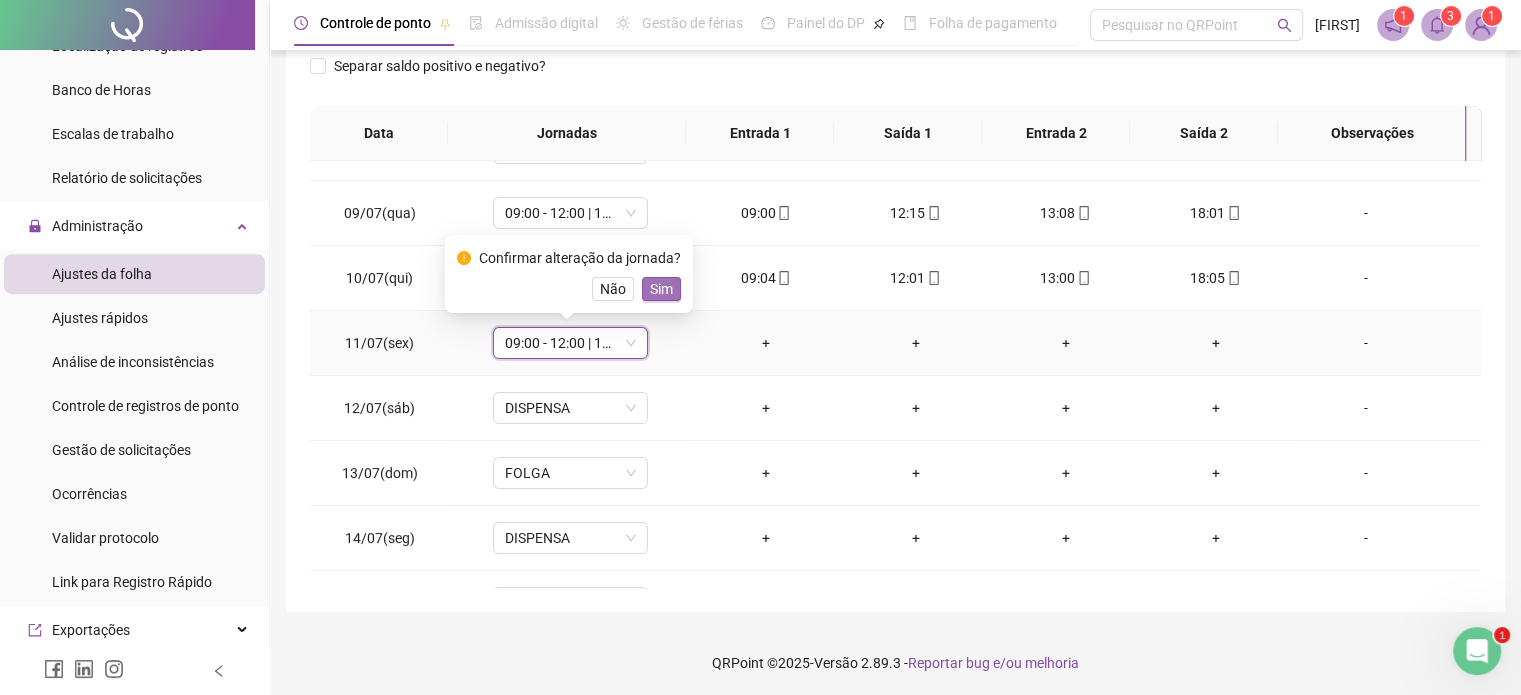 click on "Sim" at bounding box center [661, 289] 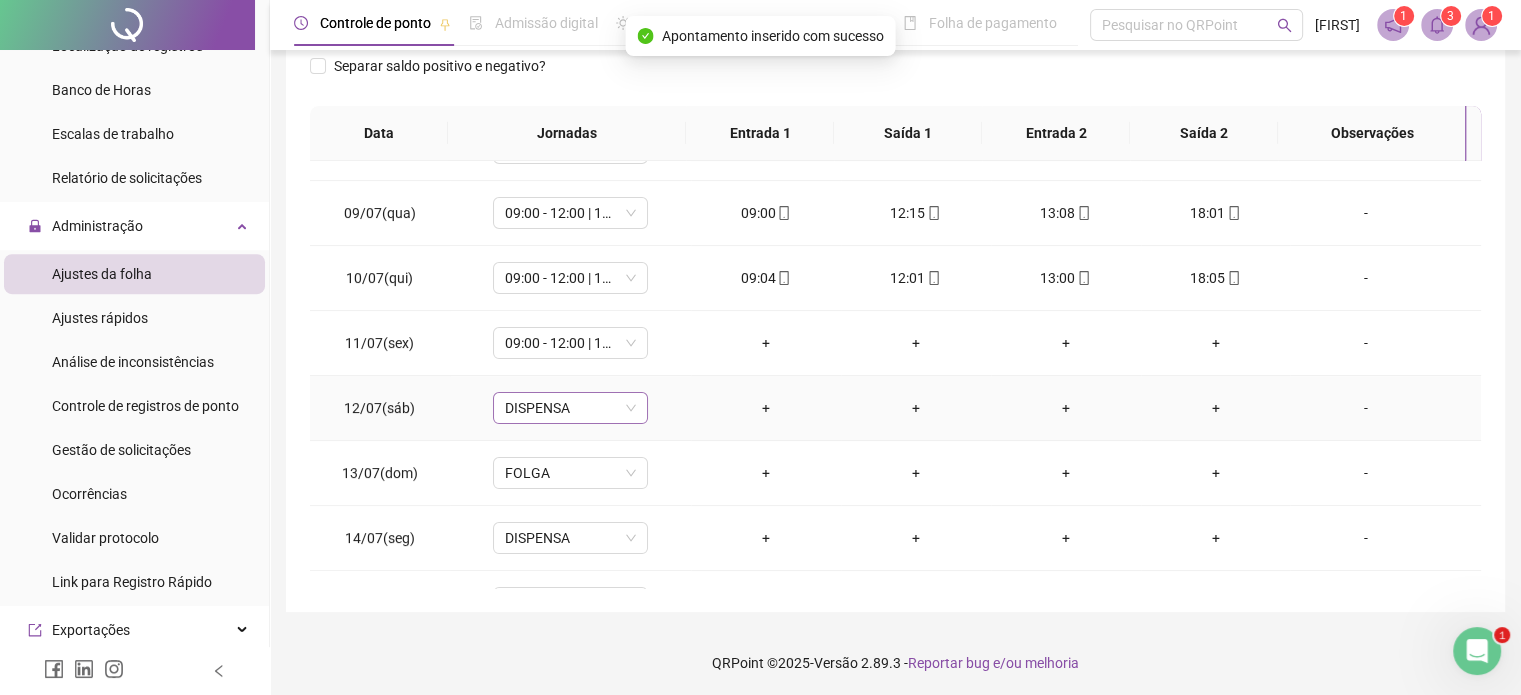 click on "DISPENSA" at bounding box center (570, 408) 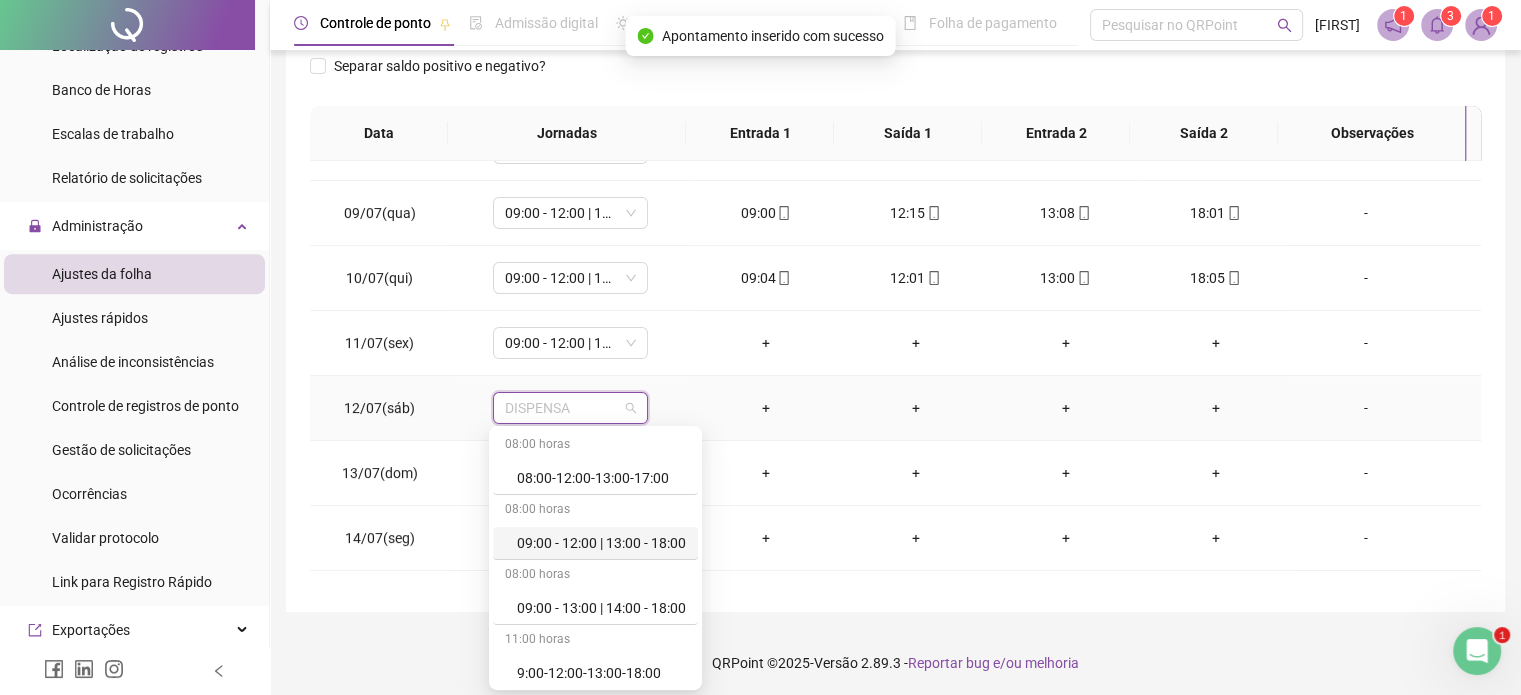 click on "09:00 - 12:00 | 13:00 - 18:00" at bounding box center [601, 543] 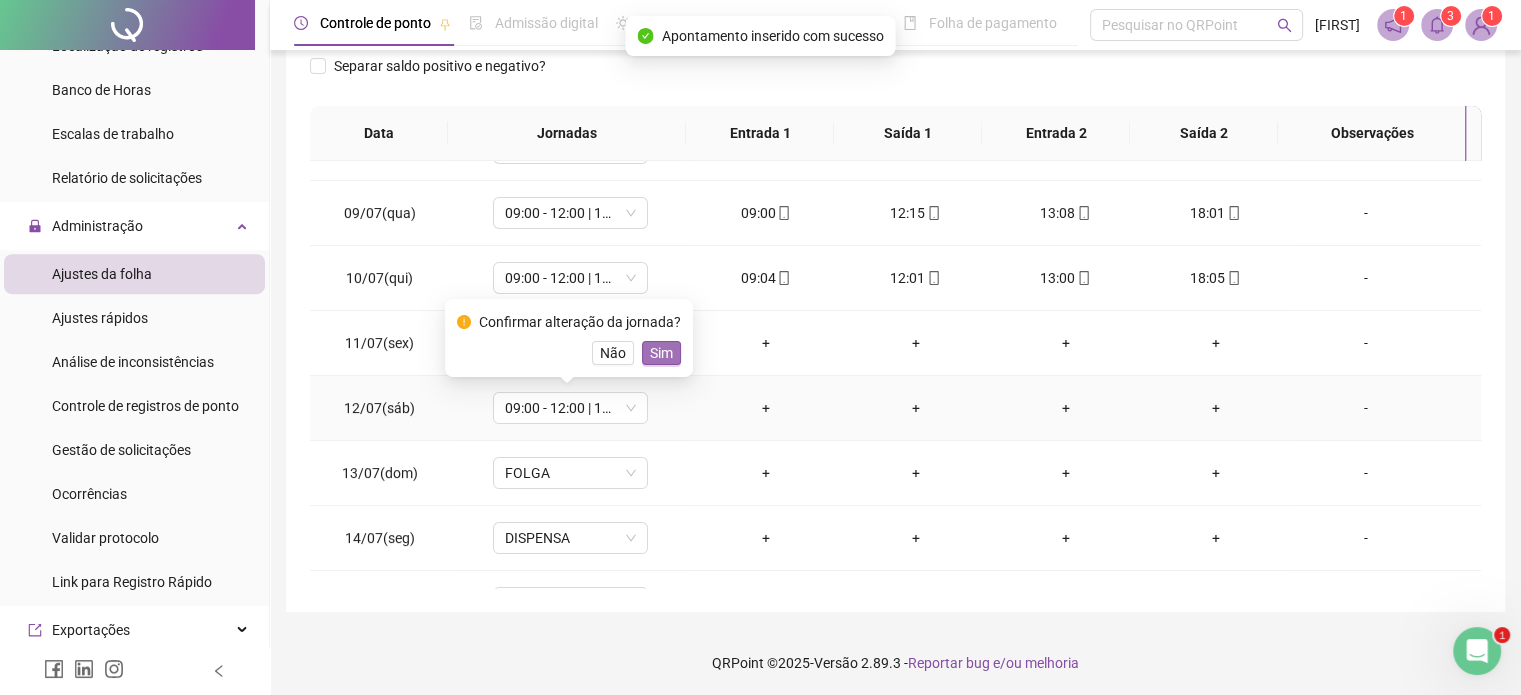 click on "Sim" at bounding box center [661, 353] 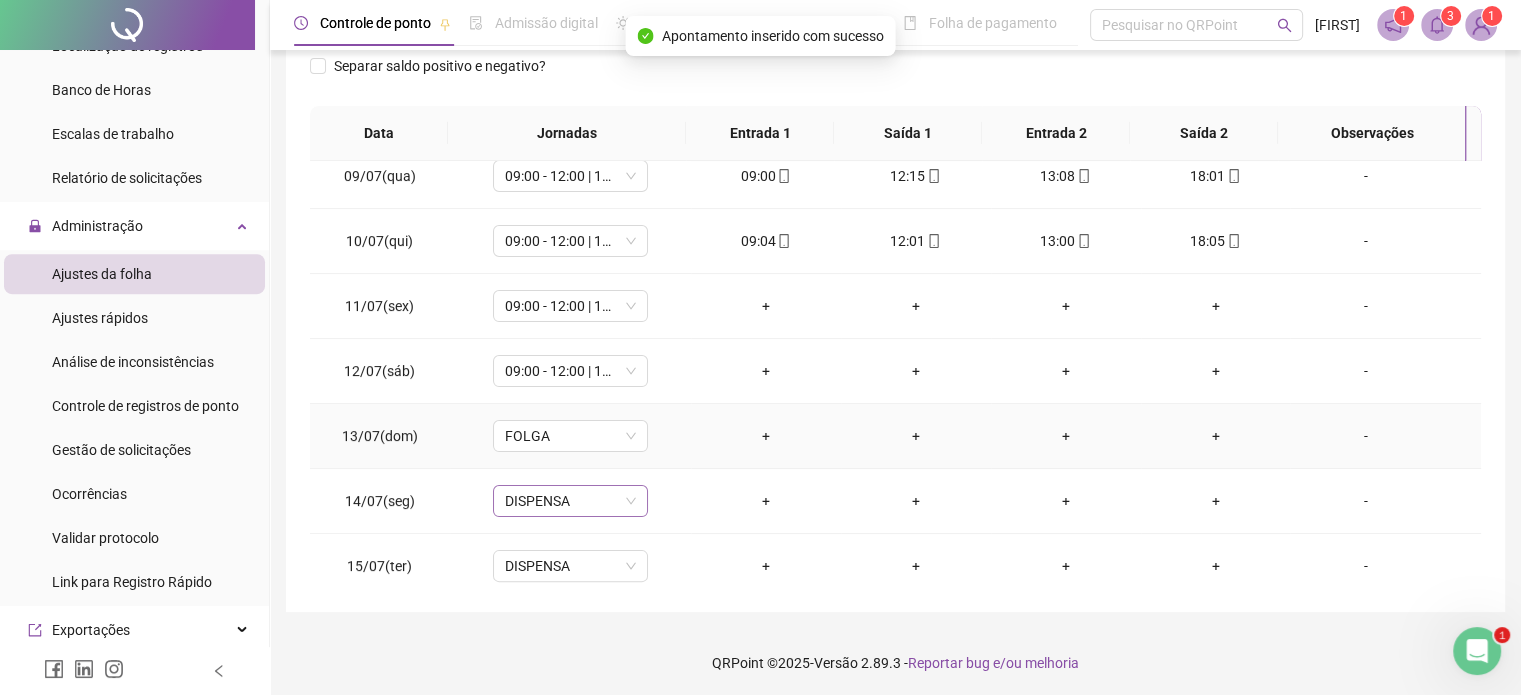 scroll, scrollTop: 600, scrollLeft: 0, axis: vertical 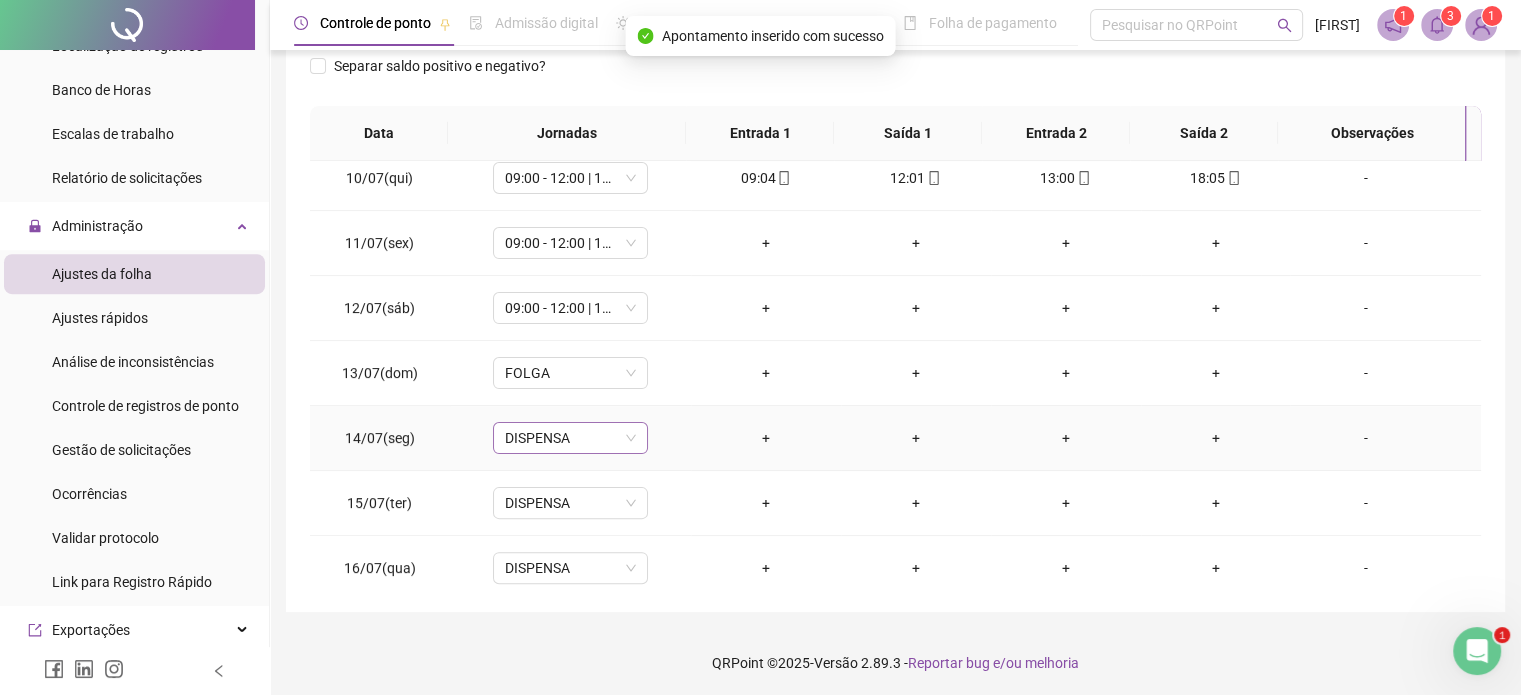 click on "DISPENSA" at bounding box center (570, 438) 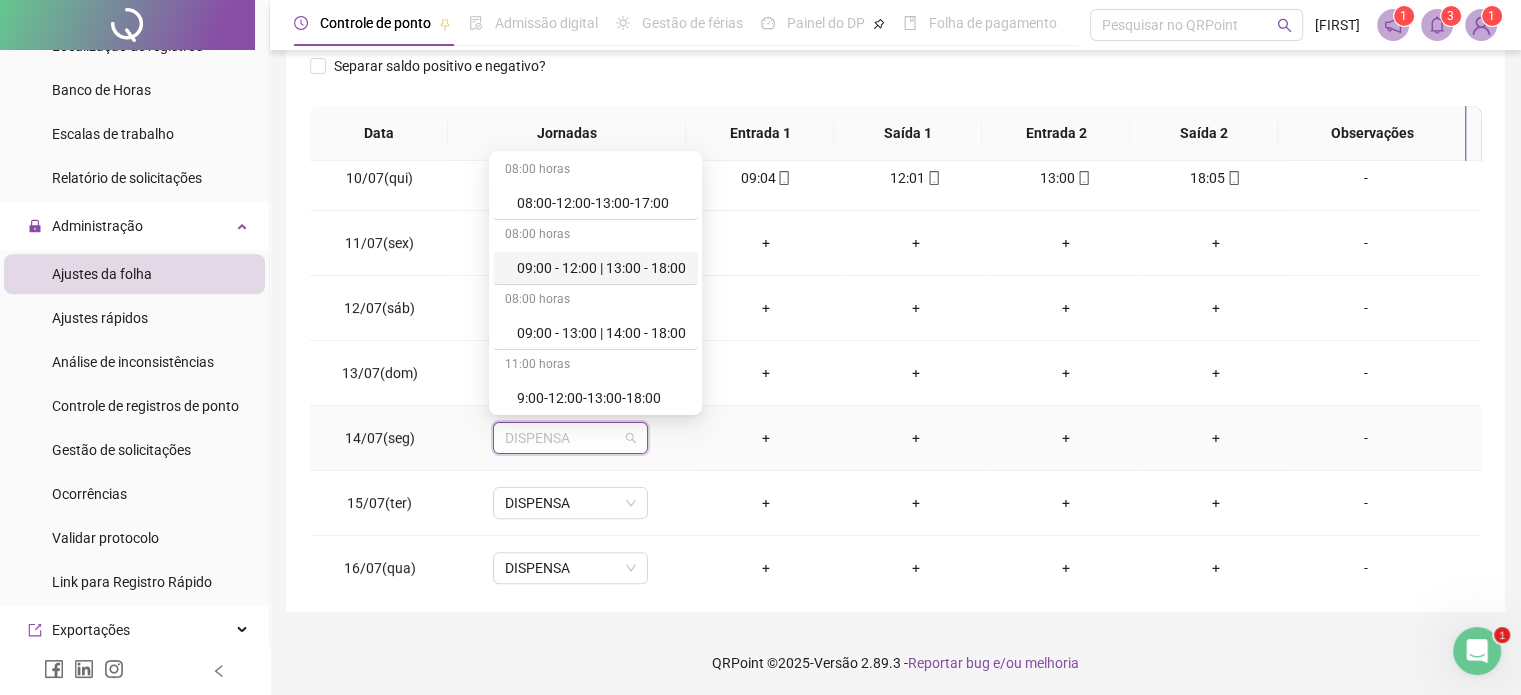 click on "09:00 - 12:00 | 13:00 - 18:00" at bounding box center (601, 268) 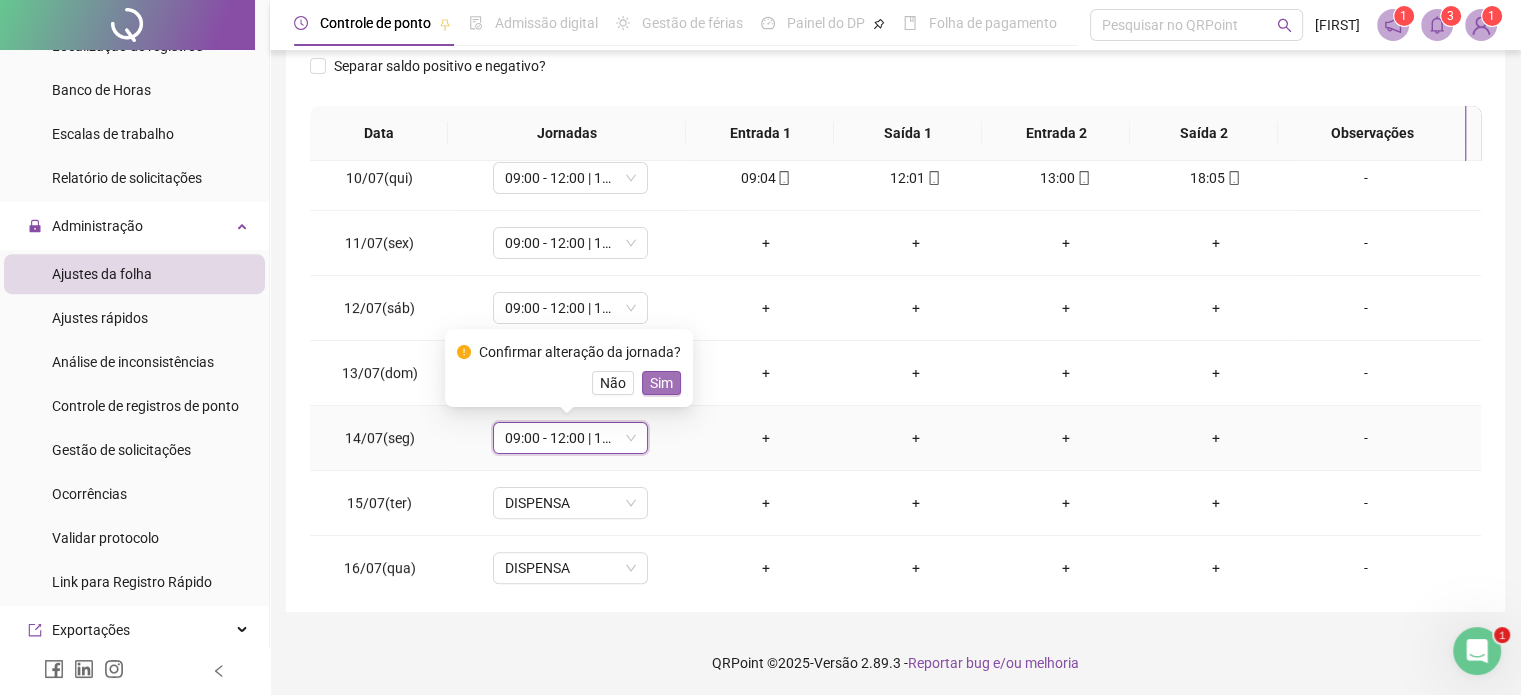 click on "Sim" at bounding box center [661, 383] 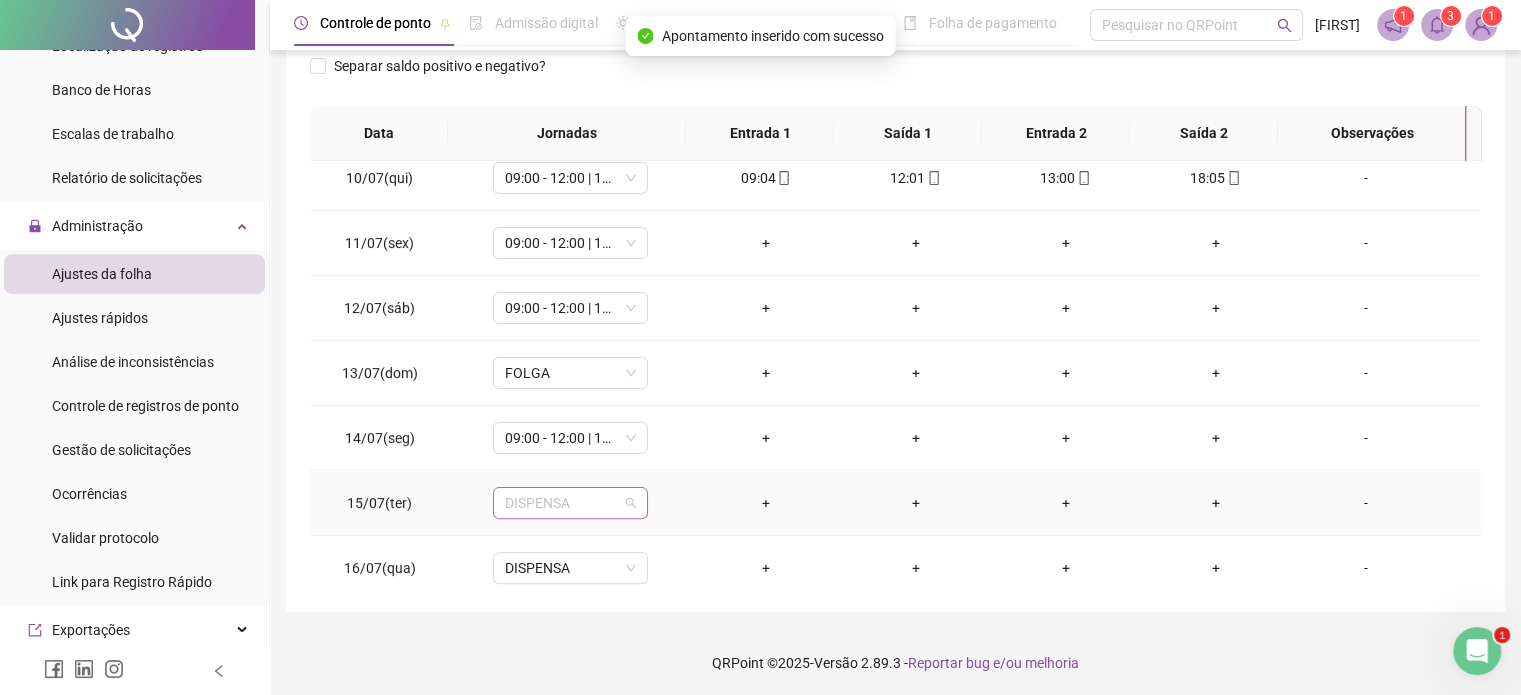 click on "DISPENSA" at bounding box center [570, 503] 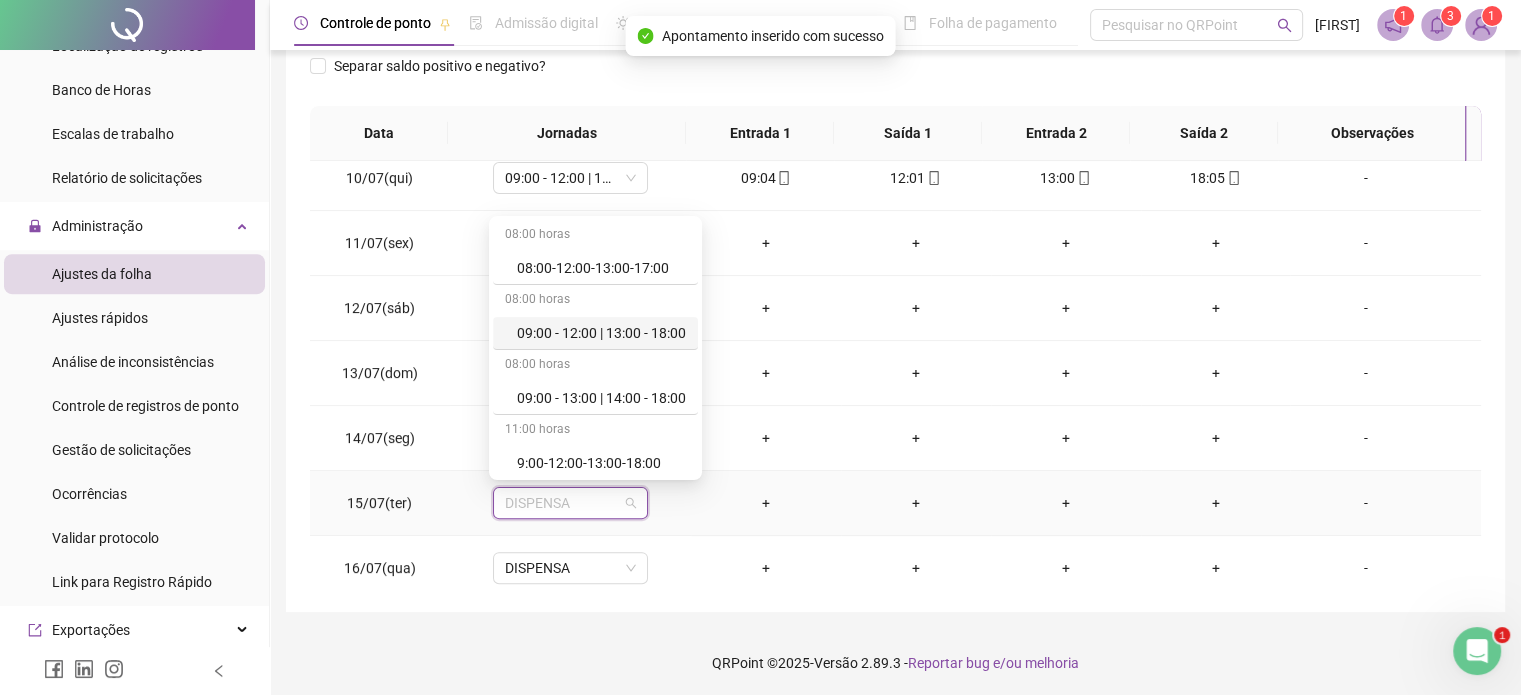 click on "09:00 - 12:00 | 13:00 - 18:00" at bounding box center [601, 333] 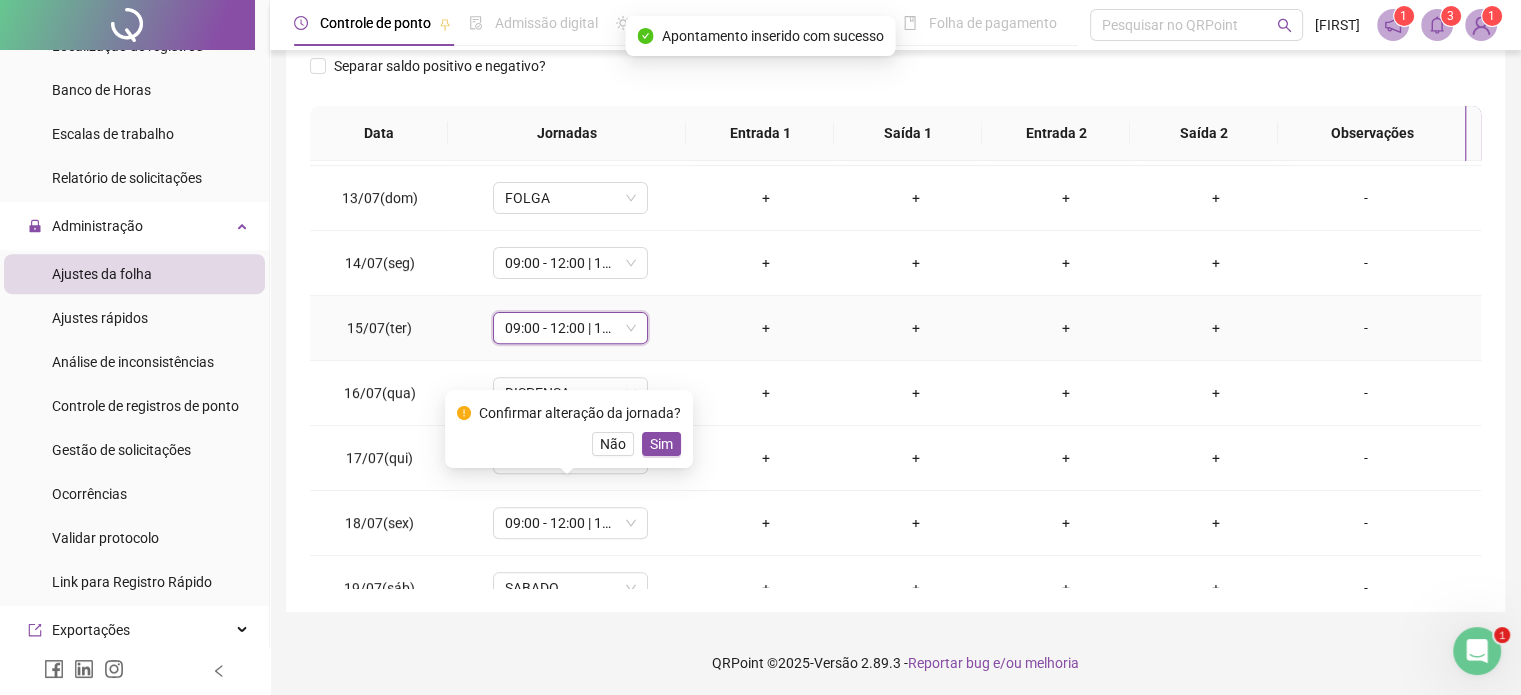 scroll, scrollTop: 800, scrollLeft: 0, axis: vertical 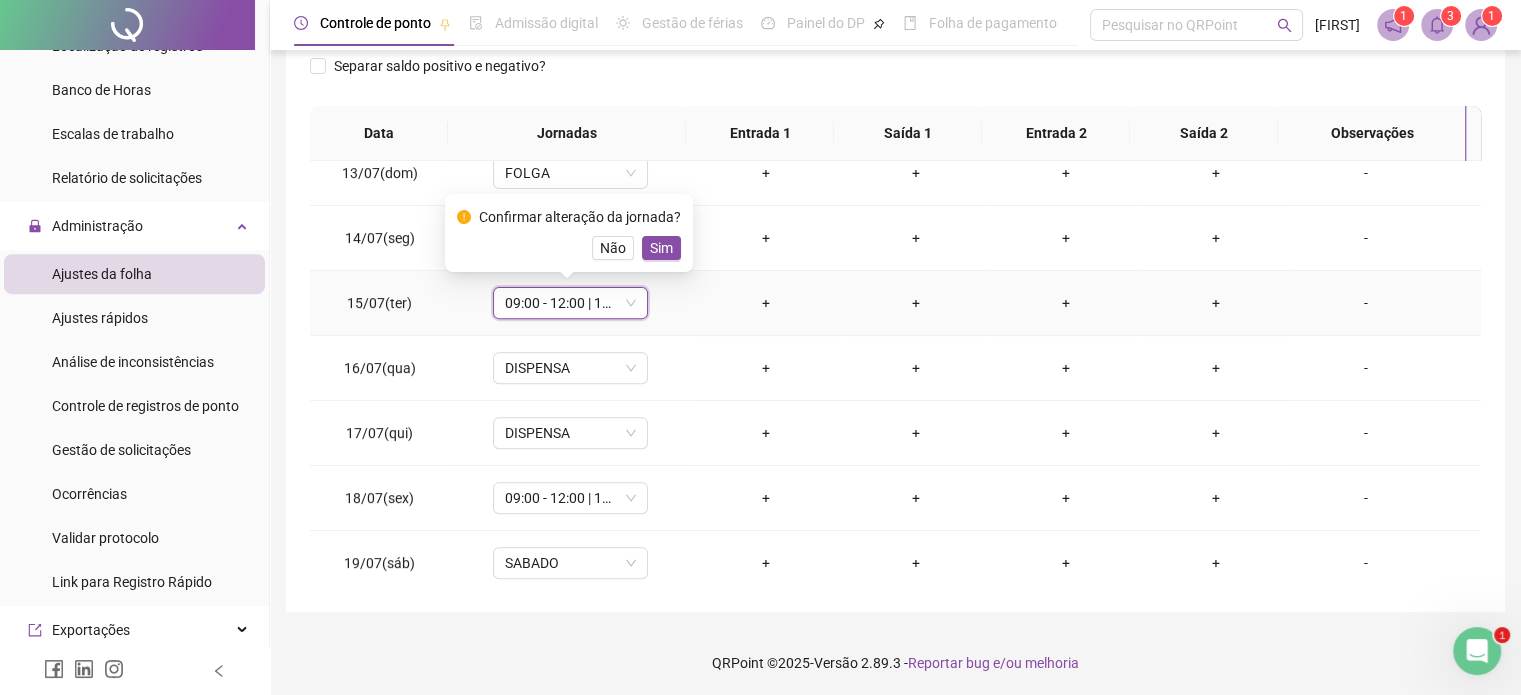 click on "Sim" at bounding box center [661, 248] 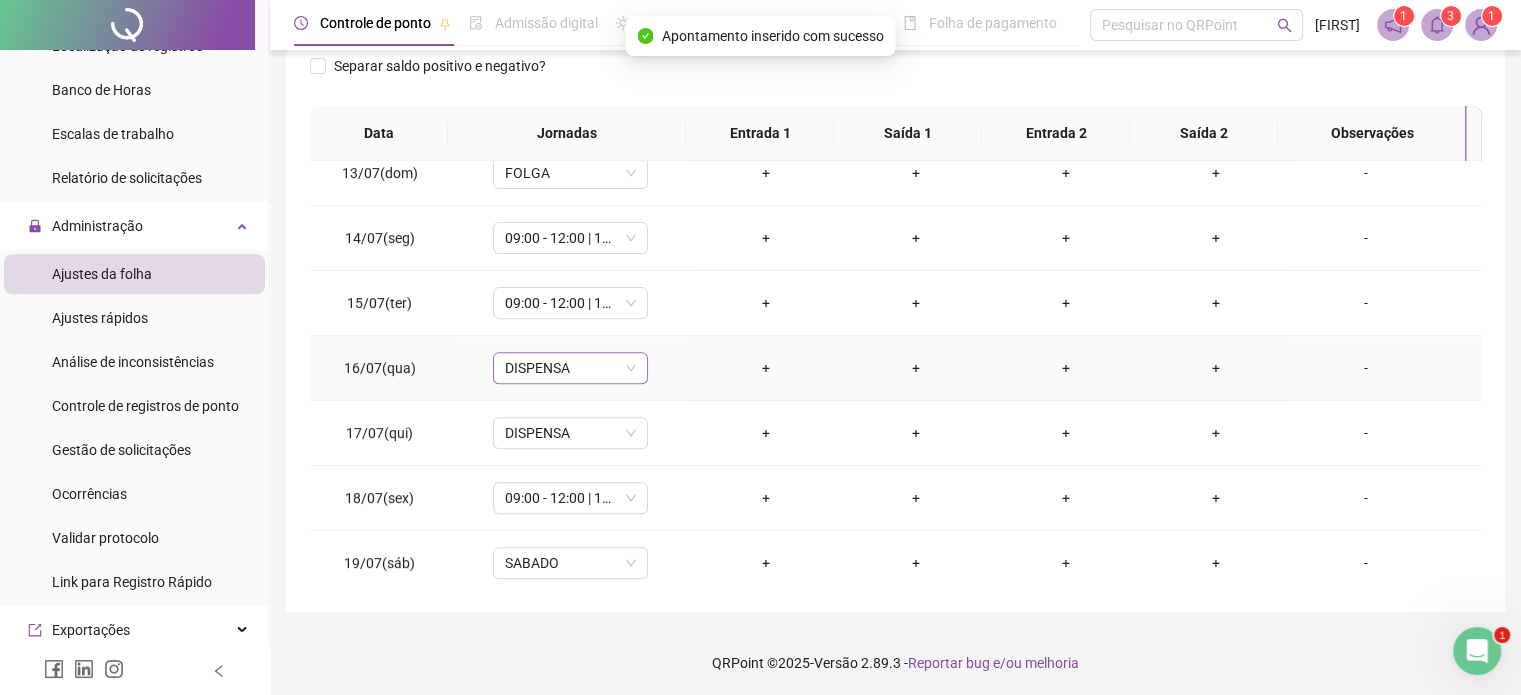 click on "DISPENSA" at bounding box center [570, 368] 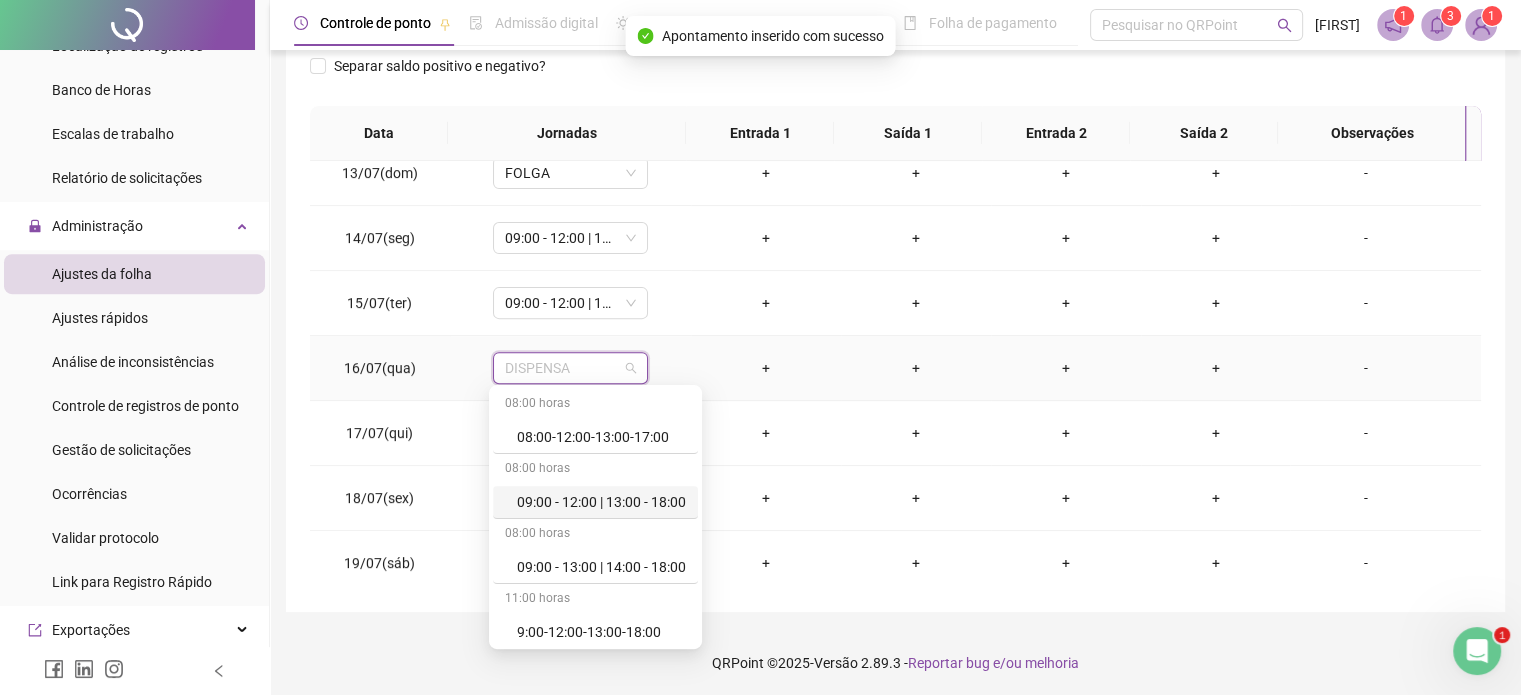 click on "09:00 - 12:00 | 13:00 - 18:00" at bounding box center [601, 502] 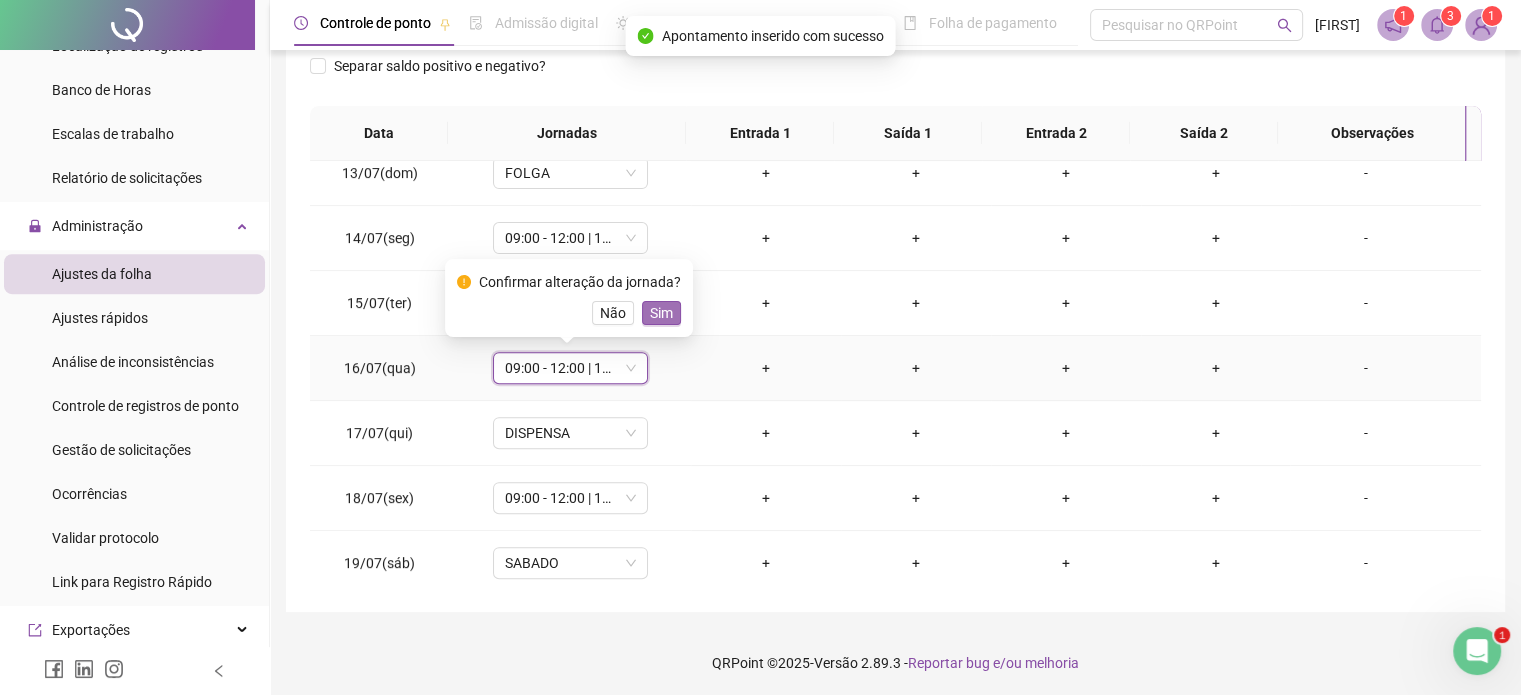 click on "Sim" at bounding box center (661, 313) 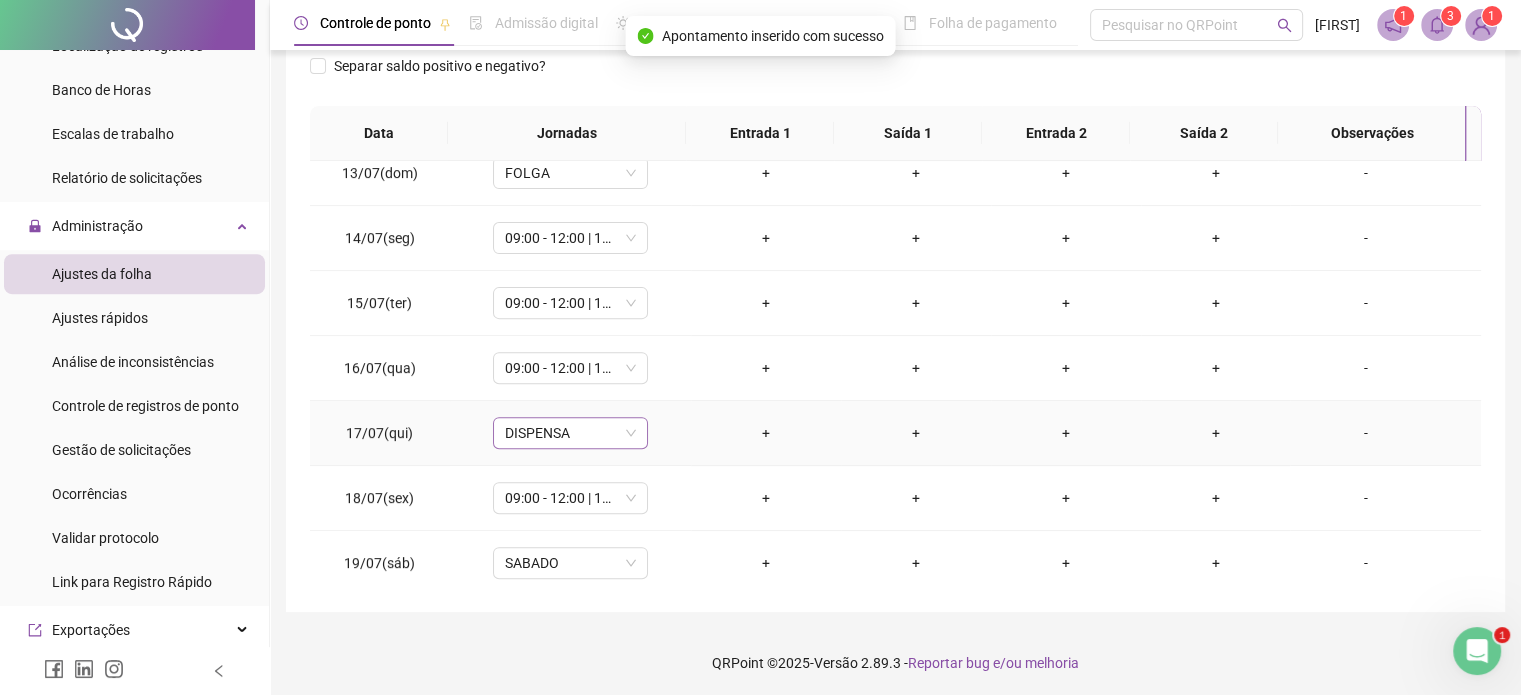 click on "DISPENSA" at bounding box center (570, 433) 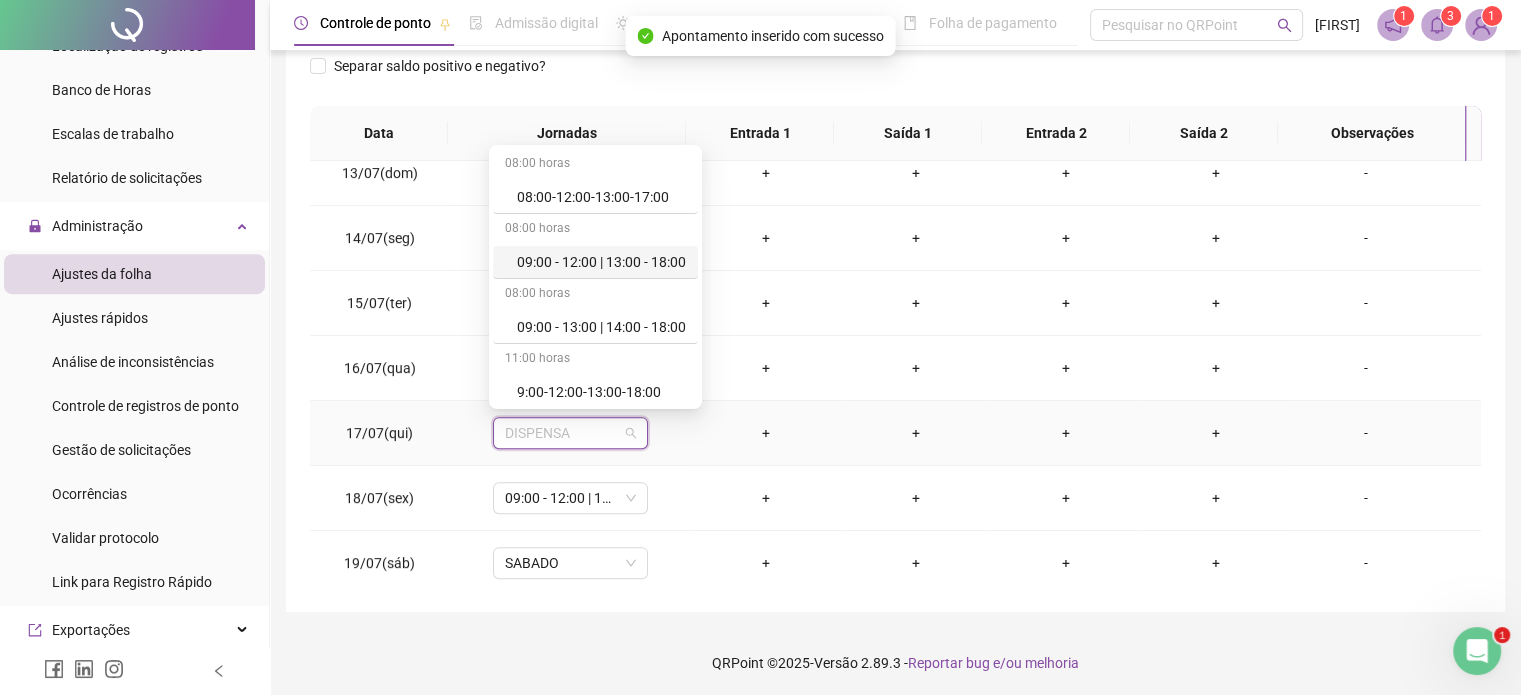 click on "09:00 - 12:00 | 13:00 - 18:00" at bounding box center (601, 262) 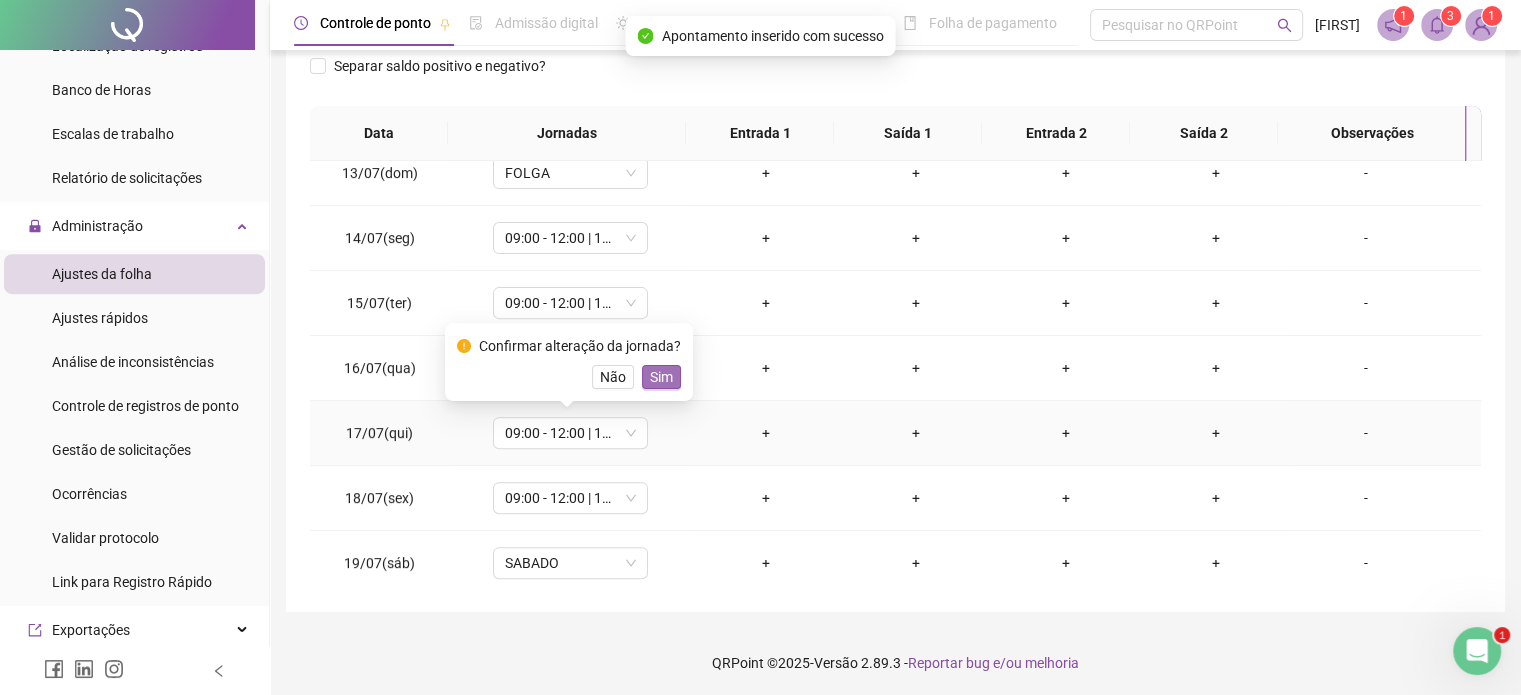 click on "Sim" at bounding box center [661, 377] 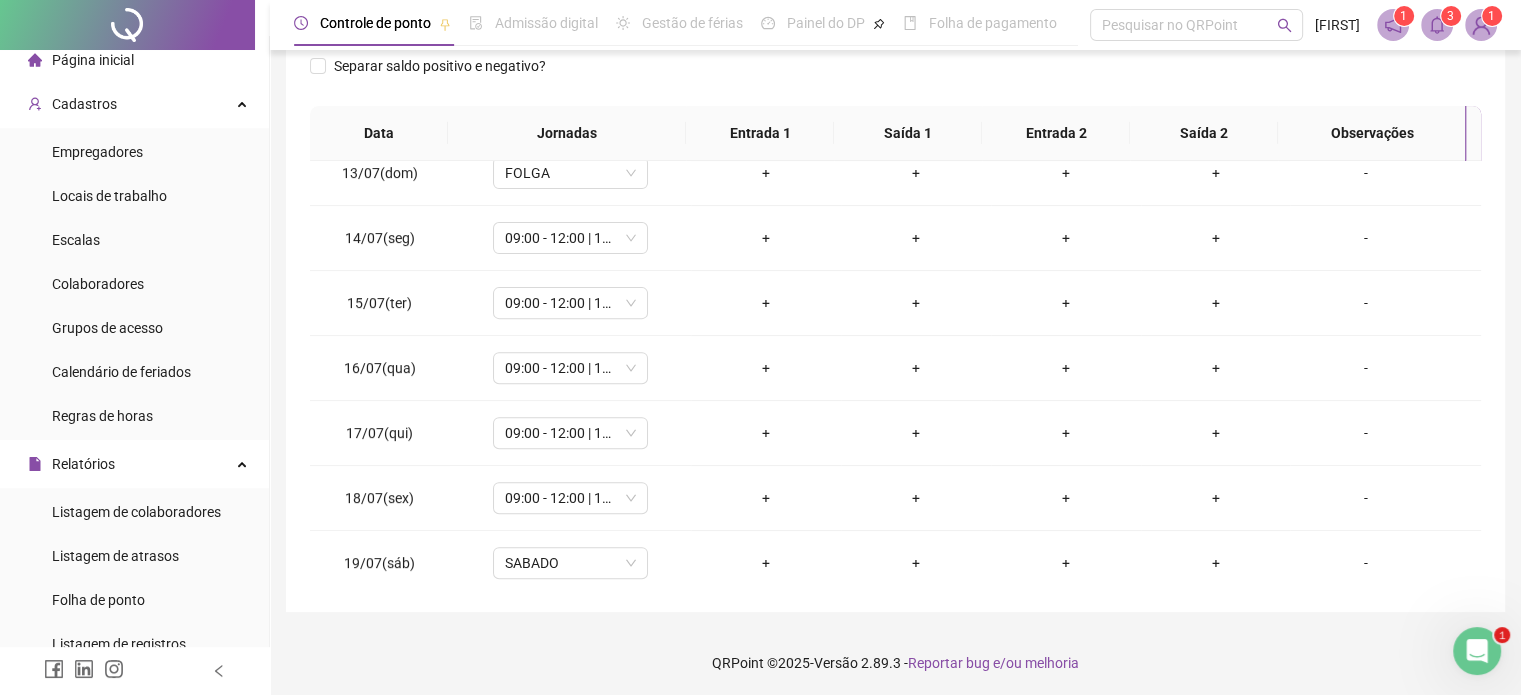 scroll, scrollTop: 0, scrollLeft: 0, axis: both 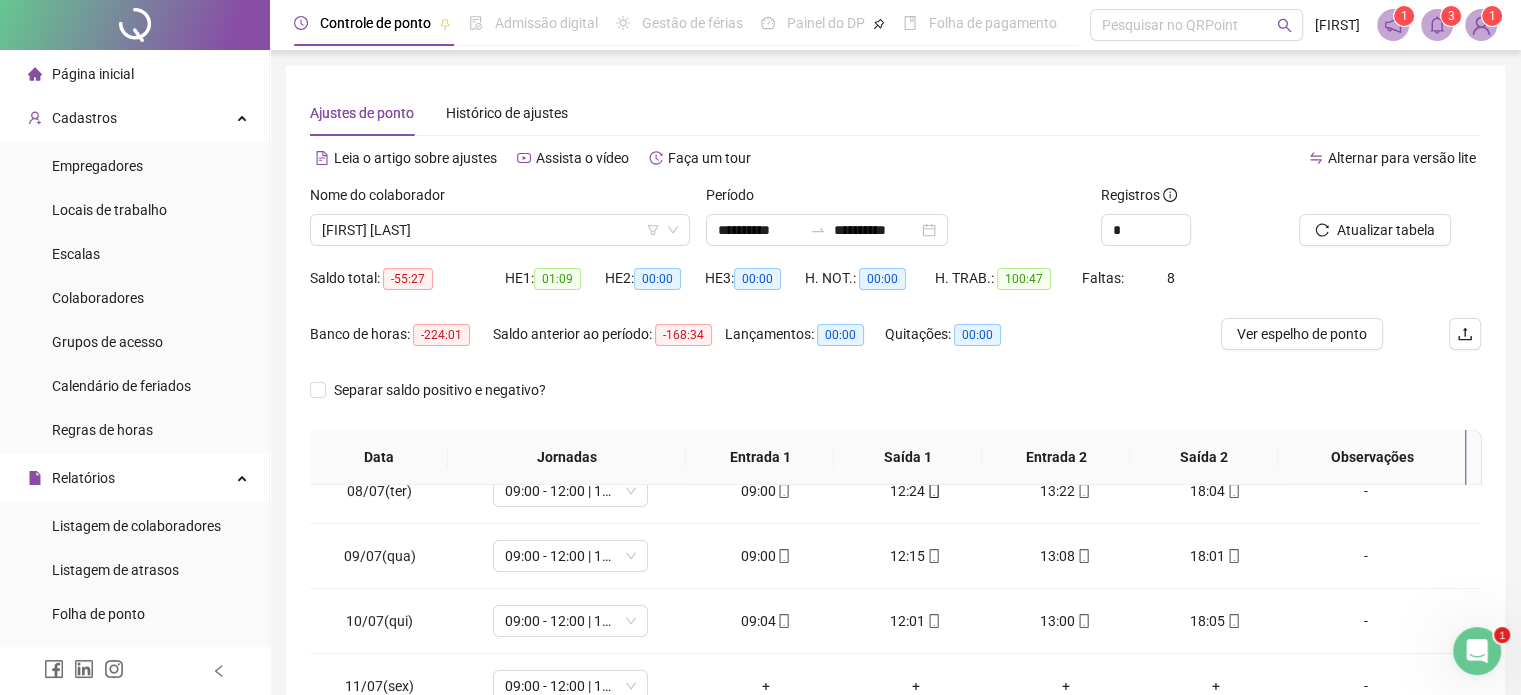 click on "Período" at bounding box center [896, 199] 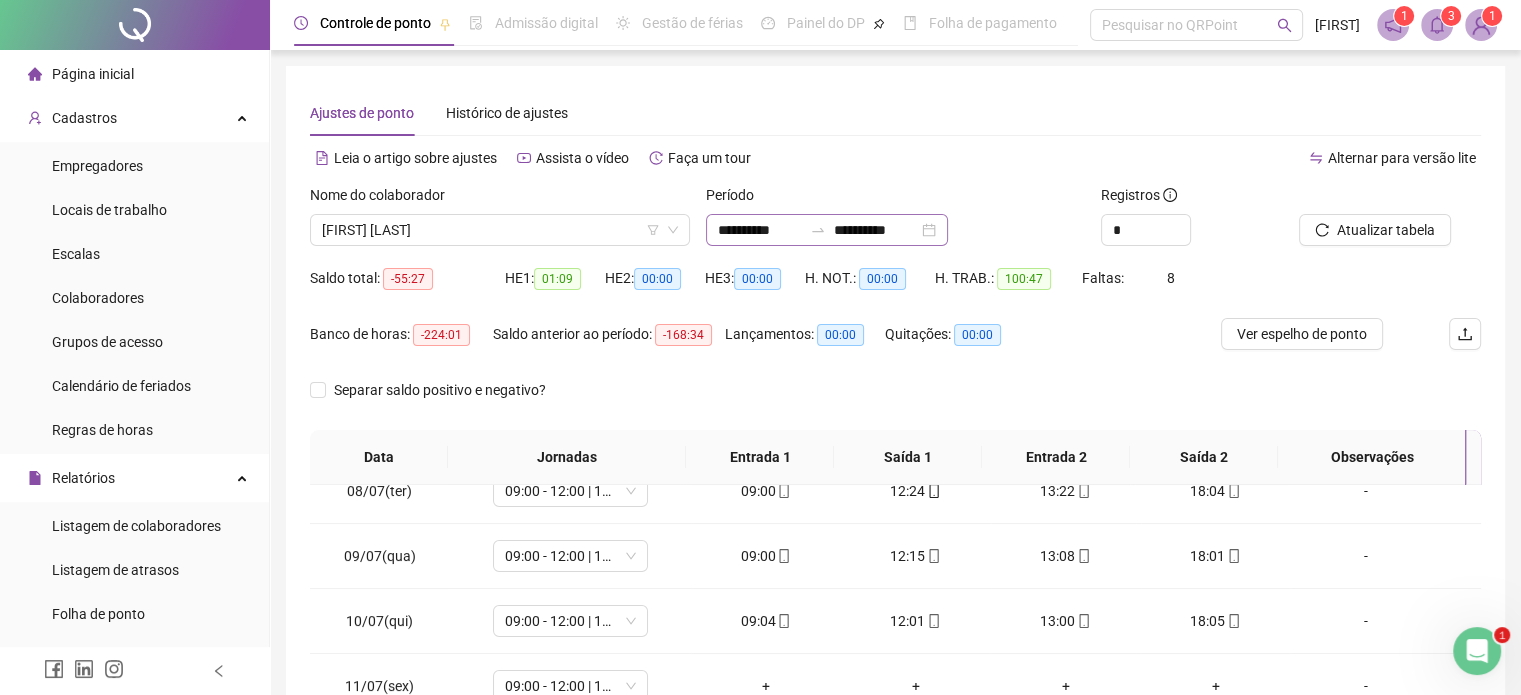 click on "**********" at bounding box center [827, 230] 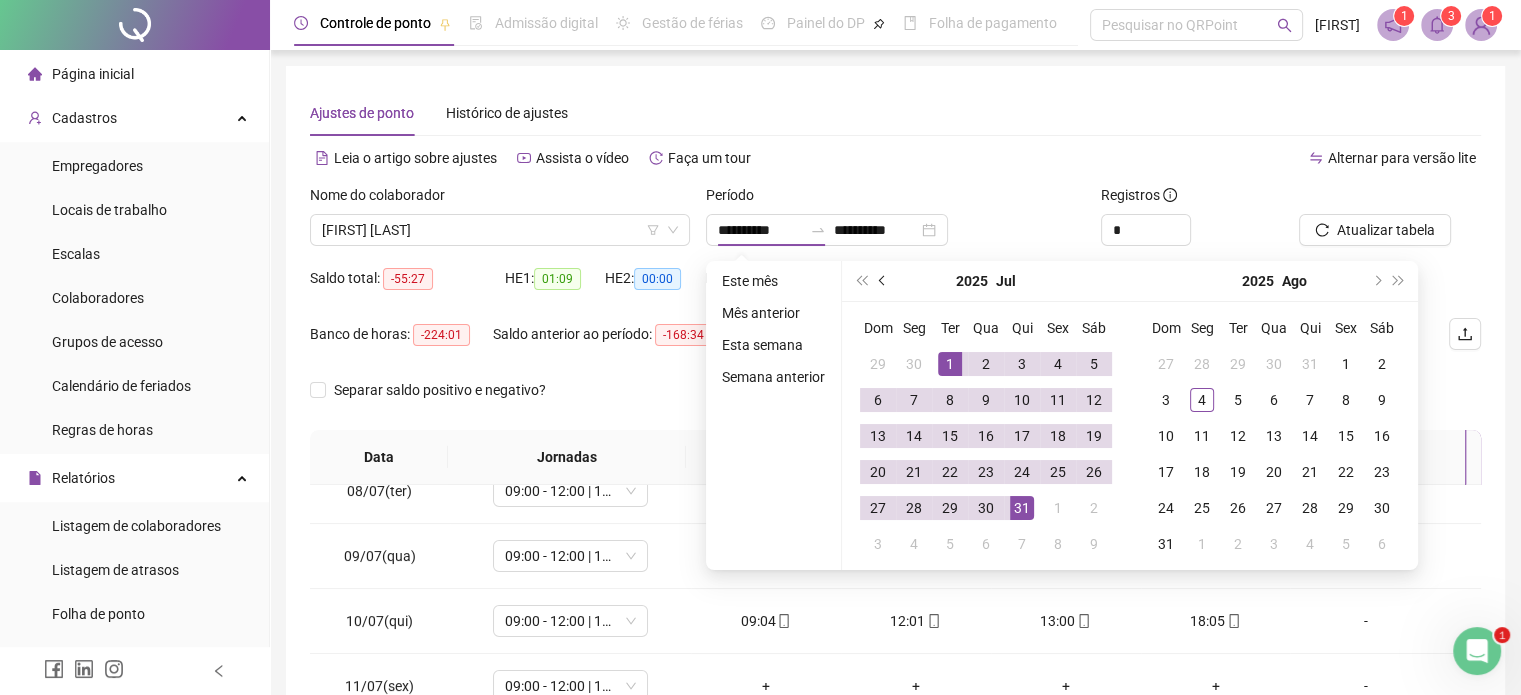 click at bounding box center (883, 281) 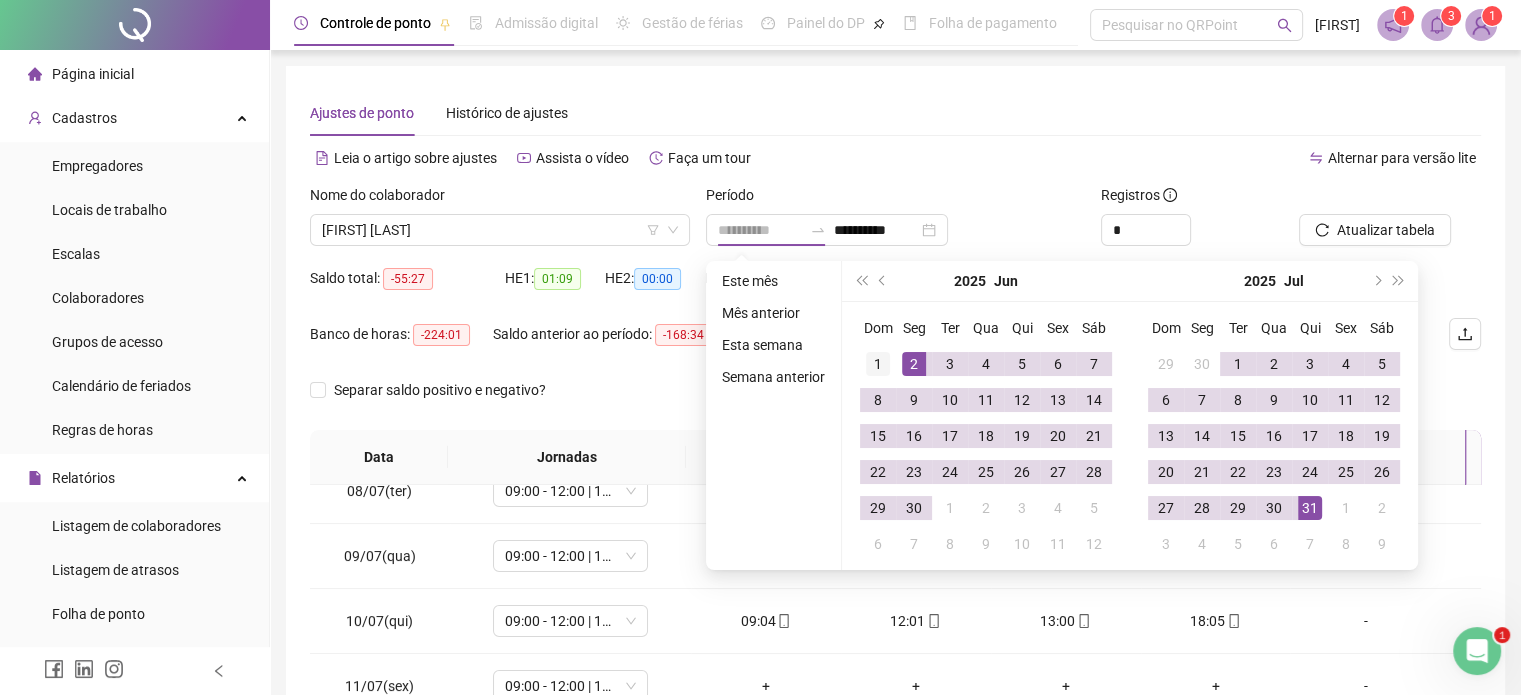 type on "**********" 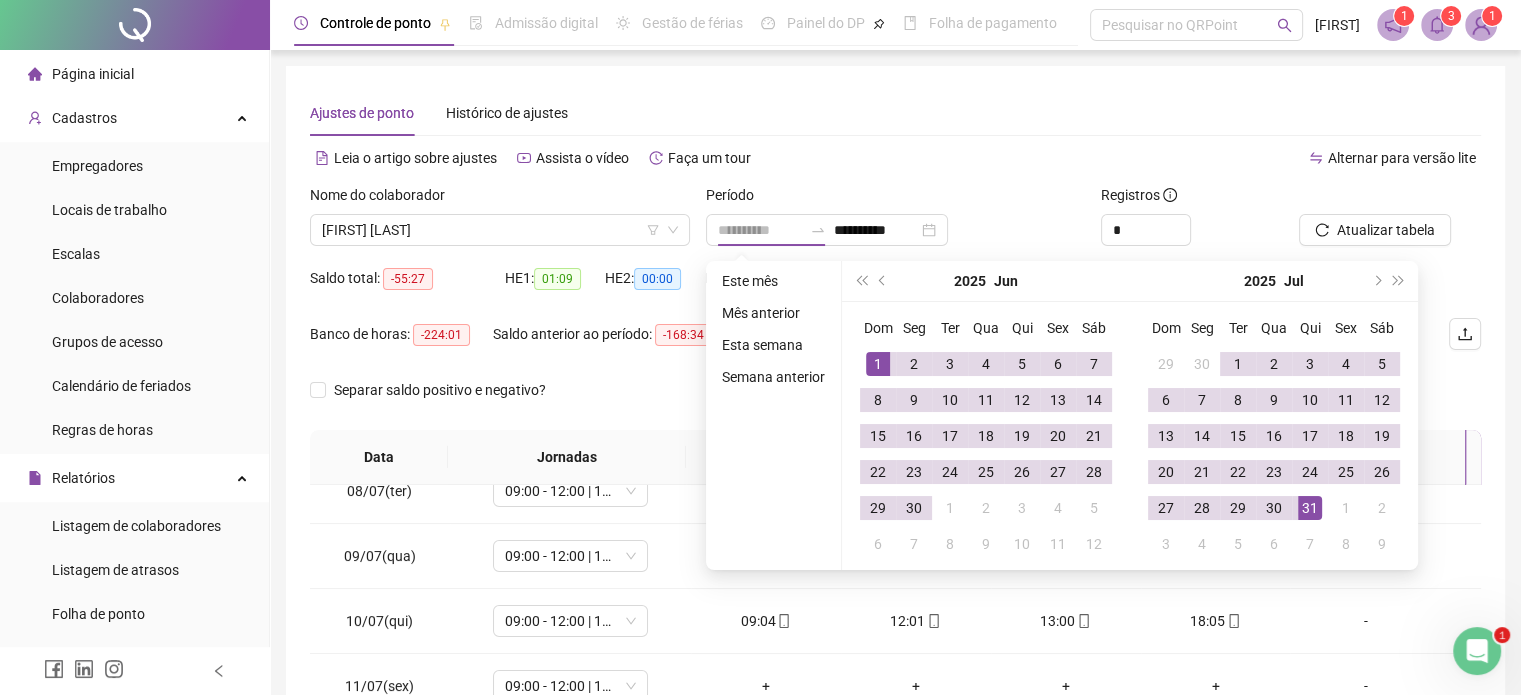 click on "1" at bounding box center (878, 364) 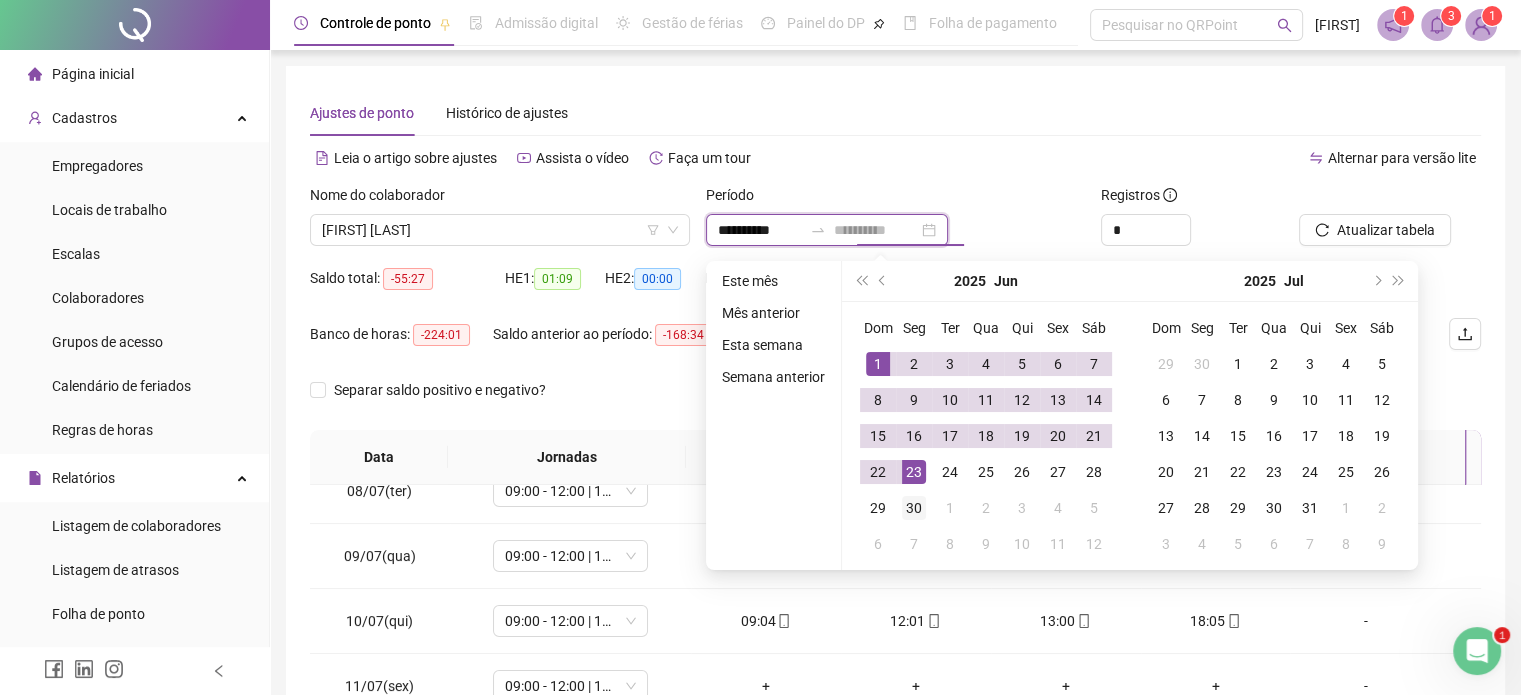 type on "**********" 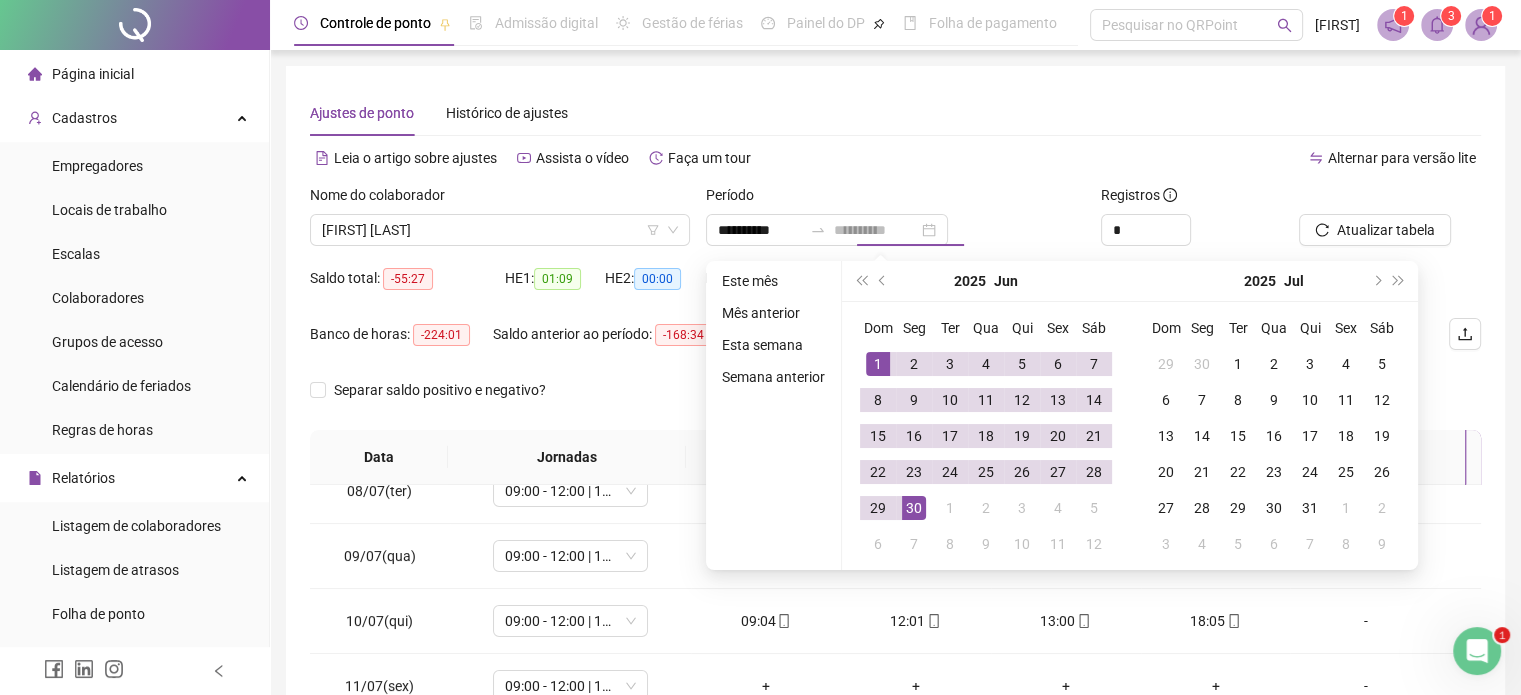 drag, startPoint x: 925, startPoint y: 504, endPoint x: 932, endPoint y: 428, distance: 76.321686 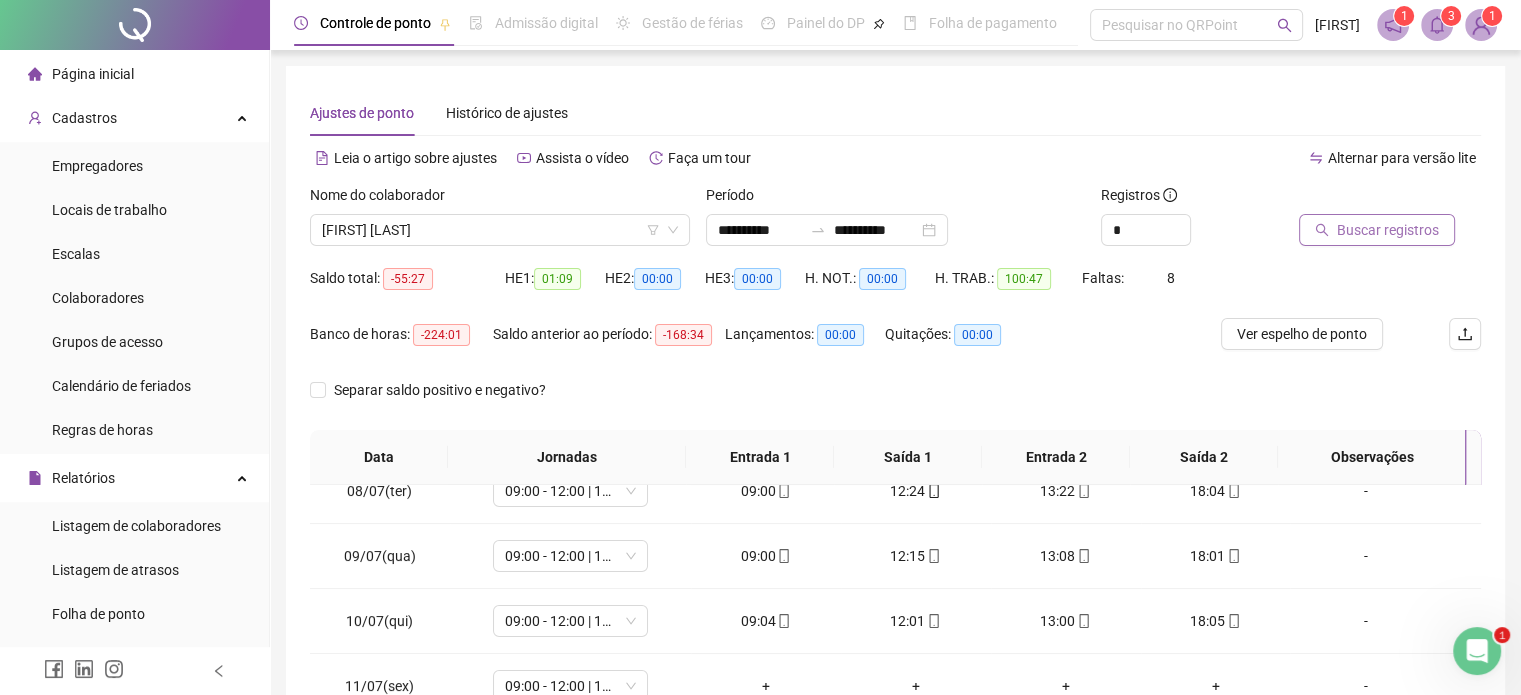 click on "Buscar registros" at bounding box center (1388, 230) 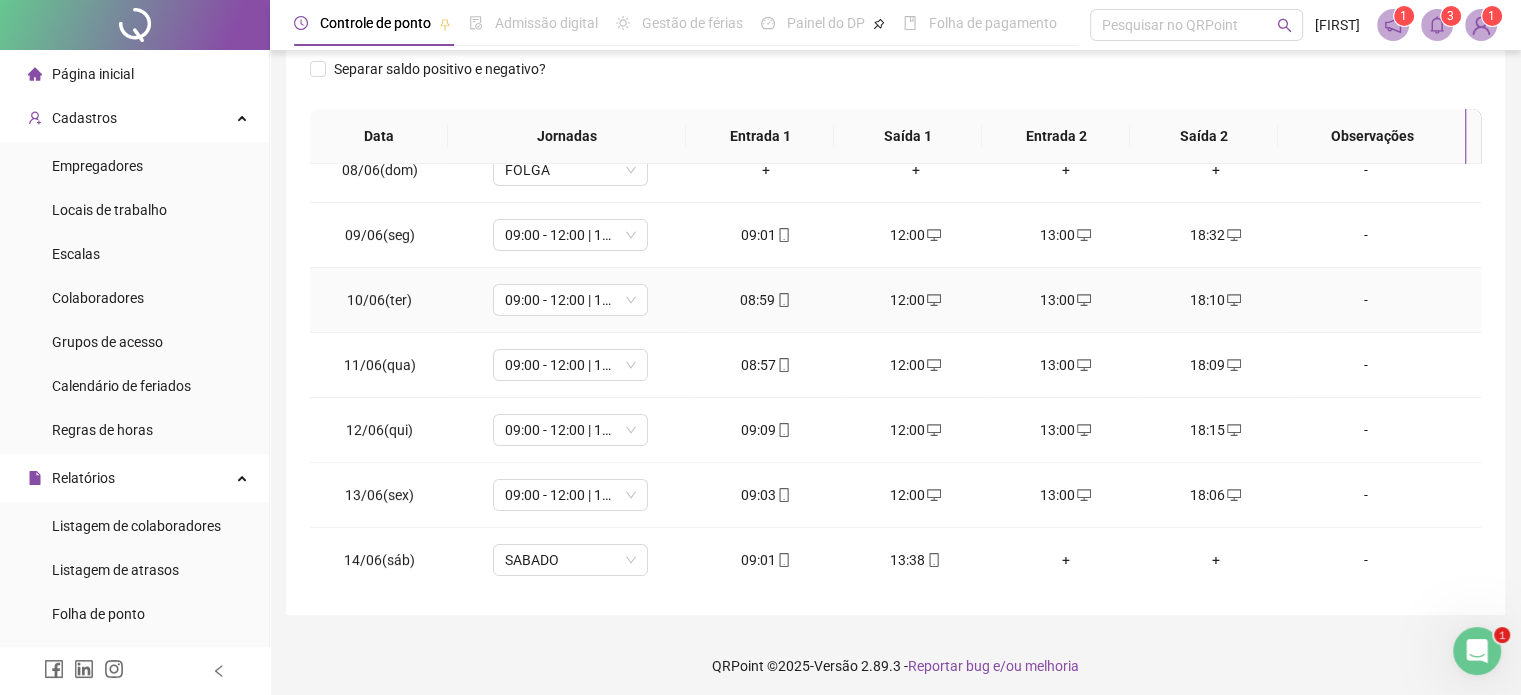 scroll, scrollTop: 326, scrollLeft: 0, axis: vertical 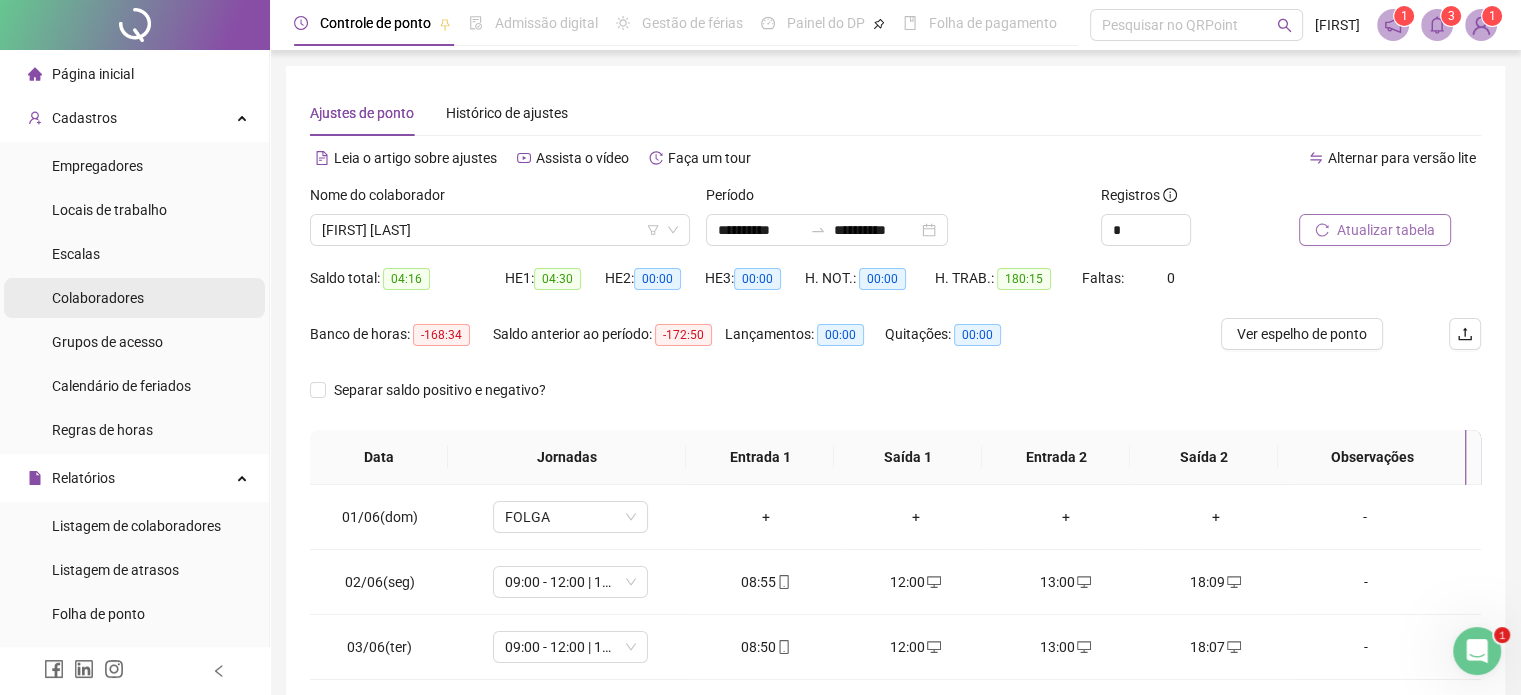 click on "Colaboradores" at bounding box center [98, 298] 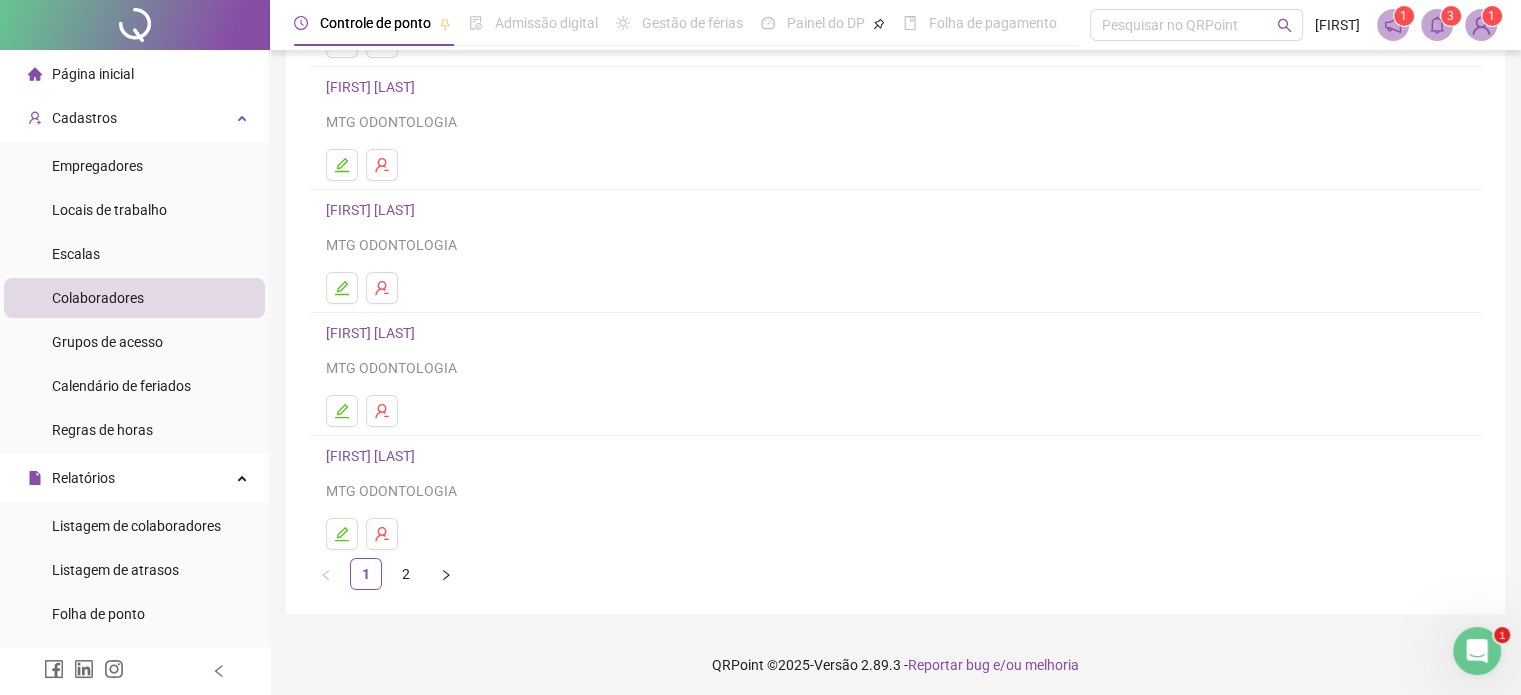 scroll, scrollTop: 271, scrollLeft: 0, axis: vertical 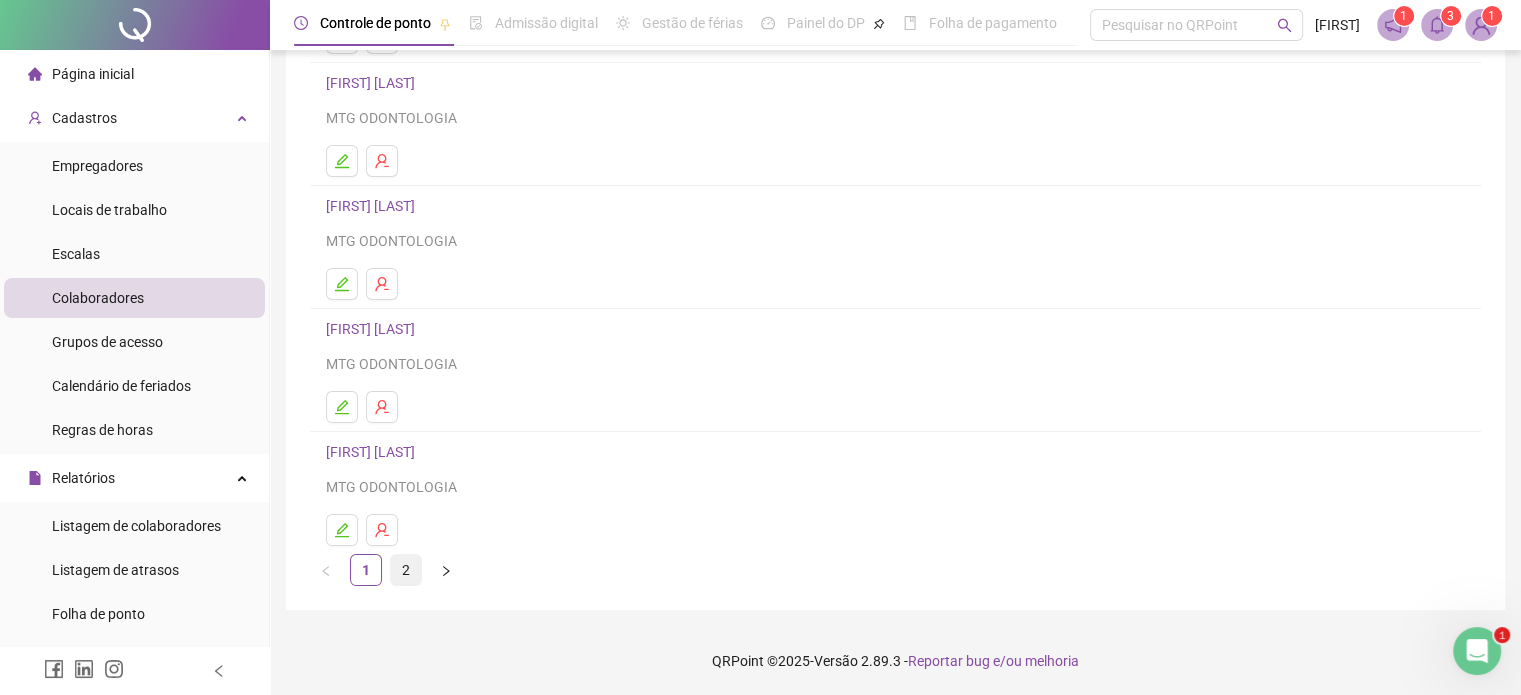 click on "2" at bounding box center (406, 570) 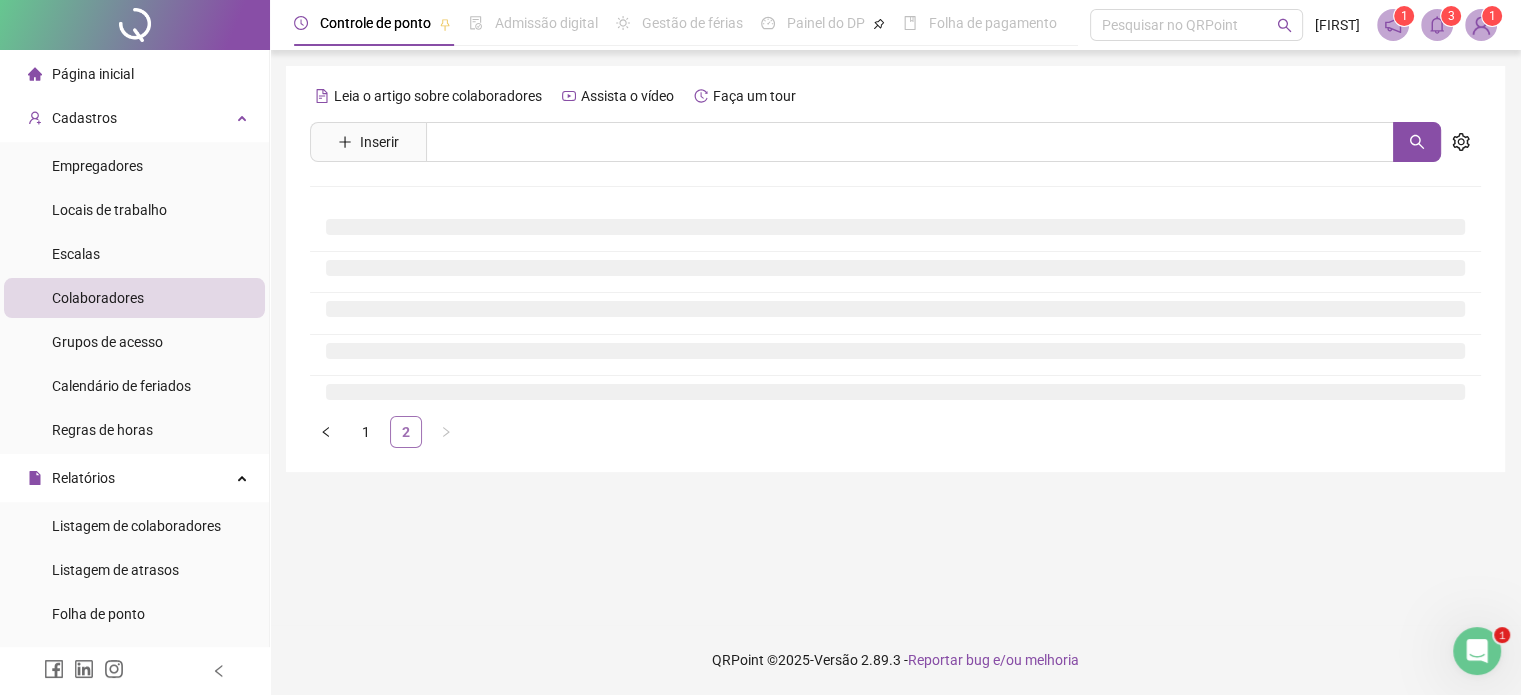 scroll, scrollTop: 0, scrollLeft: 0, axis: both 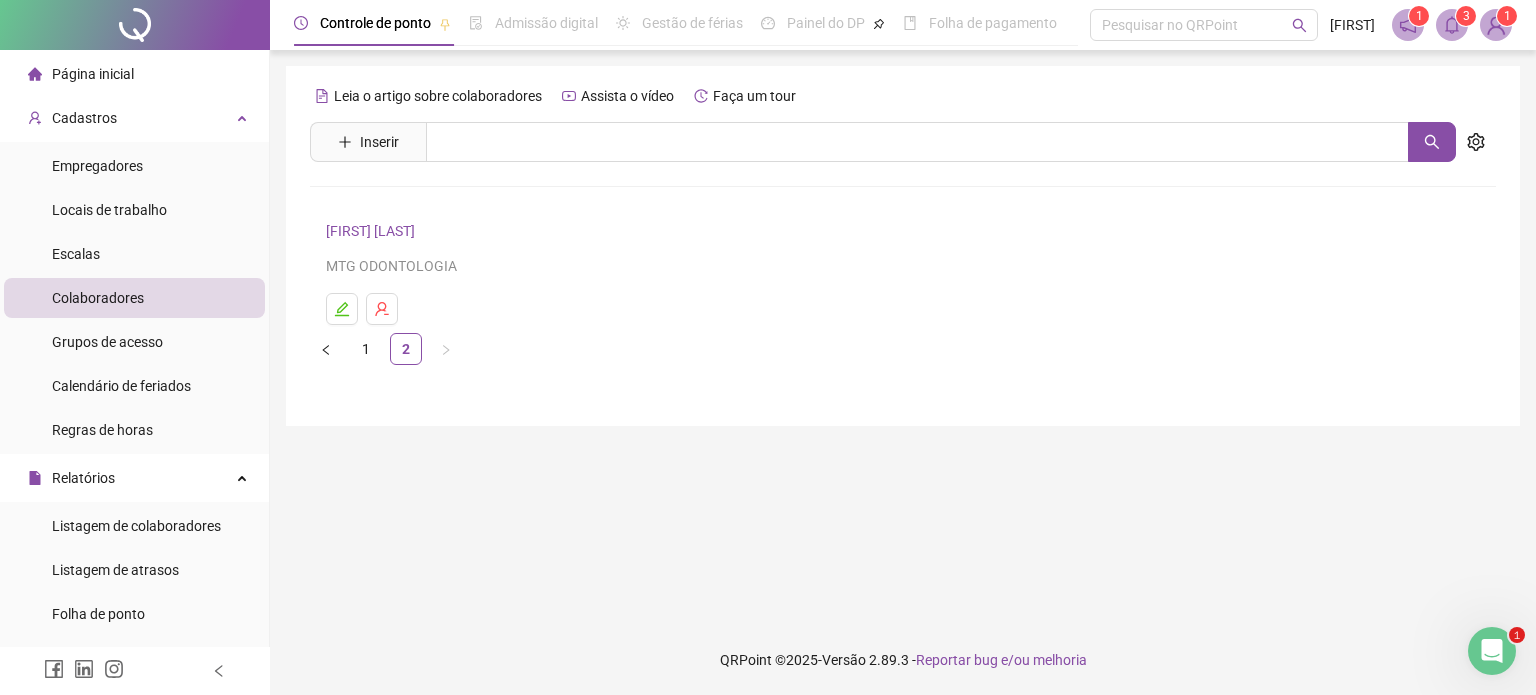 click on "[FIRST] [LAST]" at bounding box center (373, 231) 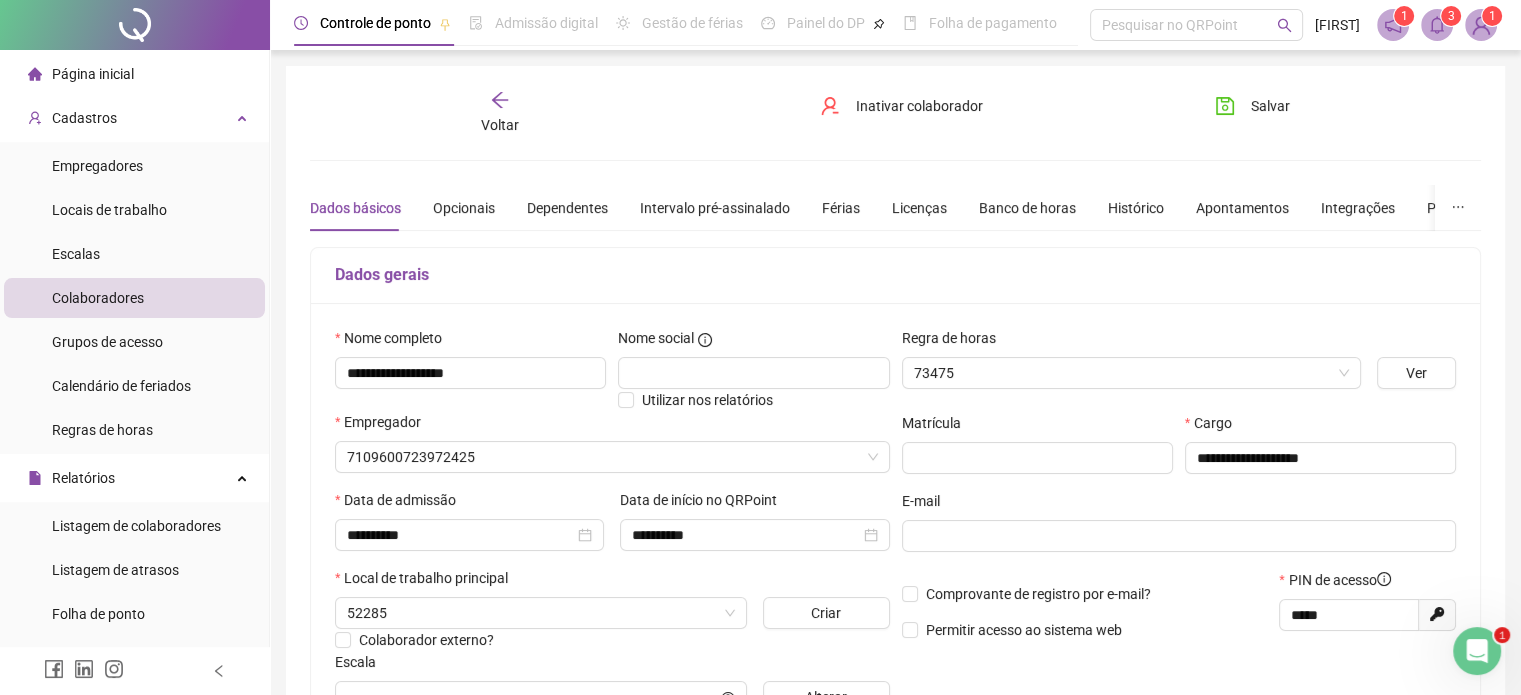 type on "**********" 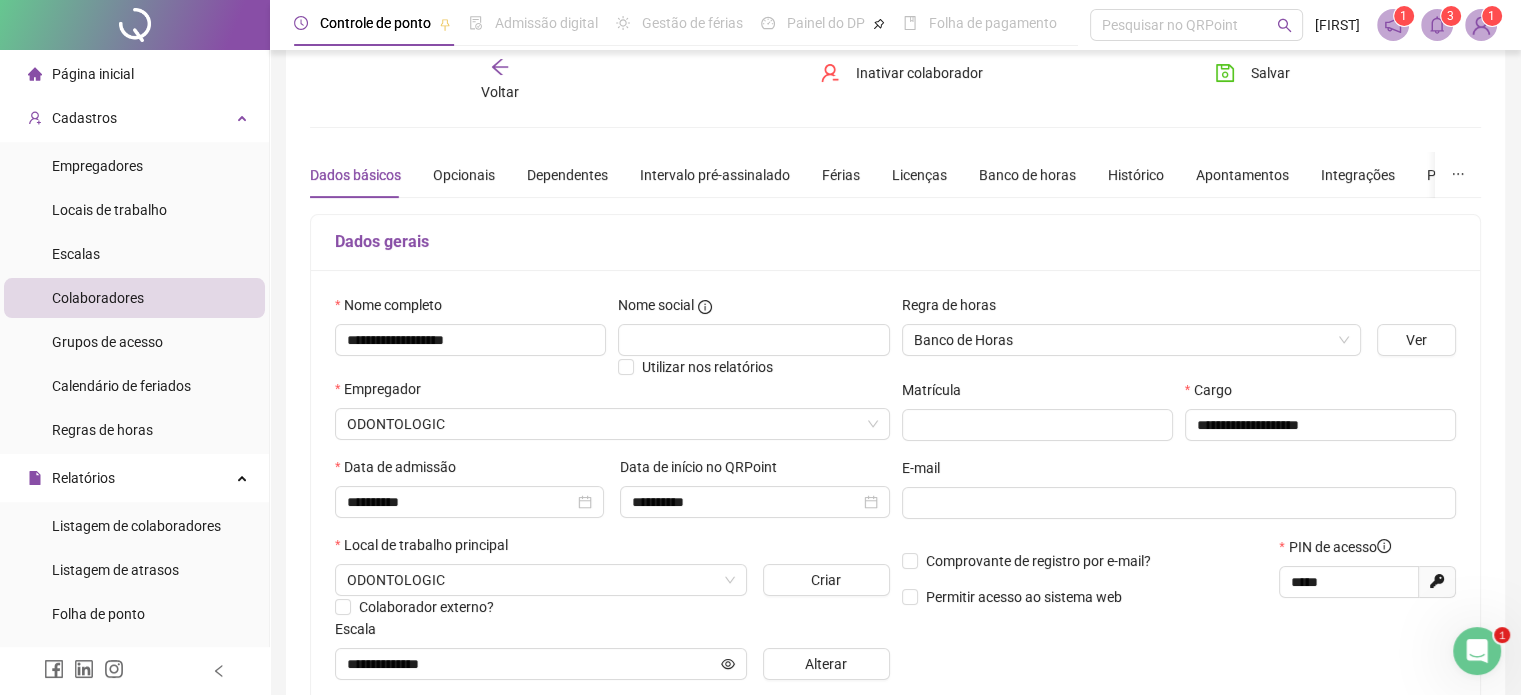 scroll, scrollTop: 0, scrollLeft: 0, axis: both 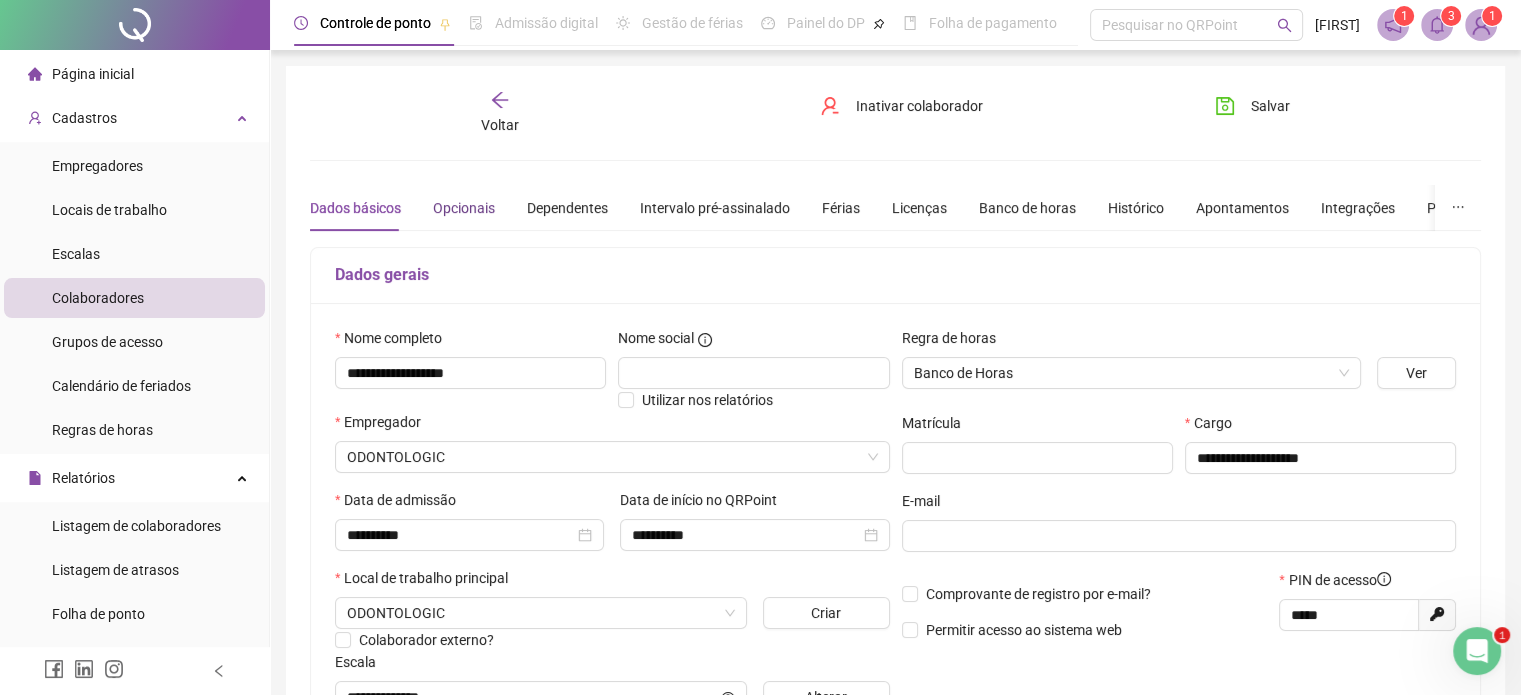click on "Opcionais" at bounding box center (464, 208) 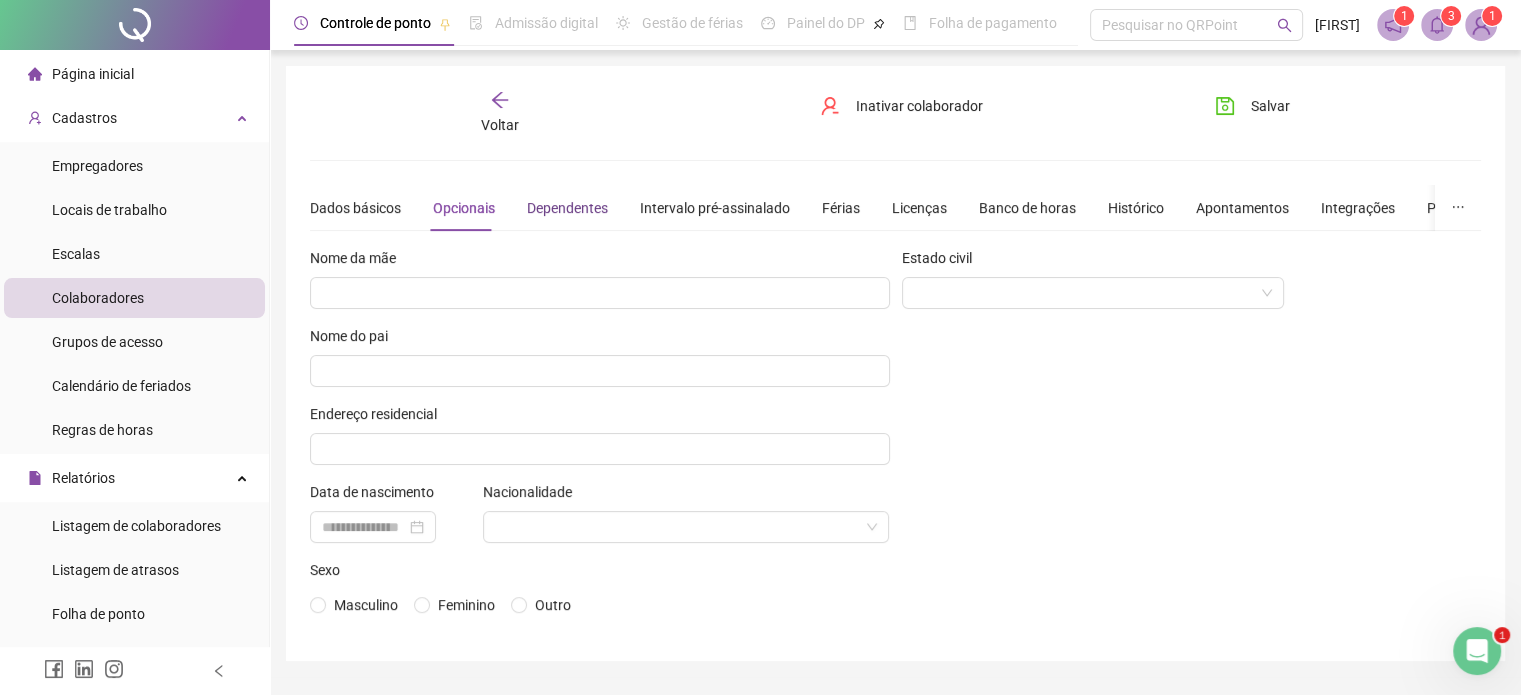 click on "Dependentes" at bounding box center (567, 208) 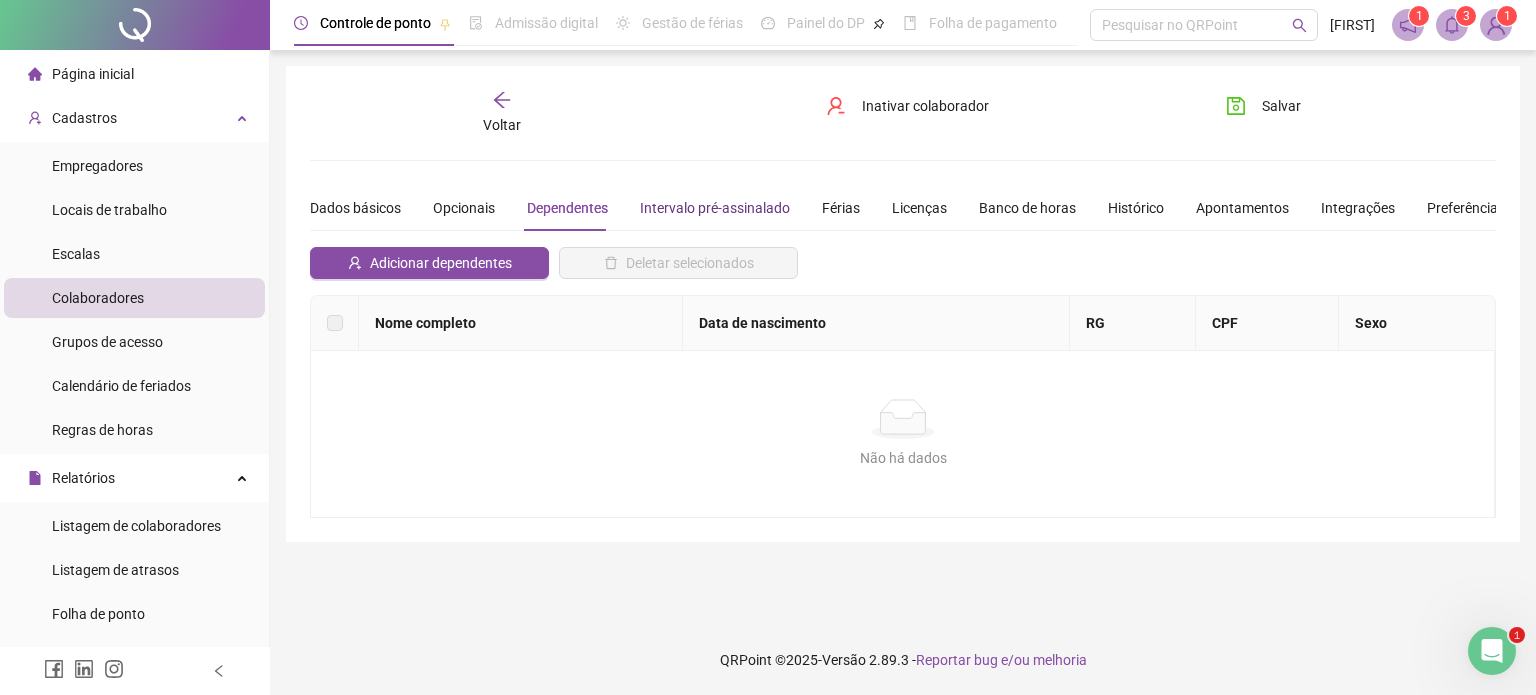 click on "Intervalo pré-assinalado" at bounding box center (715, 208) 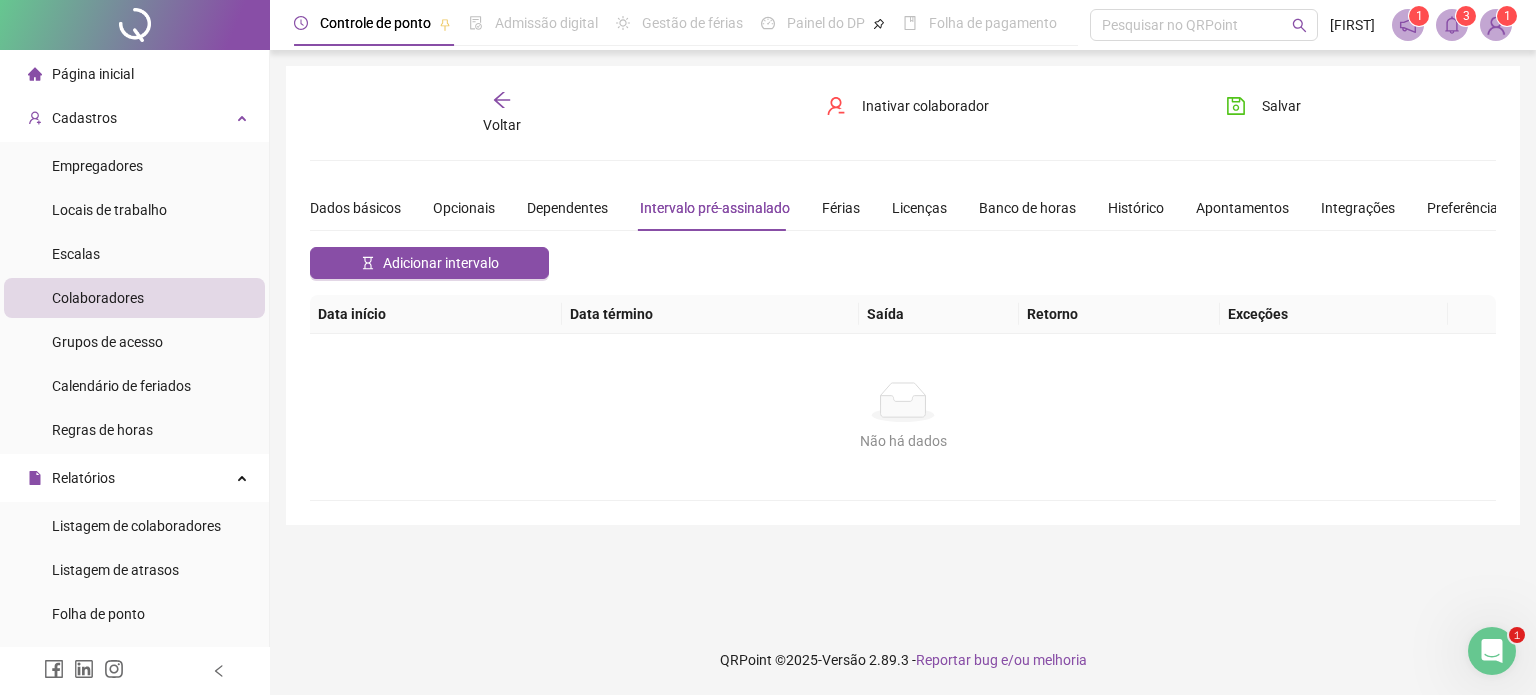 click on "Dados básicos Opcionais Dependentes Intervalo pré-assinalado Férias Licenças Banco de horas Histórico Apontamentos Integrações Preferências" at bounding box center (907, 208) 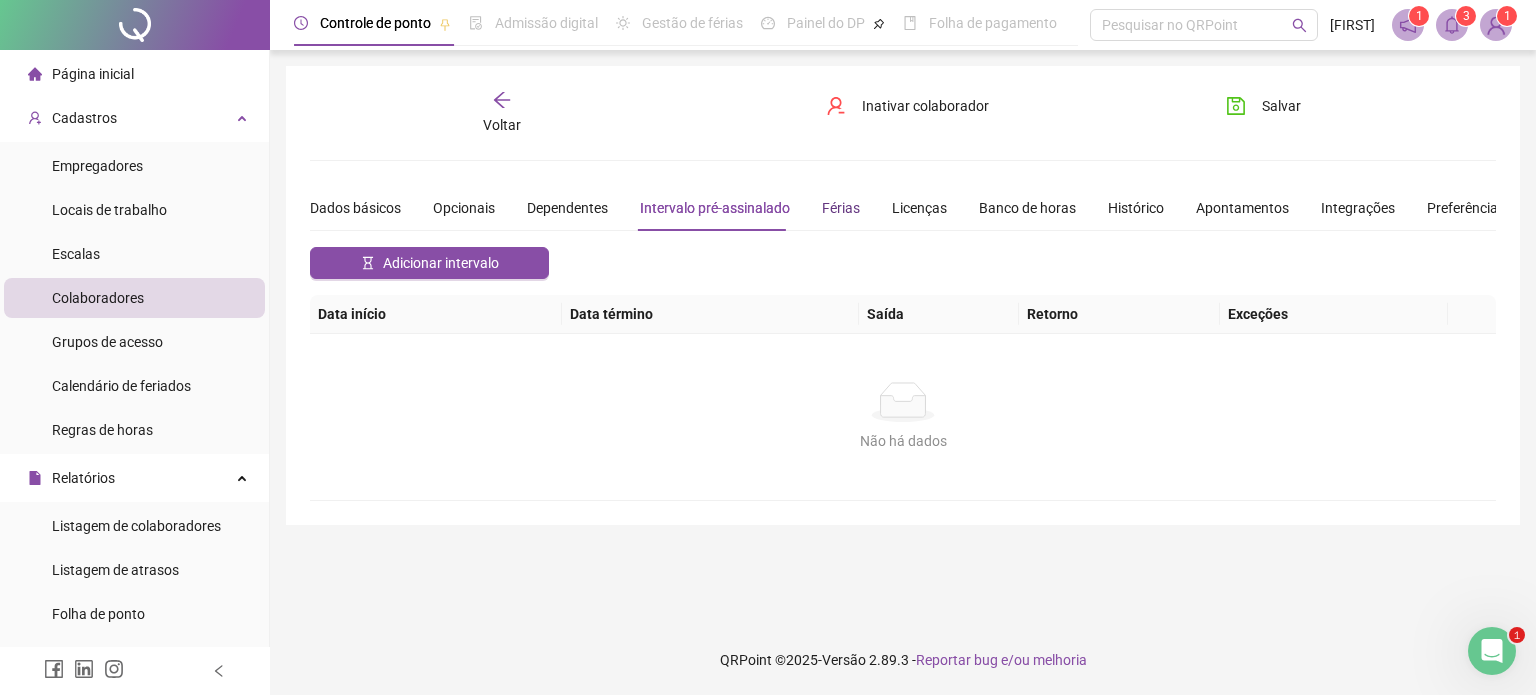 click on "Férias" at bounding box center [841, 208] 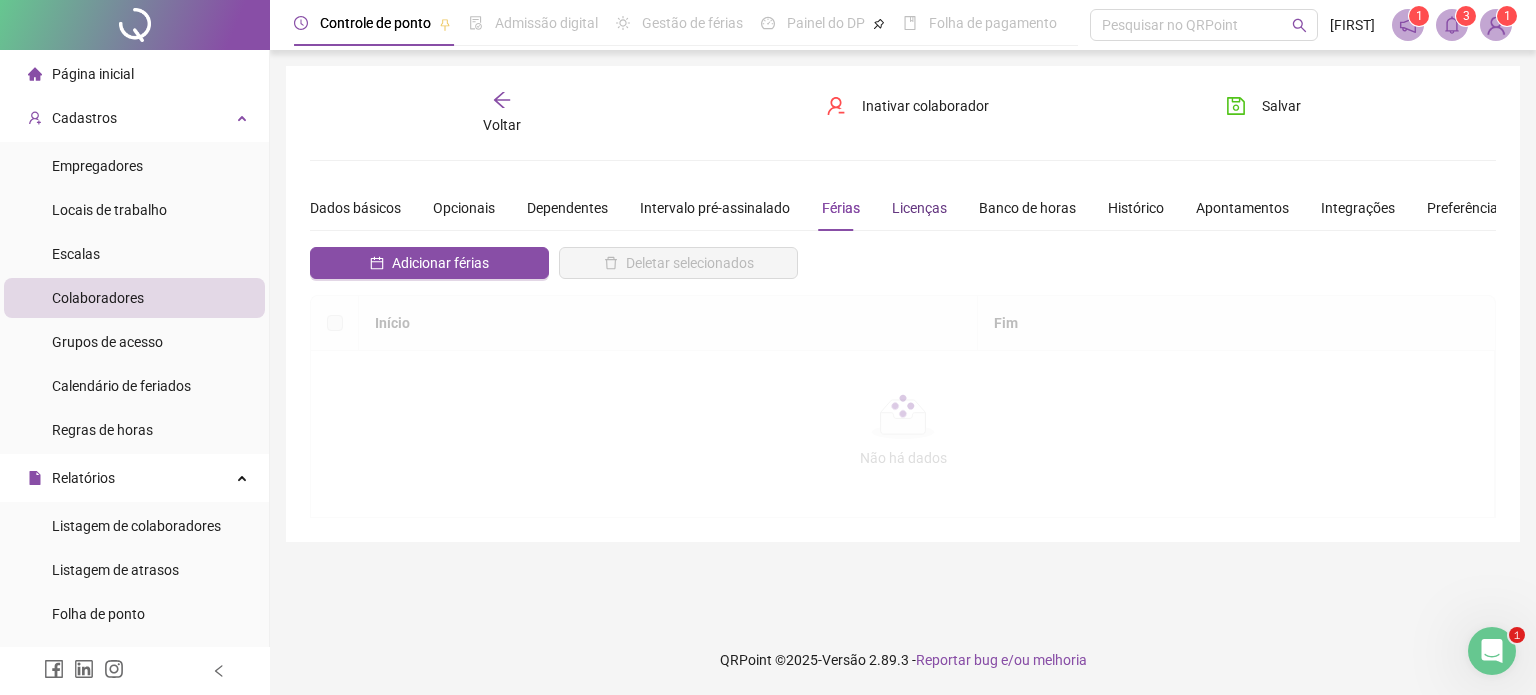 click on "Licenças" at bounding box center (919, 208) 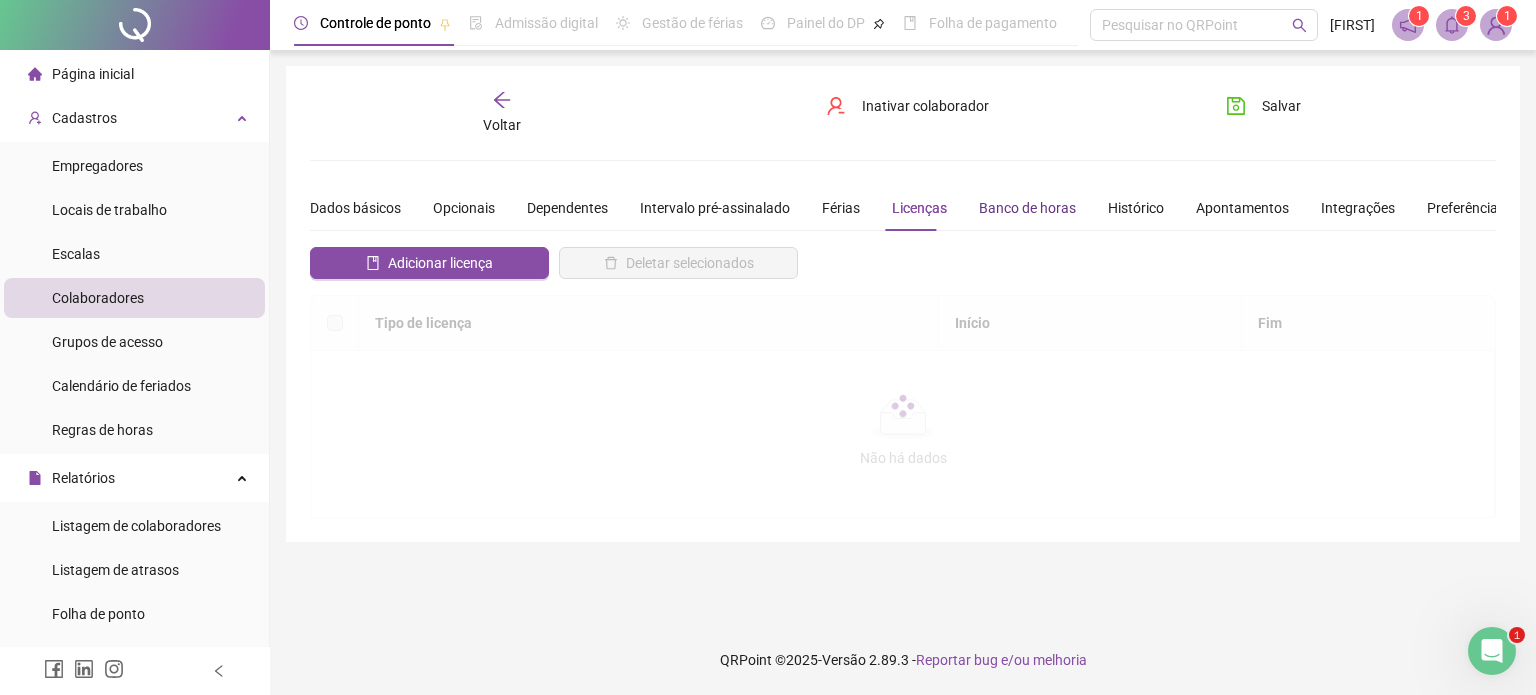 click on "Banco de horas" at bounding box center (1027, 208) 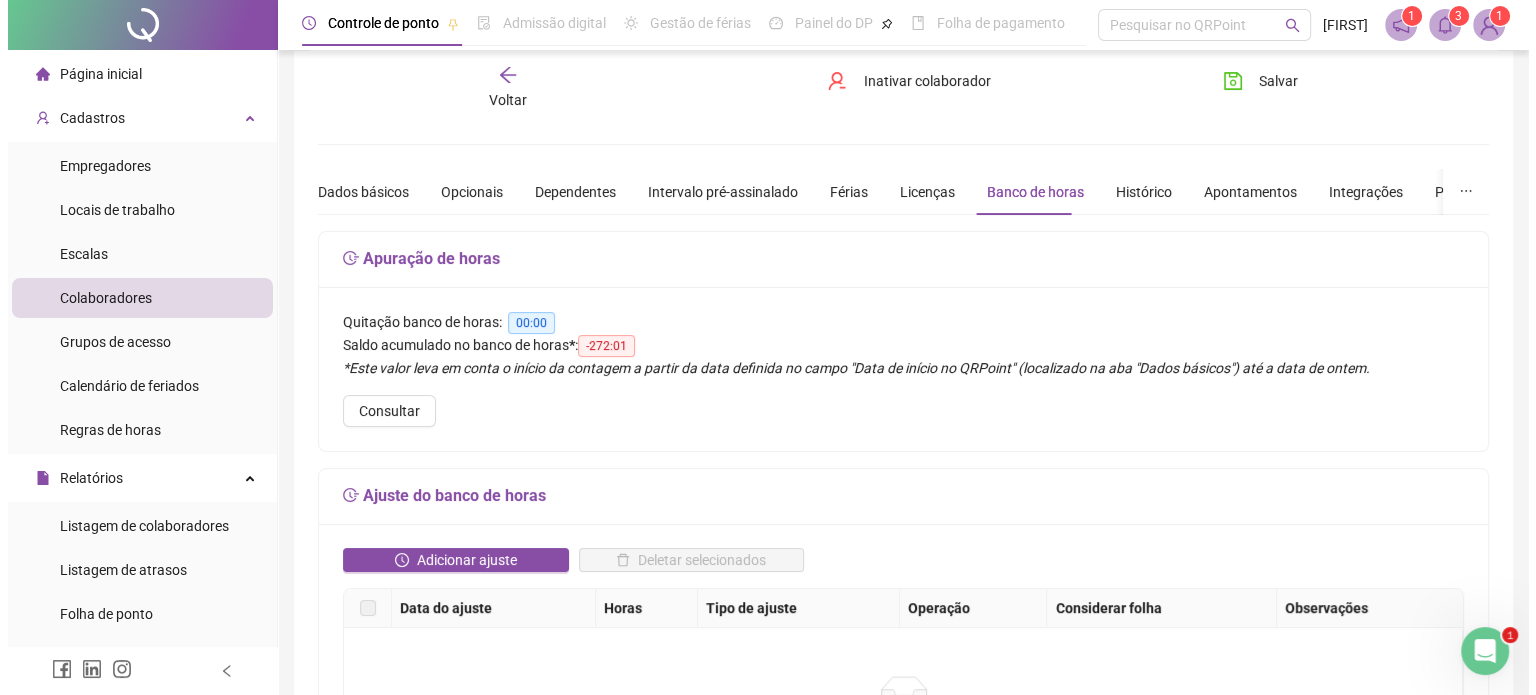 scroll, scrollTop: 0, scrollLeft: 0, axis: both 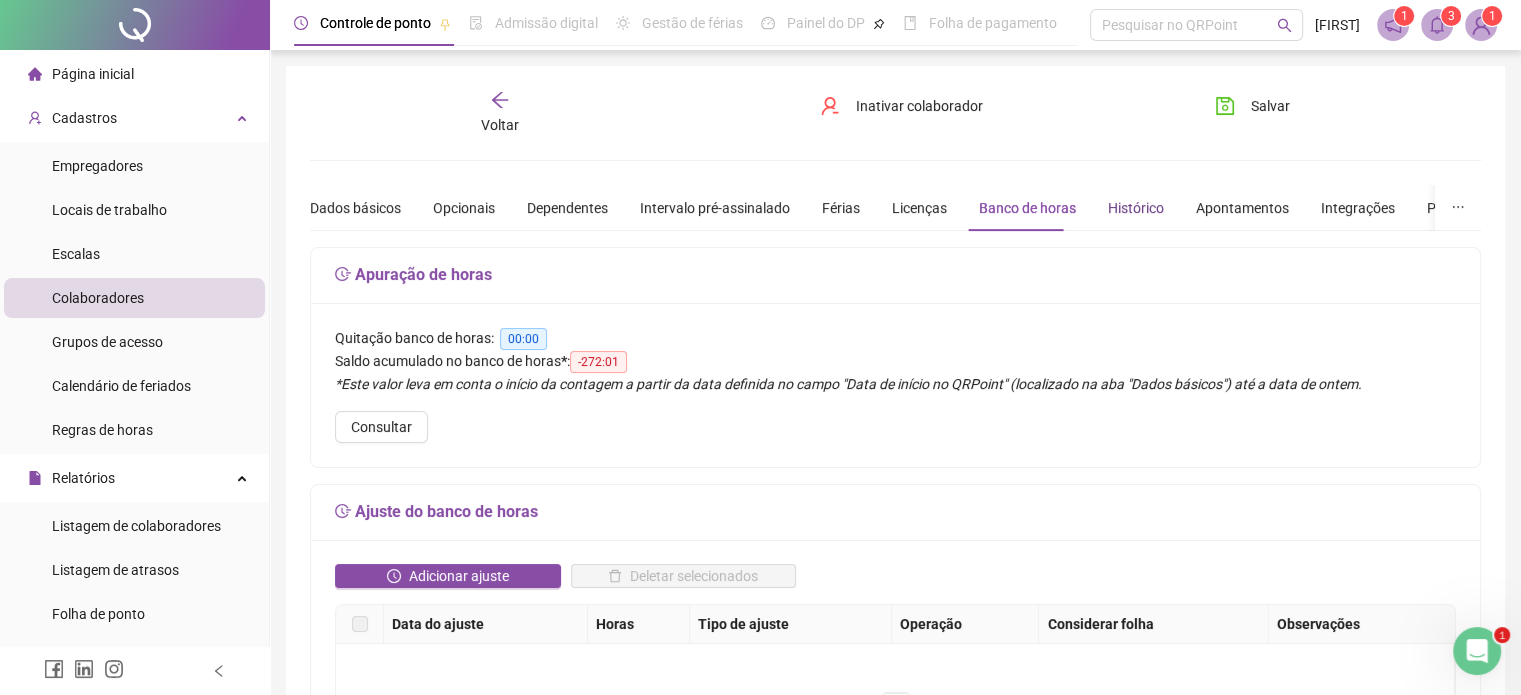 click on "Histórico" at bounding box center (1136, 208) 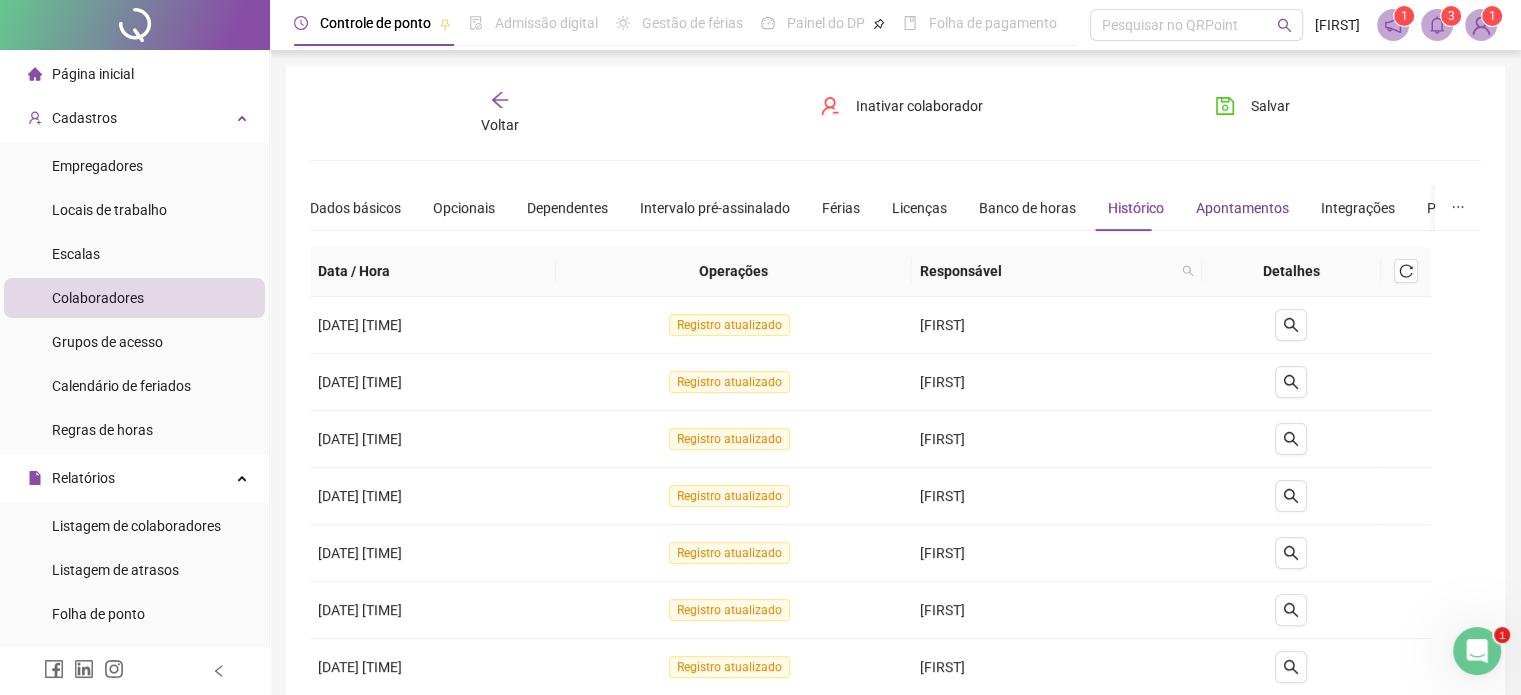 click on "Apontamentos" at bounding box center (1242, 208) 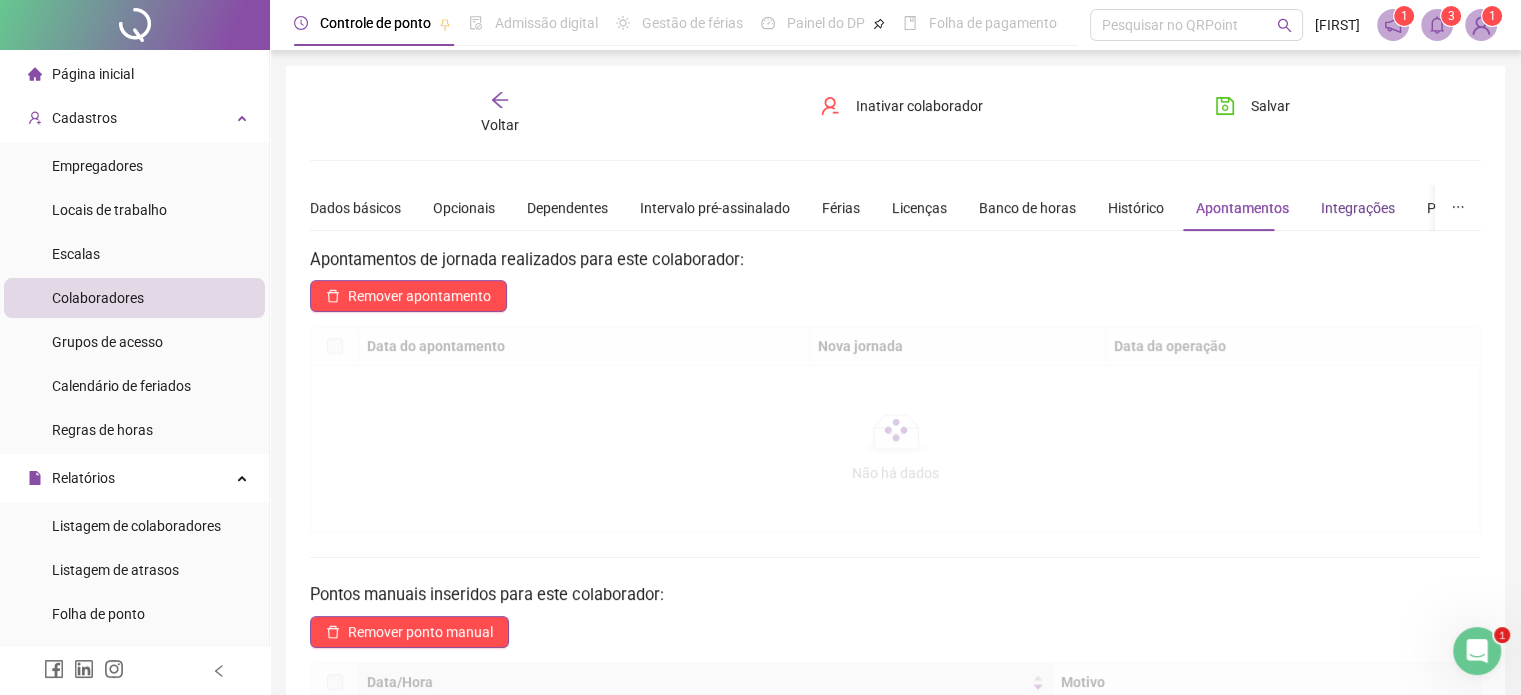 click on "Integrações" at bounding box center (1358, 208) 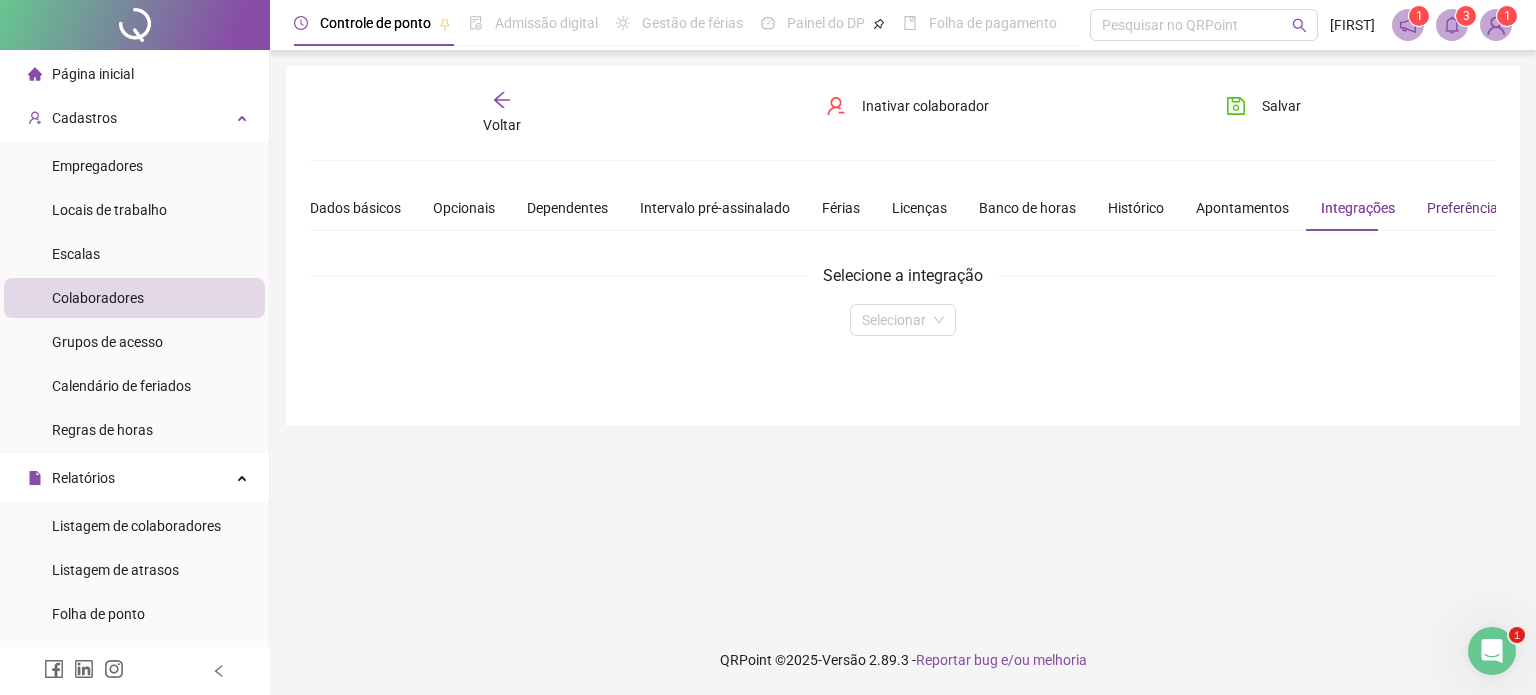click on "Preferências" at bounding box center (1466, 208) 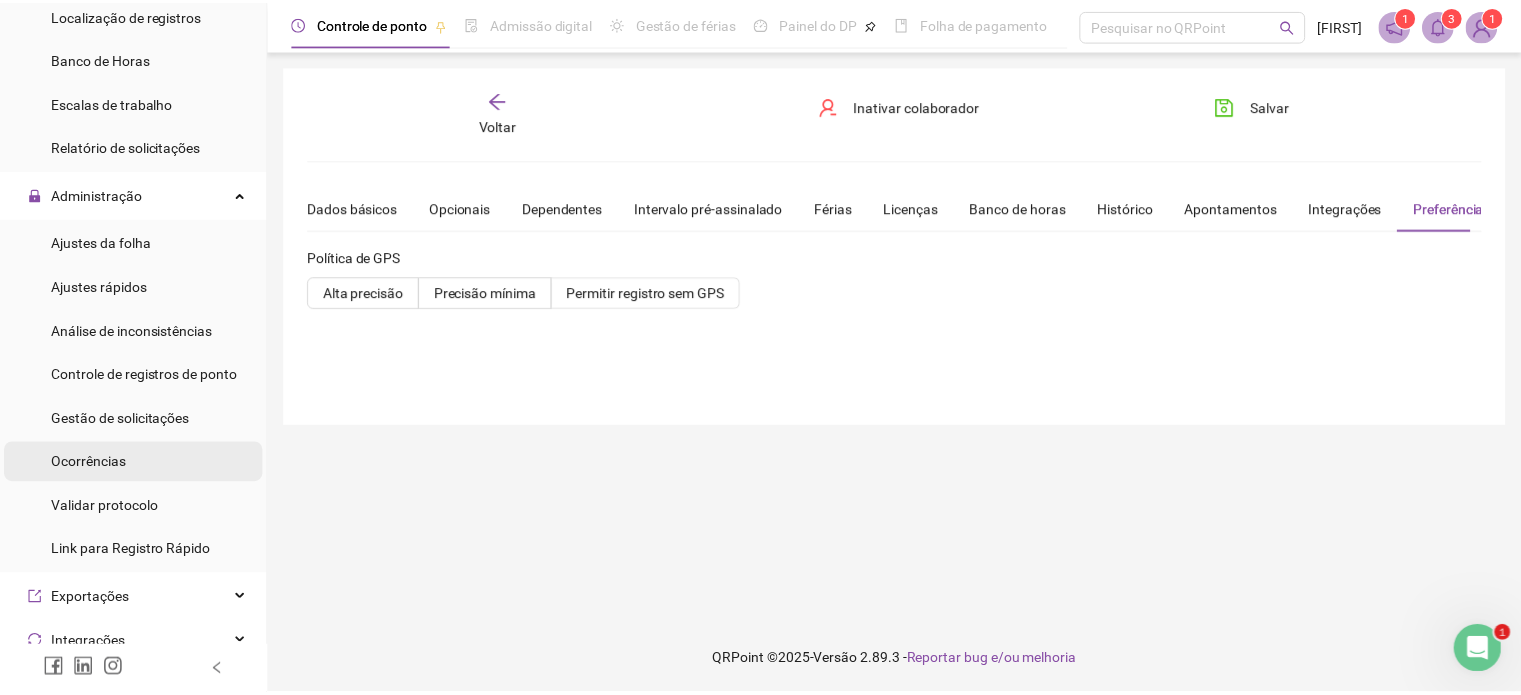 scroll, scrollTop: 700, scrollLeft: 0, axis: vertical 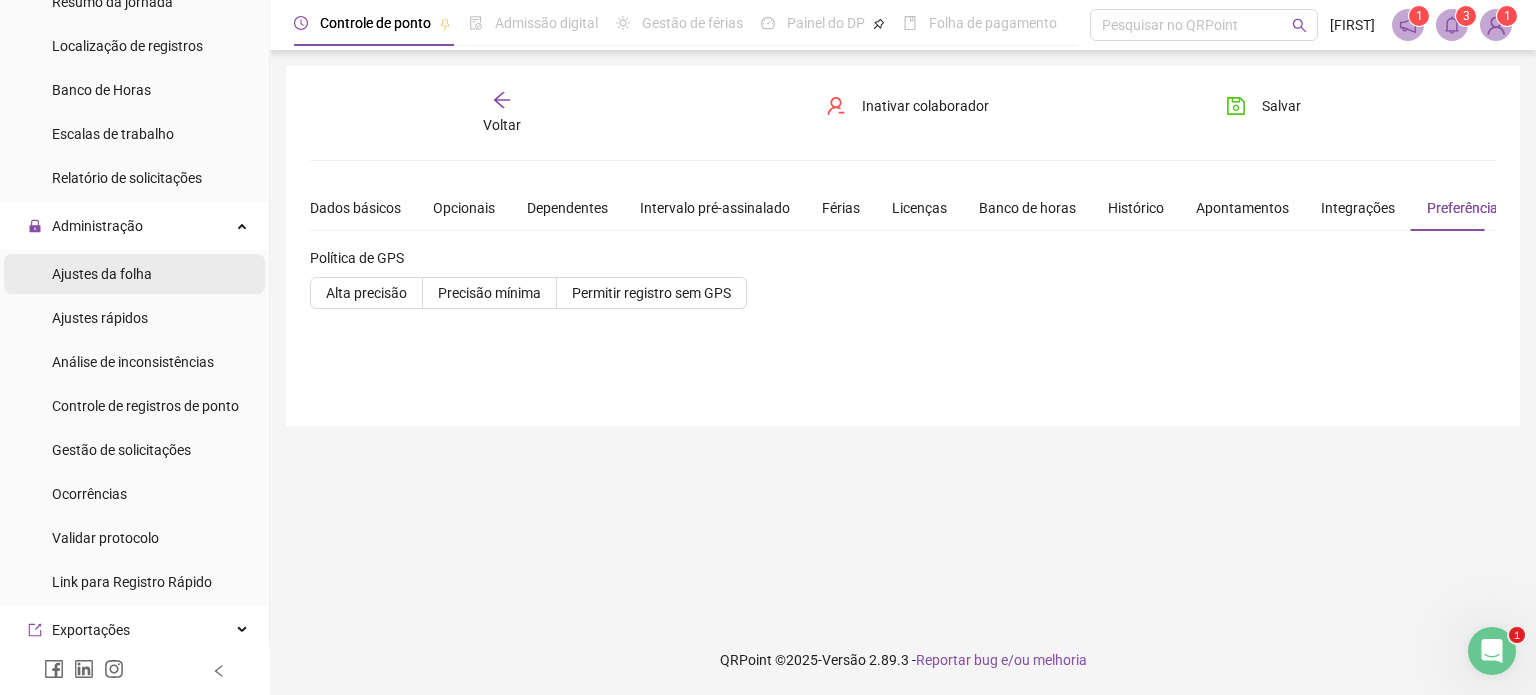 click on "Ajustes da folha" at bounding box center [102, 274] 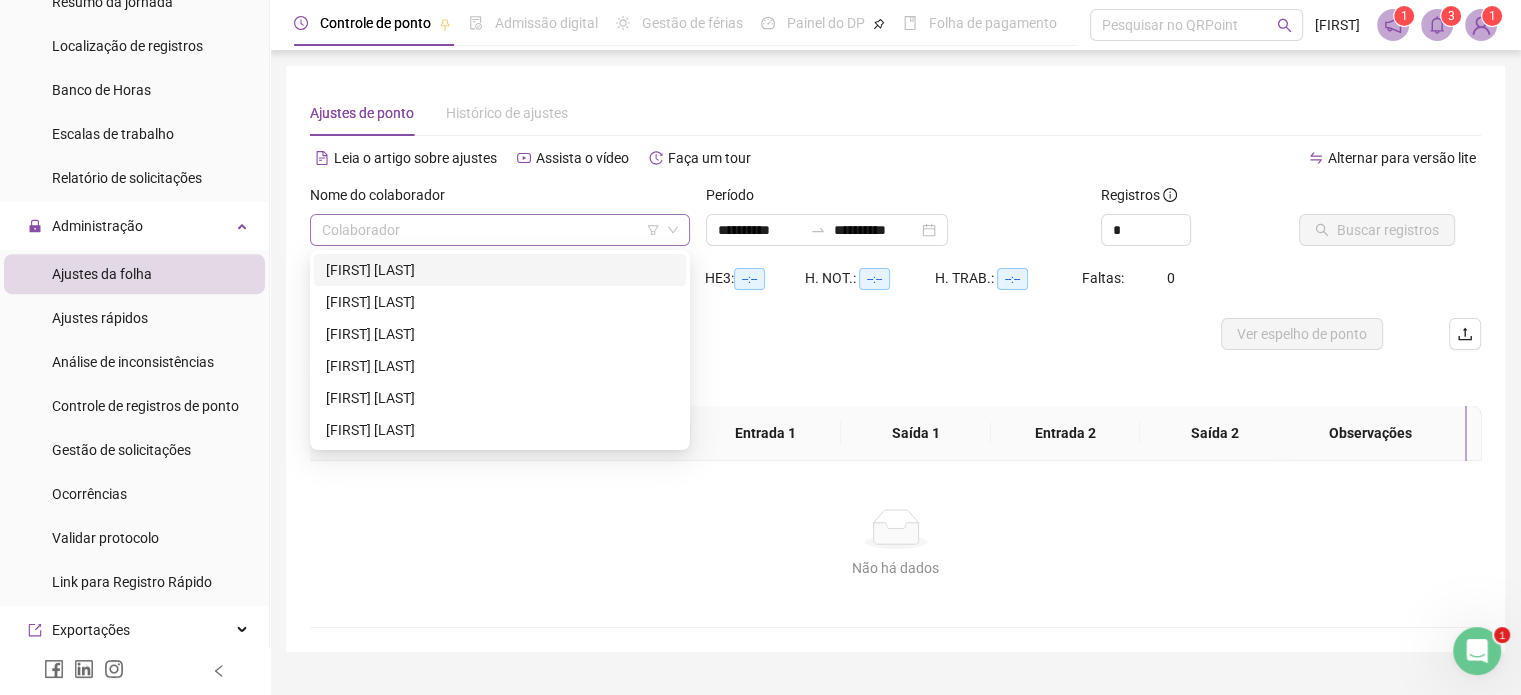 click on "Colaborador" at bounding box center (500, 230) 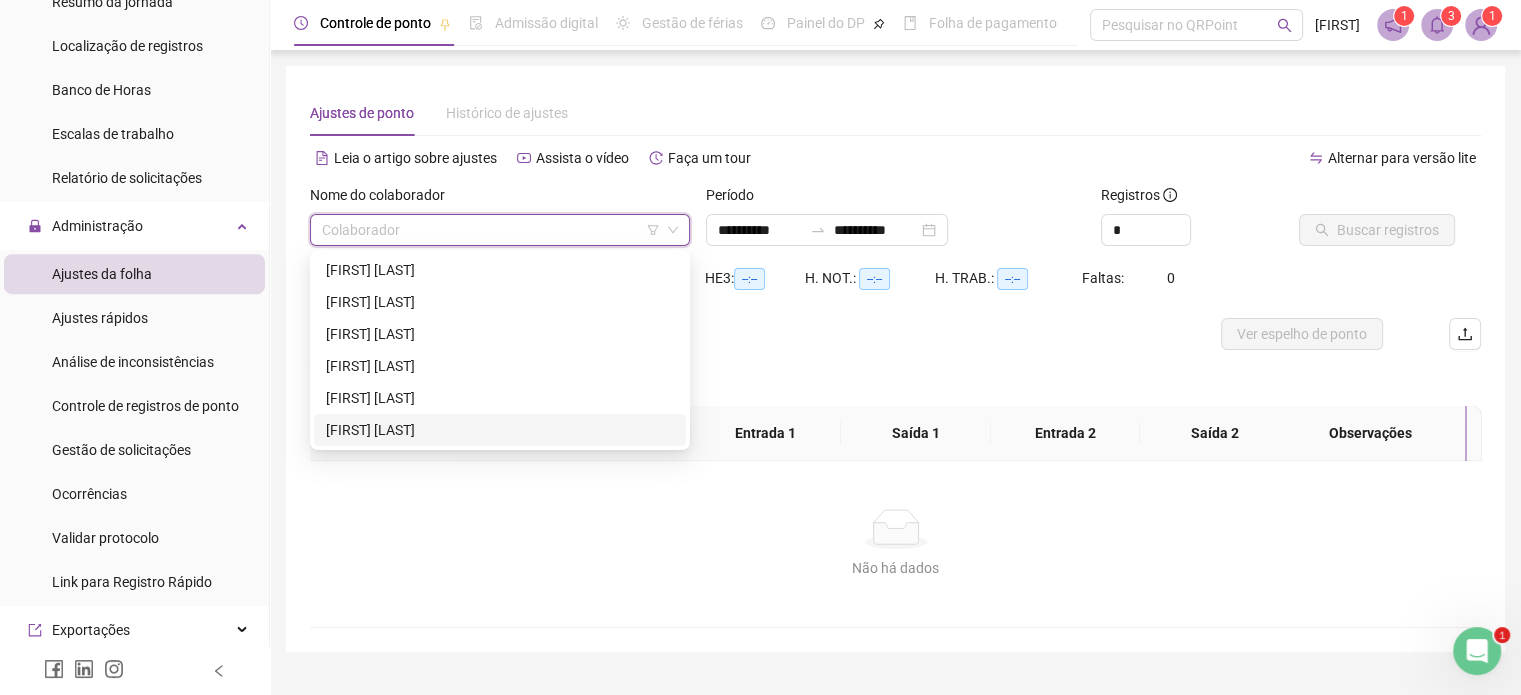 click on "[FIRST] [LAST]" at bounding box center [500, 430] 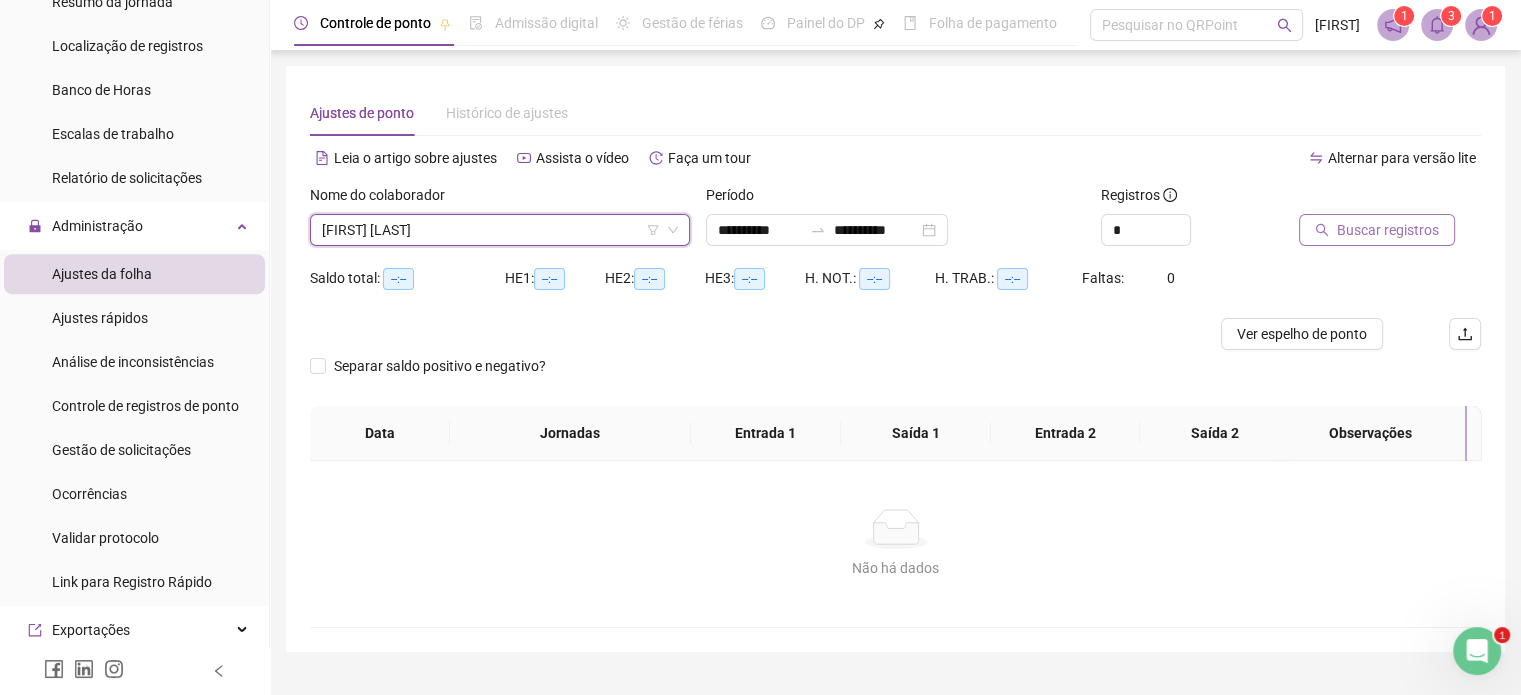 click on "Buscar registros" at bounding box center (1388, 230) 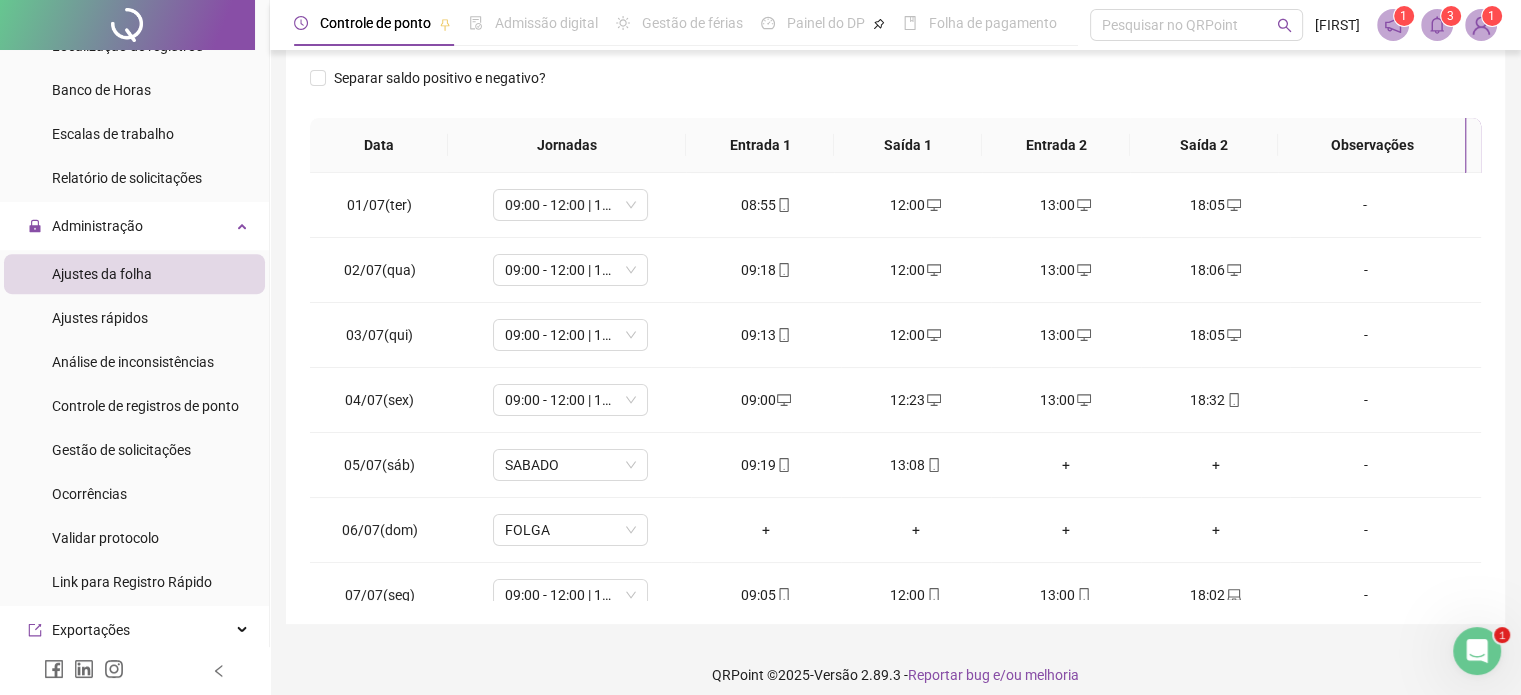 scroll, scrollTop: 326, scrollLeft: 0, axis: vertical 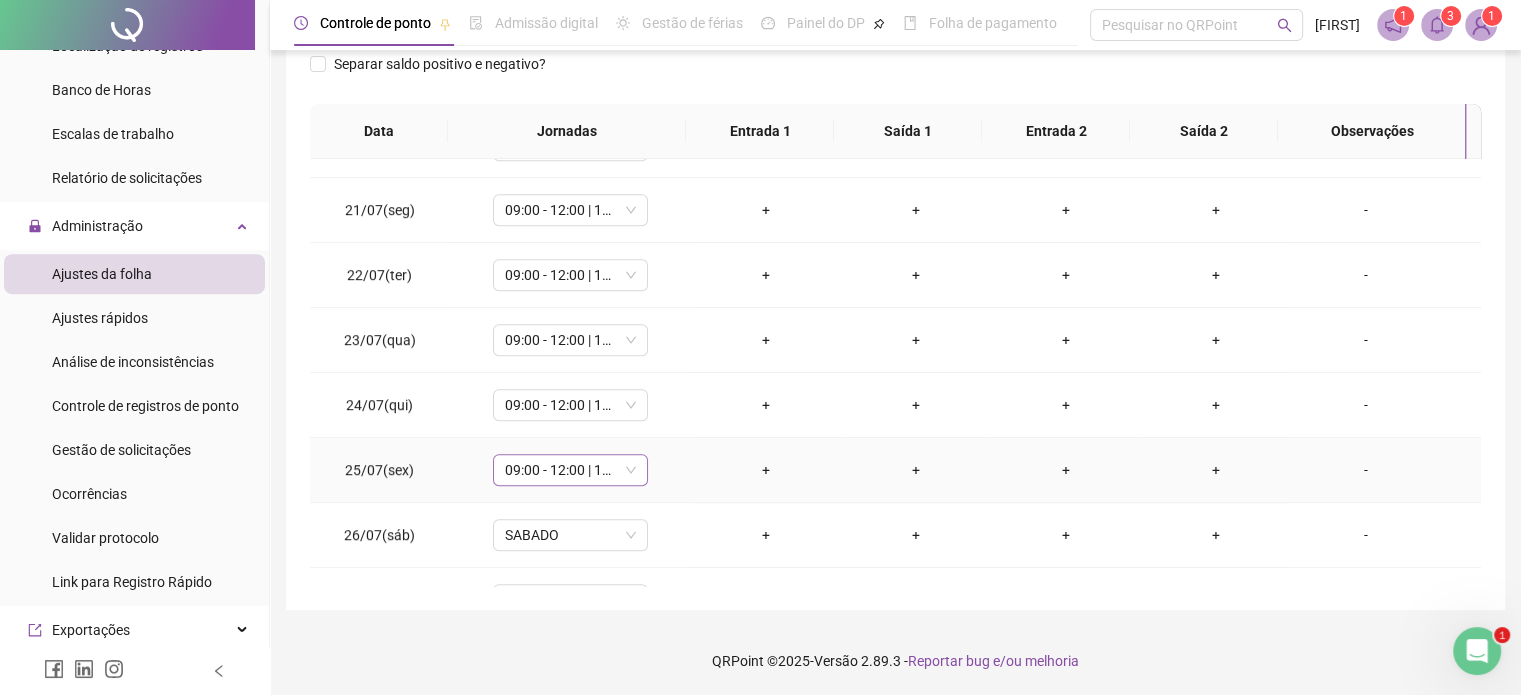 click on "09:00 - 12:00 | 13:00 - 18:00" at bounding box center [570, 470] 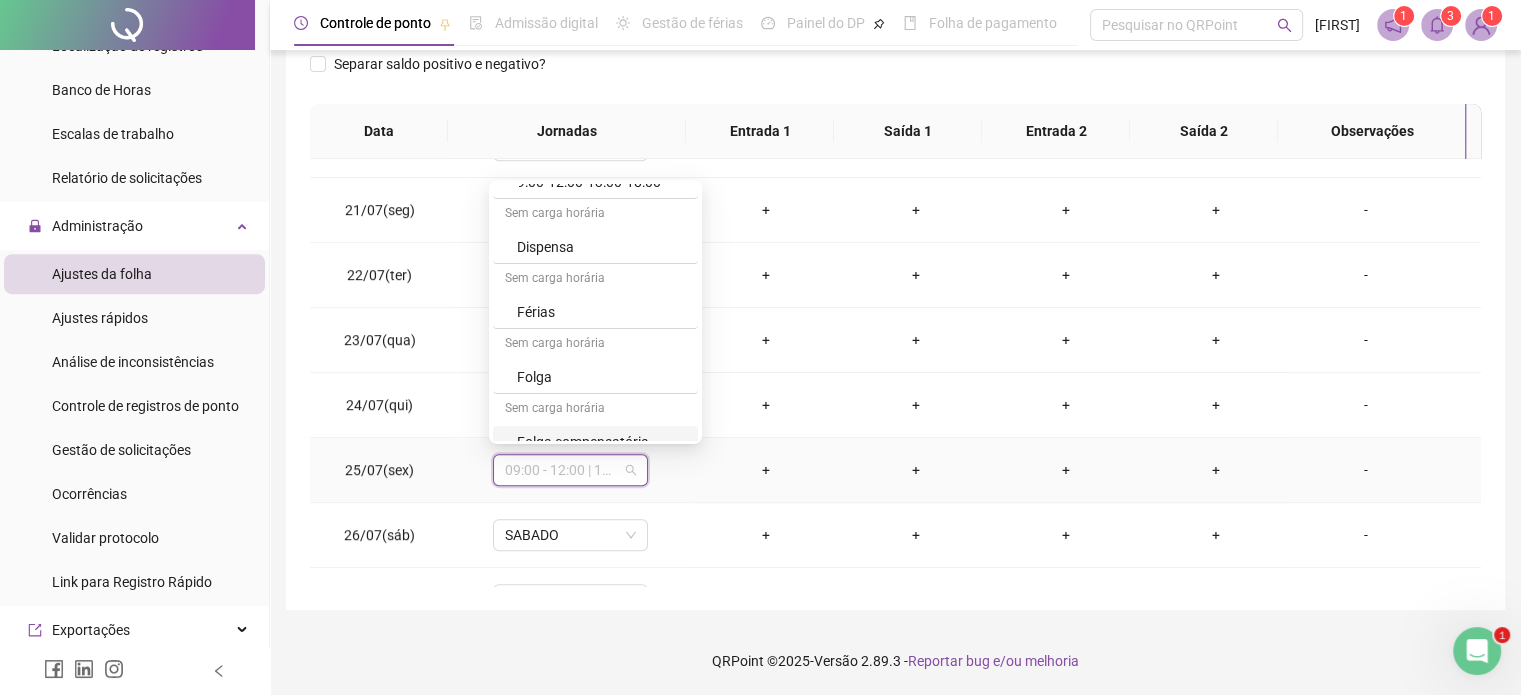 scroll, scrollTop: 192, scrollLeft: 0, axis: vertical 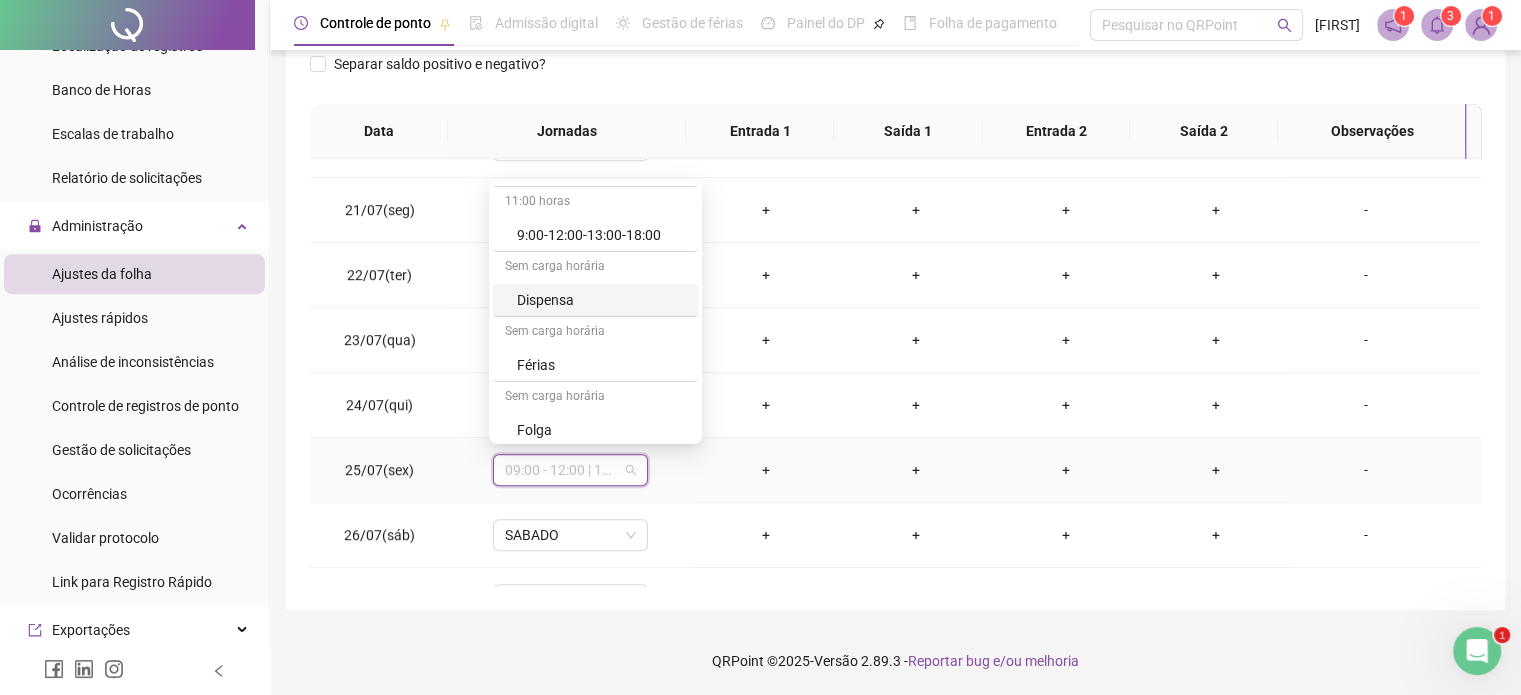 click on "Dispensa" at bounding box center (601, 300) 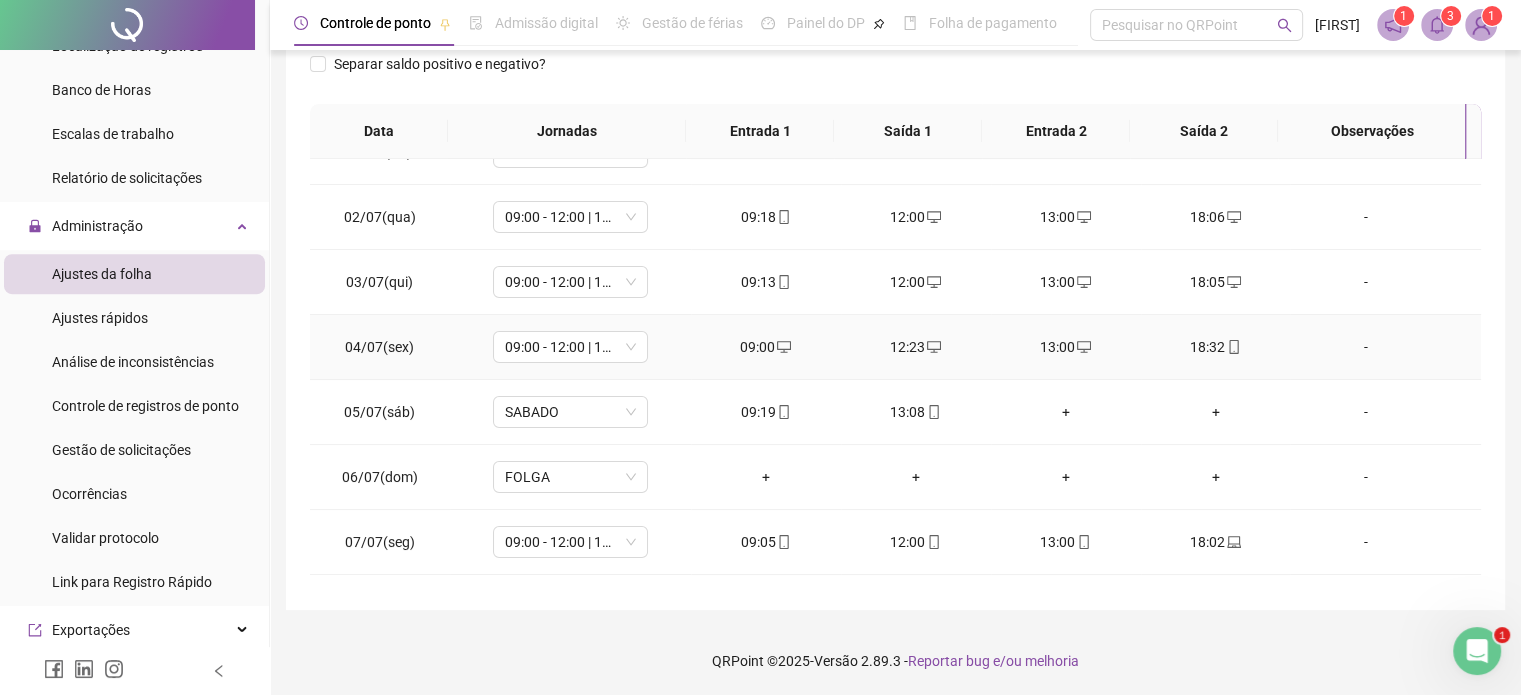 scroll, scrollTop: 0, scrollLeft: 0, axis: both 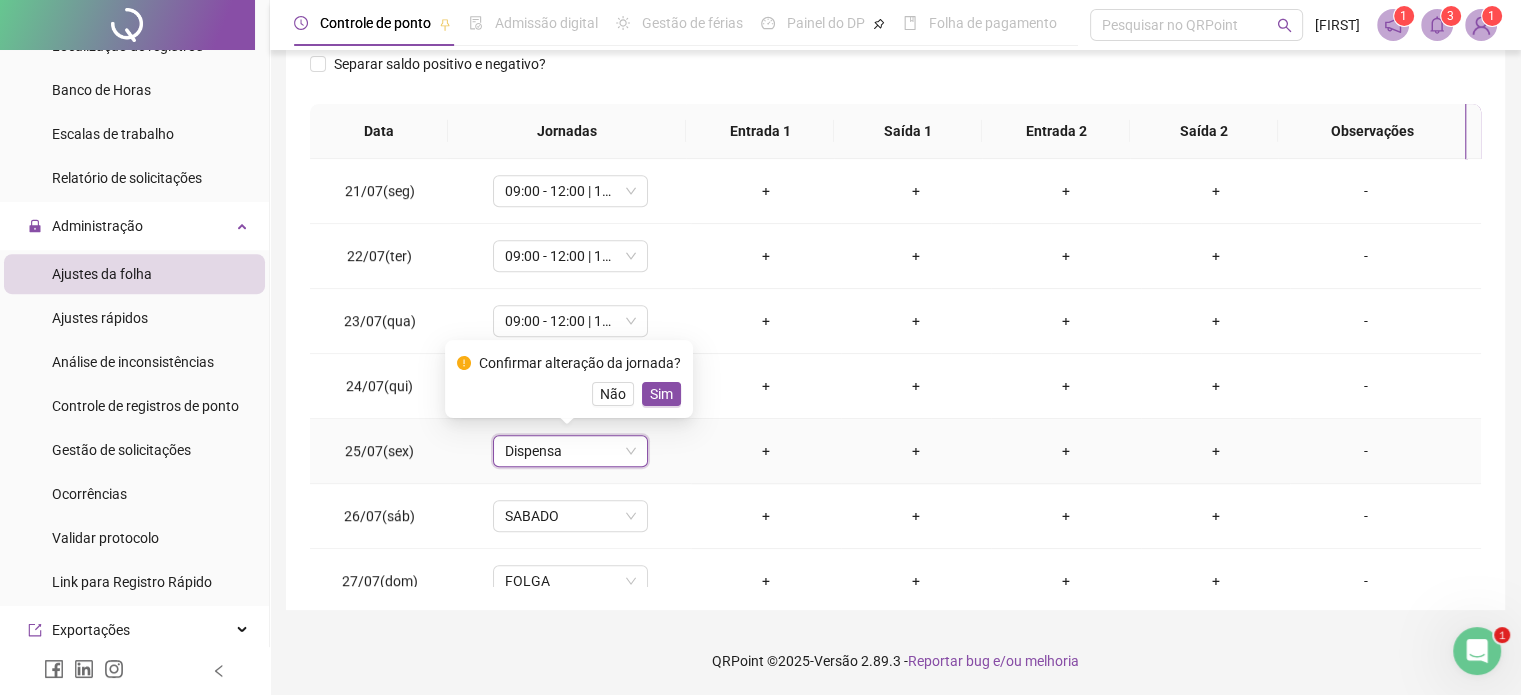 click on "Sim" at bounding box center [661, 394] 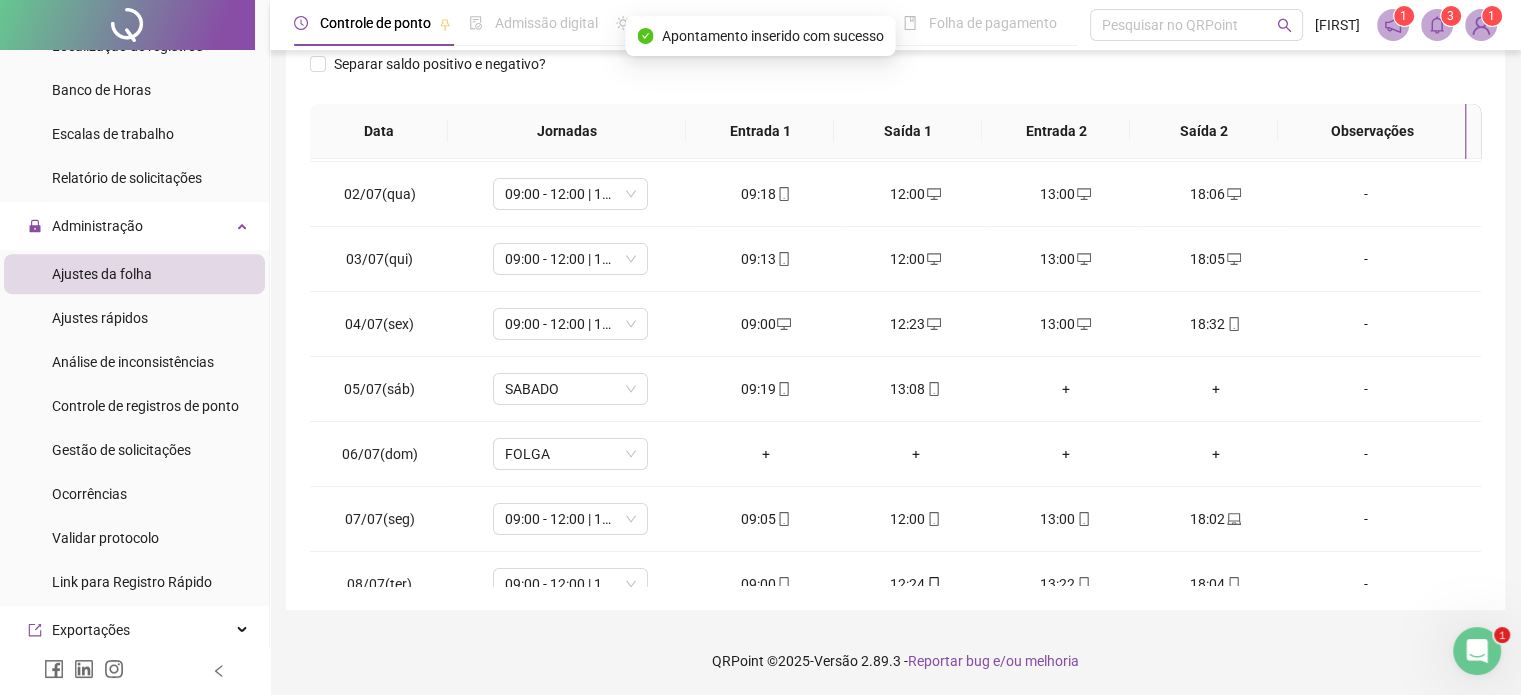 scroll, scrollTop: 0, scrollLeft: 0, axis: both 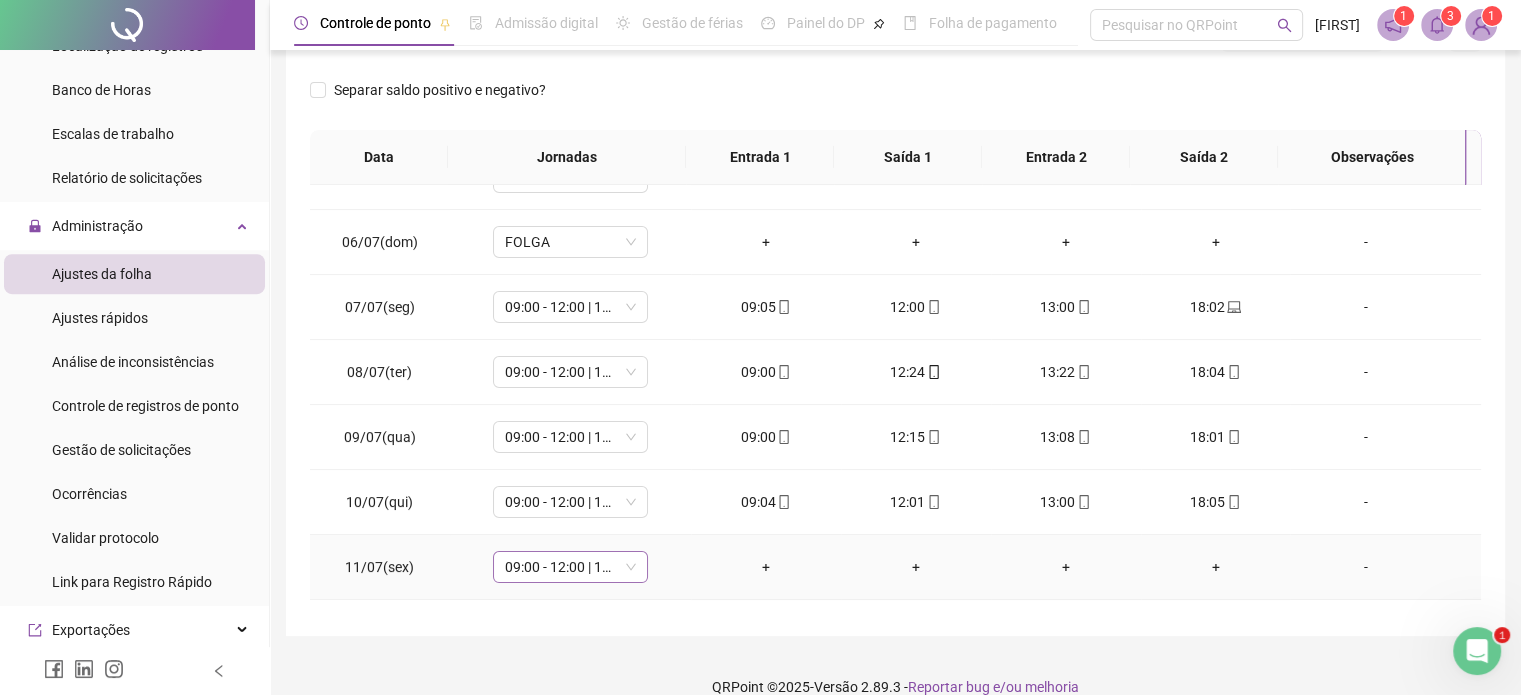 click on "09:00 - 12:00 | 13:00 - 18:00" at bounding box center [570, 567] 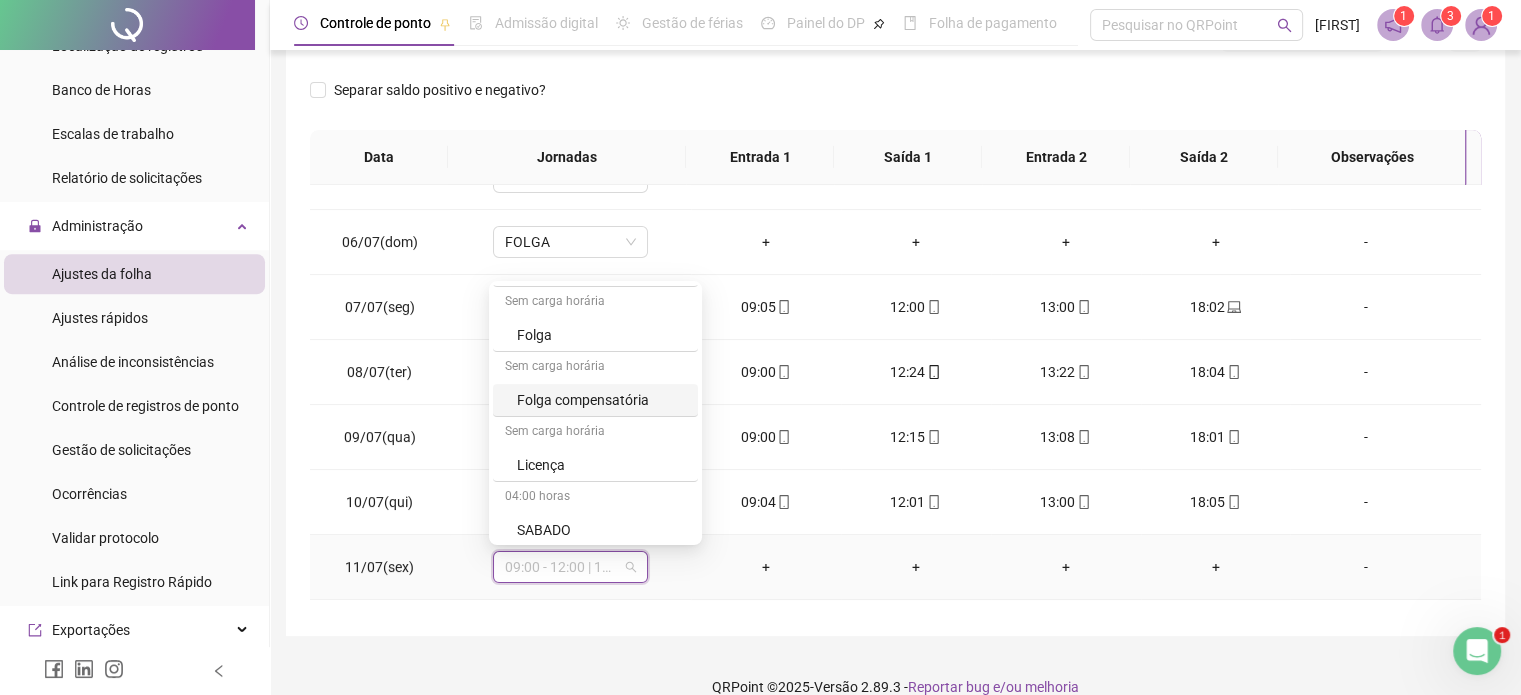 scroll, scrollTop: 392, scrollLeft: 0, axis: vertical 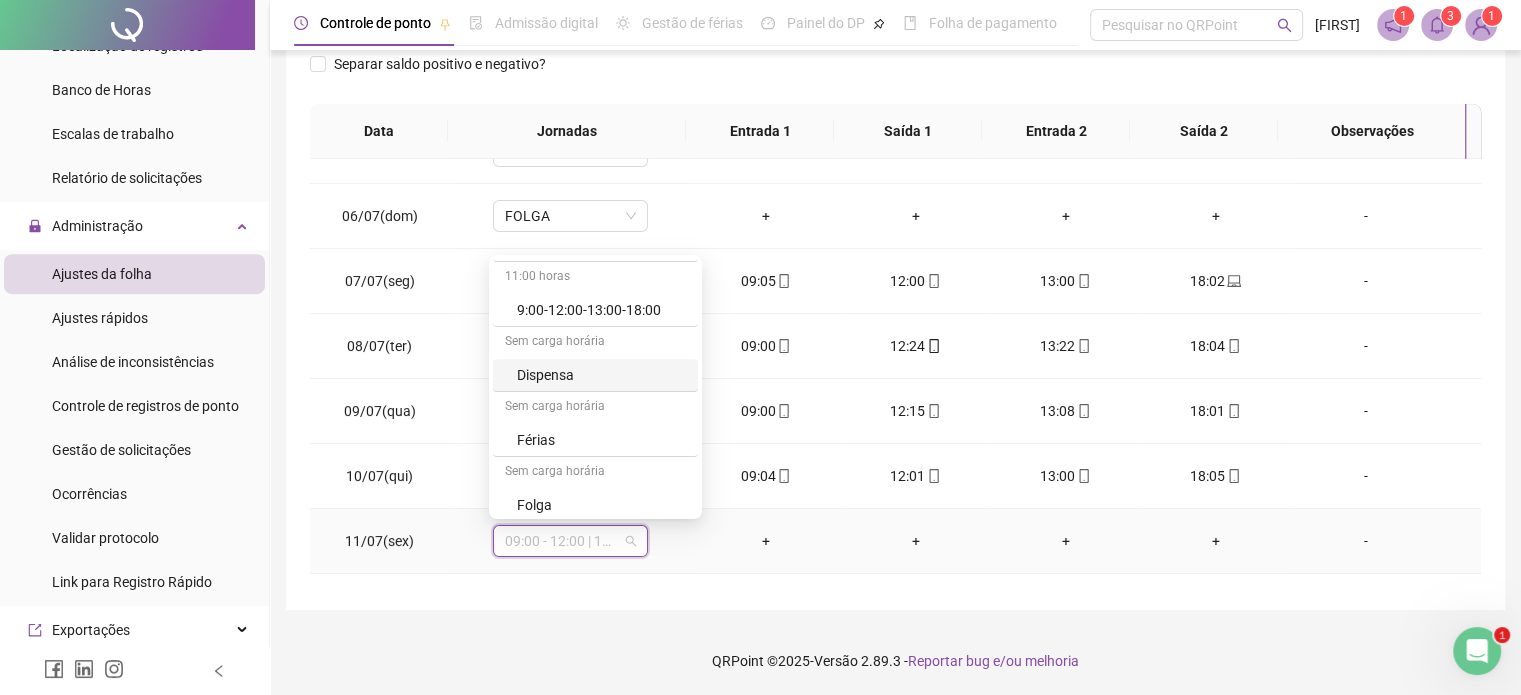drag, startPoint x: 564, startPoint y: 378, endPoint x: 689, endPoint y: 399, distance: 126.751724 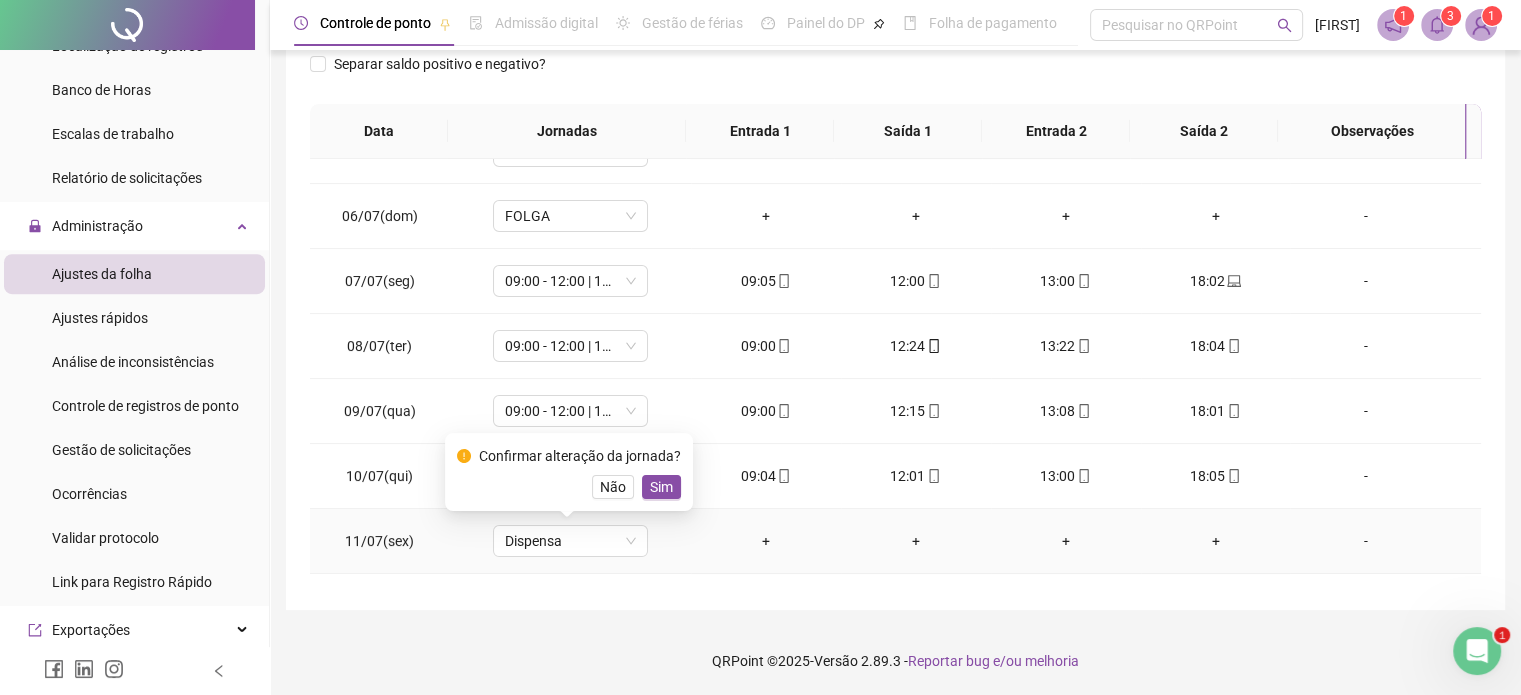 drag, startPoint x: 647, startPoint y: 492, endPoint x: 649, endPoint y: 507, distance: 15.132746 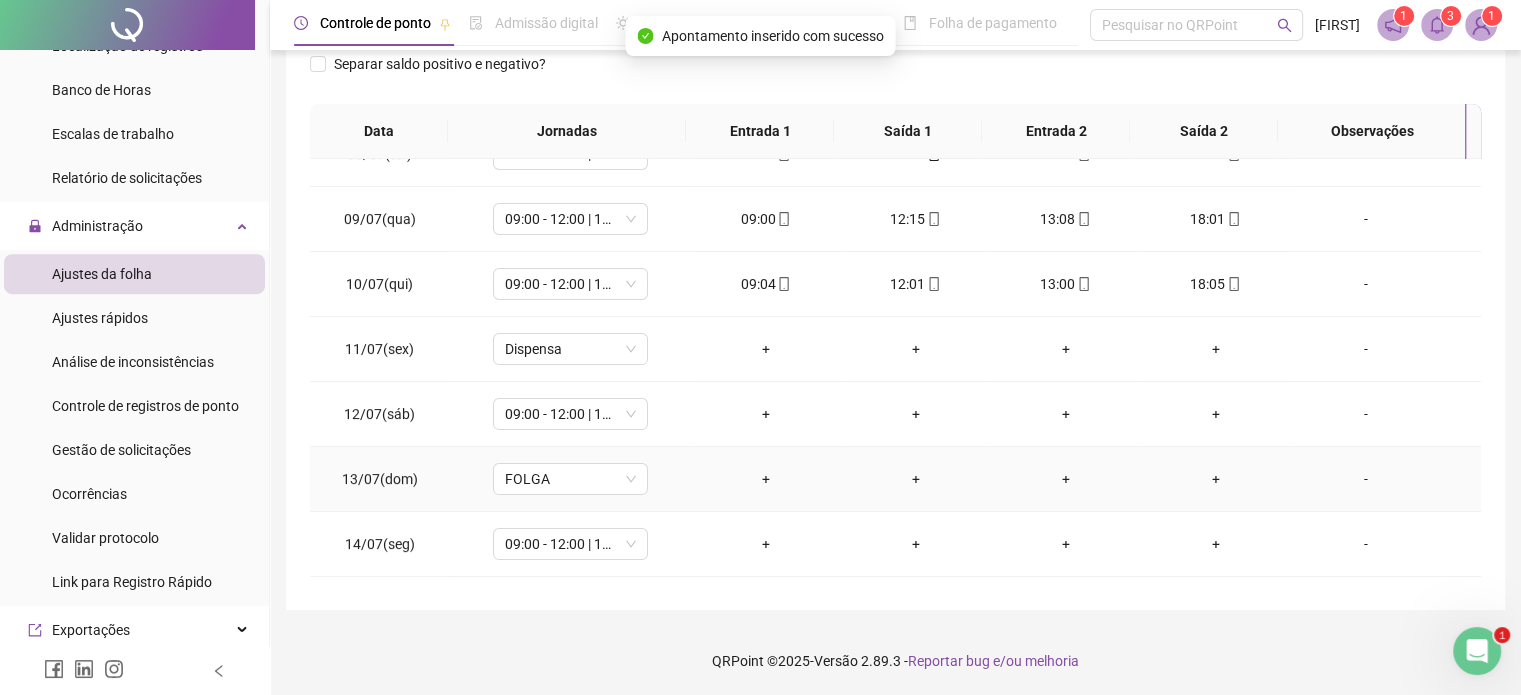 scroll, scrollTop: 500, scrollLeft: 0, axis: vertical 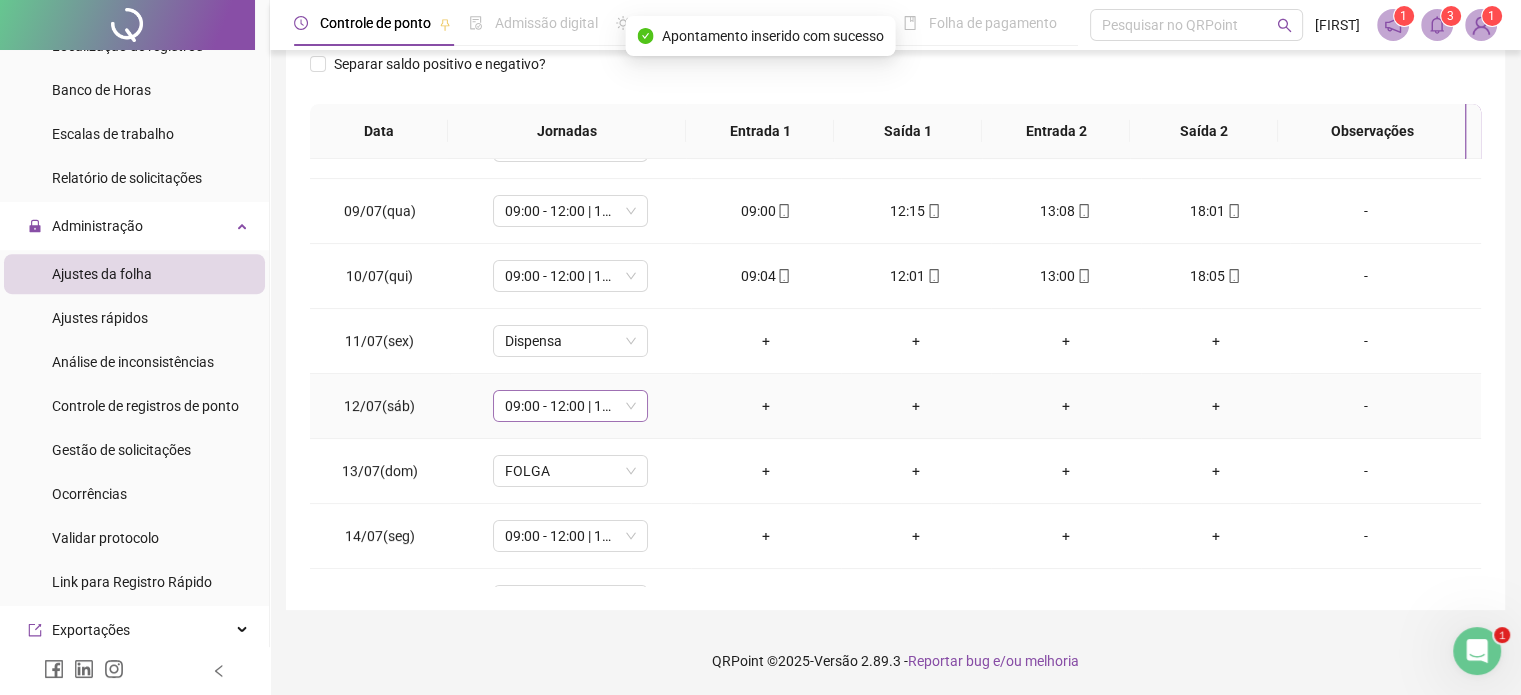 click on "09:00 - 12:00 | 13:00 - 18:00" at bounding box center (570, 406) 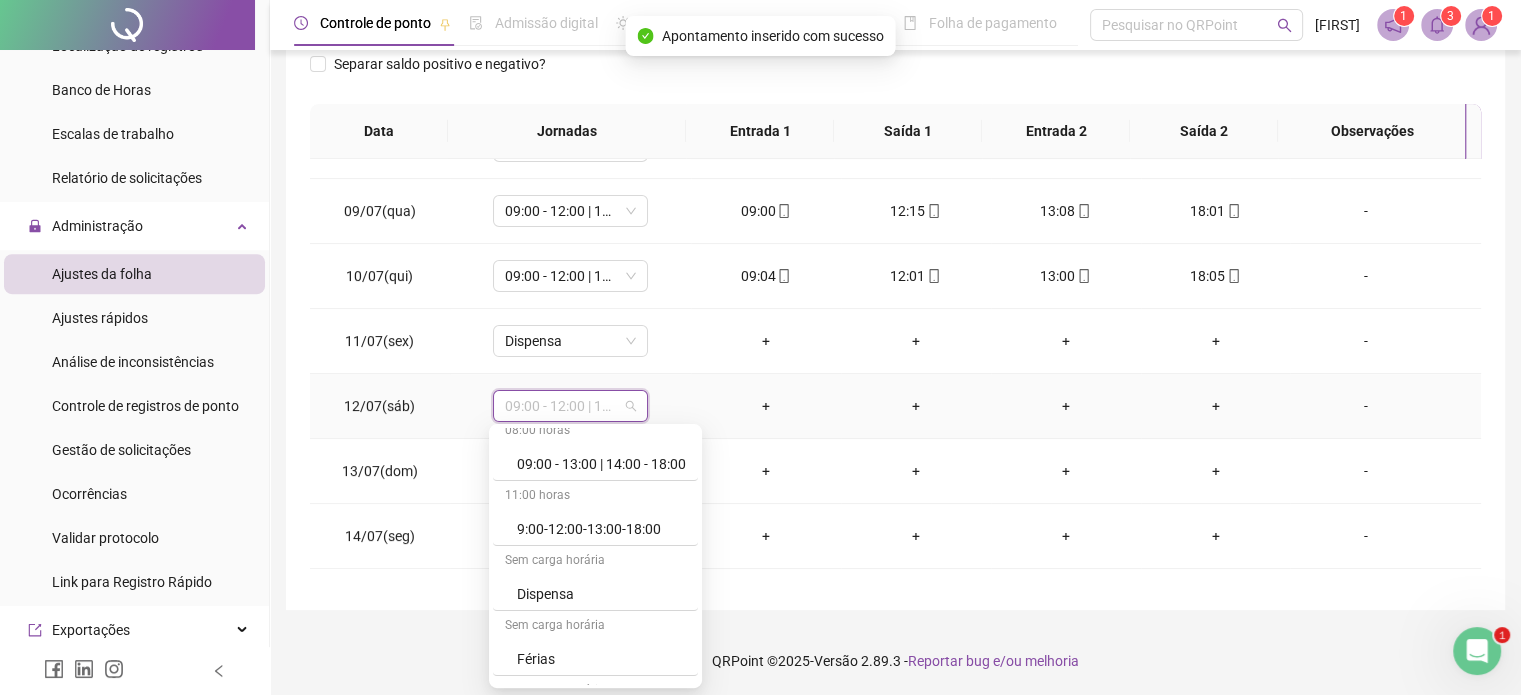 scroll, scrollTop: 200, scrollLeft: 0, axis: vertical 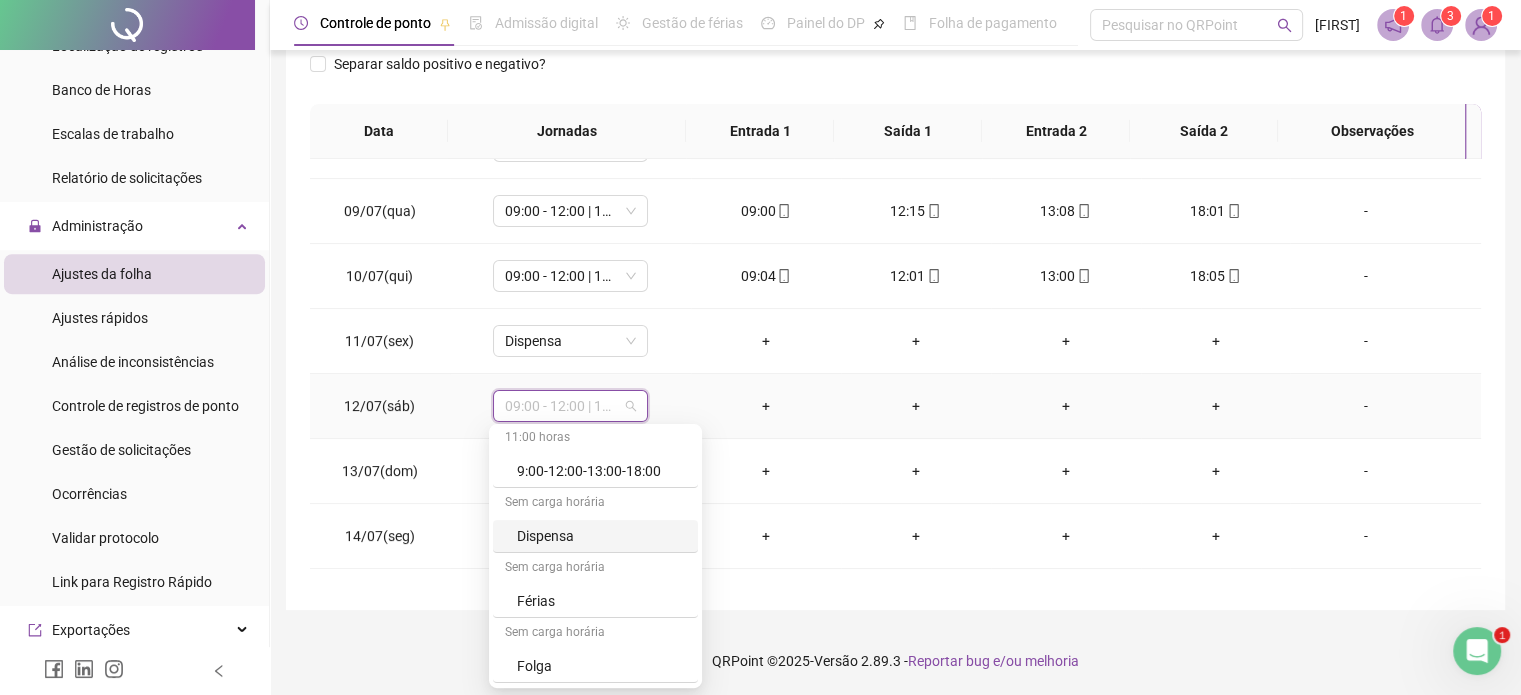 drag, startPoint x: 576, startPoint y: 535, endPoint x: 672, endPoint y: 511, distance: 98.95454 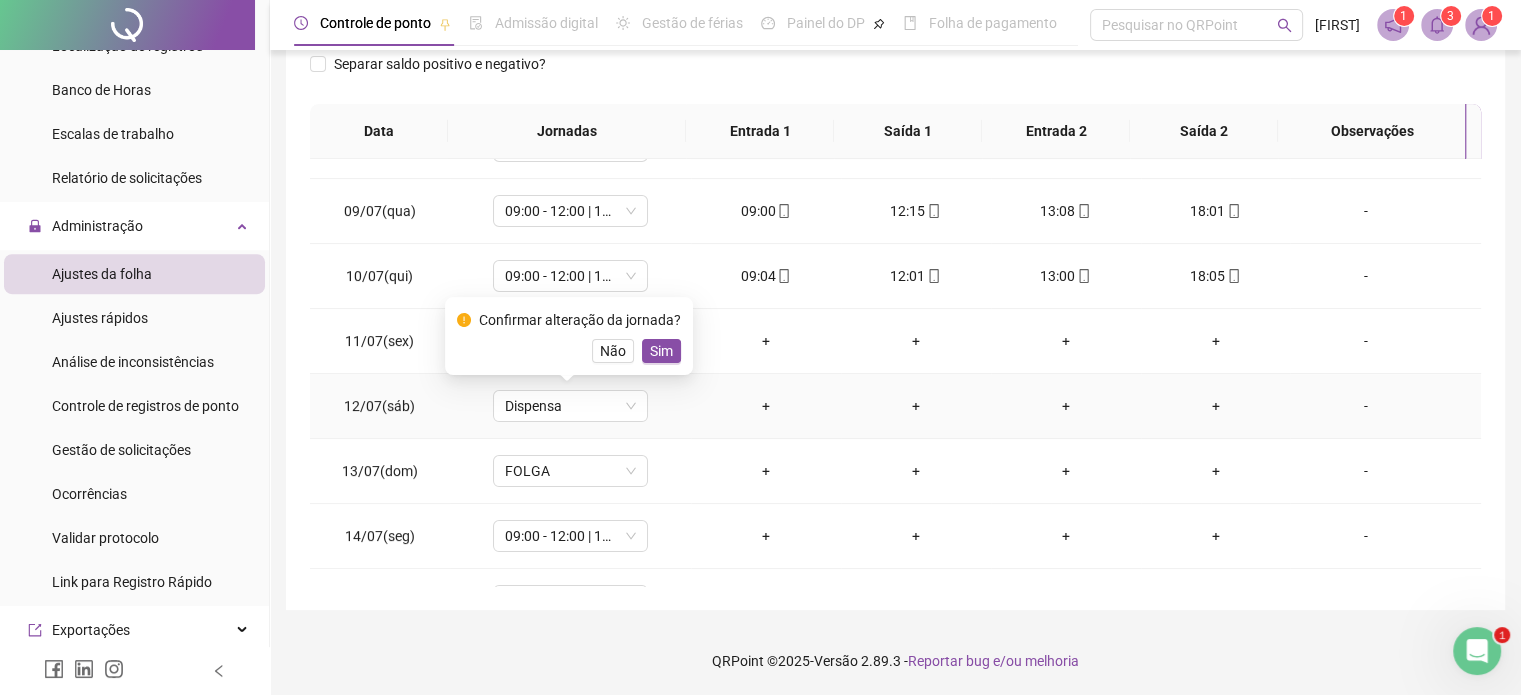 click on "Confirmar alteração da jornada? Não Sim" at bounding box center (569, 336) 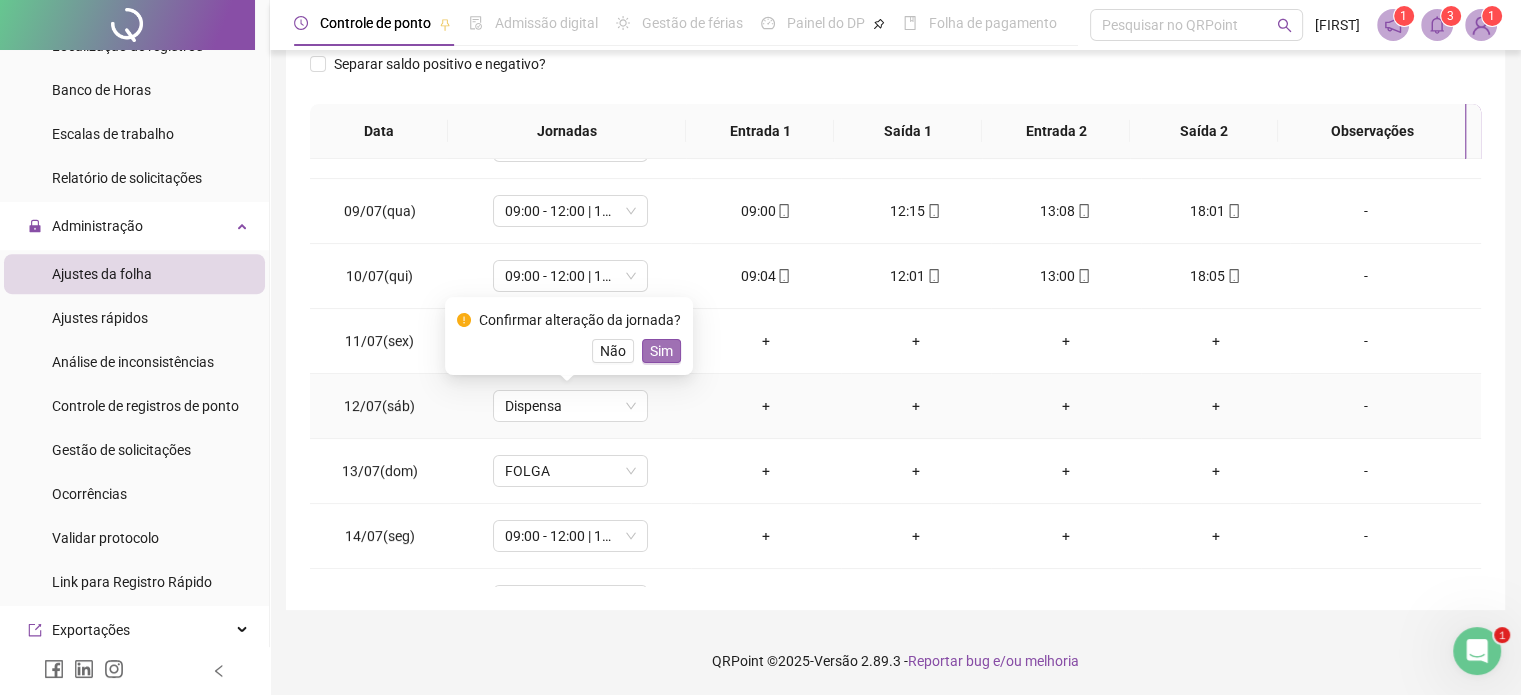 click on "Sim" at bounding box center (661, 351) 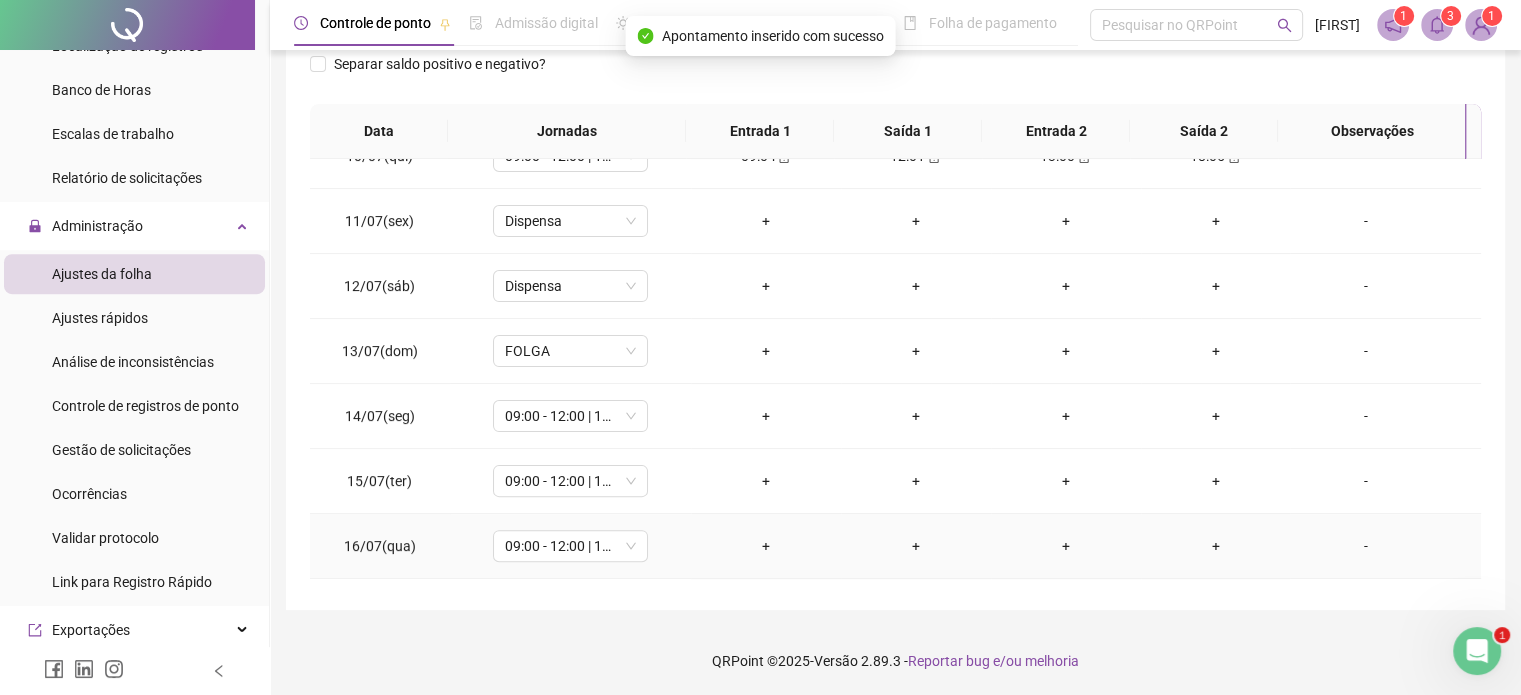 scroll, scrollTop: 700, scrollLeft: 0, axis: vertical 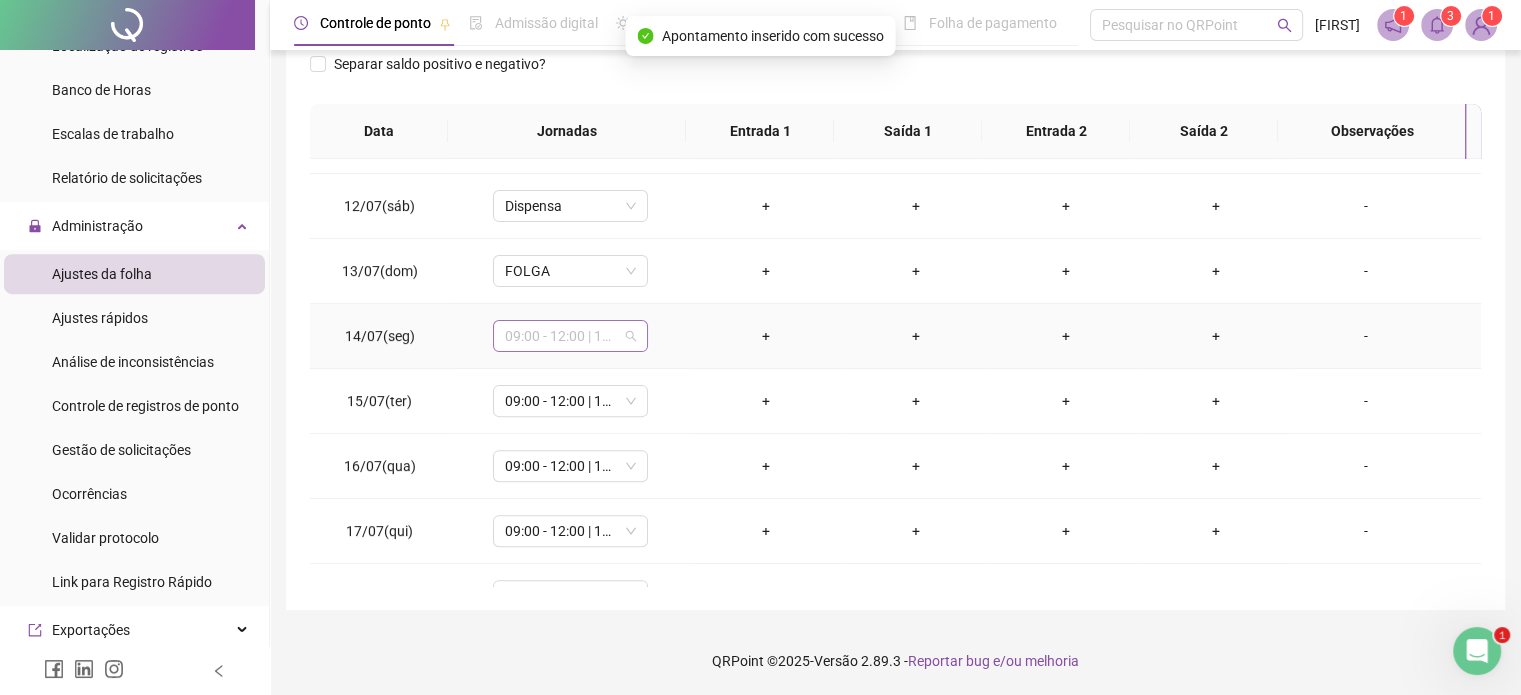 click on "09:00 - 12:00 | 13:00 - 18:00" at bounding box center [570, 336] 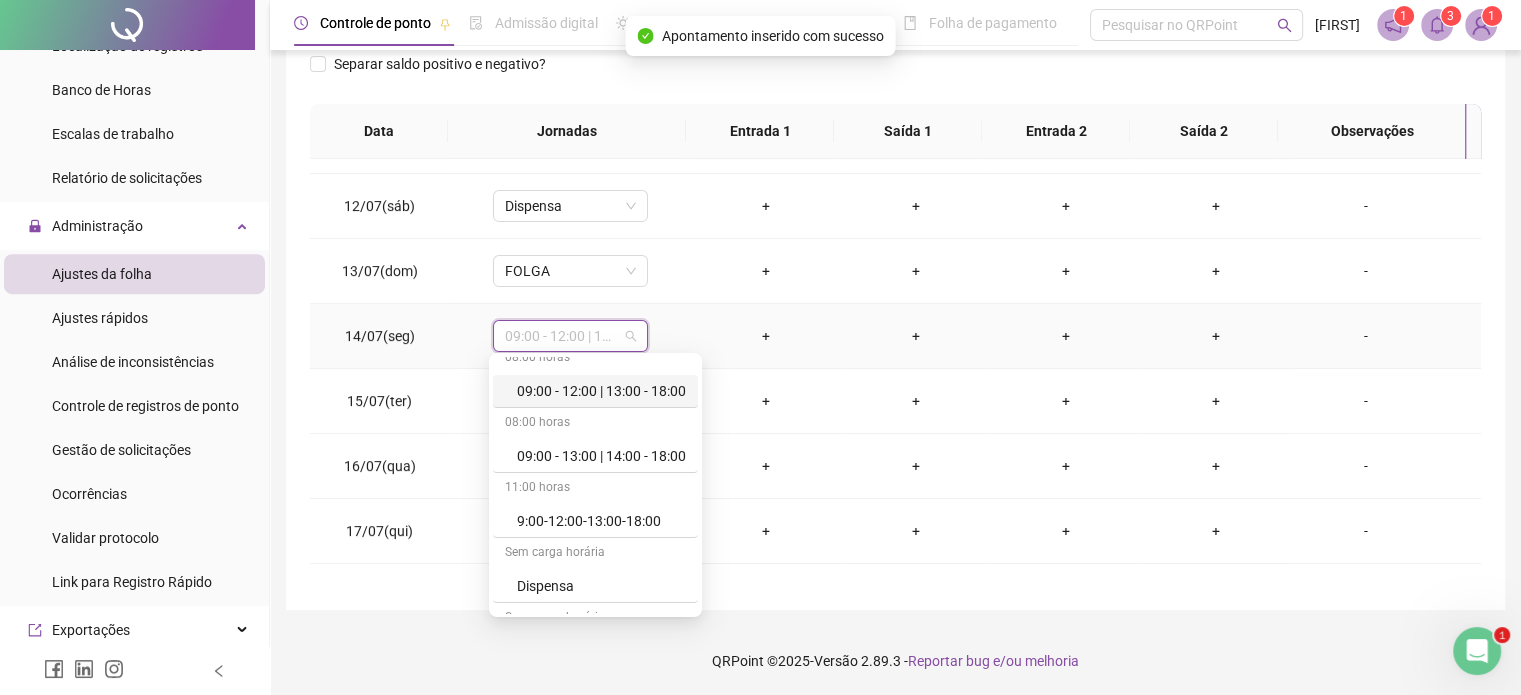 scroll, scrollTop: 200, scrollLeft: 0, axis: vertical 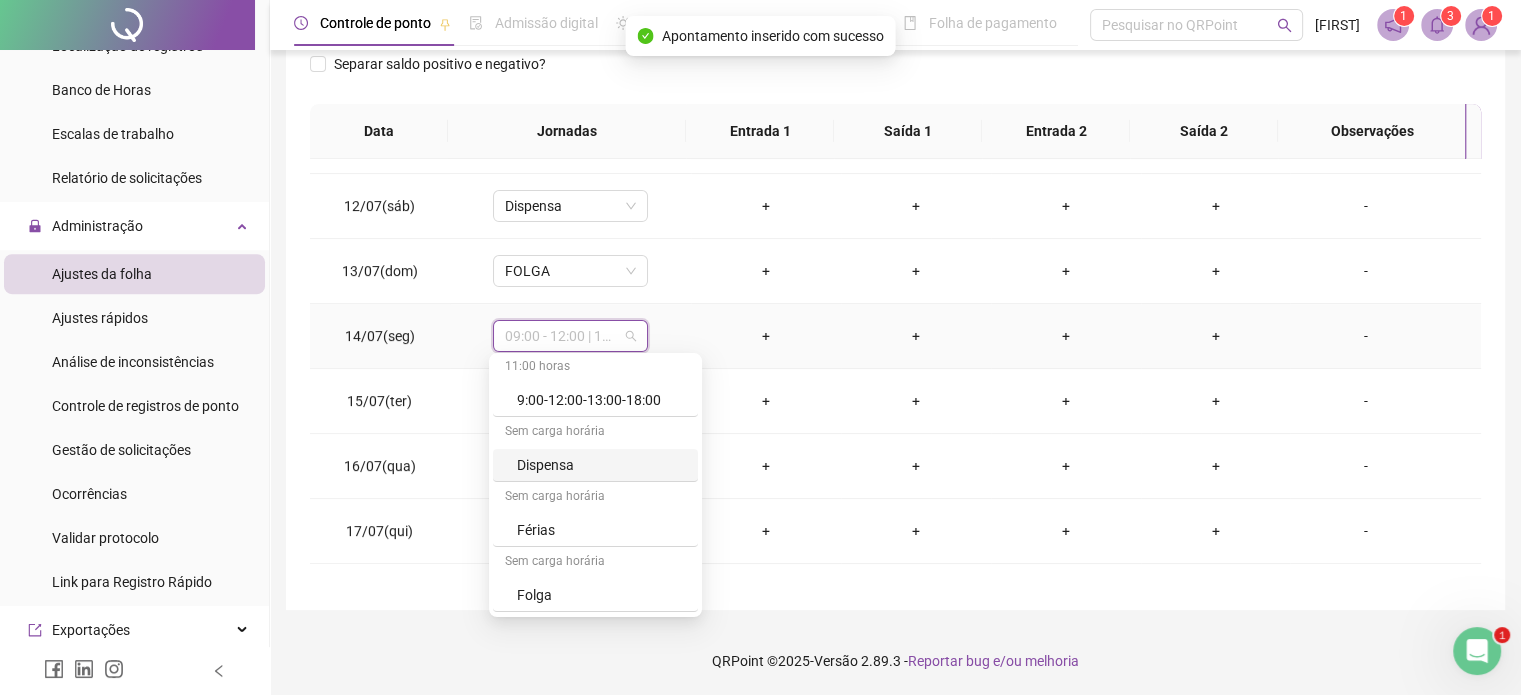 click on "Dispensa" at bounding box center (601, 465) 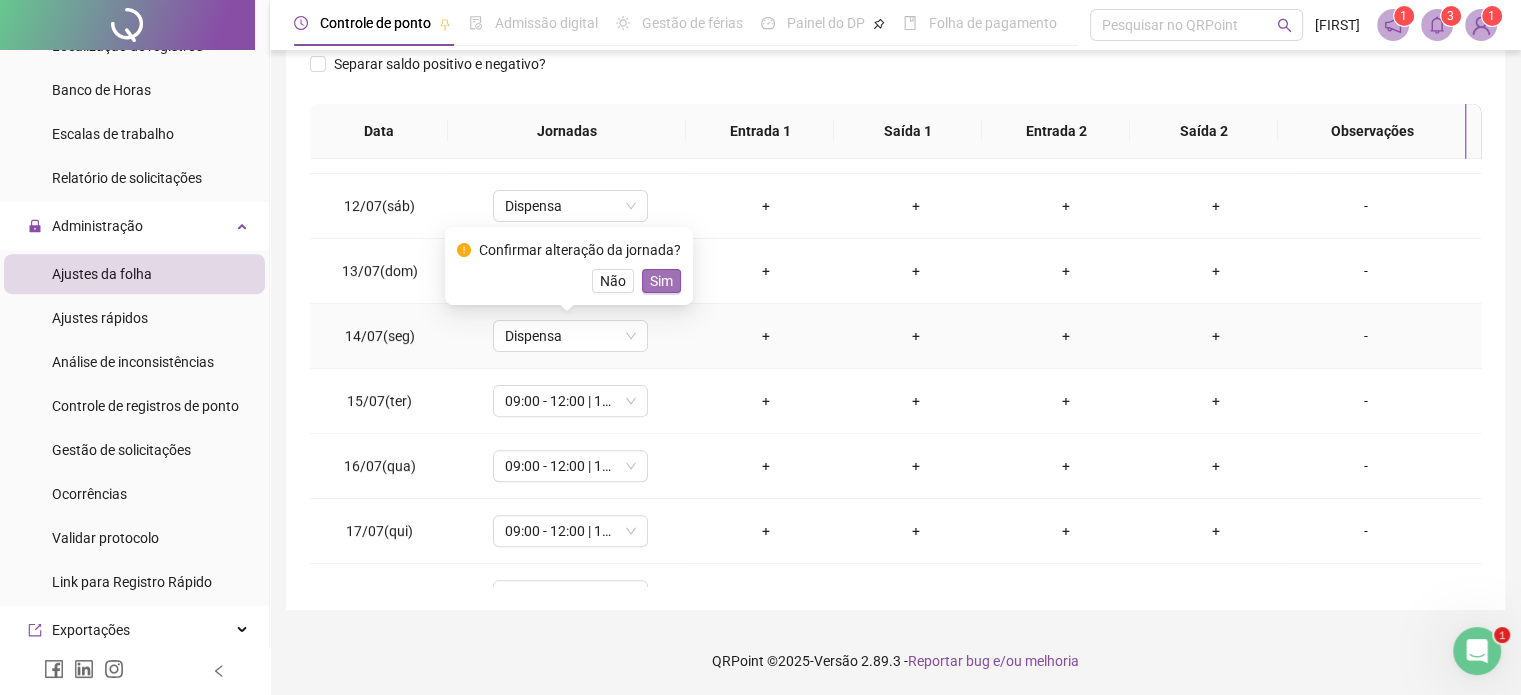 click on "Sim" at bounding box center [661, 281] 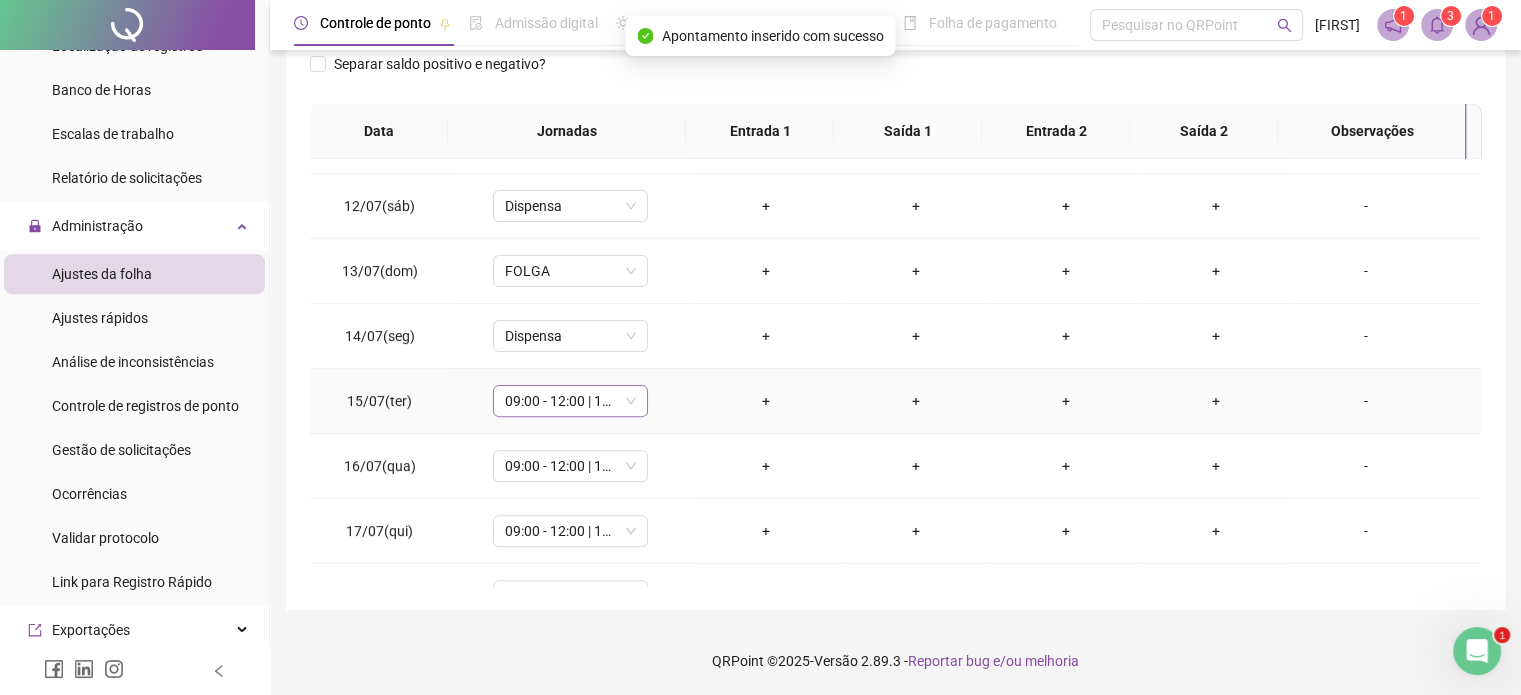 click on "09:00 - 12:00 | 13:00 - 18:00" at bounding box center (570, 401) 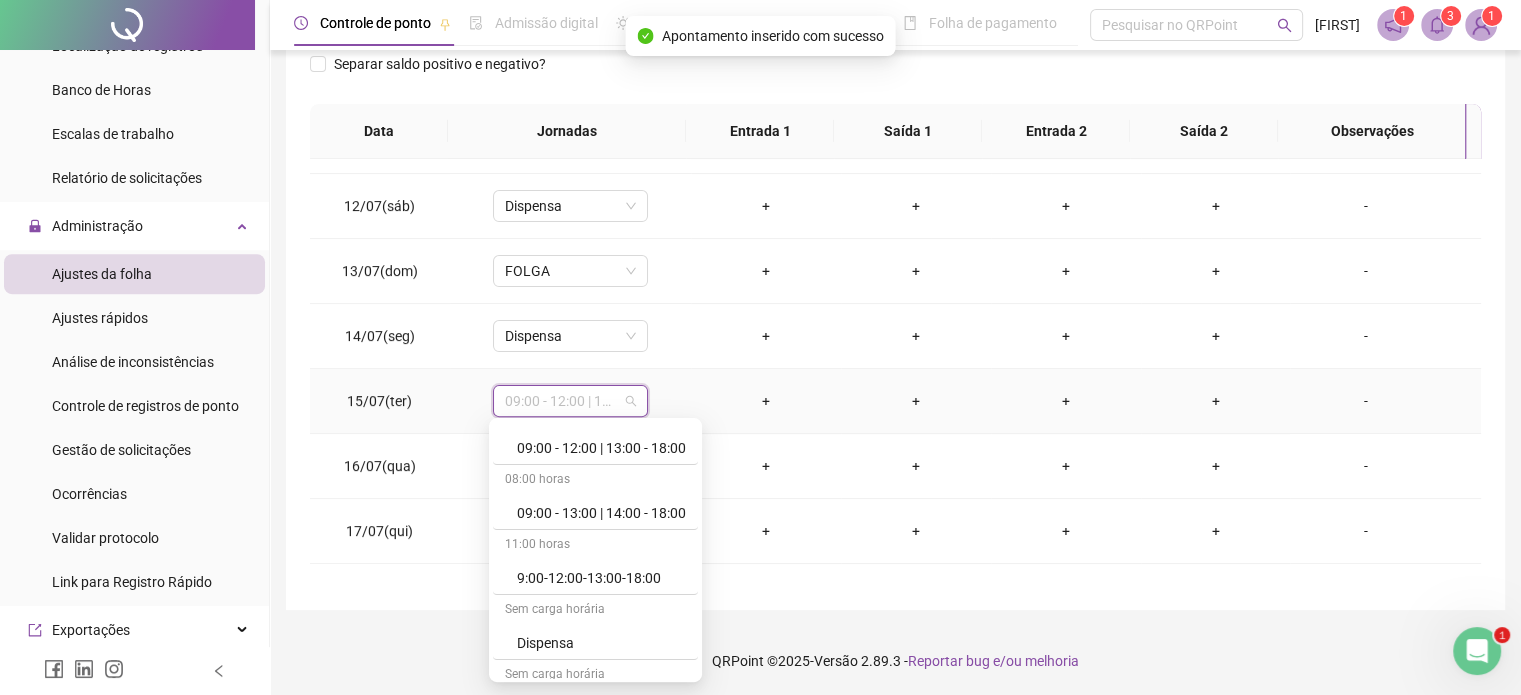 scroll, scrollTop: 300, scrollLeft: 0, axis: vertical 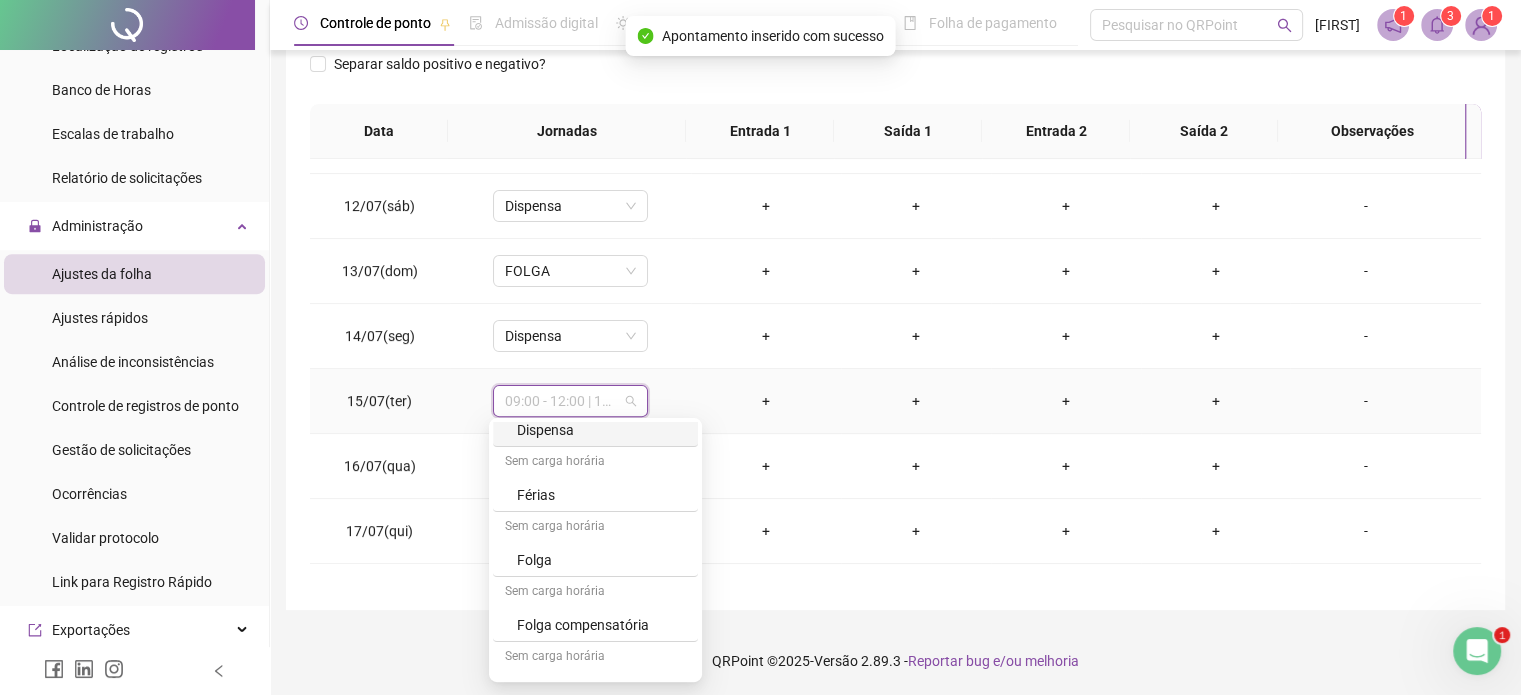 click on "Dispensa" at bounding box center (601, 430) 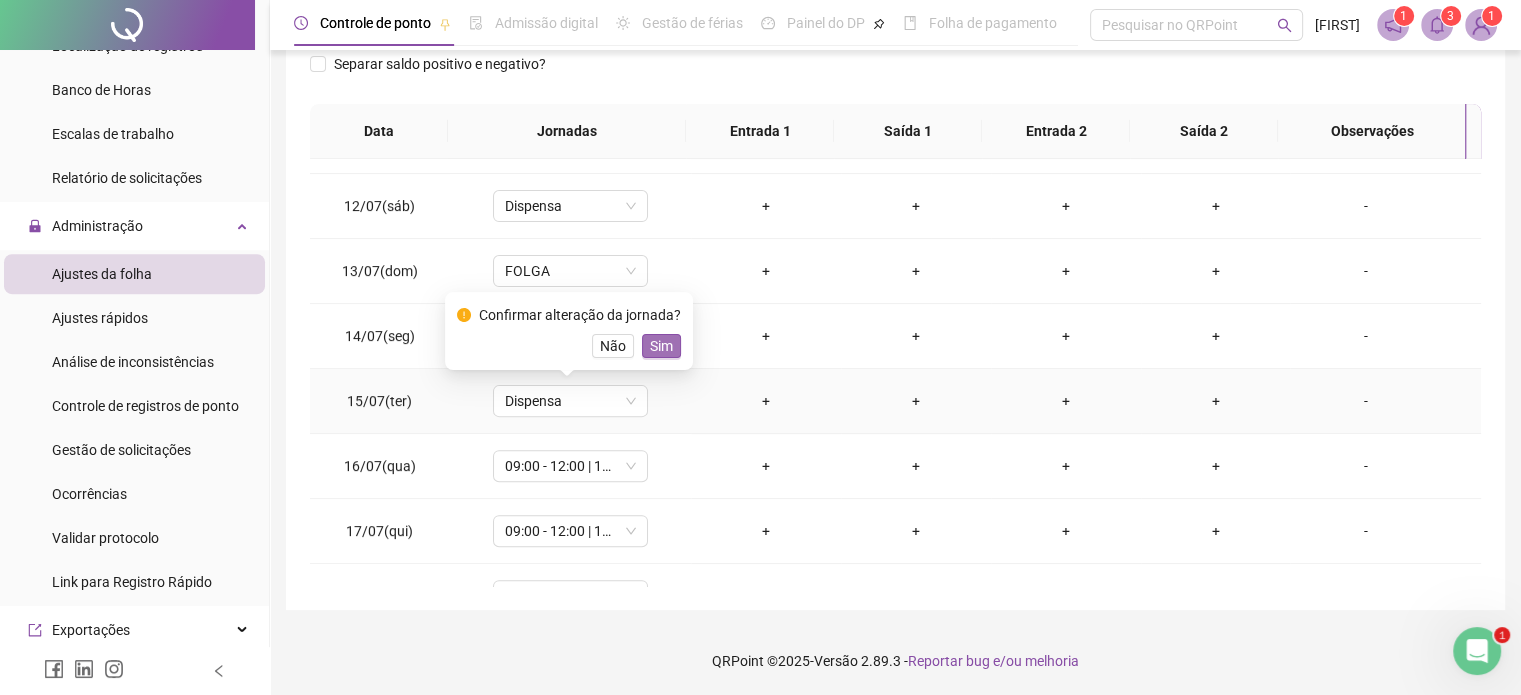 click on "Sim" at bounding box center (661, 346) 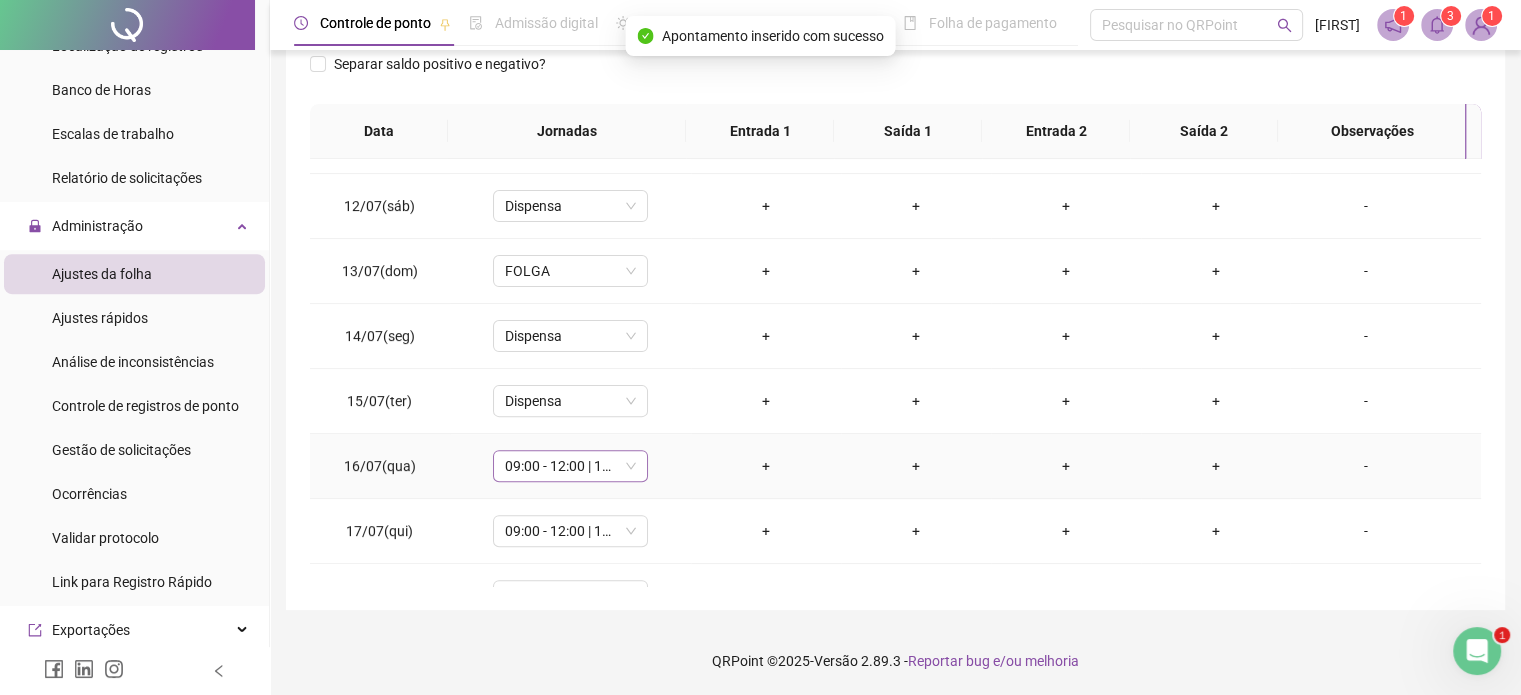 click on "09:00 - 12:00 | 13:00 - 18:00" at bounding box center [570, 466] 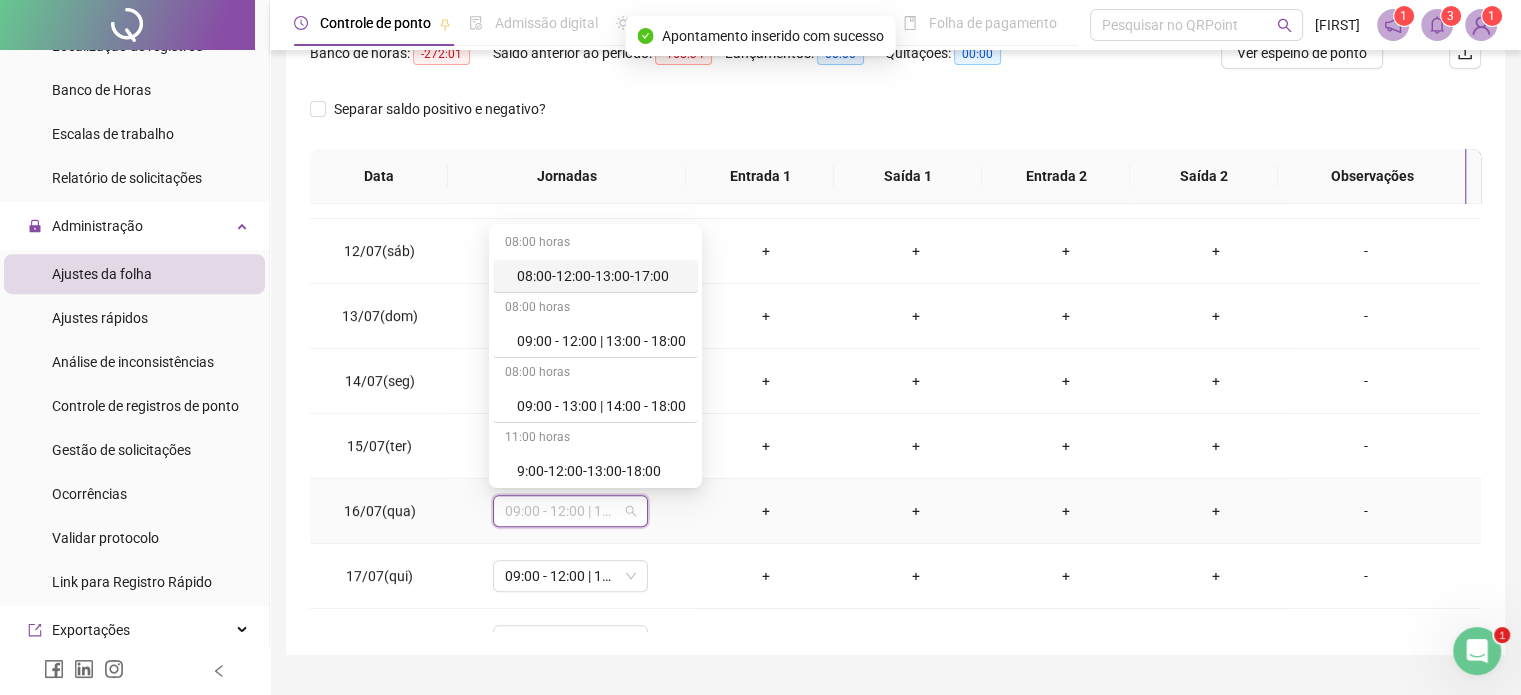 scroll, scrollTop: 326, scrollLeft: 0, axis: vertical 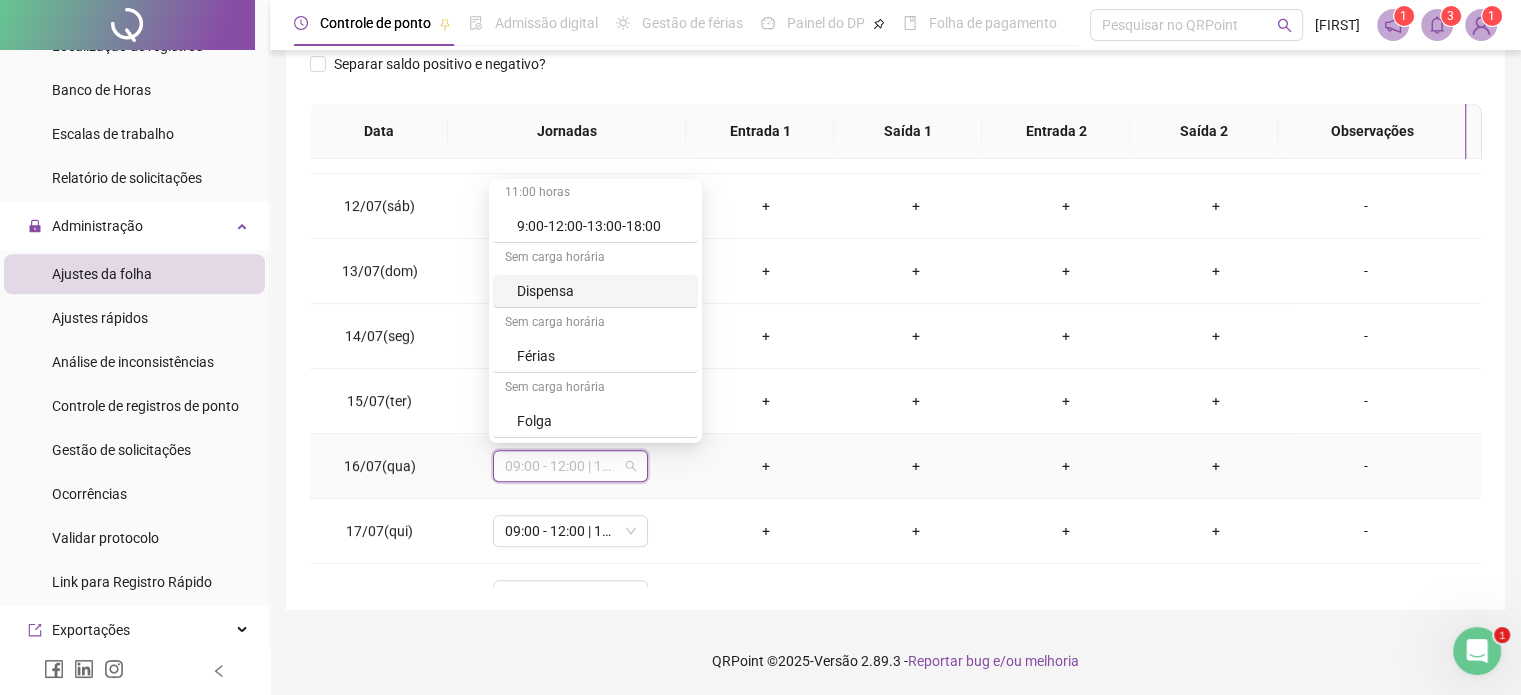 click on "Dispensa" at bounding box center [601, 291] 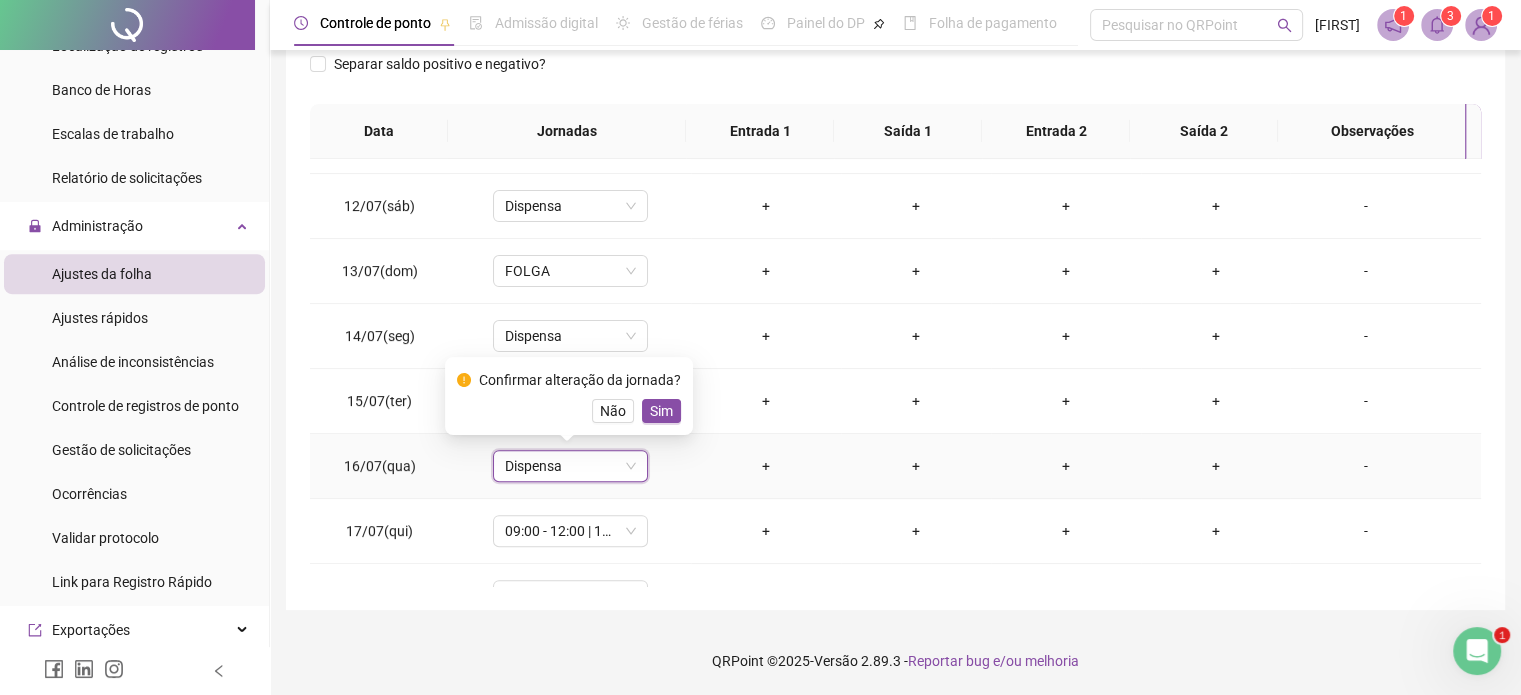 click on "Confirmar alteração da jornada? Não Sim" at bounding box center [569, 396] 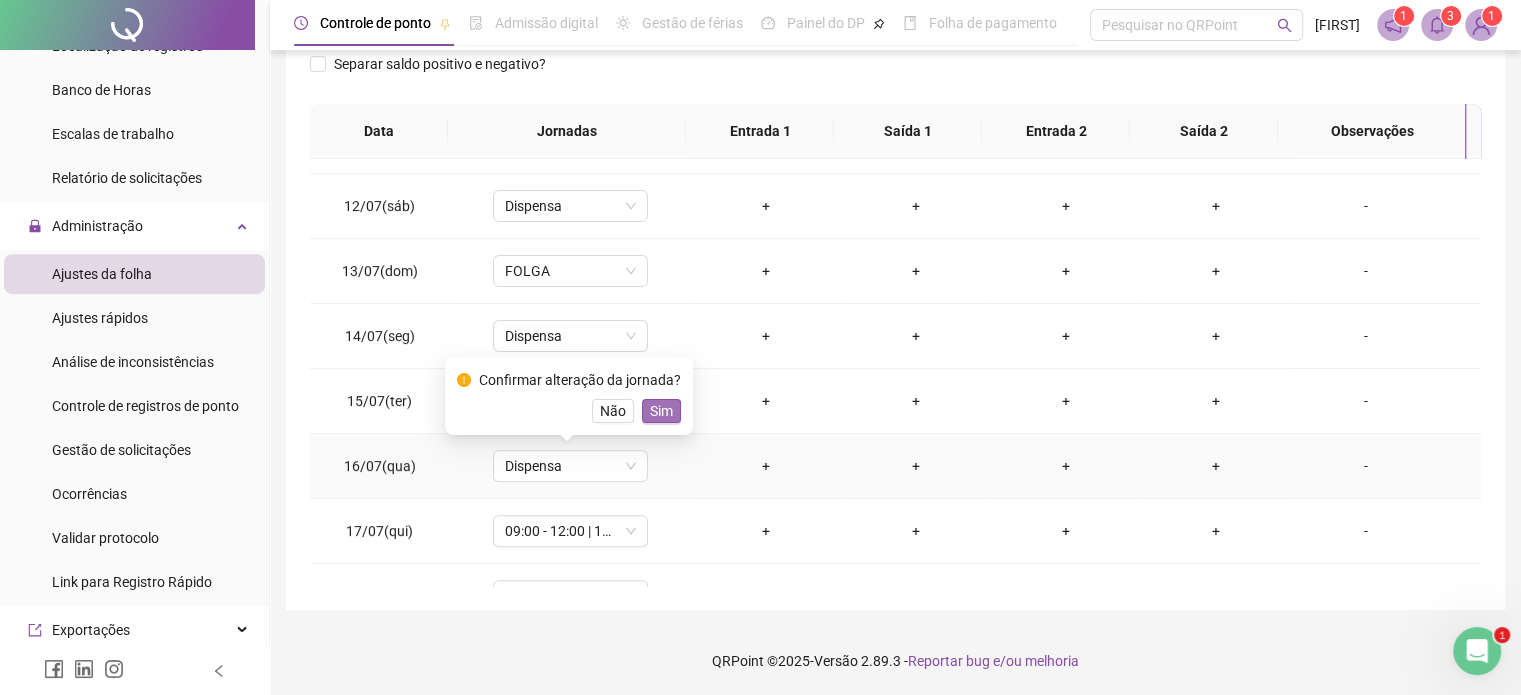 click on "Sim" at bounding box center [661, 411] 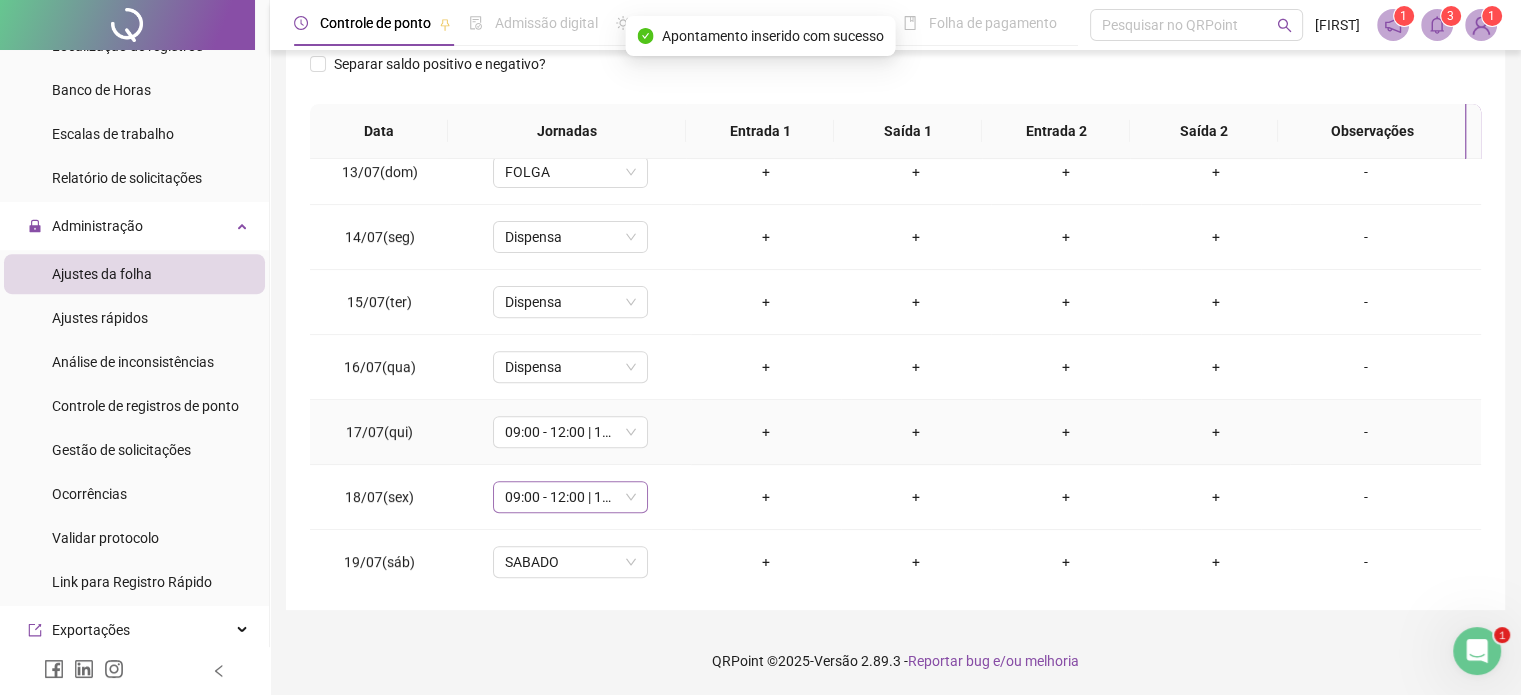 scroll, scrollTop: 800, scrollLeft: 0, axis: vertical 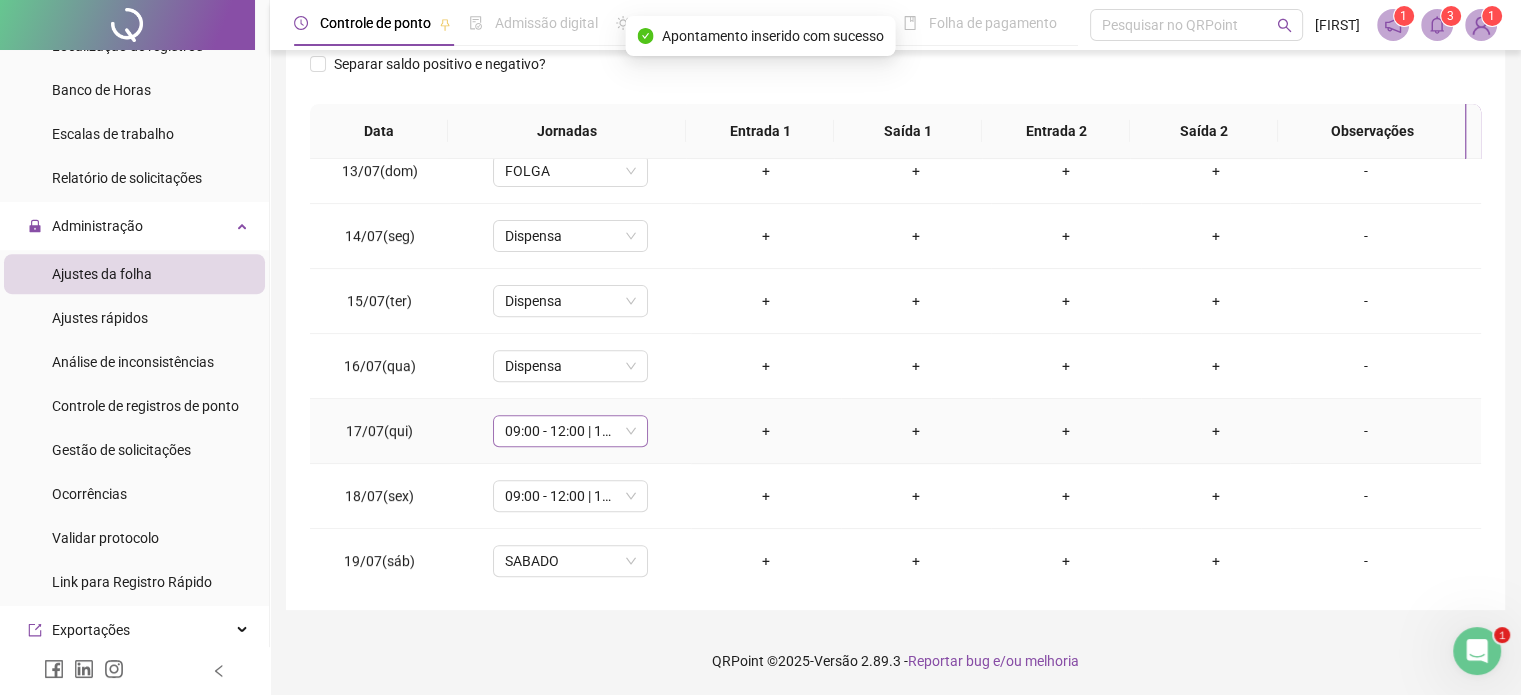 click on "09:00 - 12:00 | 13:00 - 18:00" at bounding box center [570, 431] 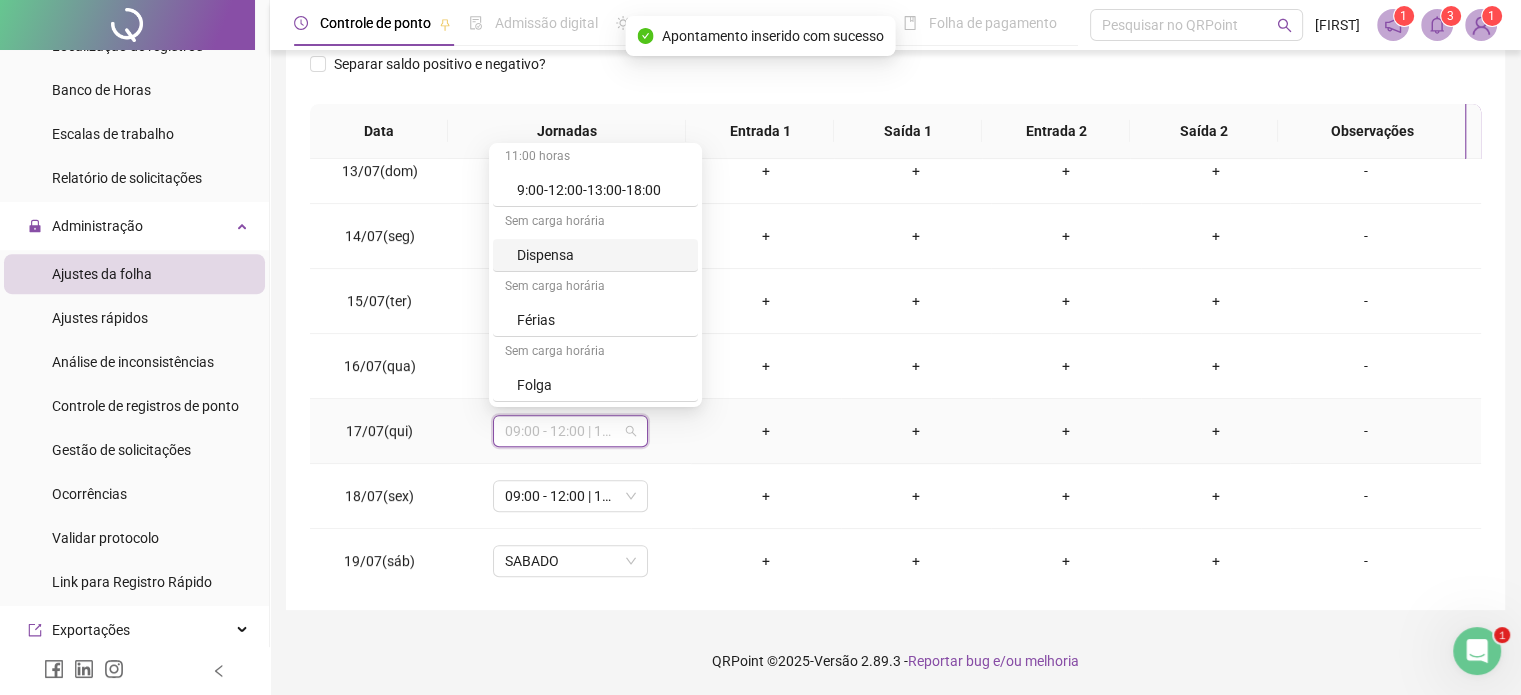 click on "Dispensa" at bounding box center (601, 255) 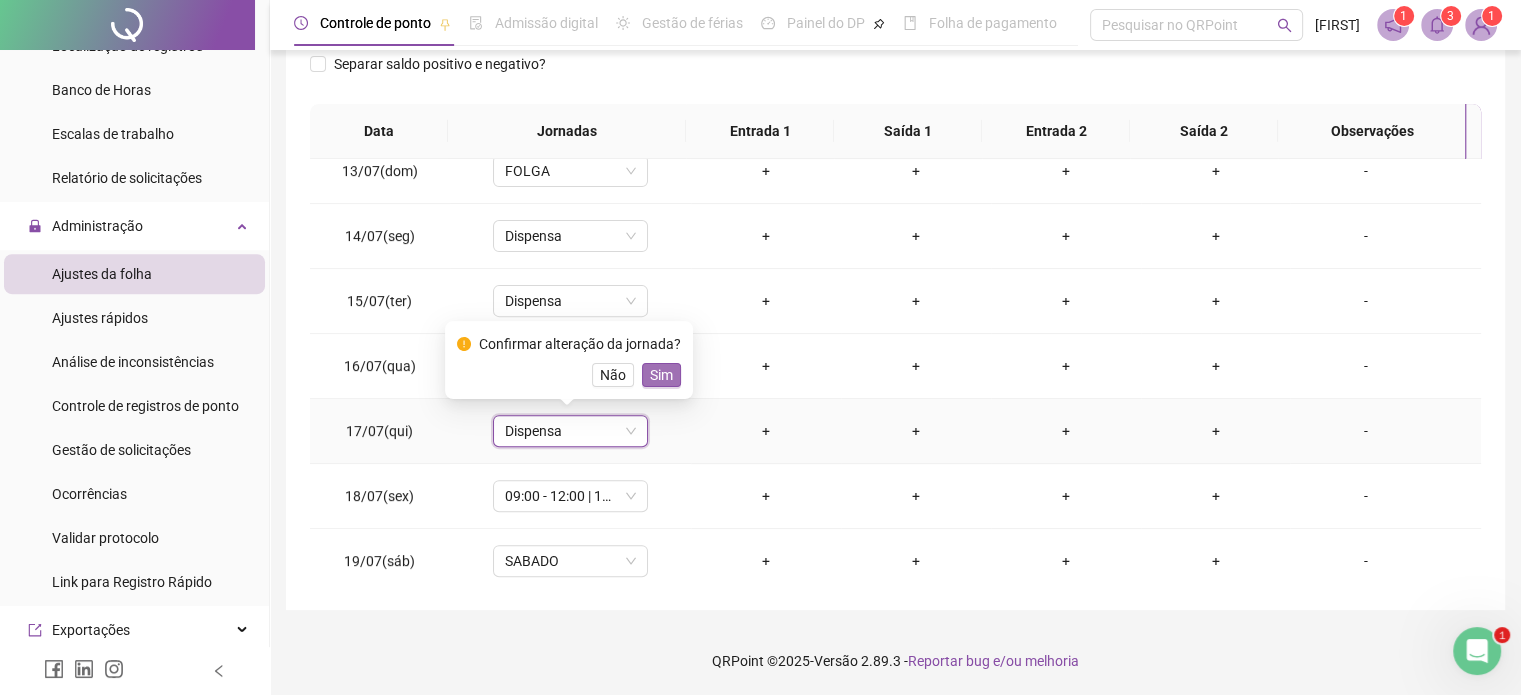 click on "Sim" at bounding box center [661, 375] 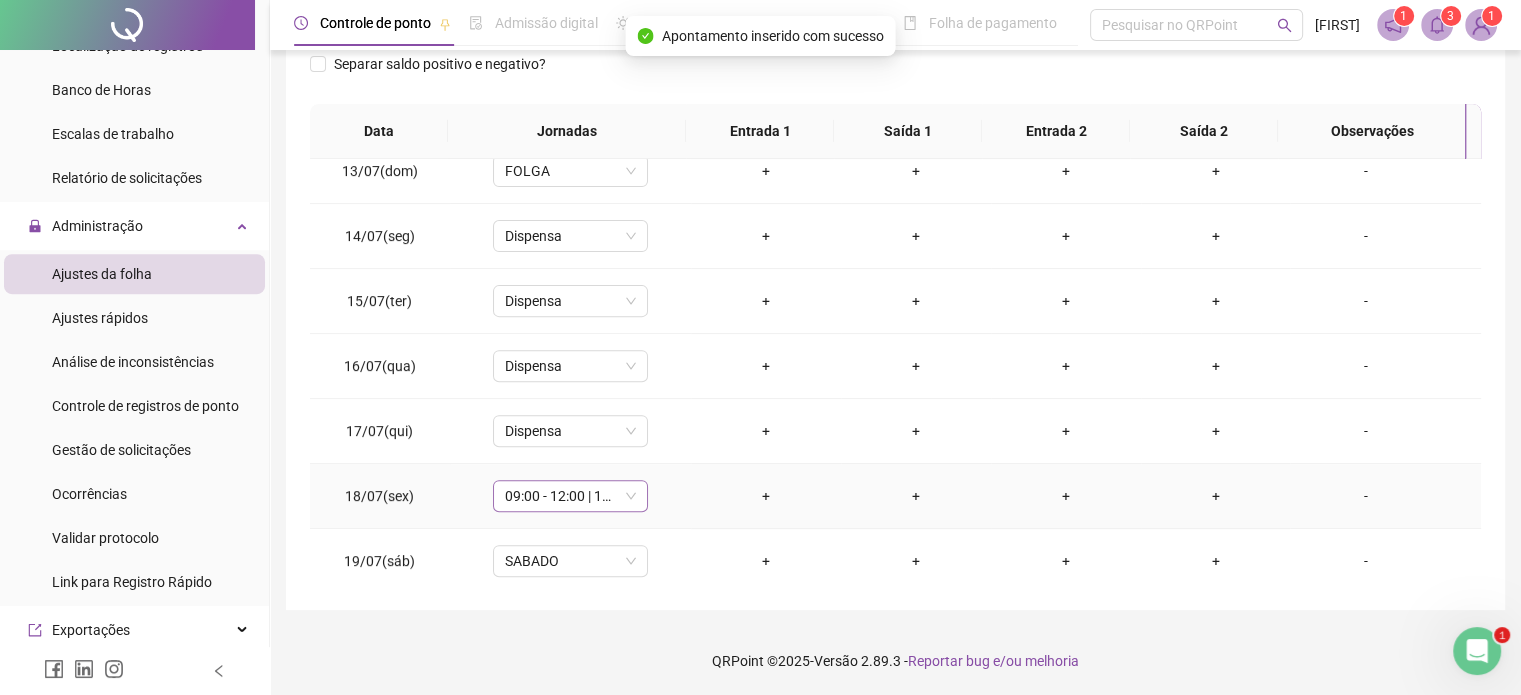 click on "09:00 - 12:00 | 13:00 - 18:00" at bounding box center [570, 496] 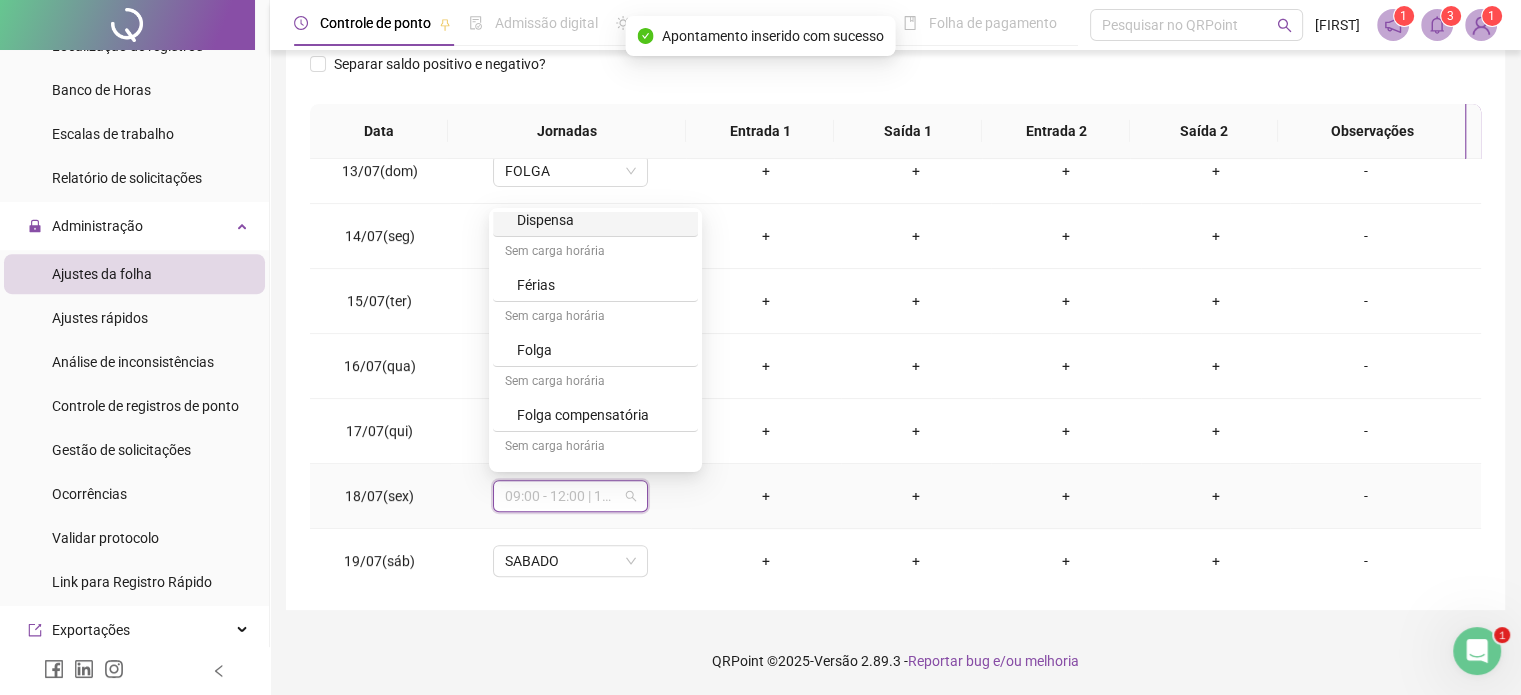 click on "Dispensa" at bounding box center (601, 220) 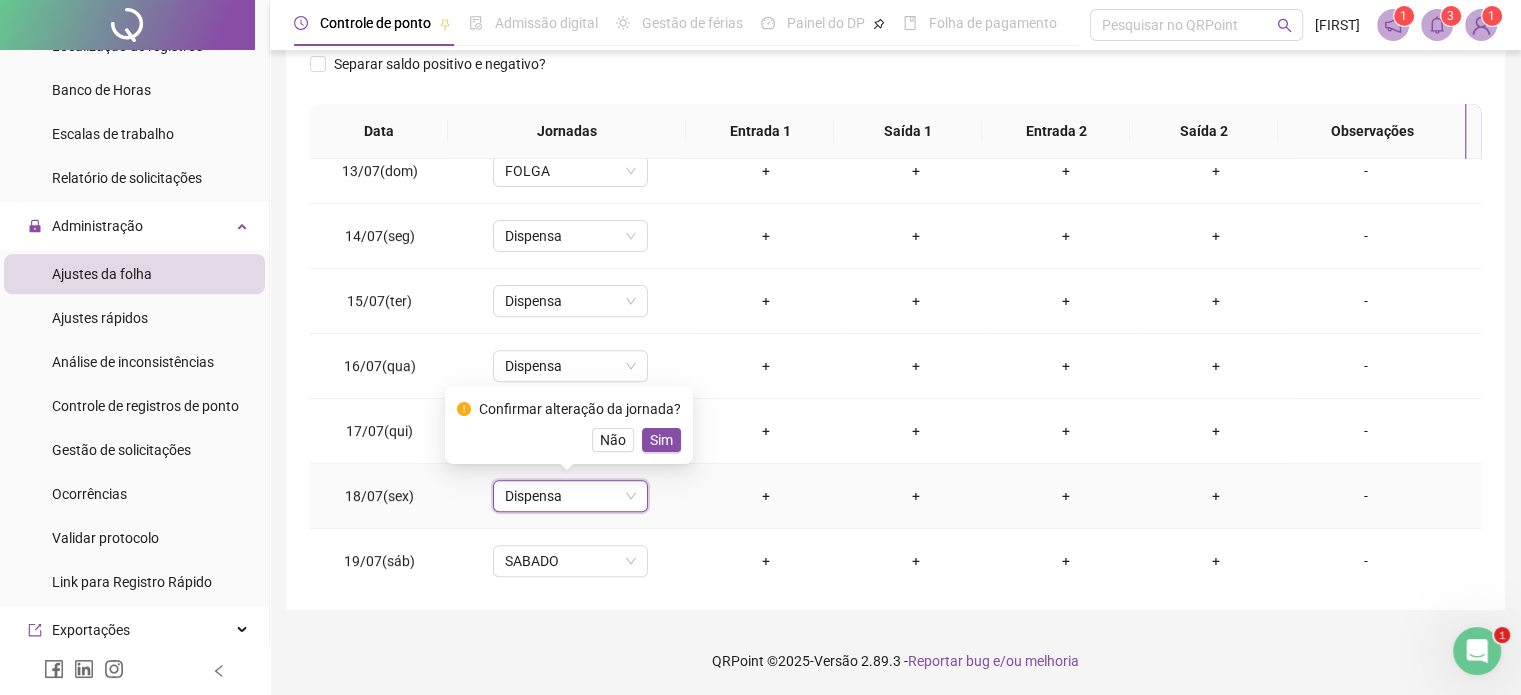 click on "Sim" at bounding box center (661, 440) 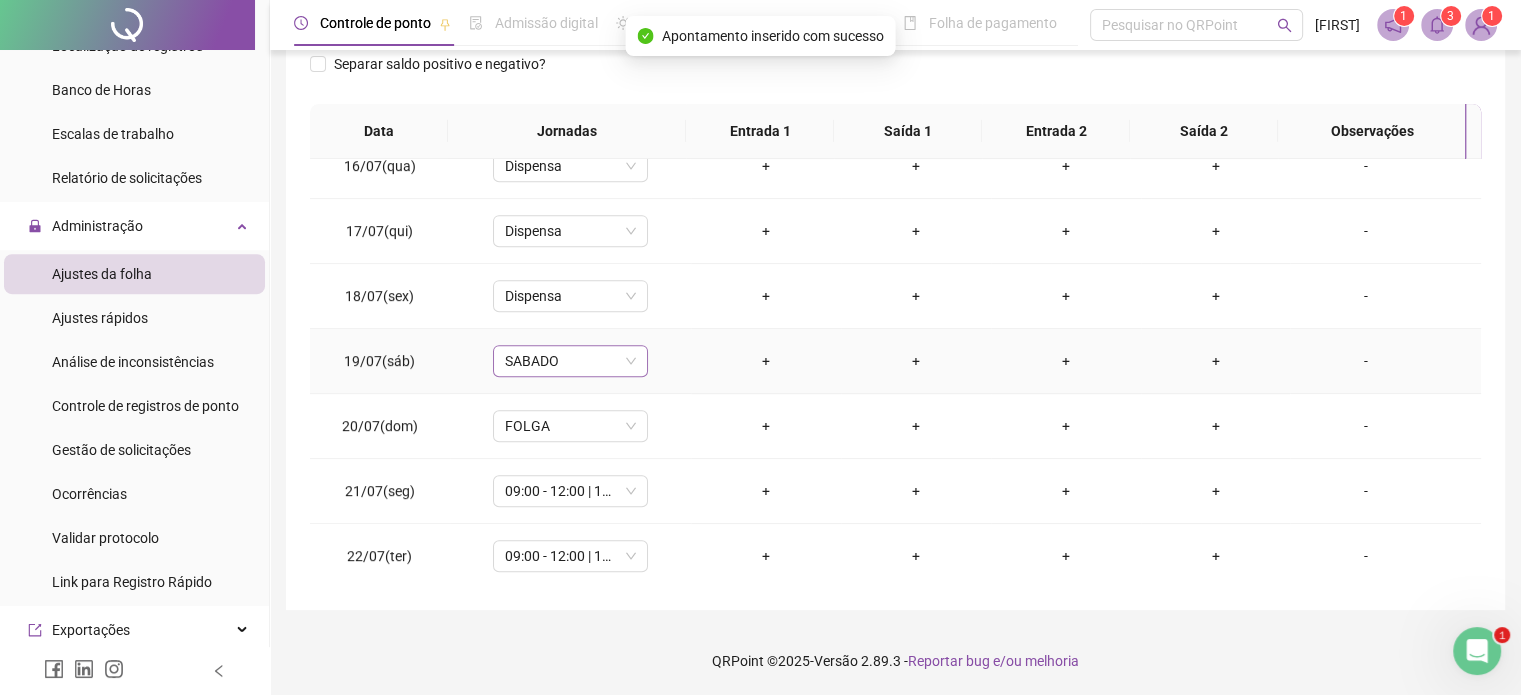click on "SABADO" at bounding box center [570, 361] 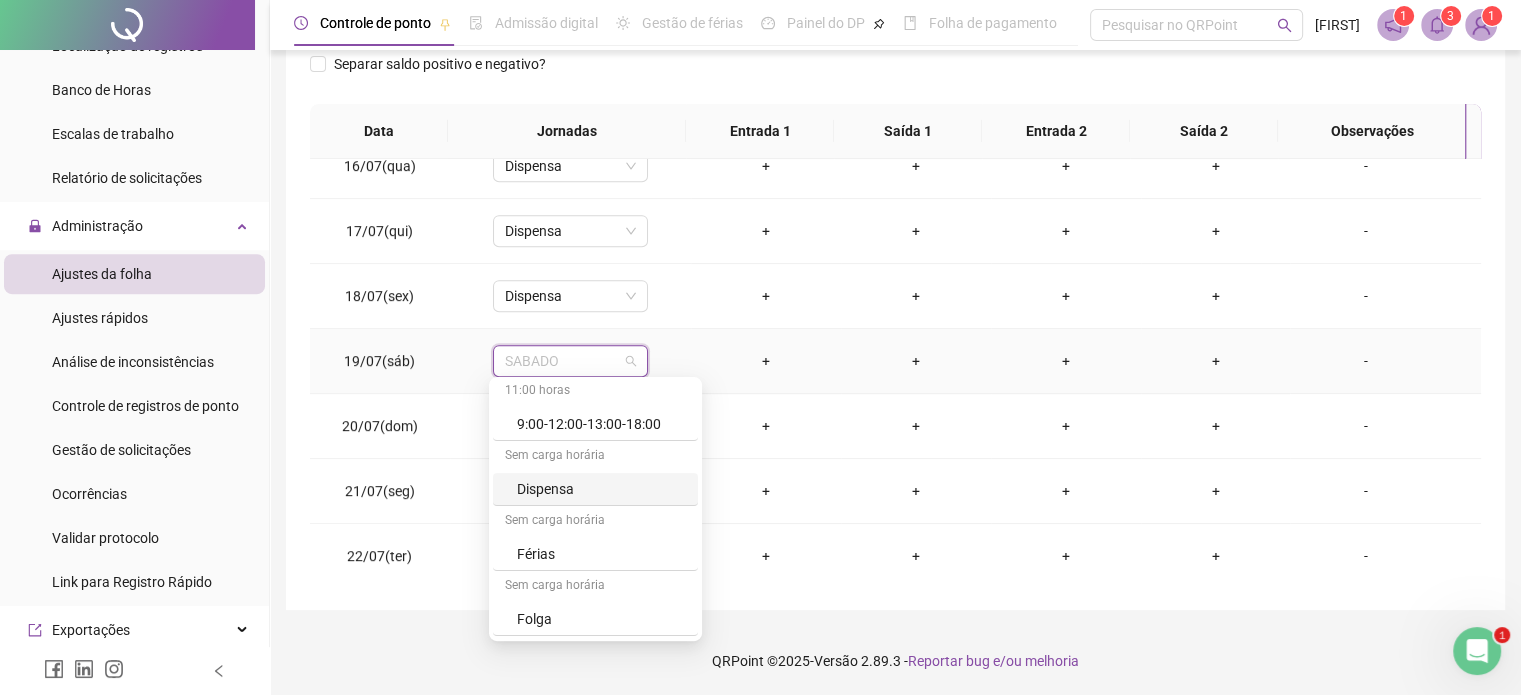 click on "Dispensa" at bounding box center (601, 489) 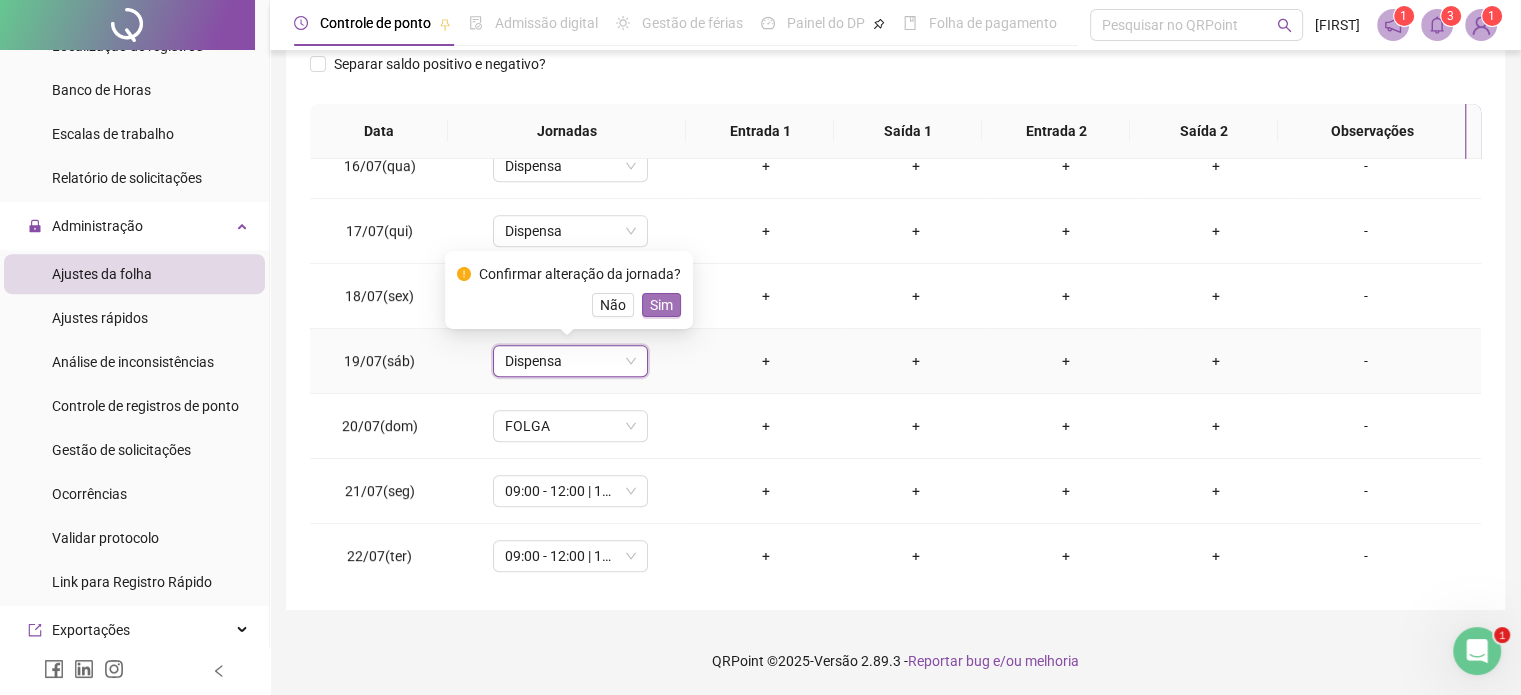 click on "Sim" at bounding box center (661, 305) 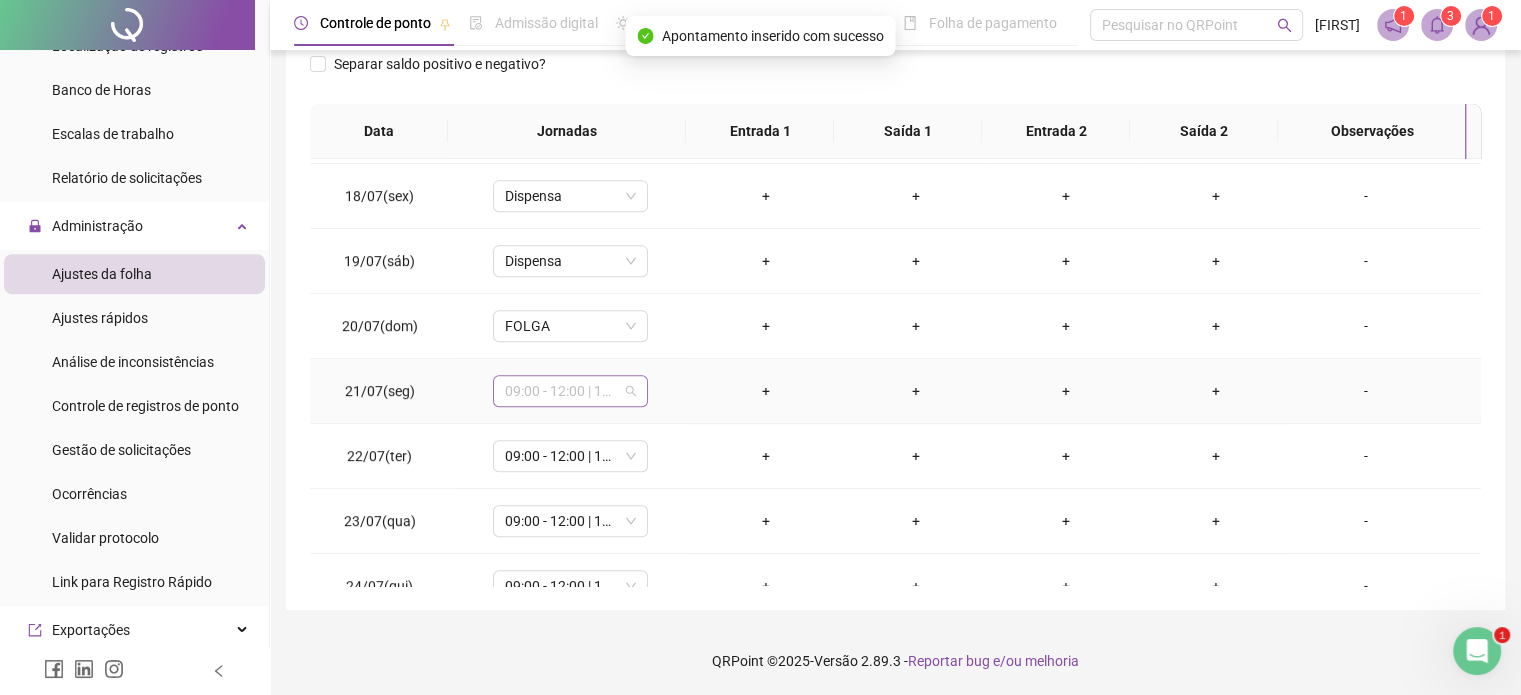 click on "09:00 - 12:00 | 13:00 - 18:00" at bounding box center (570, 391) 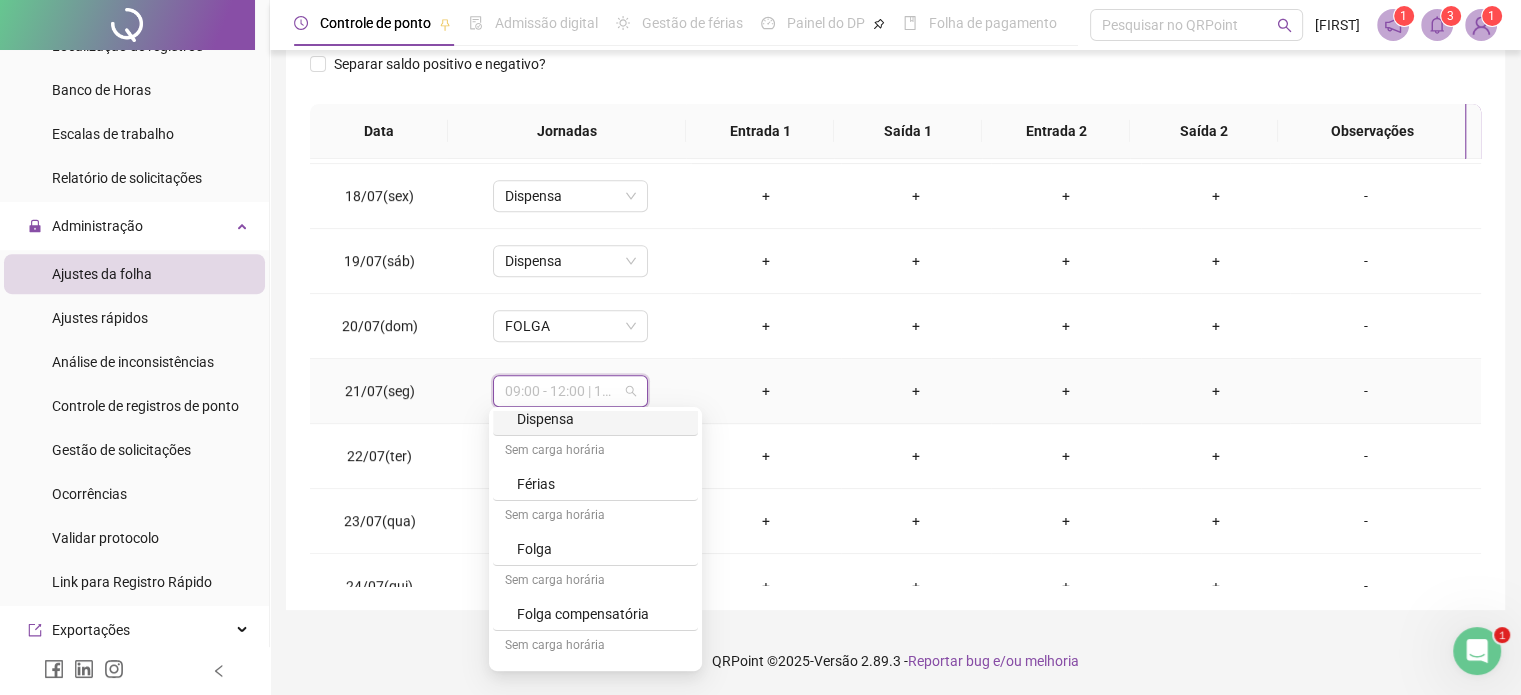 click on "Dispensa" at bounding box center (601, 419) 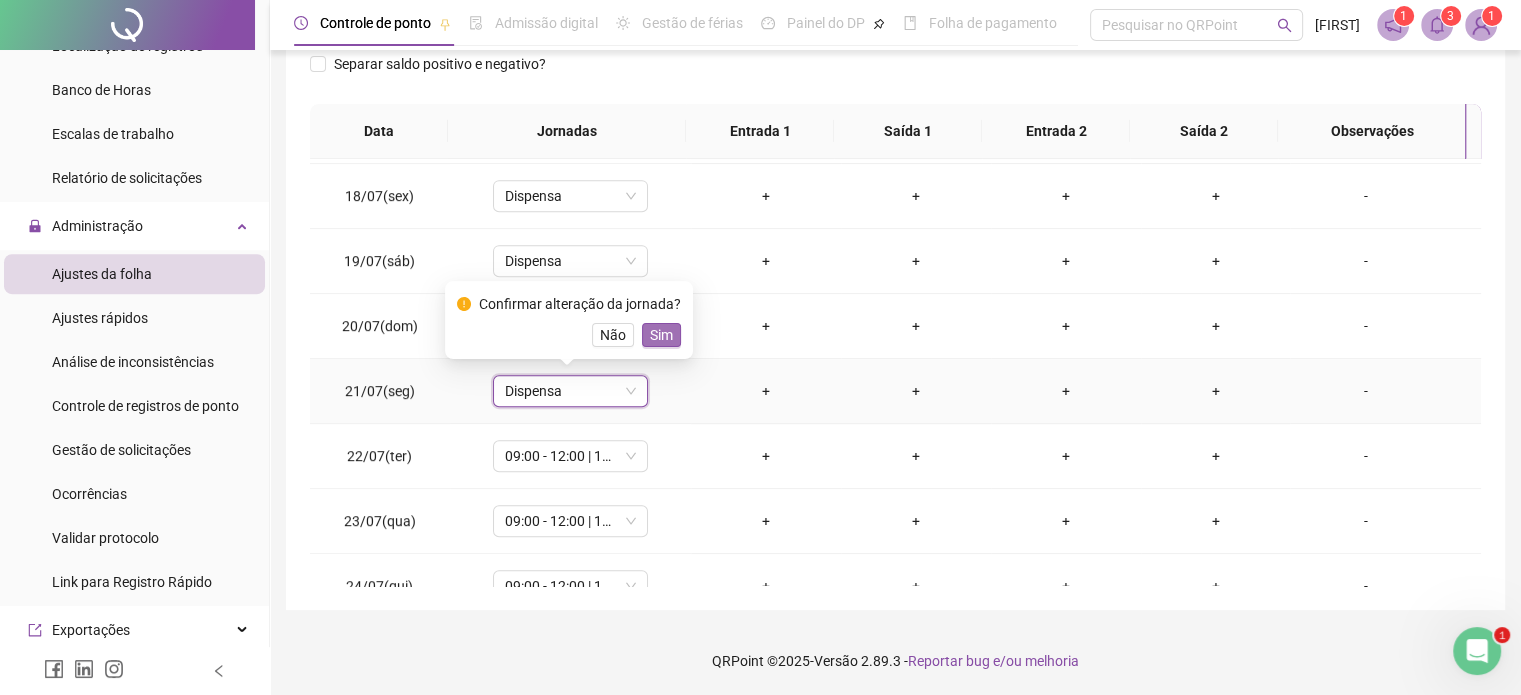 click on "Sim" at bounding box center [661, 335] 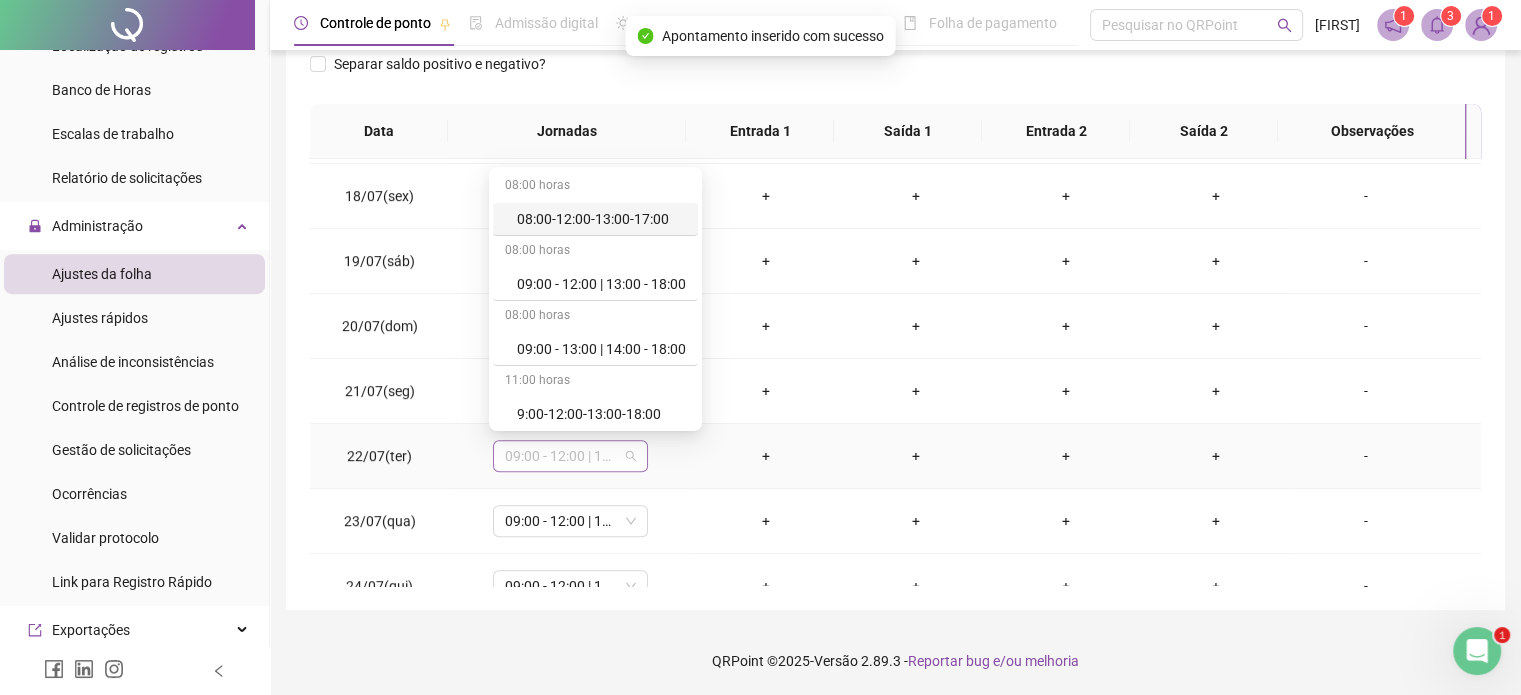 click on "09:00 - 12:00 | 13:00 - 18:00" at bounding box center [570, 456] 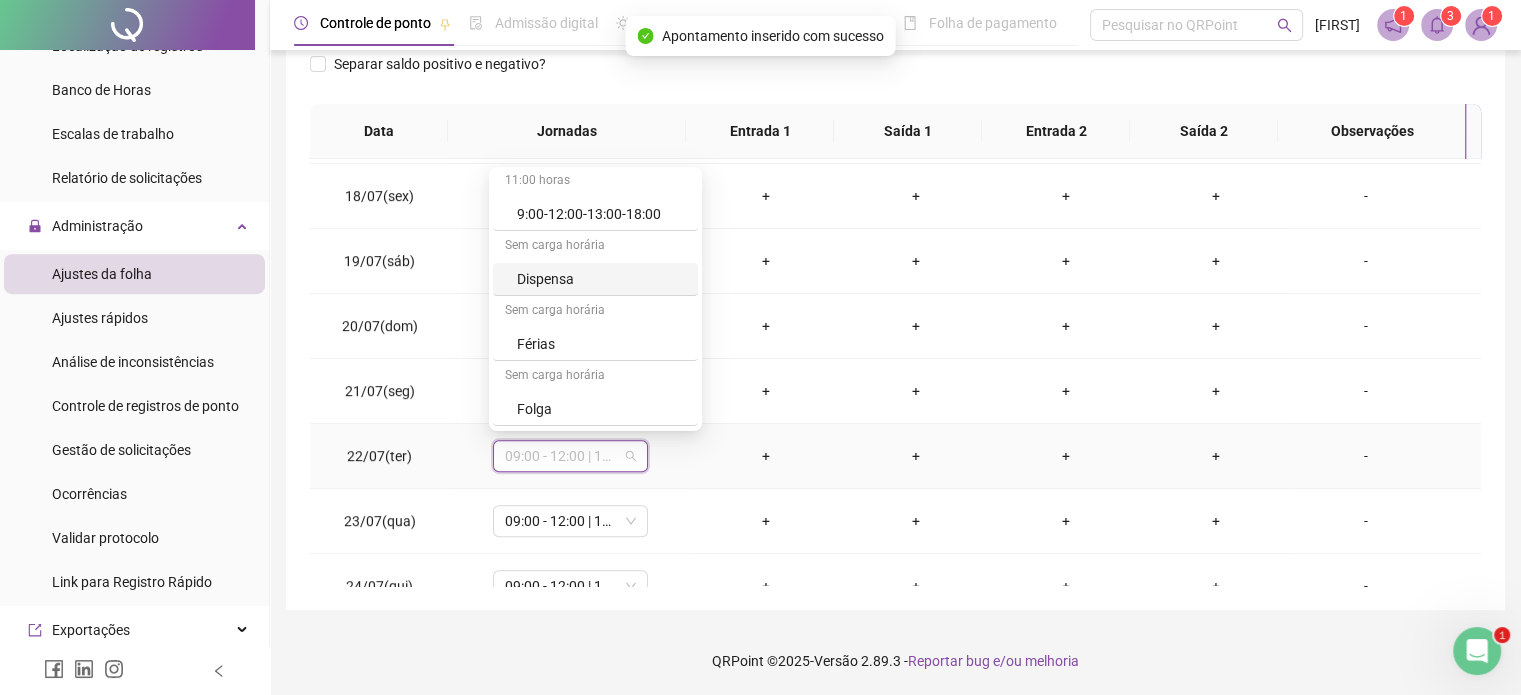 click on "Dispensa" at bounding box center [601, 279] 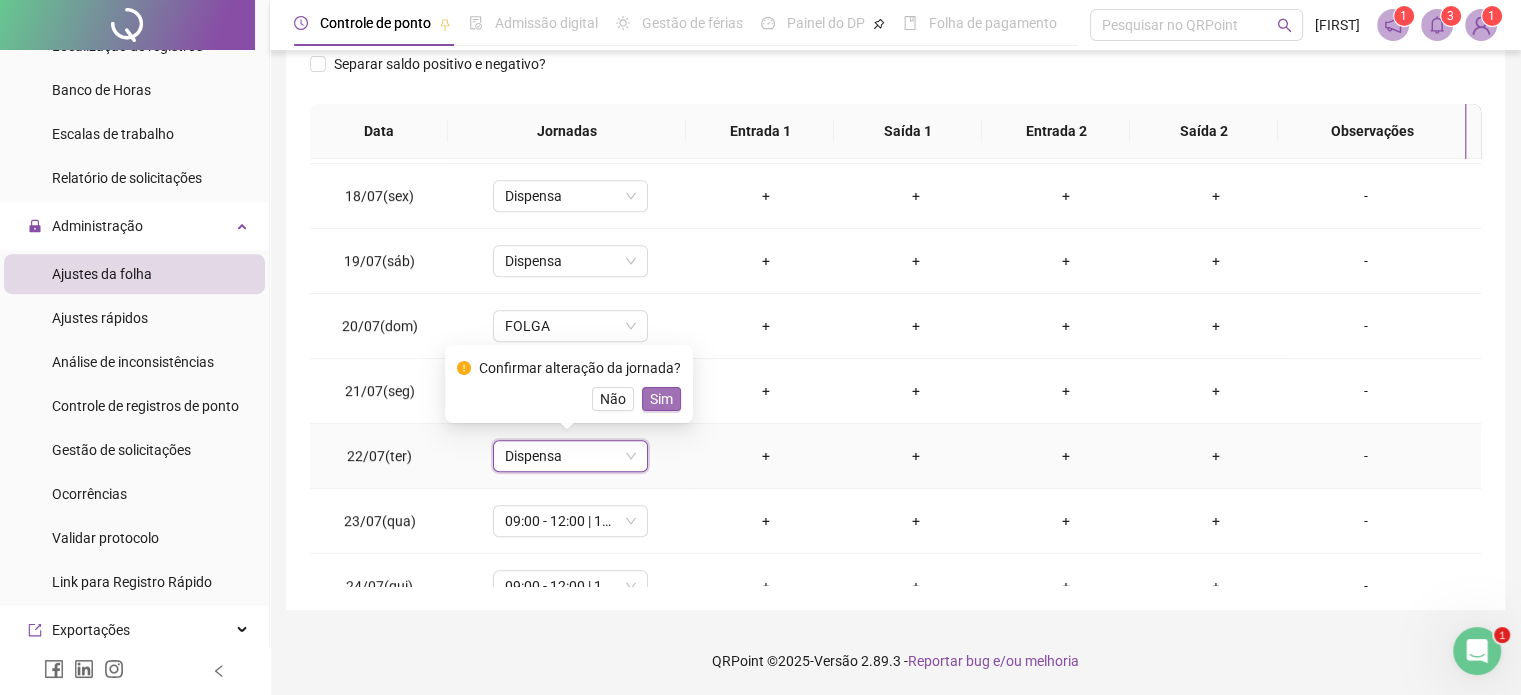 click on "Sim" at bounding box center (661, 399) 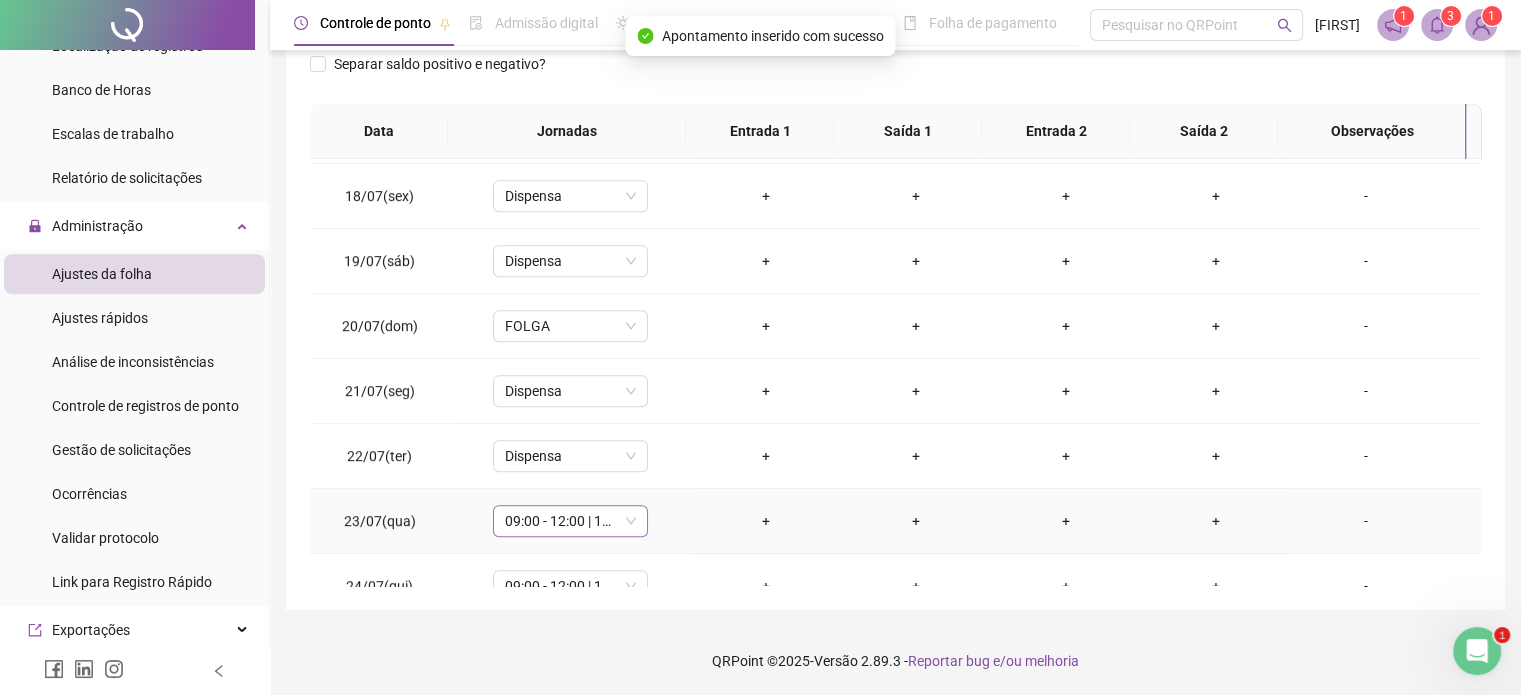 click on "09:00 - 12:00 | 13:00 - 18:00" at bounding box center (570, 521) 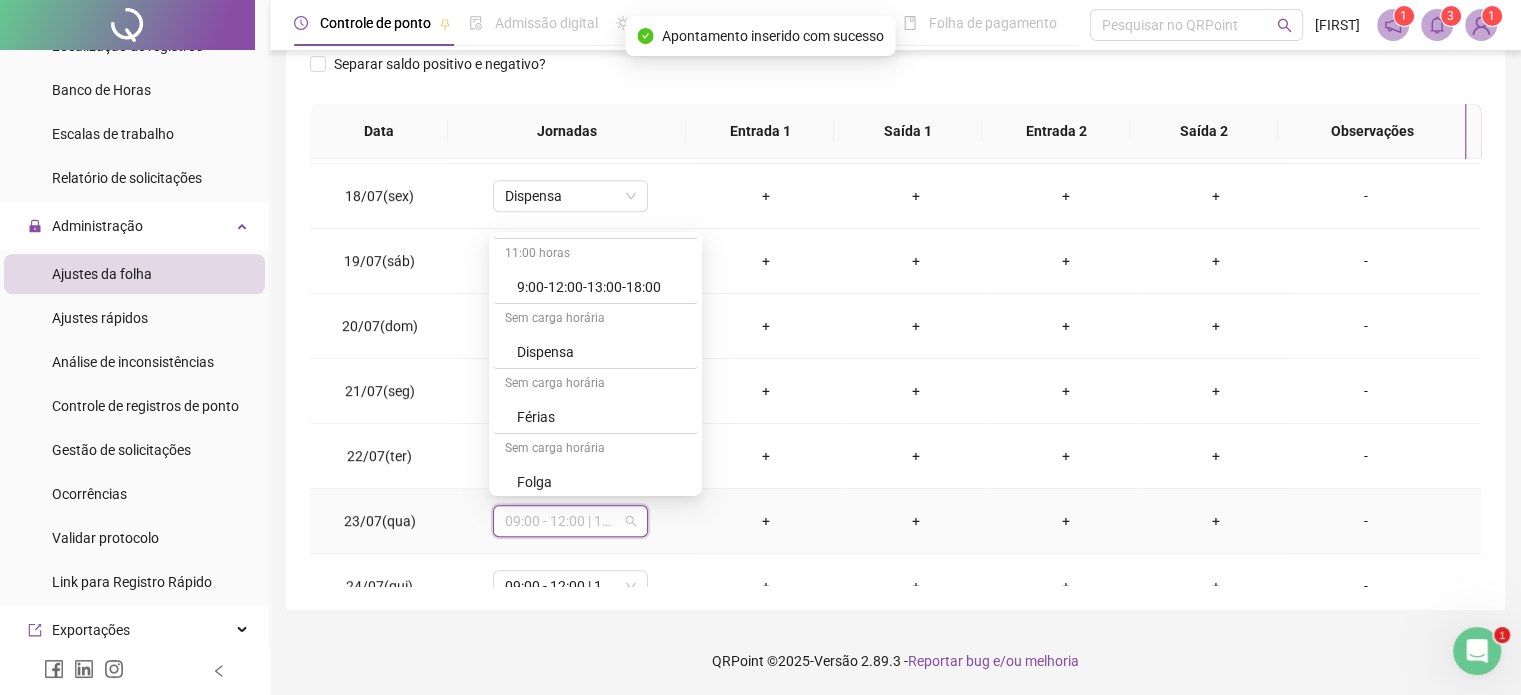 scroll, scrollTop: 200, scrollLeft: 0, axis: vertical 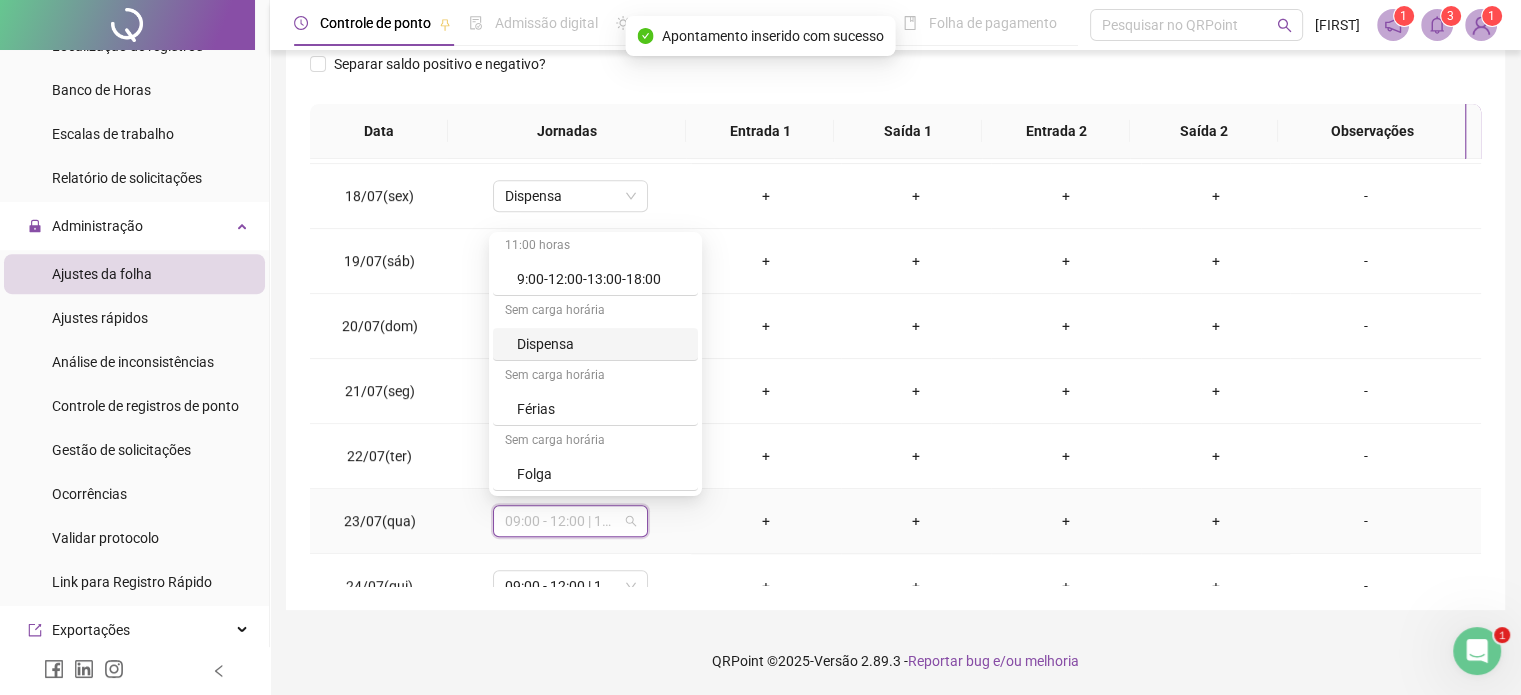 click on "Dispensa" at bounding box center (601, 344) 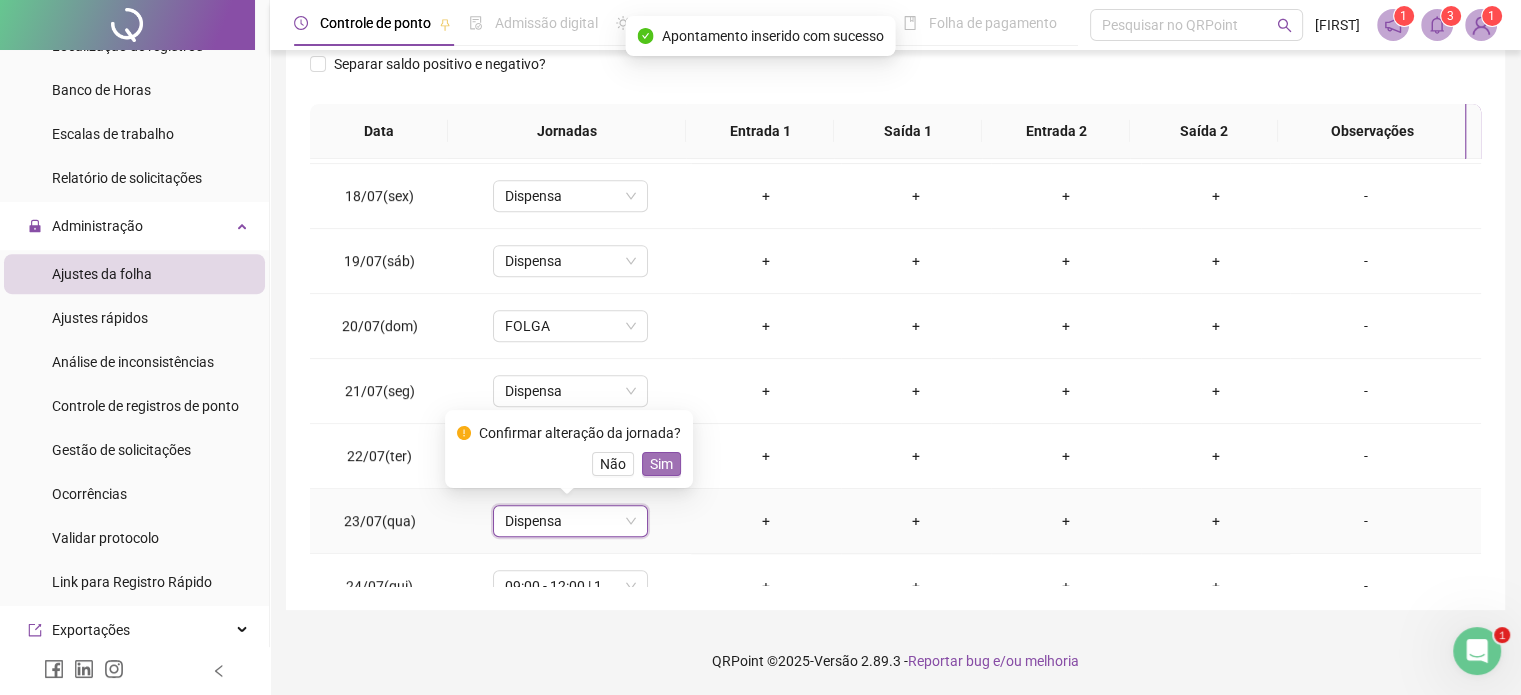 click on "Sim" at bounding box center [661, 464] 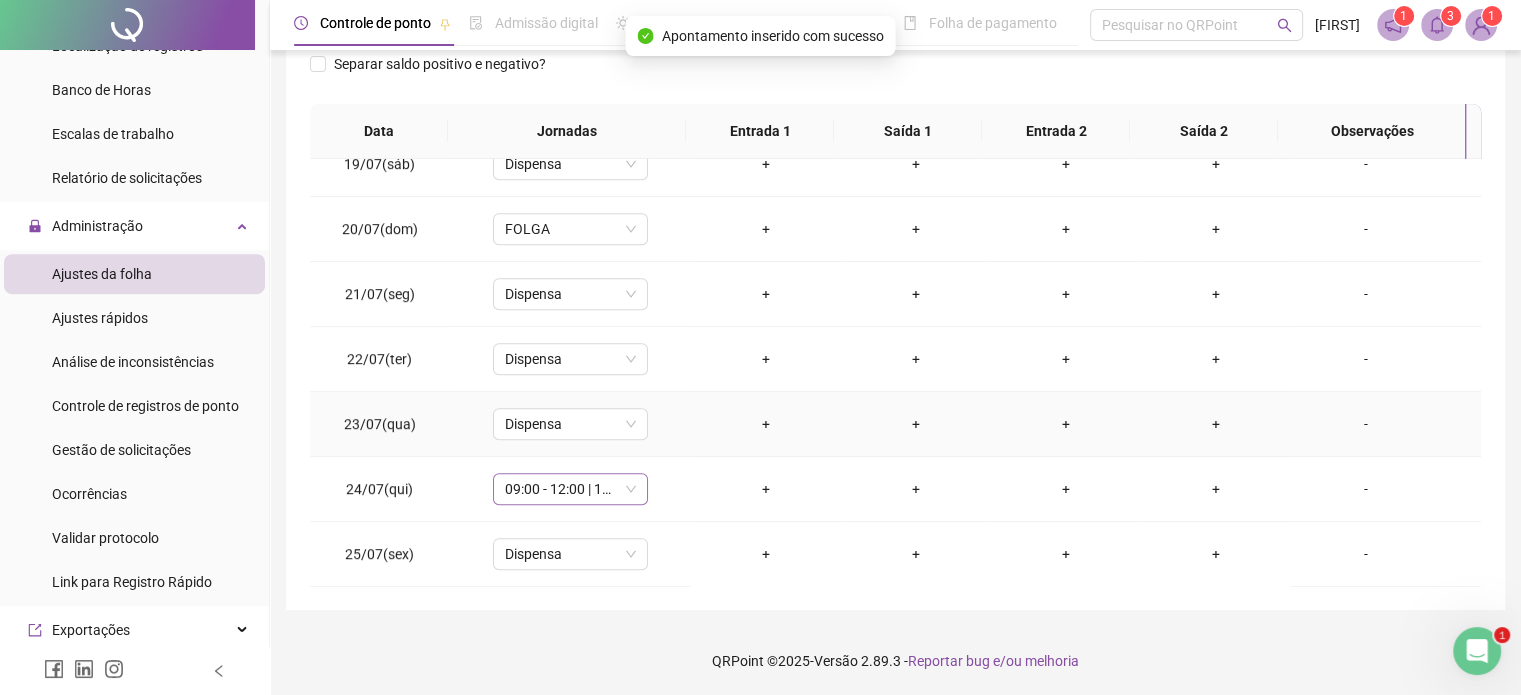 scroll, scrollTop: 1200, scrollLeft: 0, axis: vertical 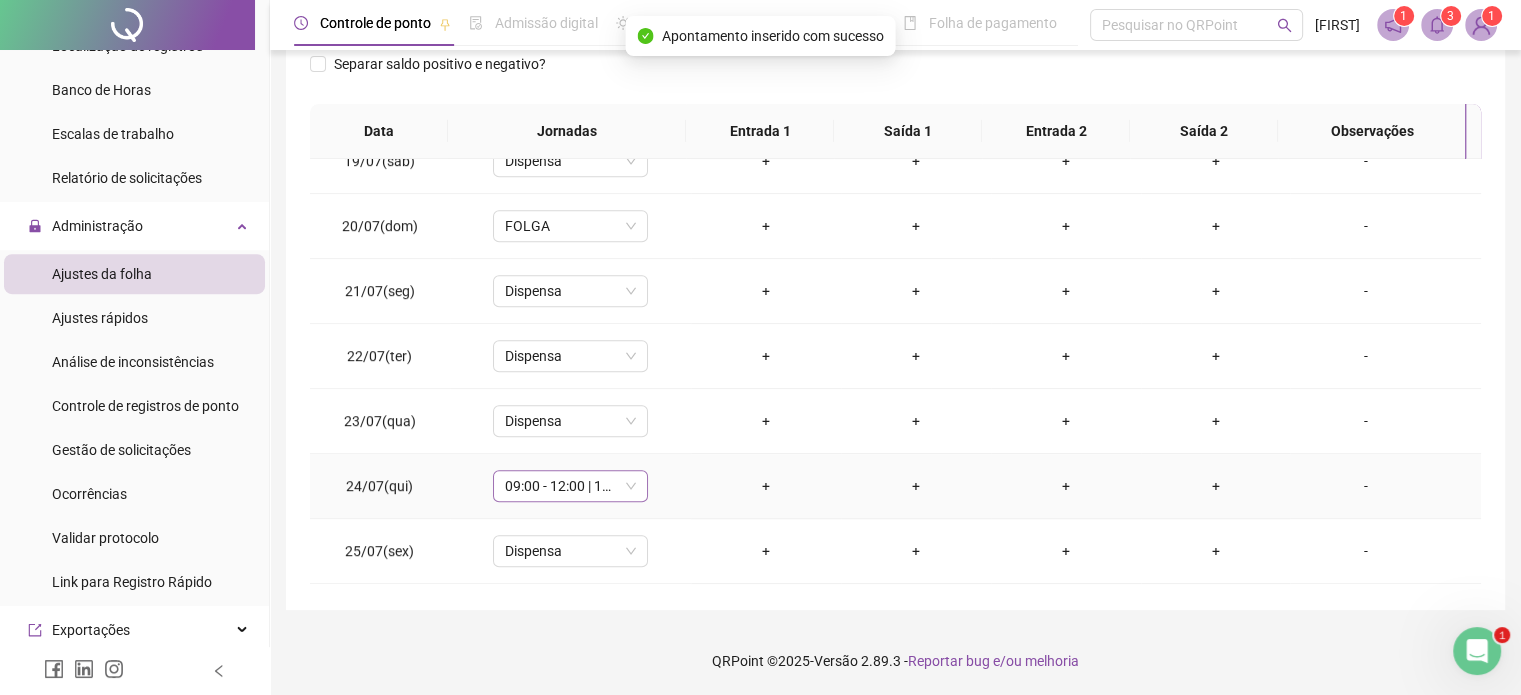 click on "09:00 - 12:00 | 13:00 - 18:00" at bounding box center [570, 486] 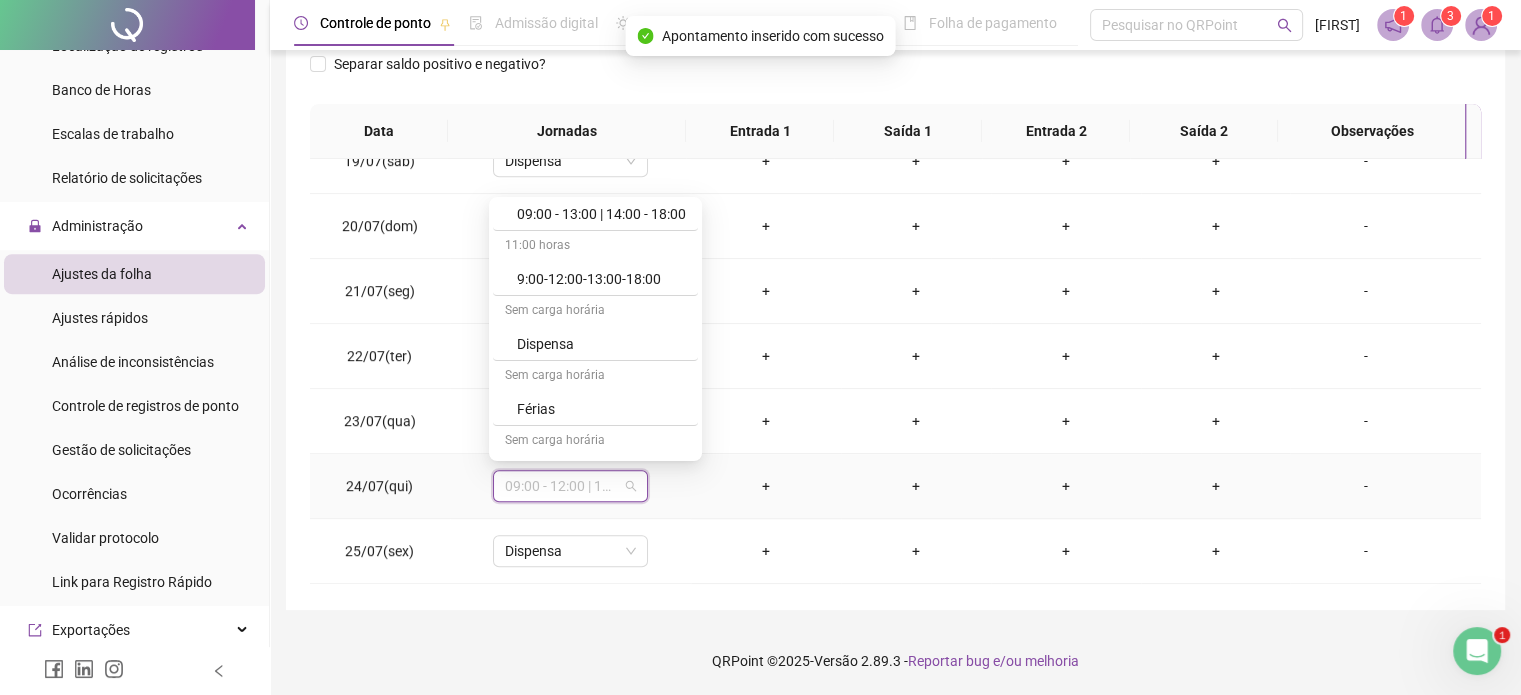 scroll, scrollTop: 200, scrollLeft: 0, axis: vertical 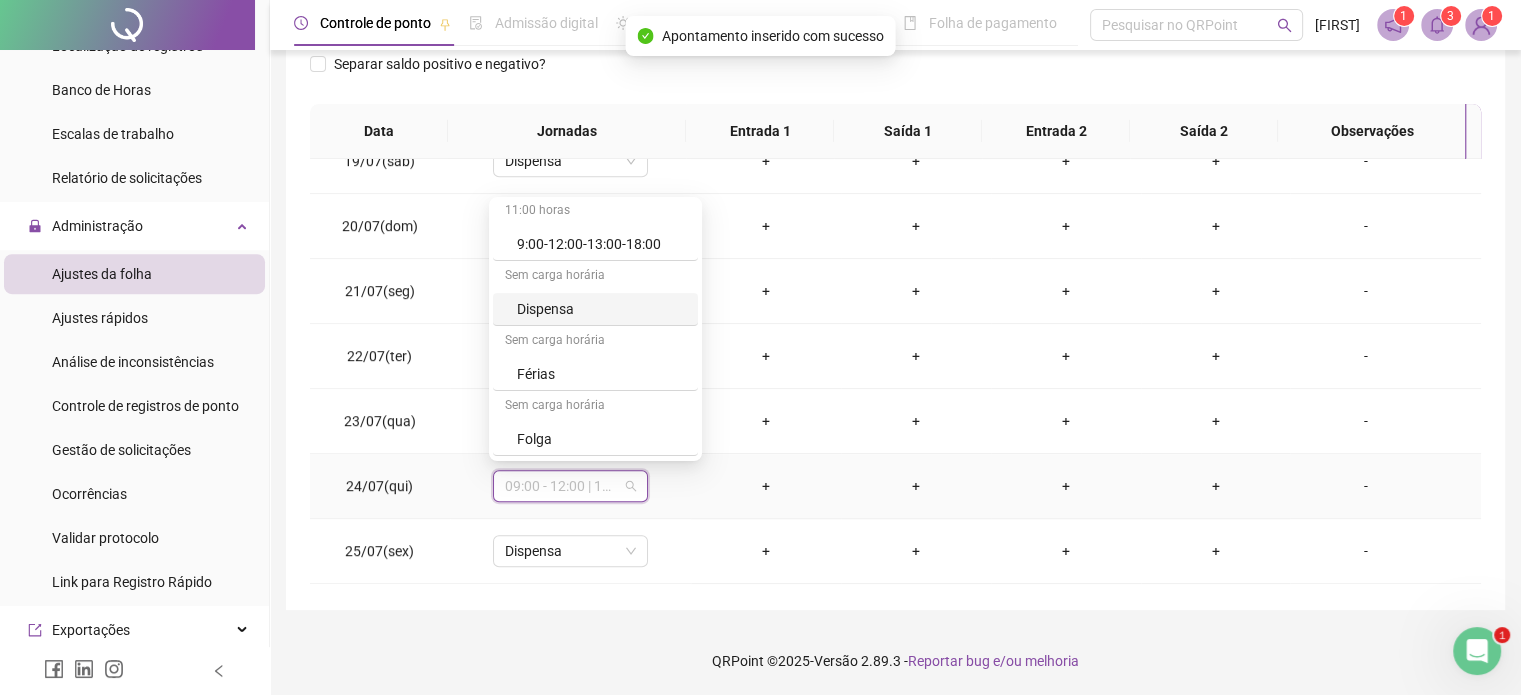 click on "Dispensa" at bounding box center [601, 309] 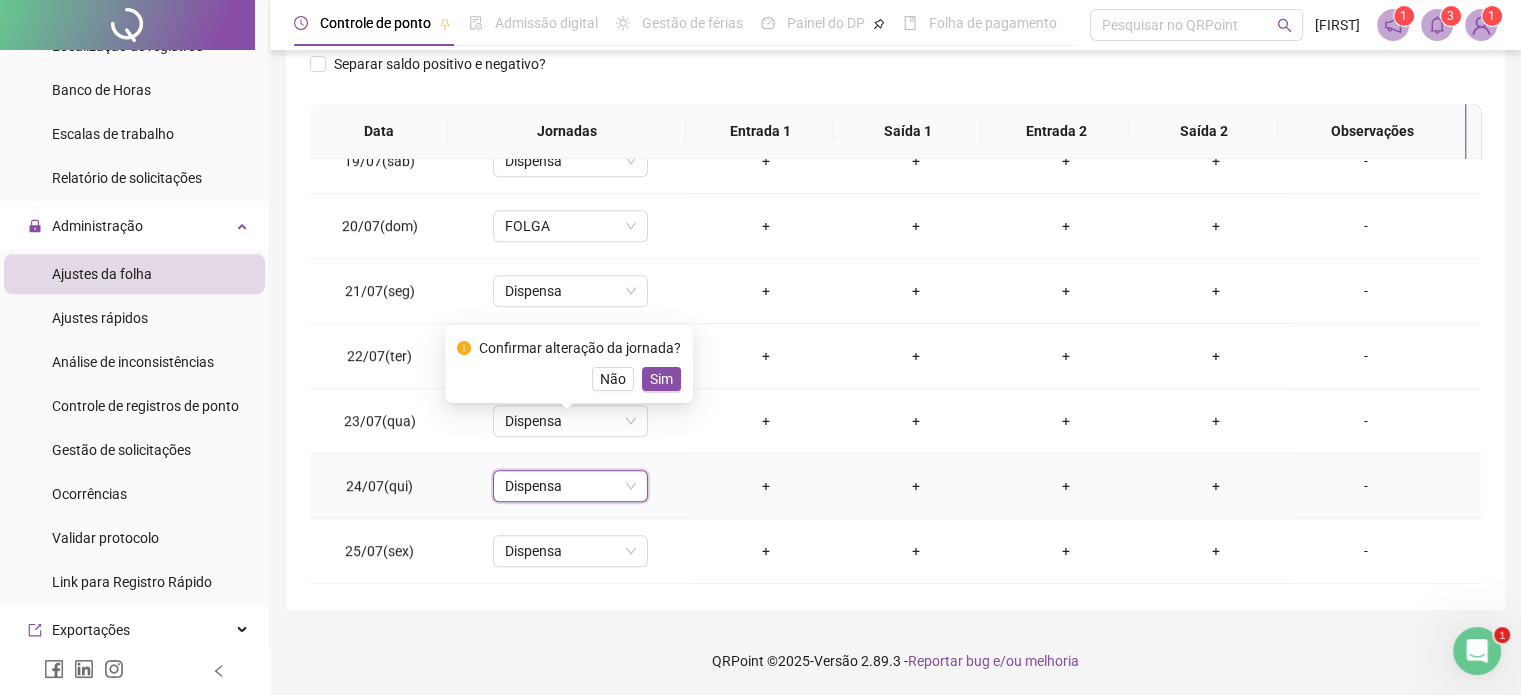scroll, scrollTop: 1300, scrollLeft: 0, axis: vertical 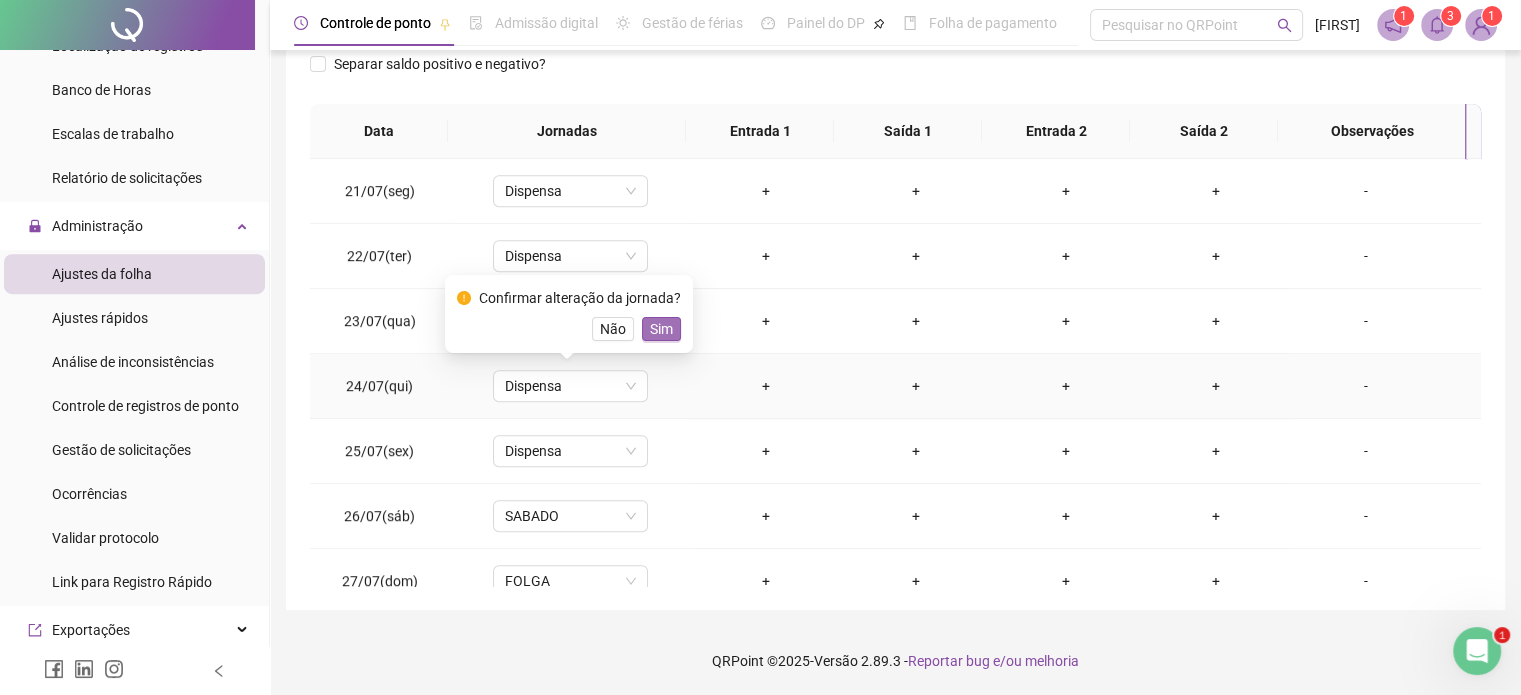 click on "Sim" at bounding box center [661, 329] 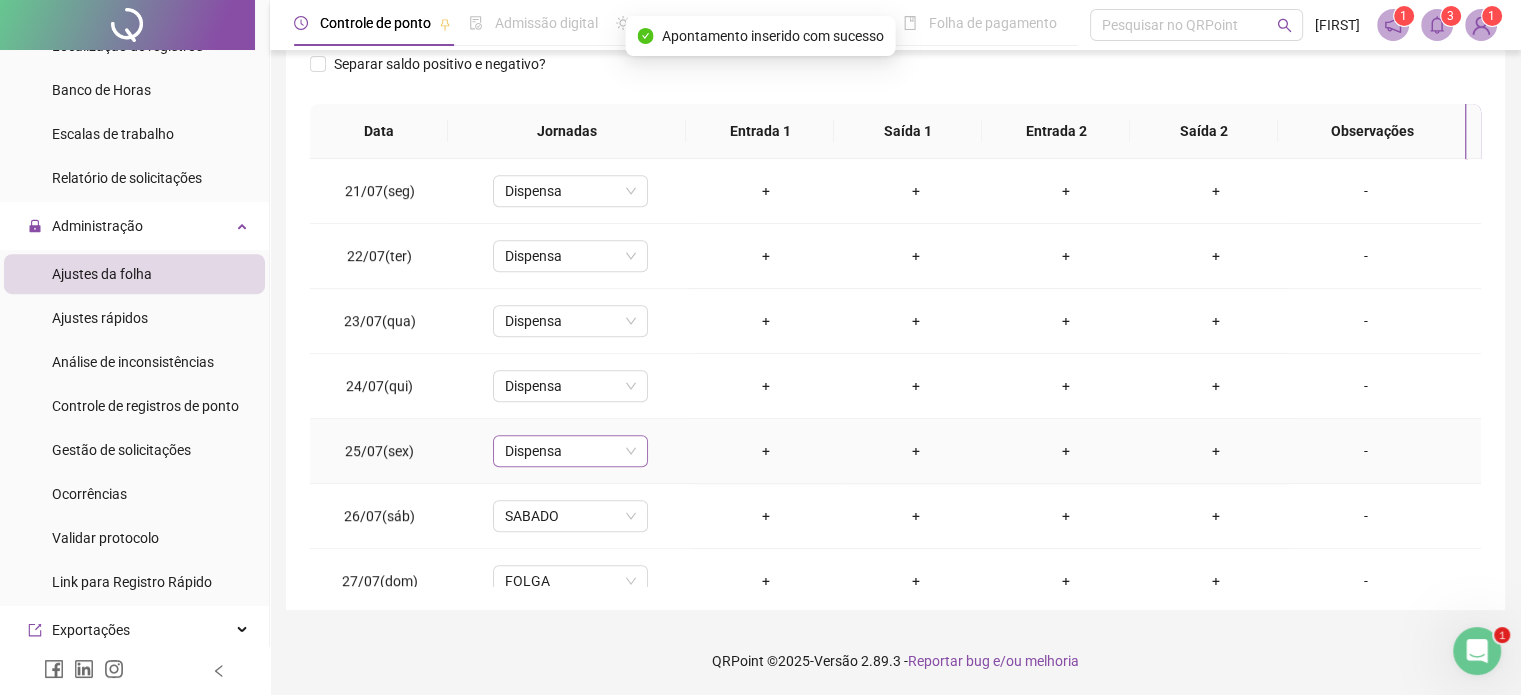 click on "Dispensa" at bounding box center [570, 451] 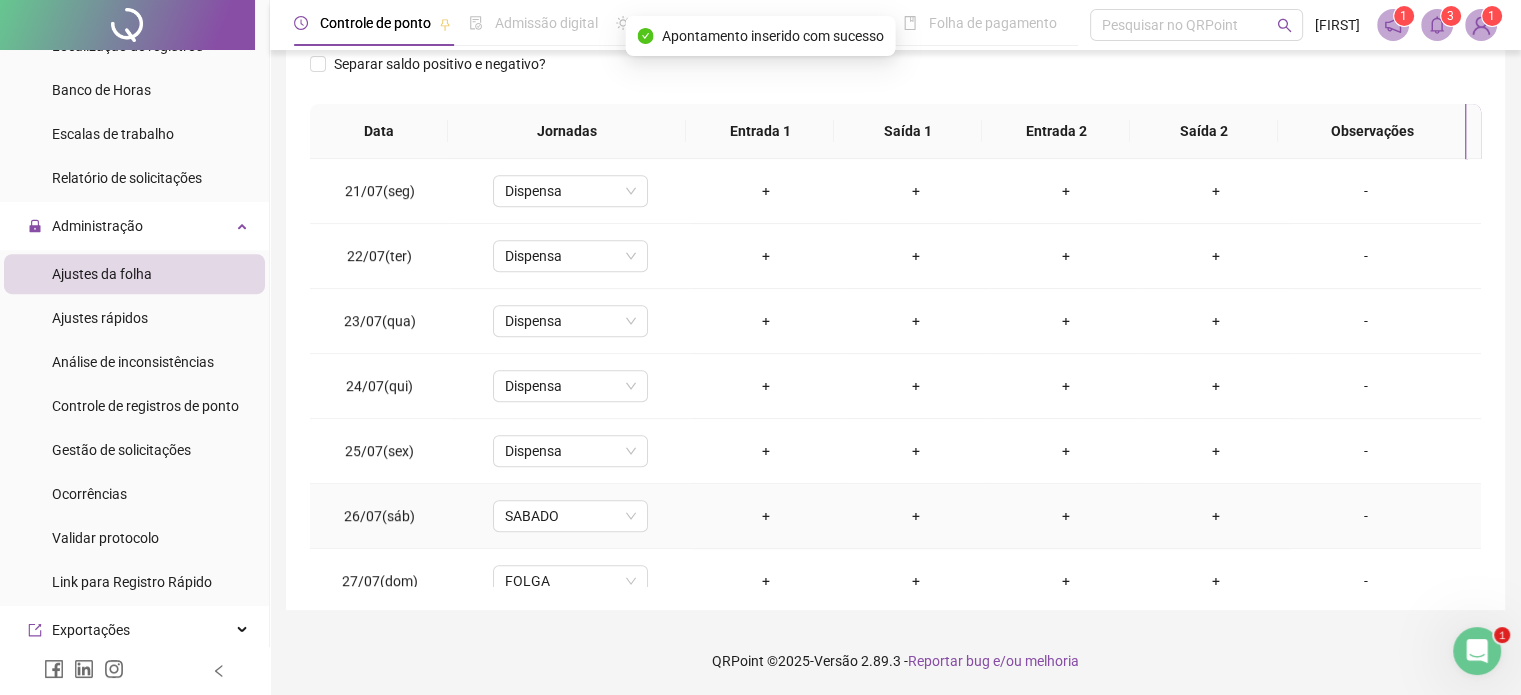 click on "SABADO" at bounding box center (570, 516) 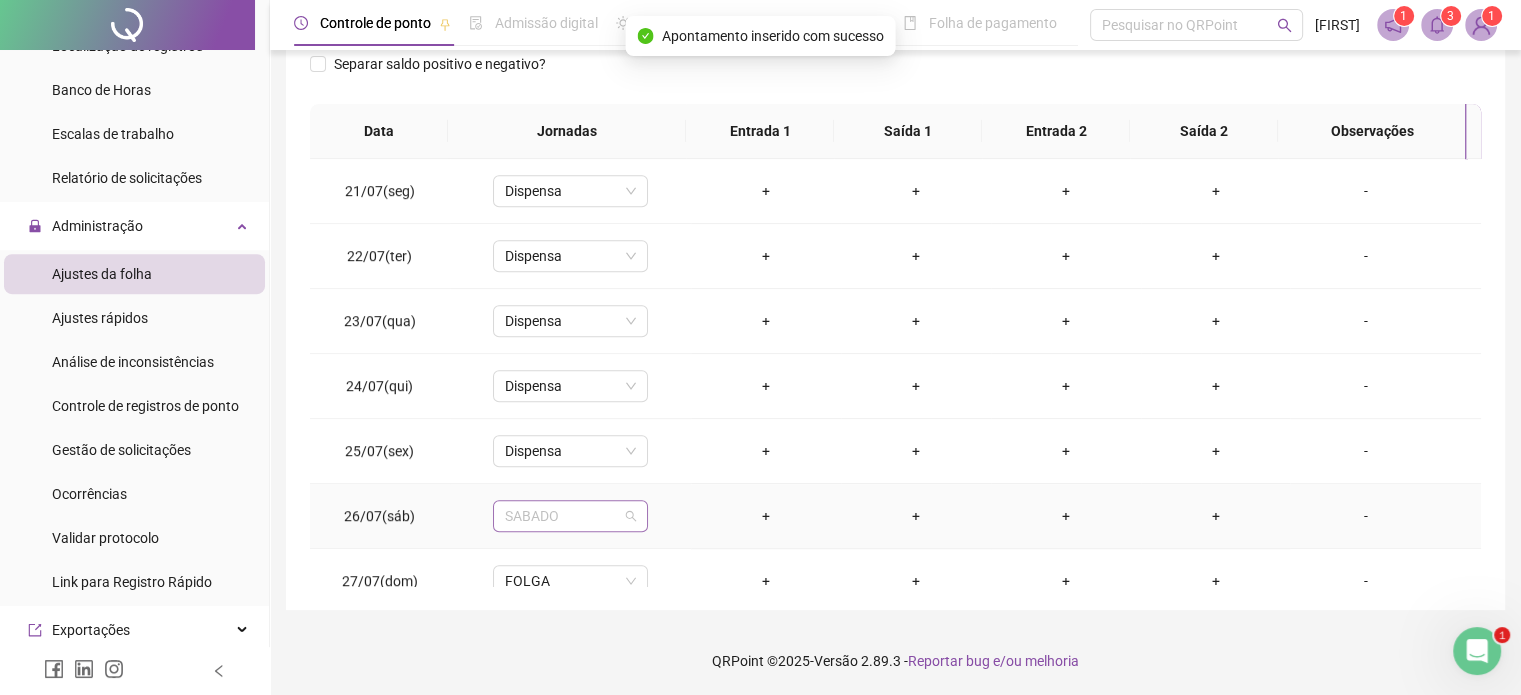 click on "SABADO" at bounding box center [570, 516] 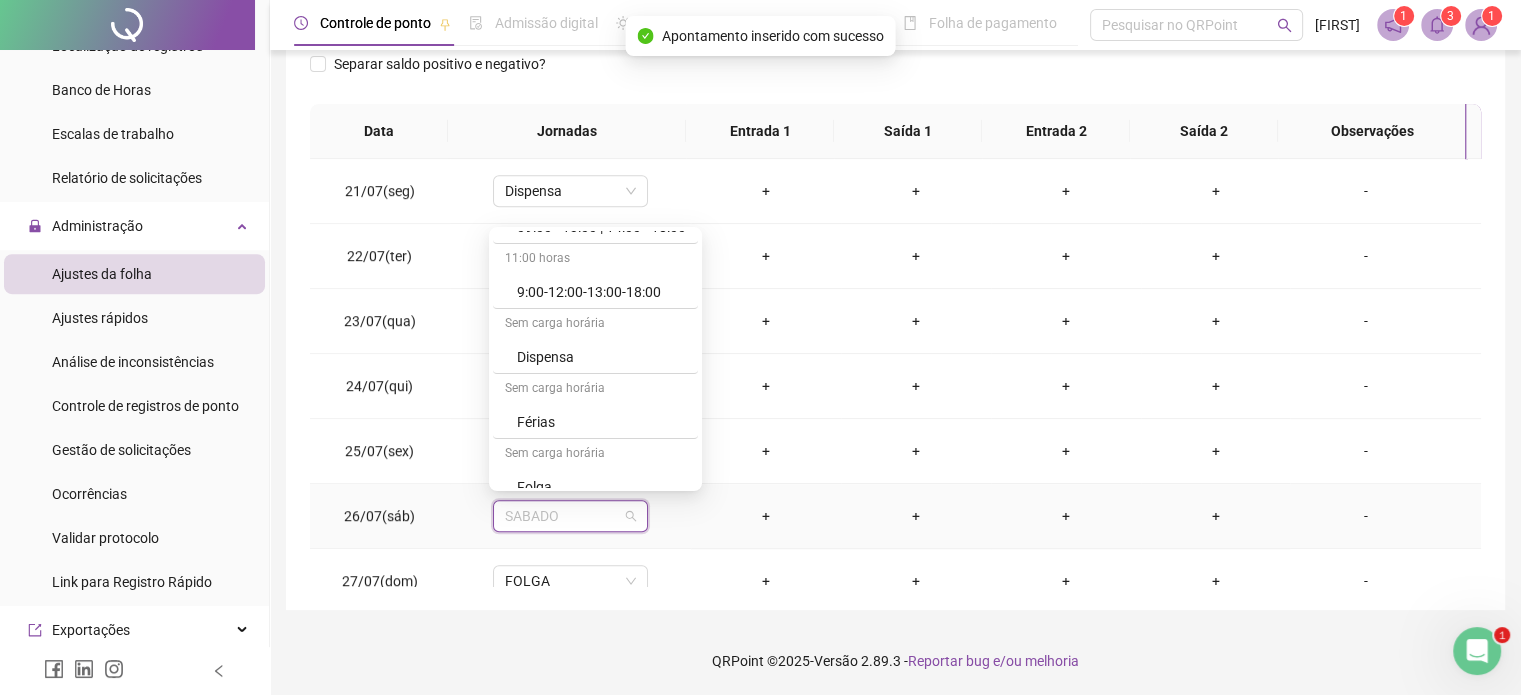 scroll, scrollTop: 200, scrollLeft: 0, axis: vertical 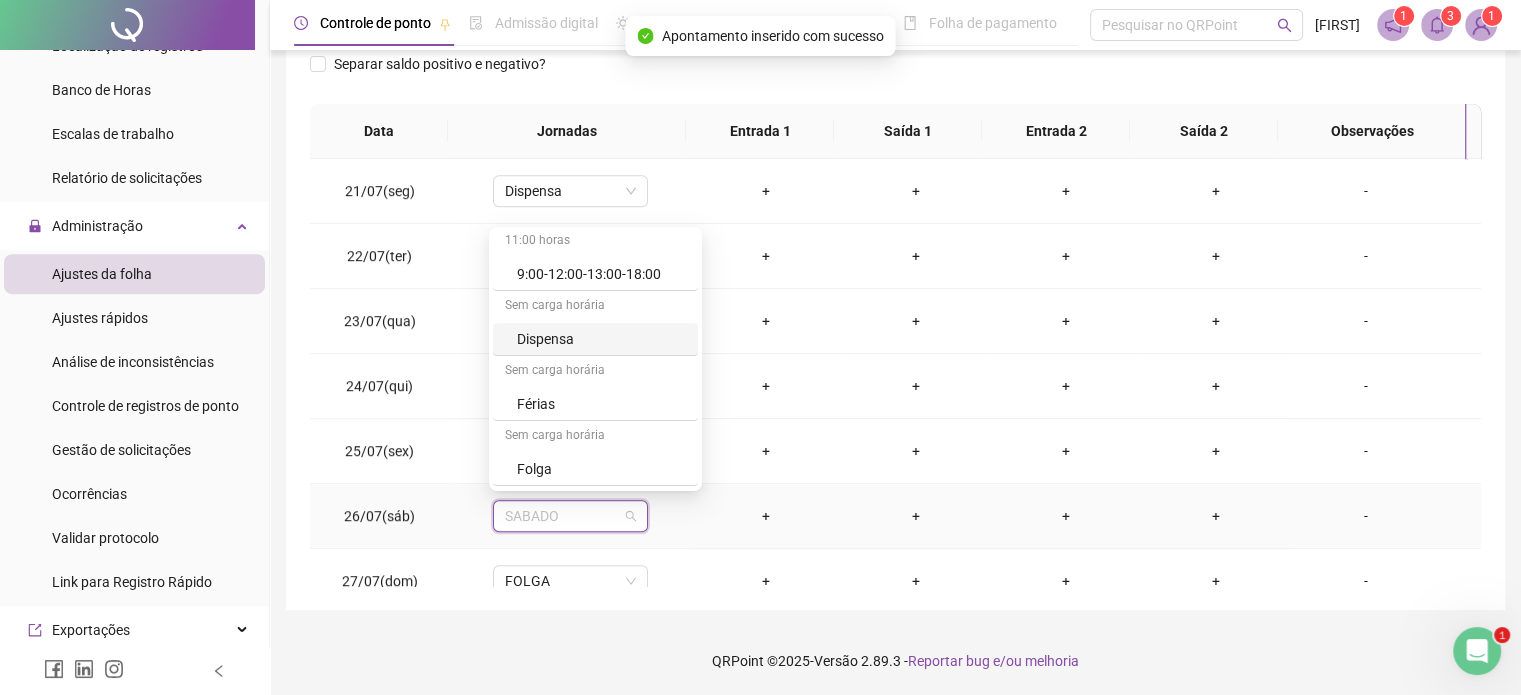 click on "Dispensa" at bounding box center (601, 339) 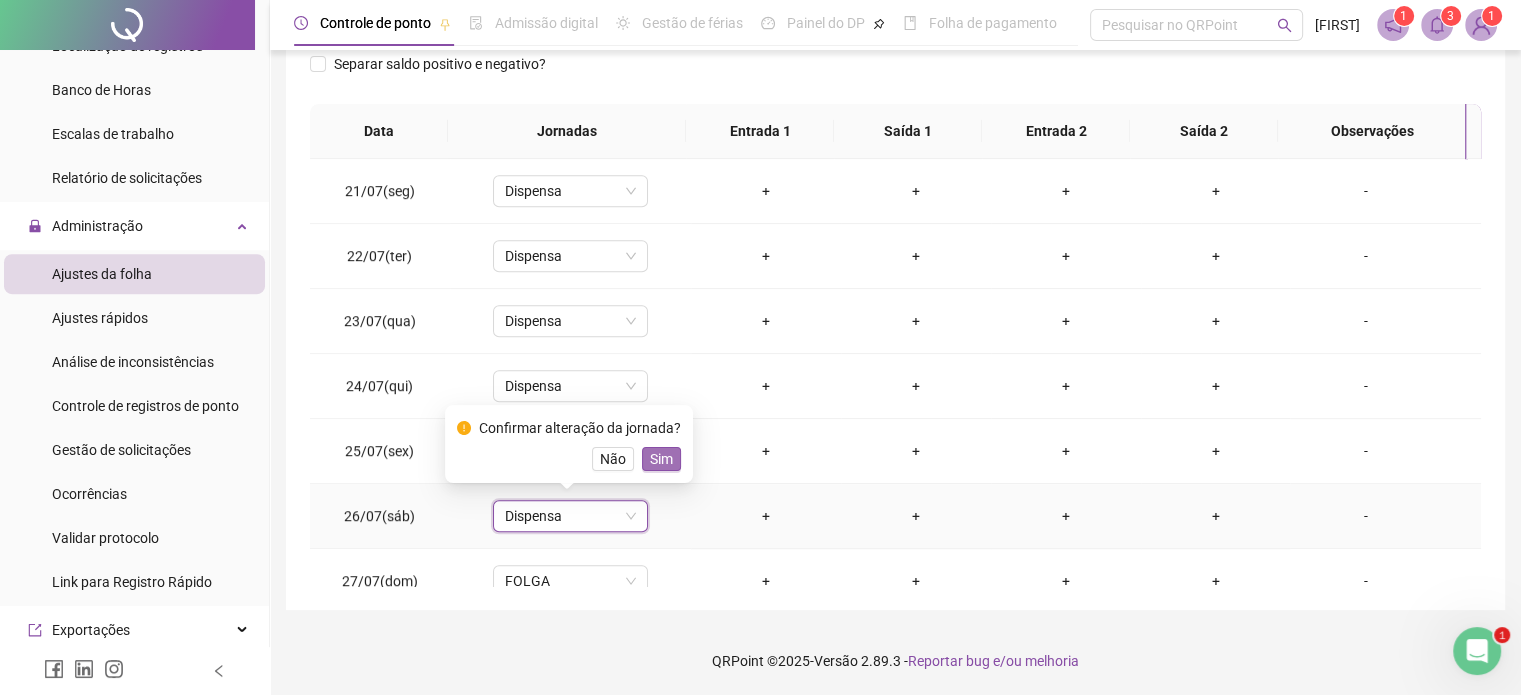 click on "Sim" at bounding box center [661, 459] 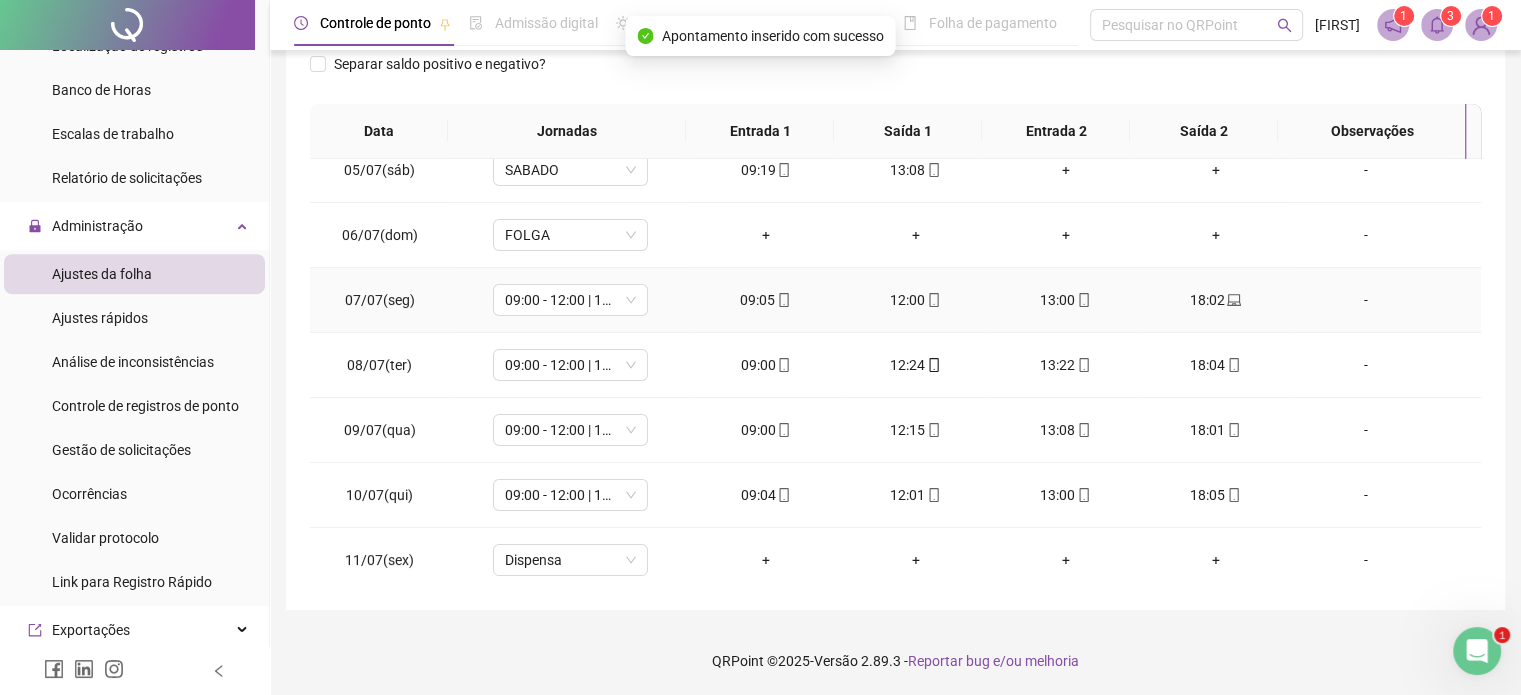 scroll, scrollTop: 0, scrollLeft: 0, axis: both 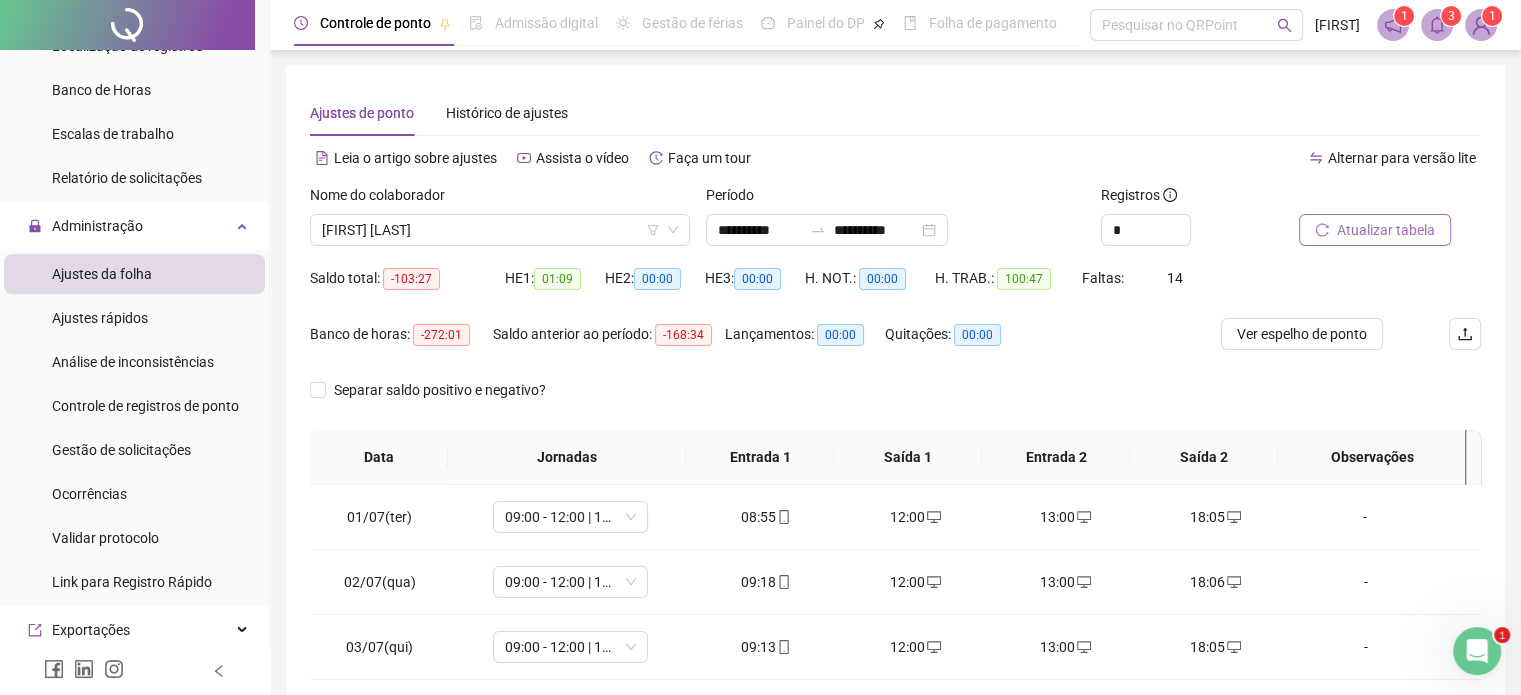 click on "Atualizar tabela" at bounding box center [1375, 230] 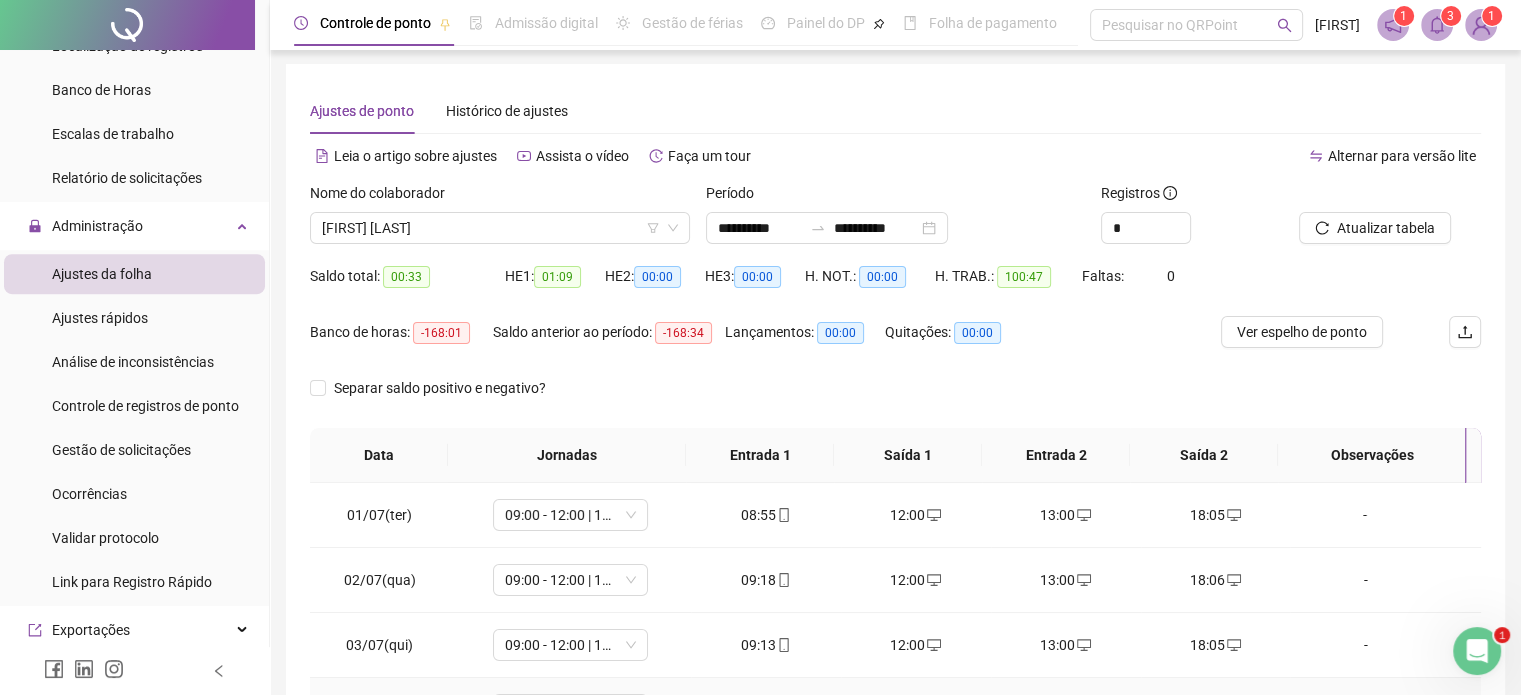 scroll, scrollTop: 0, scrollLeft: 0, axis: both 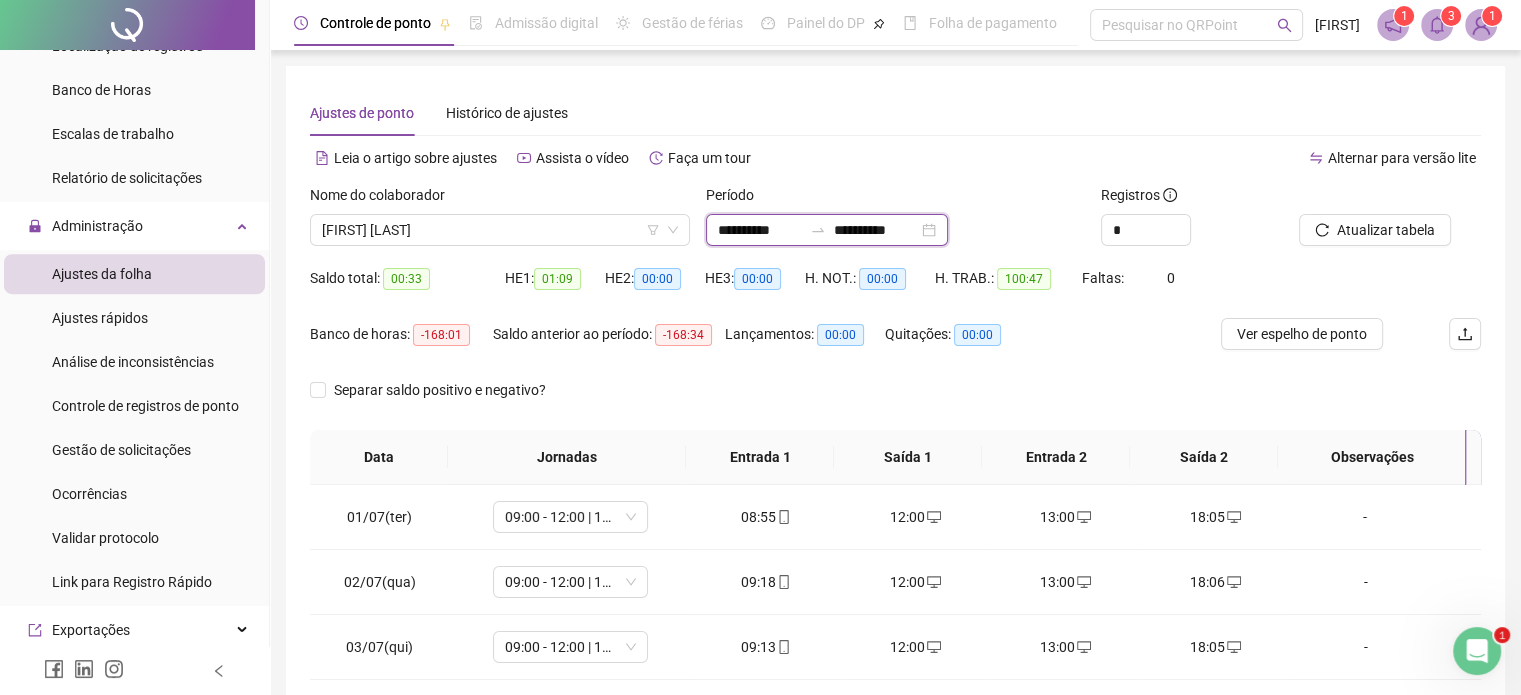 click on "**********" at bounding box center (760, 230) 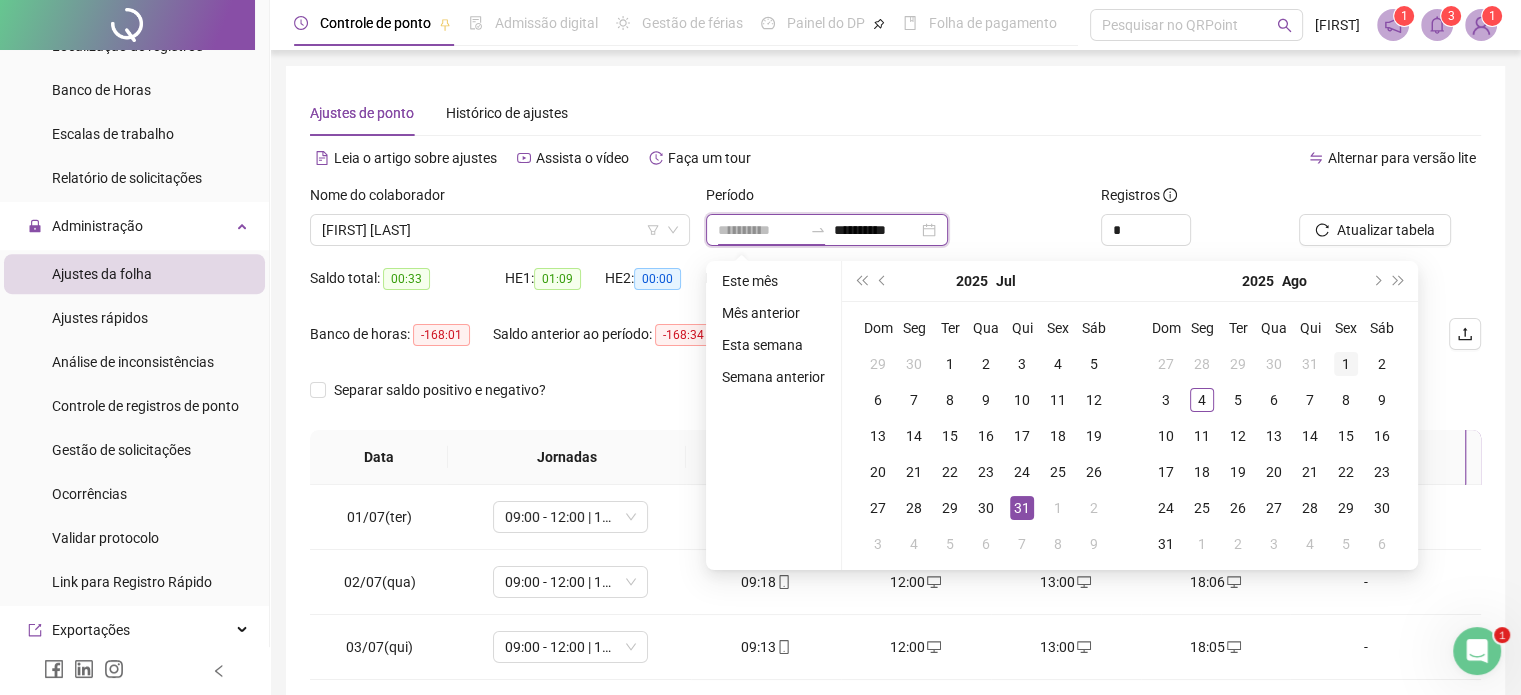 type on "**********" 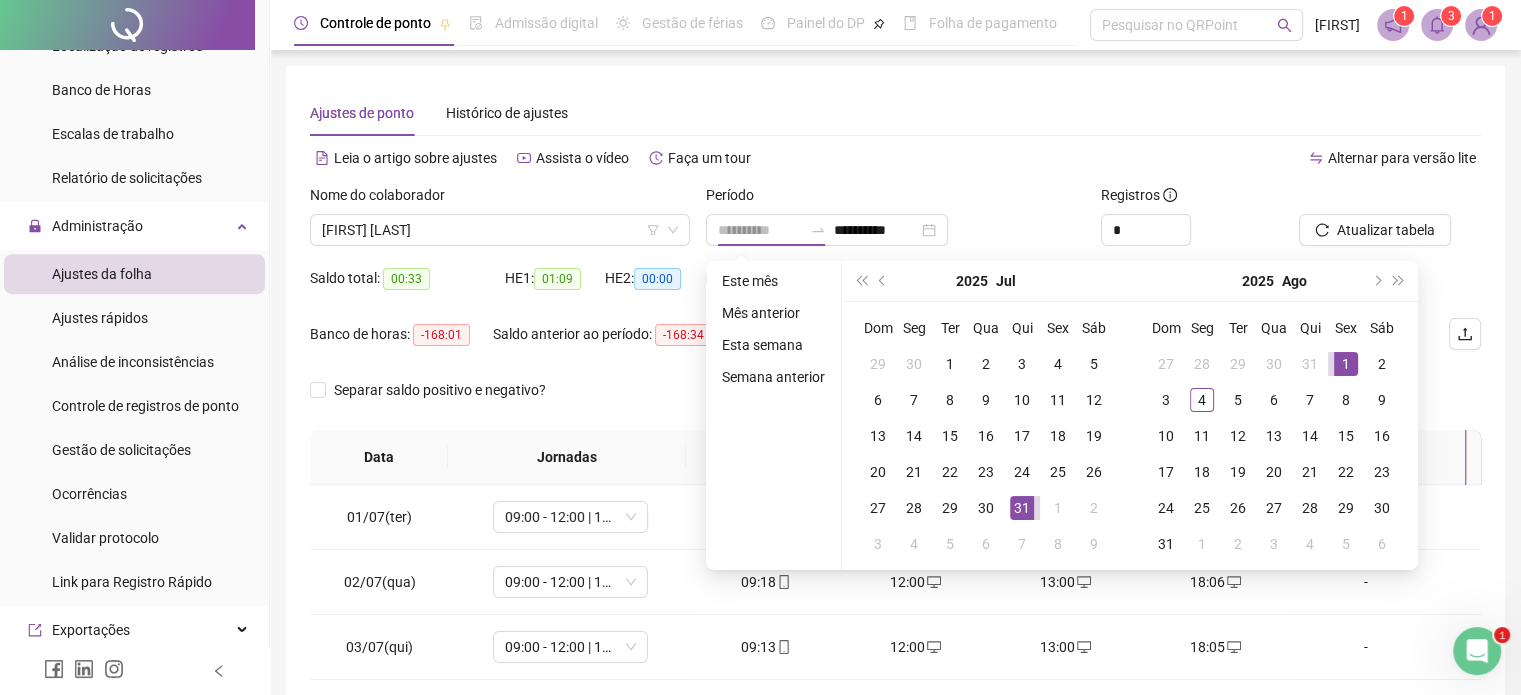 click on "1" at bounding box center (1346, 364) 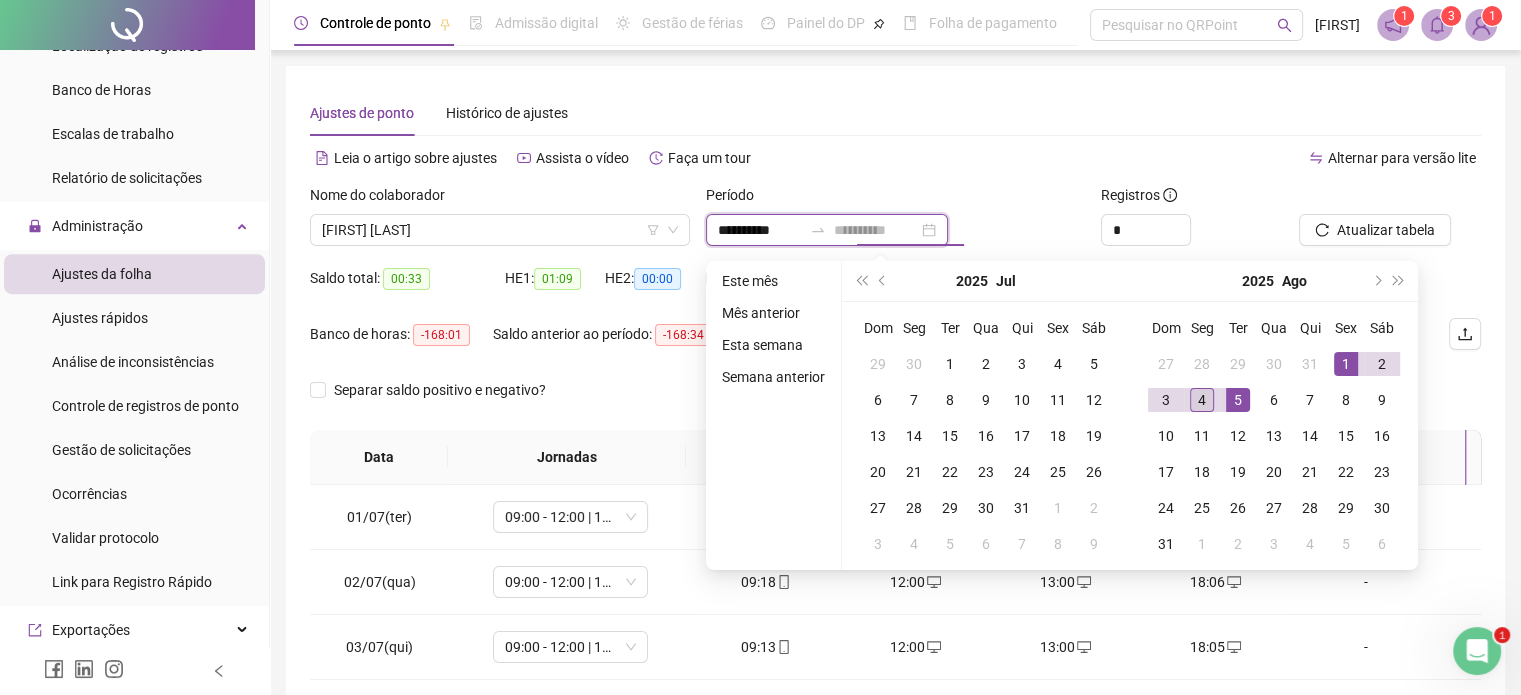 type on "**********" 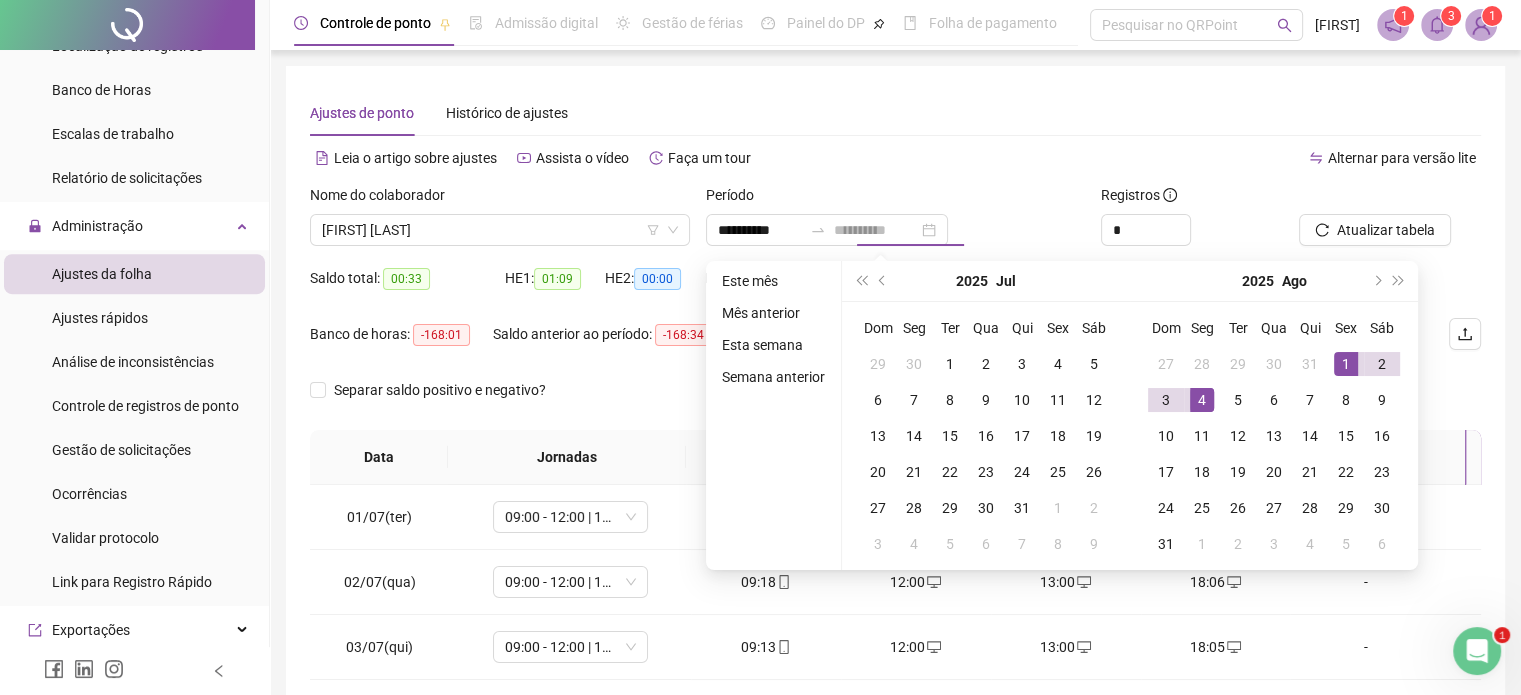 drag, startPoint x: 1200, startPoint y: 399, endPoint x: 1197, endPoint y: 383, distance: 16.27882 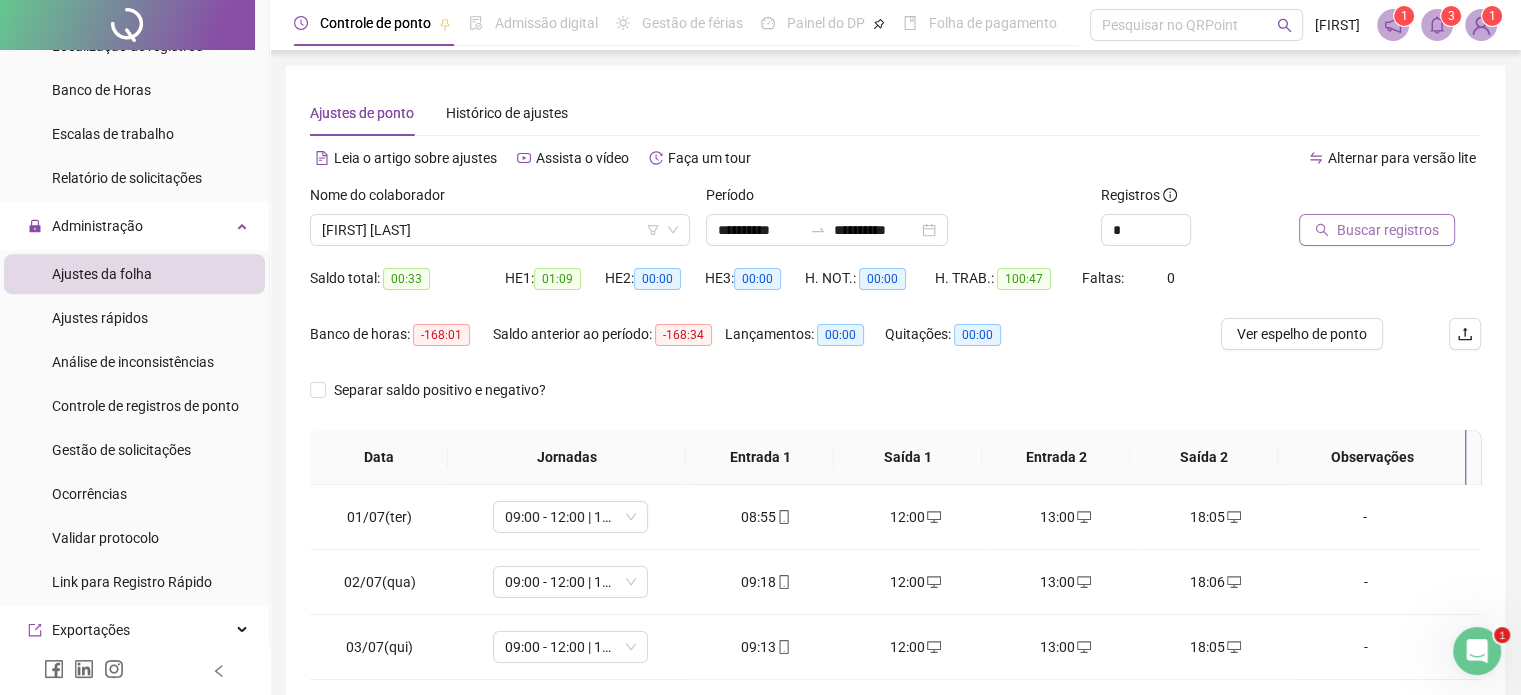 click on "Buscar registros" at bounding box center (1388, 230) 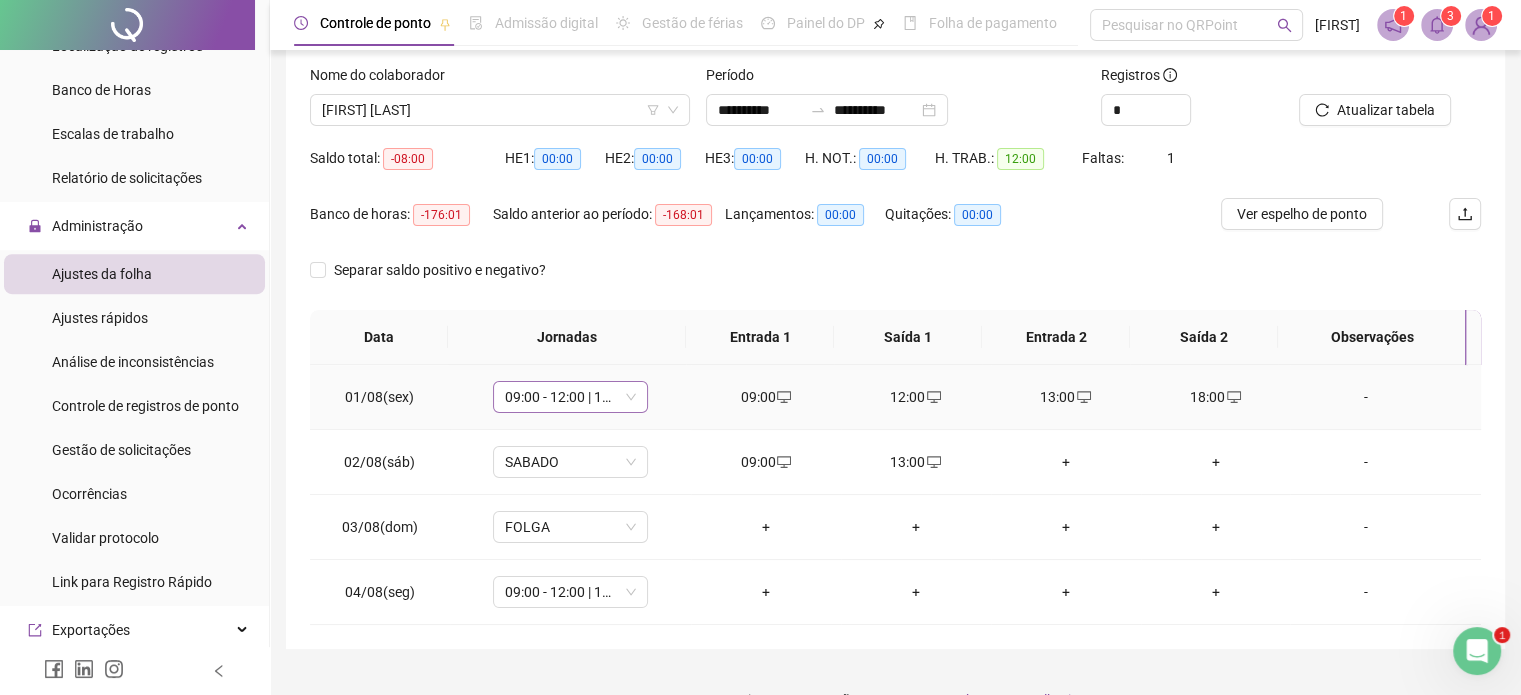 scroll, scrollTop: 159, scrollLeft: 0, axis: vertical 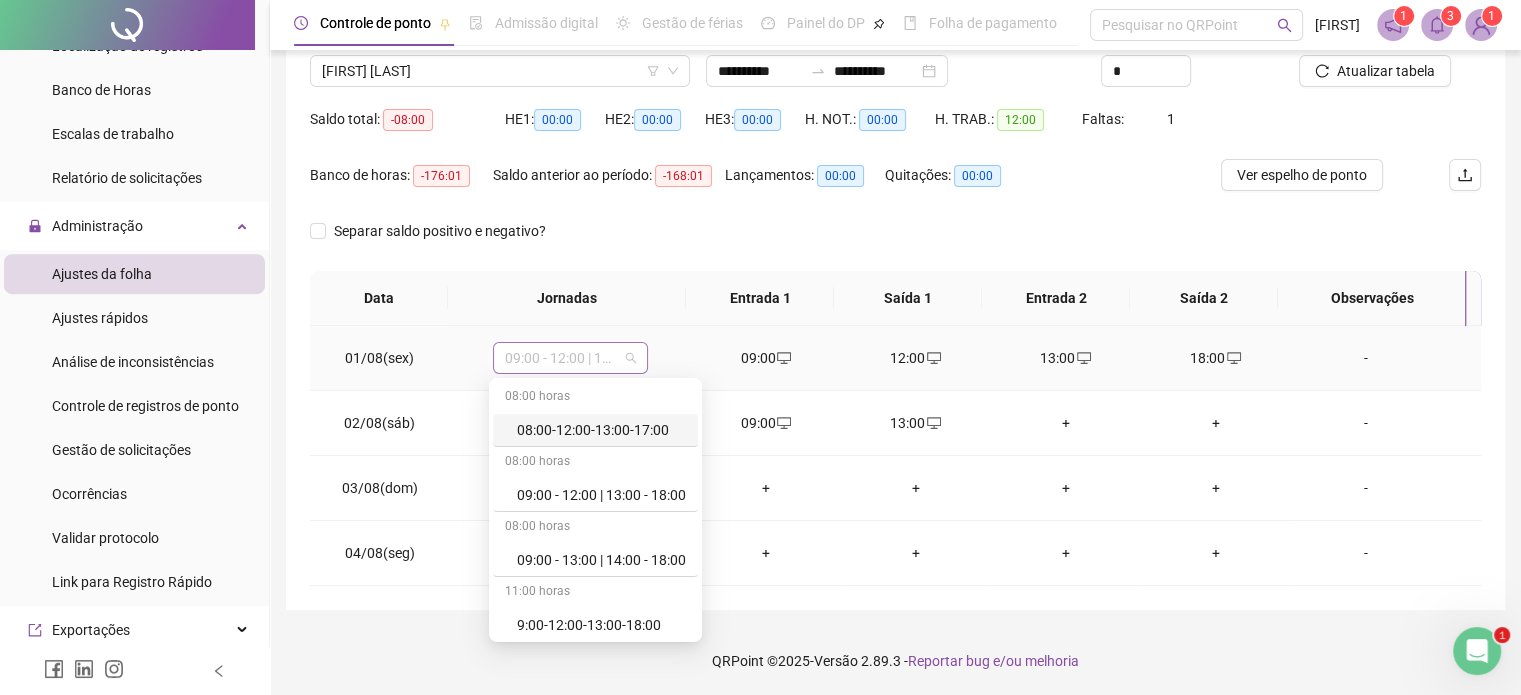 click on "09:00 - 12:00 | 13:00 - 18:00" at bounding box center [570, 358] 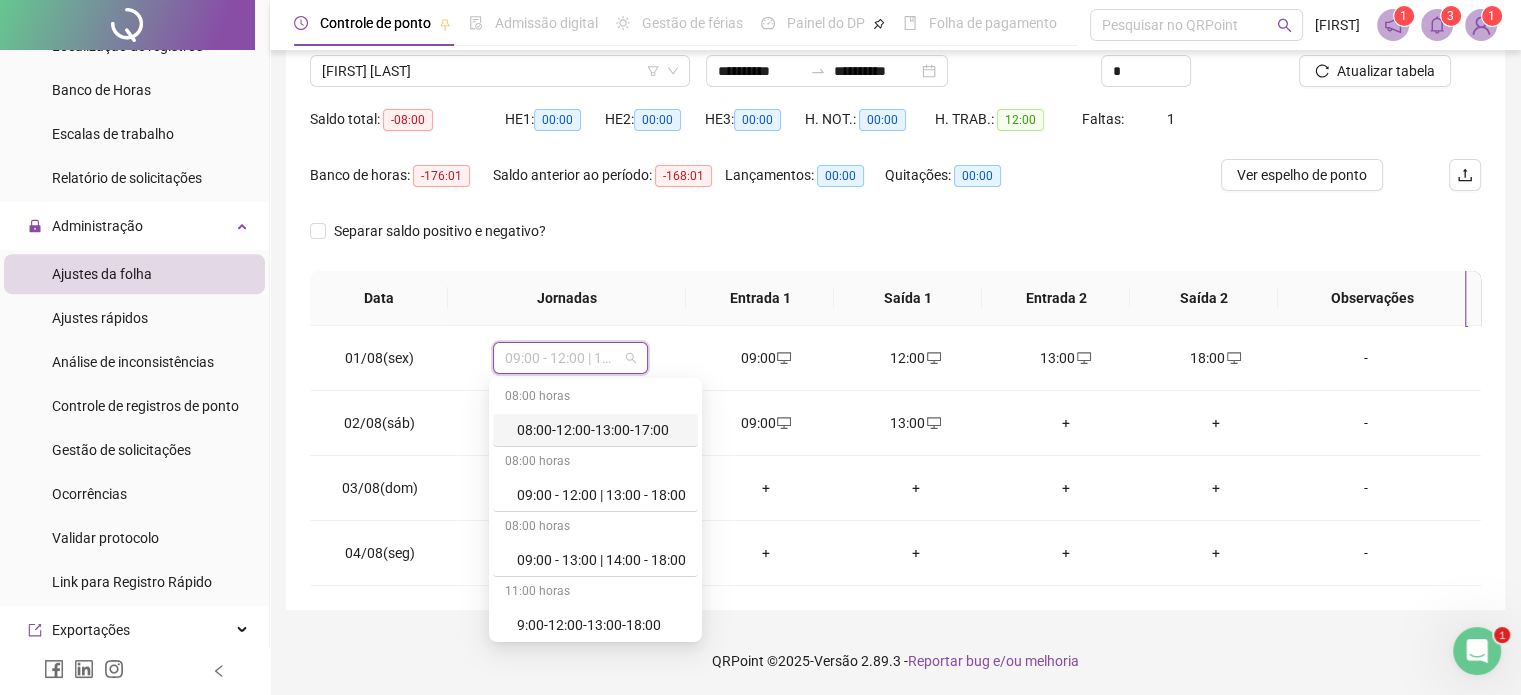 click on "Separar saldo positivo e negativo?" at bounding box center (895, 243) 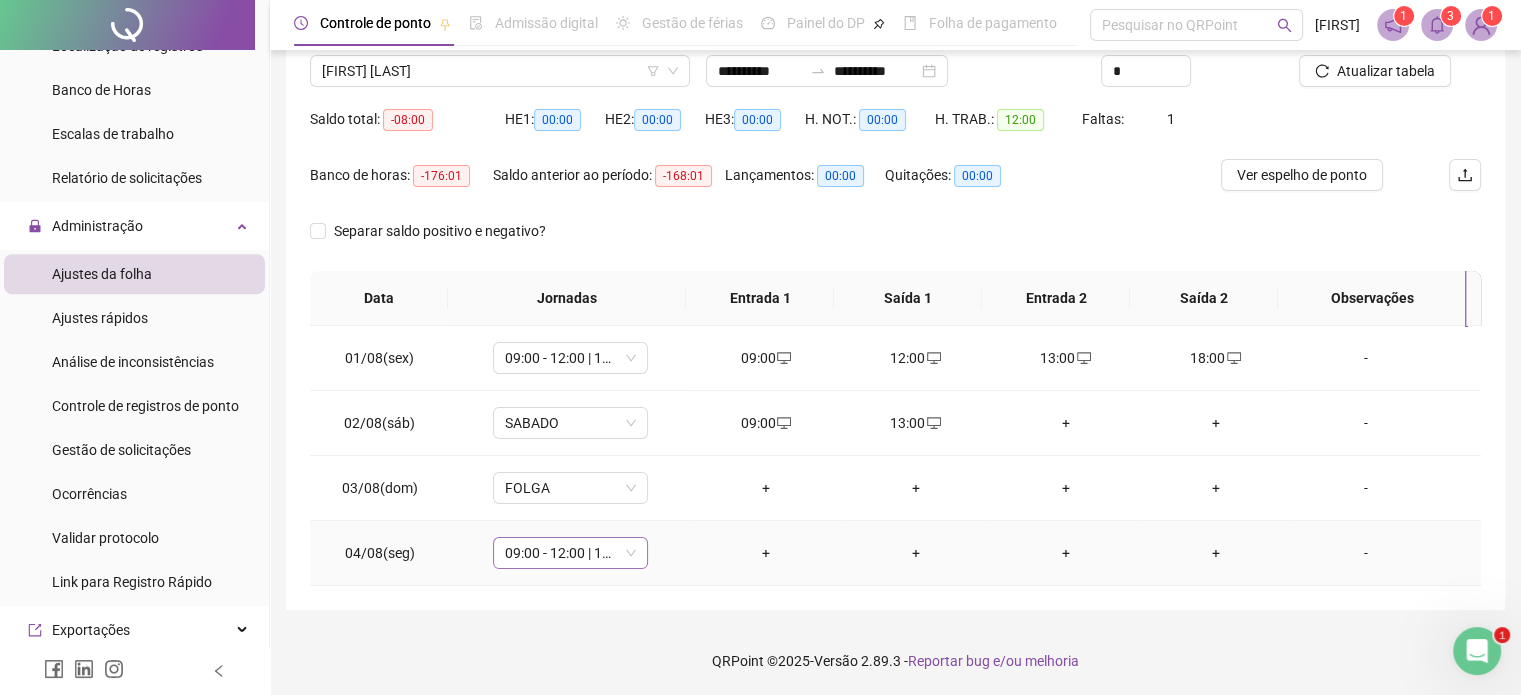 click on "09:00 - 12:00 | 13:00 - 18:00" at bounding box center (570, 553) 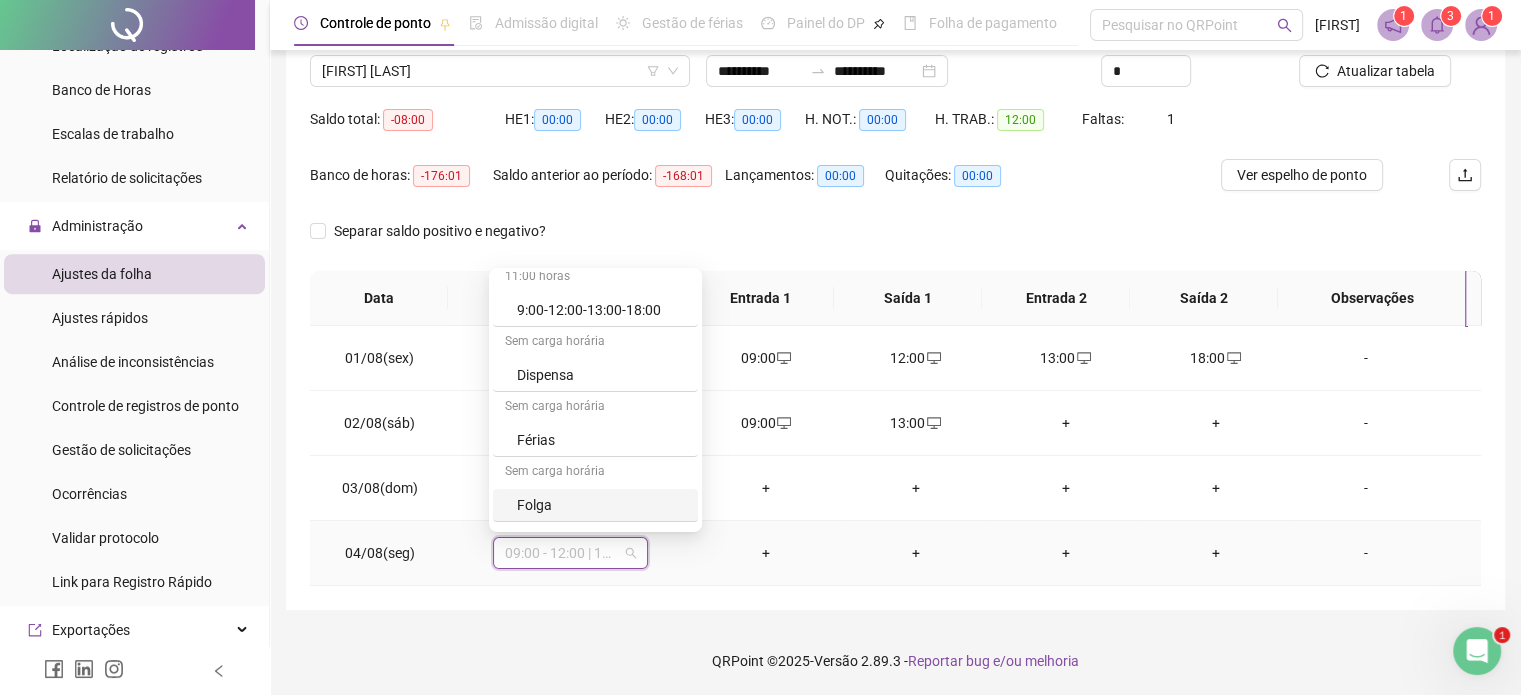 scroll, scrollTop: 200, scrollLeft: 0, axis: vertical 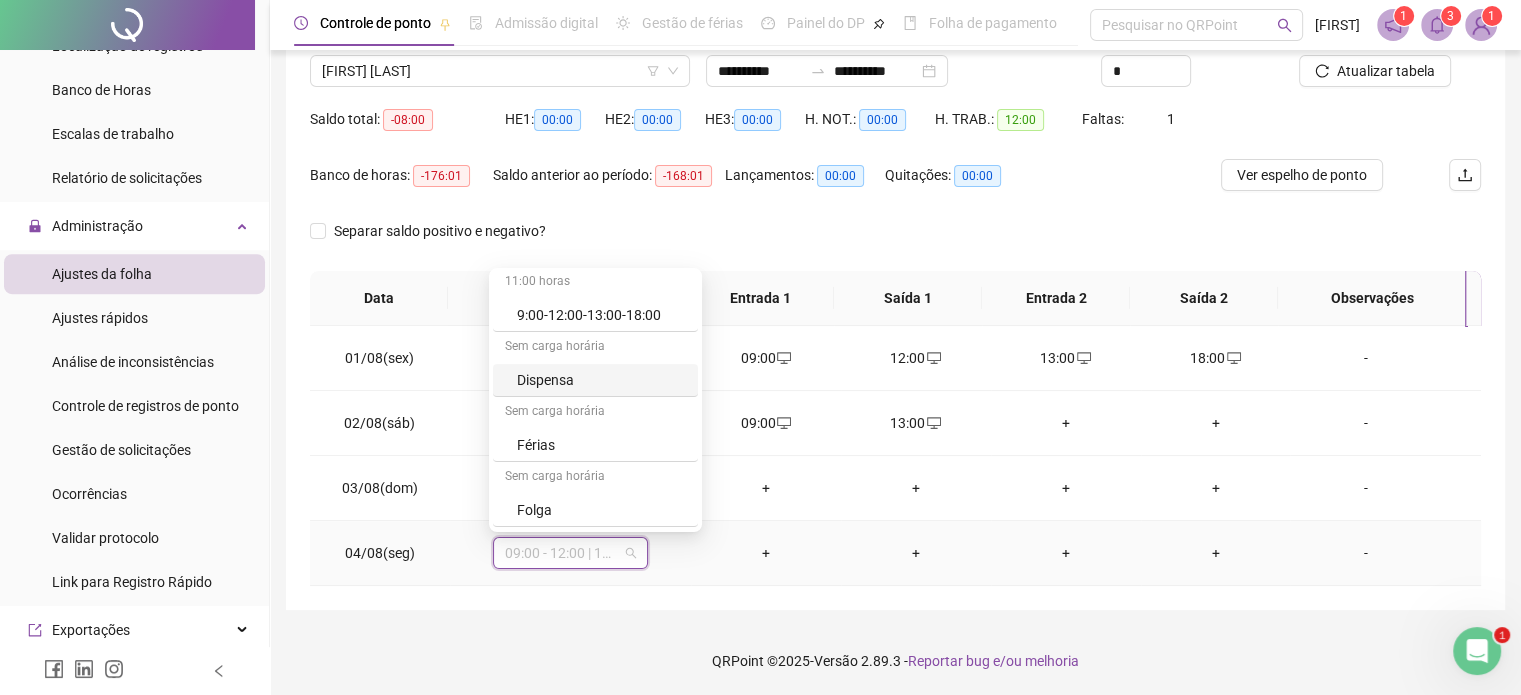 click on "Dispensa" at bounding box center (601, 380) 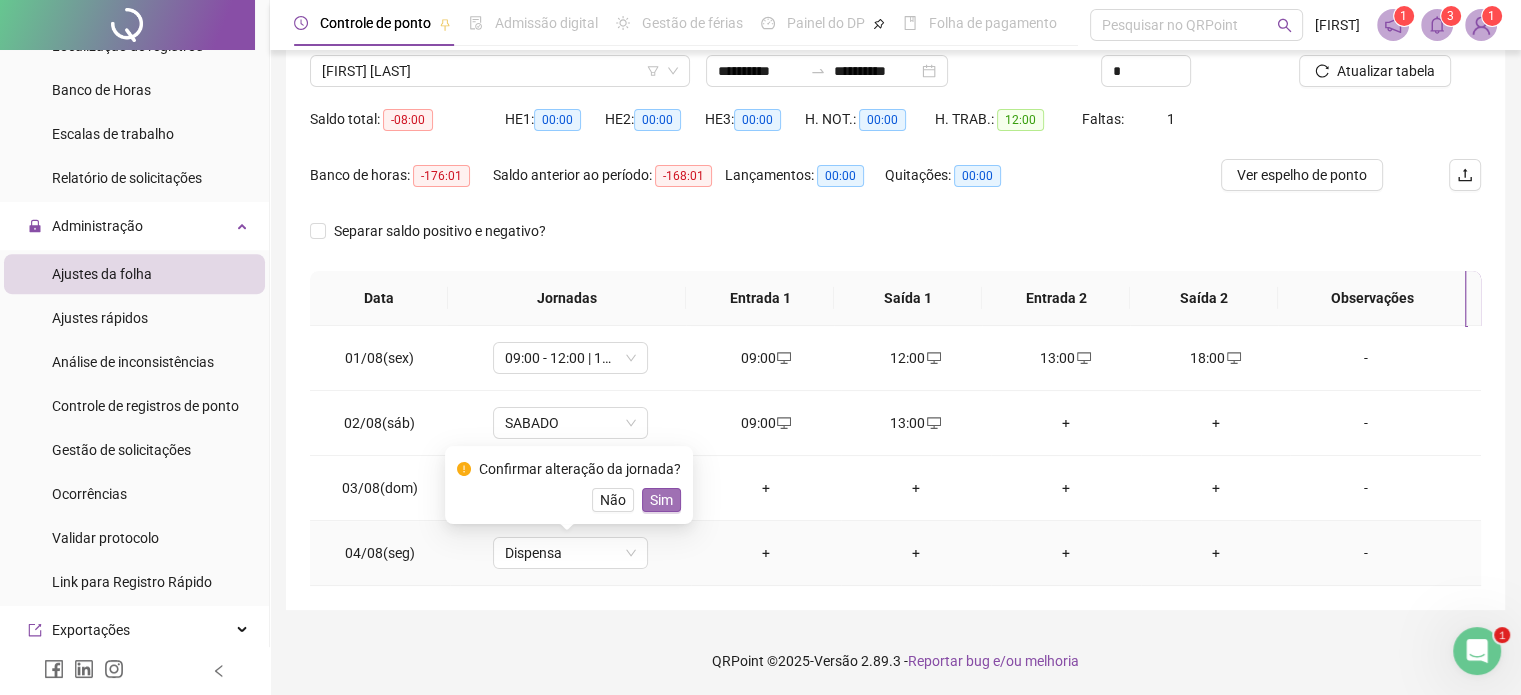 click on "Sim" at bounding box center (661, 500) 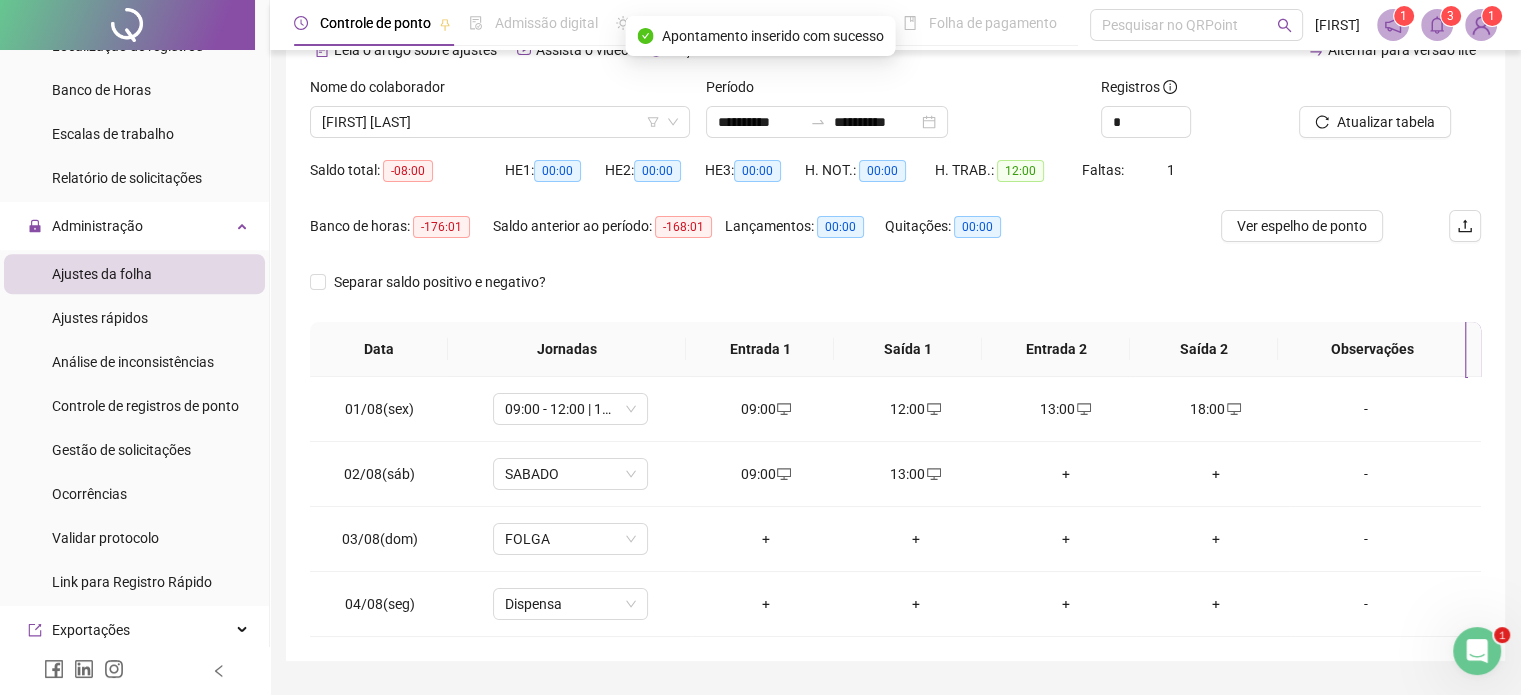scroll, scrollTop: 0, scrollLeft: 0, axis: both 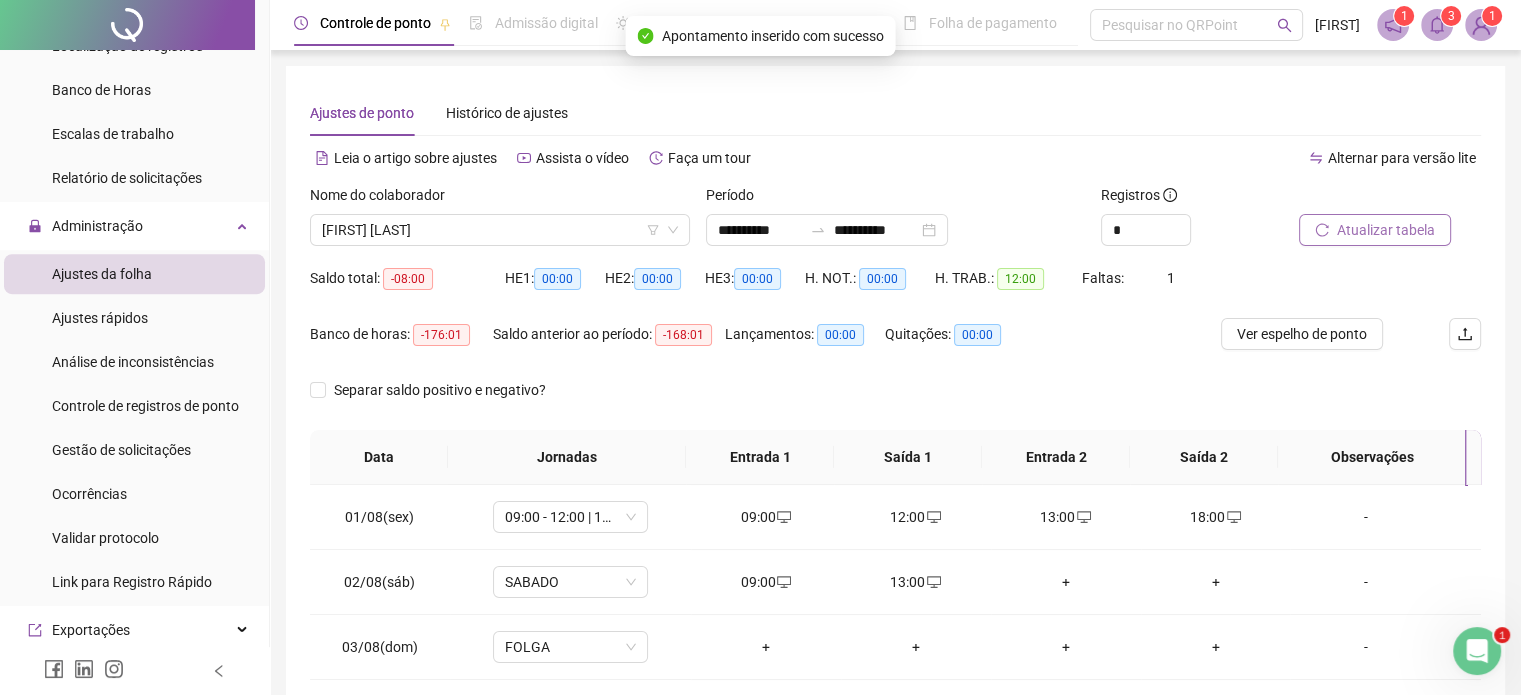 click on "Atualizar tabela" at bounding box center (1386, 230) 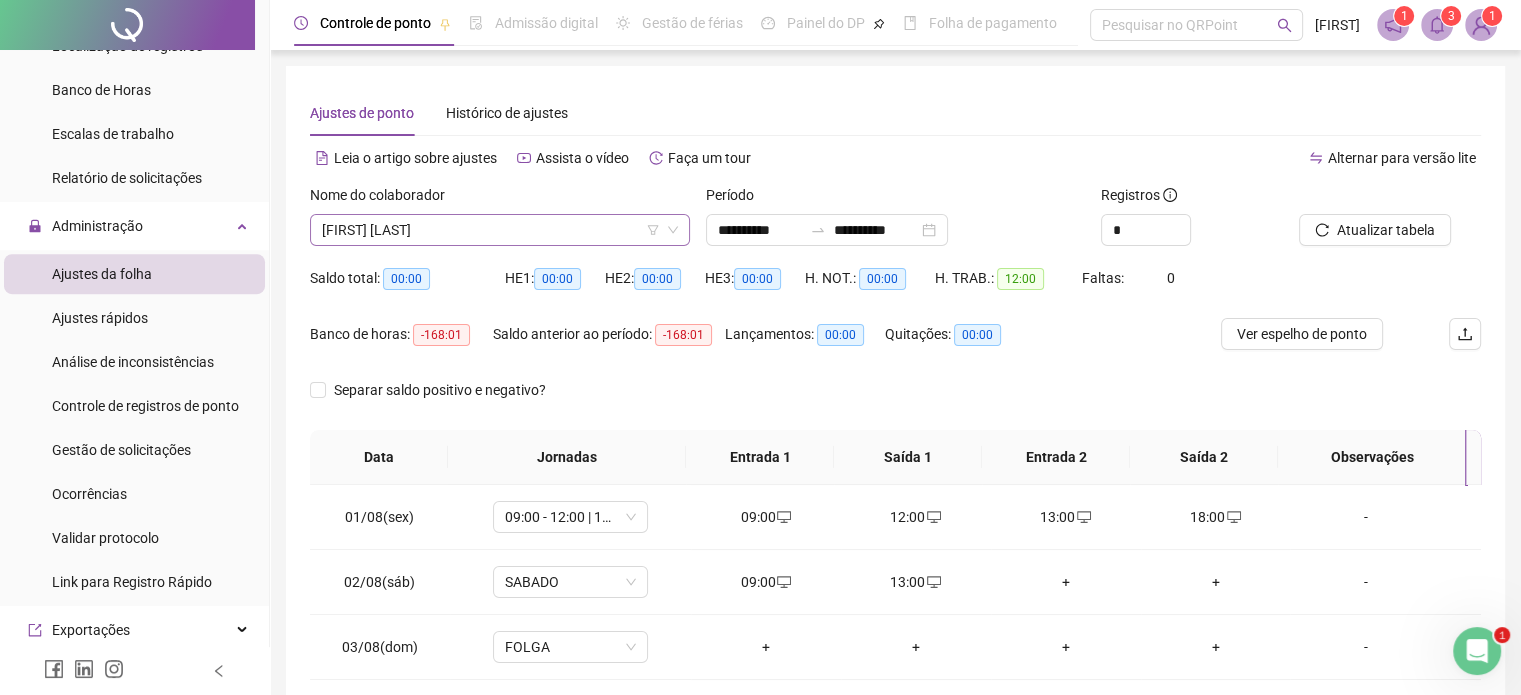 click on "[FIRST] [LAST]" at bounding box center (500, 230) 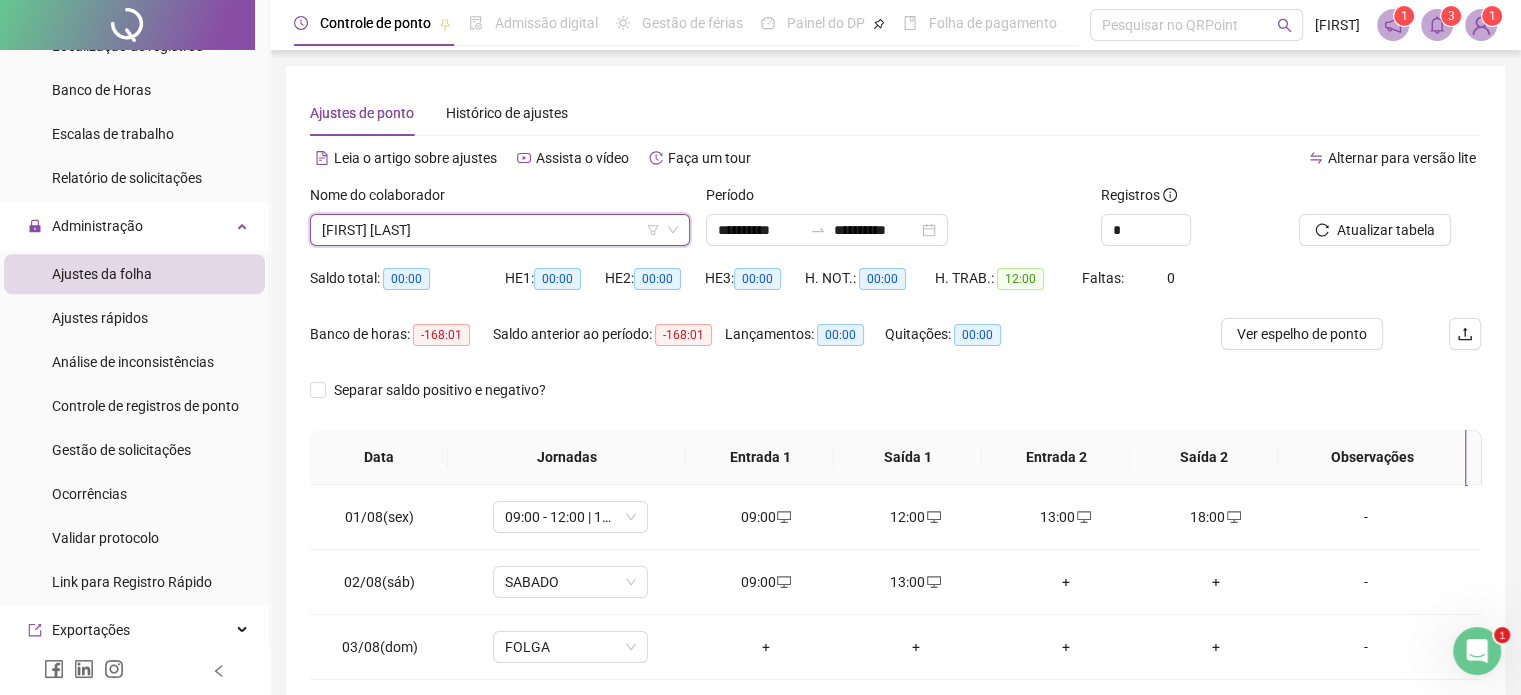 click on "[FIRST] [LAST]" at bounding box center [500, 230] 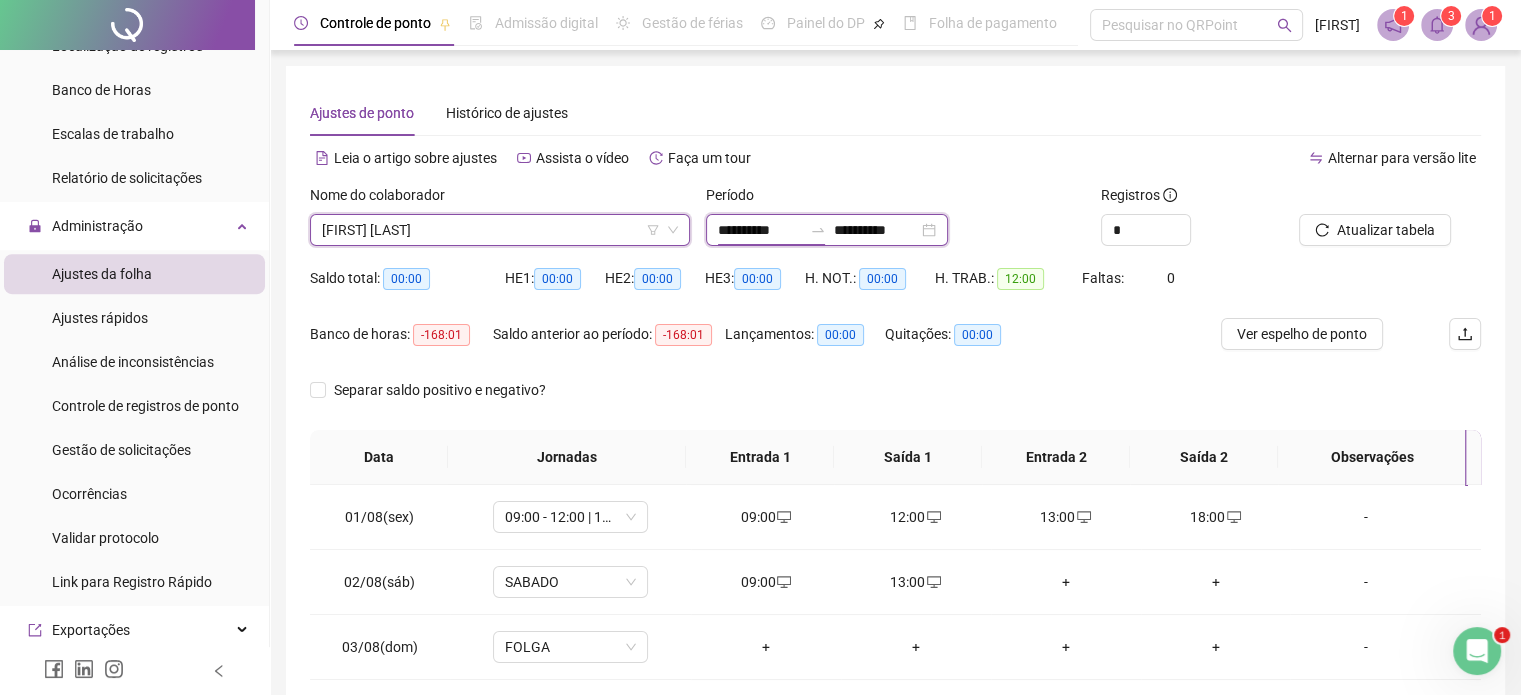click on "**********" at bounding box center (760, 230) 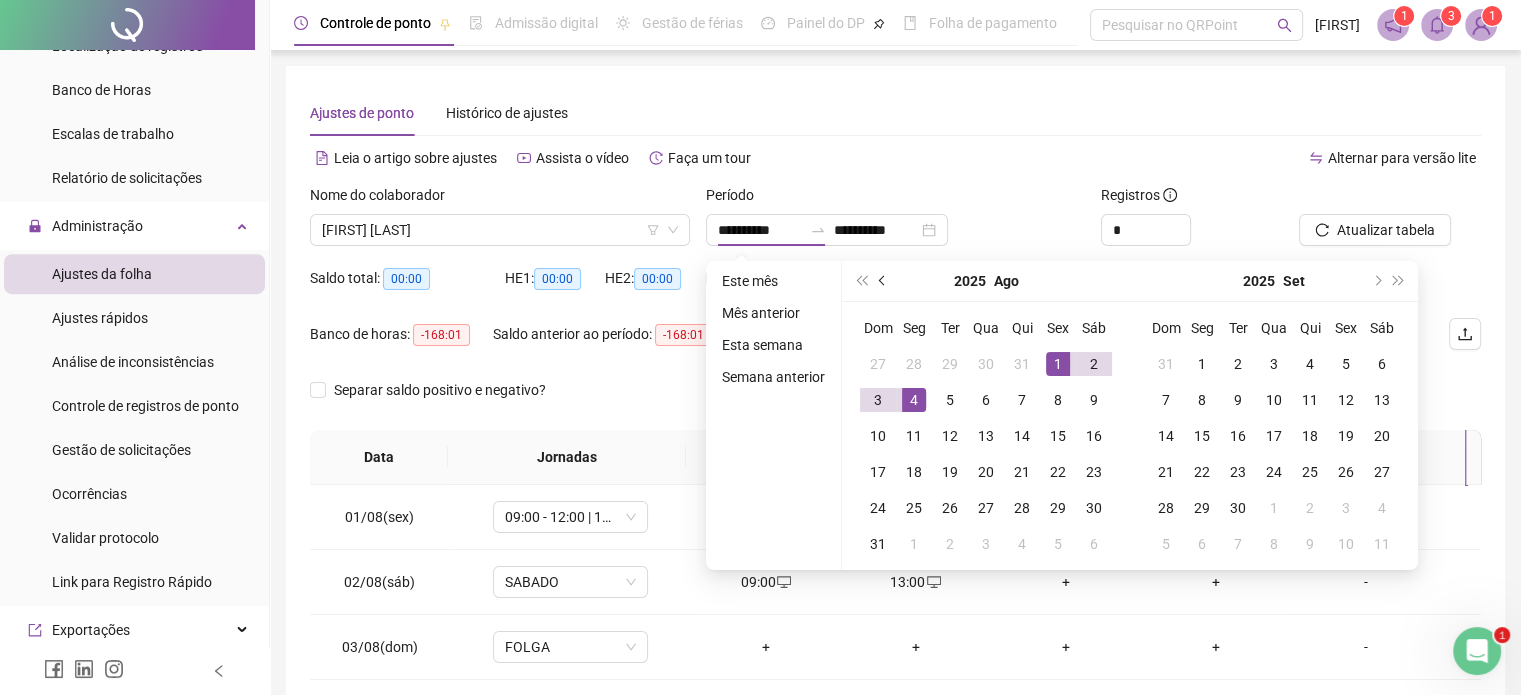 click at bounding box center (883, 281) 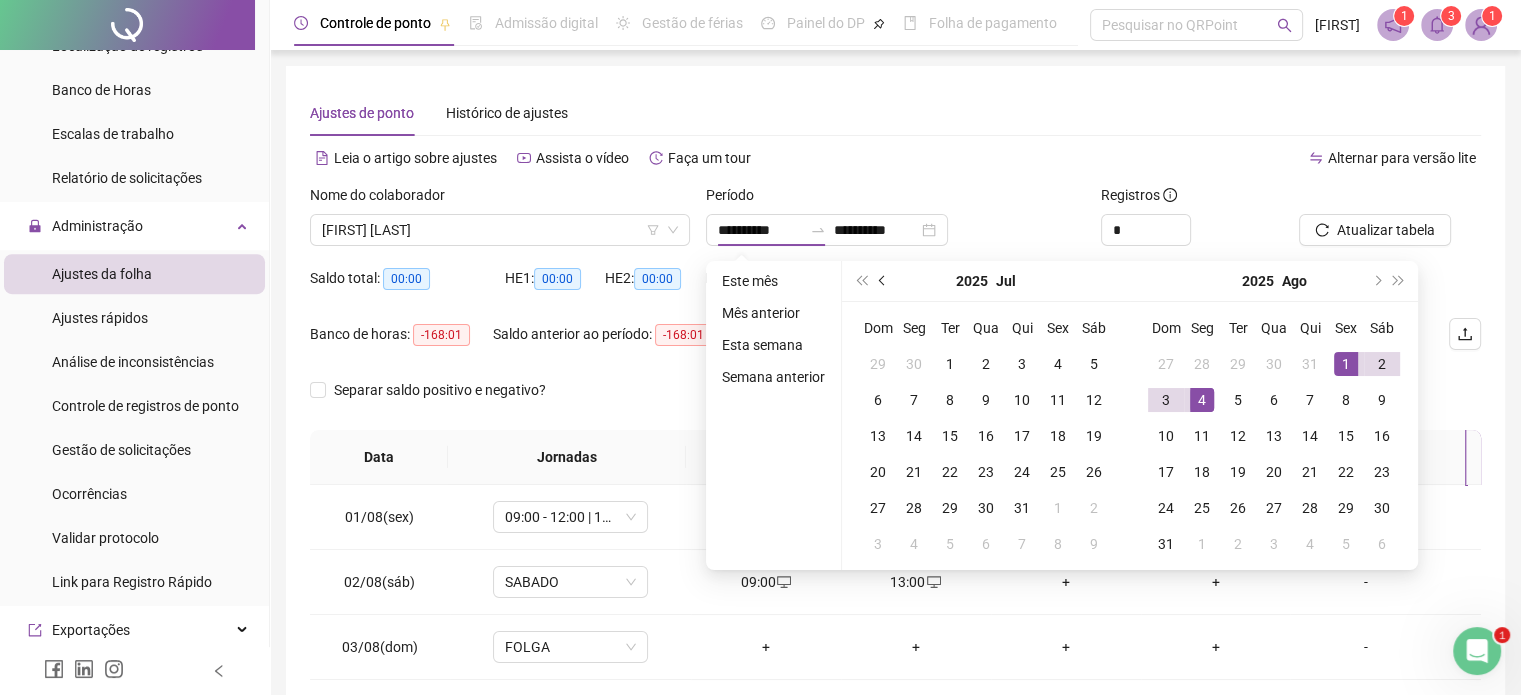 click at bounding box center (883, 281) 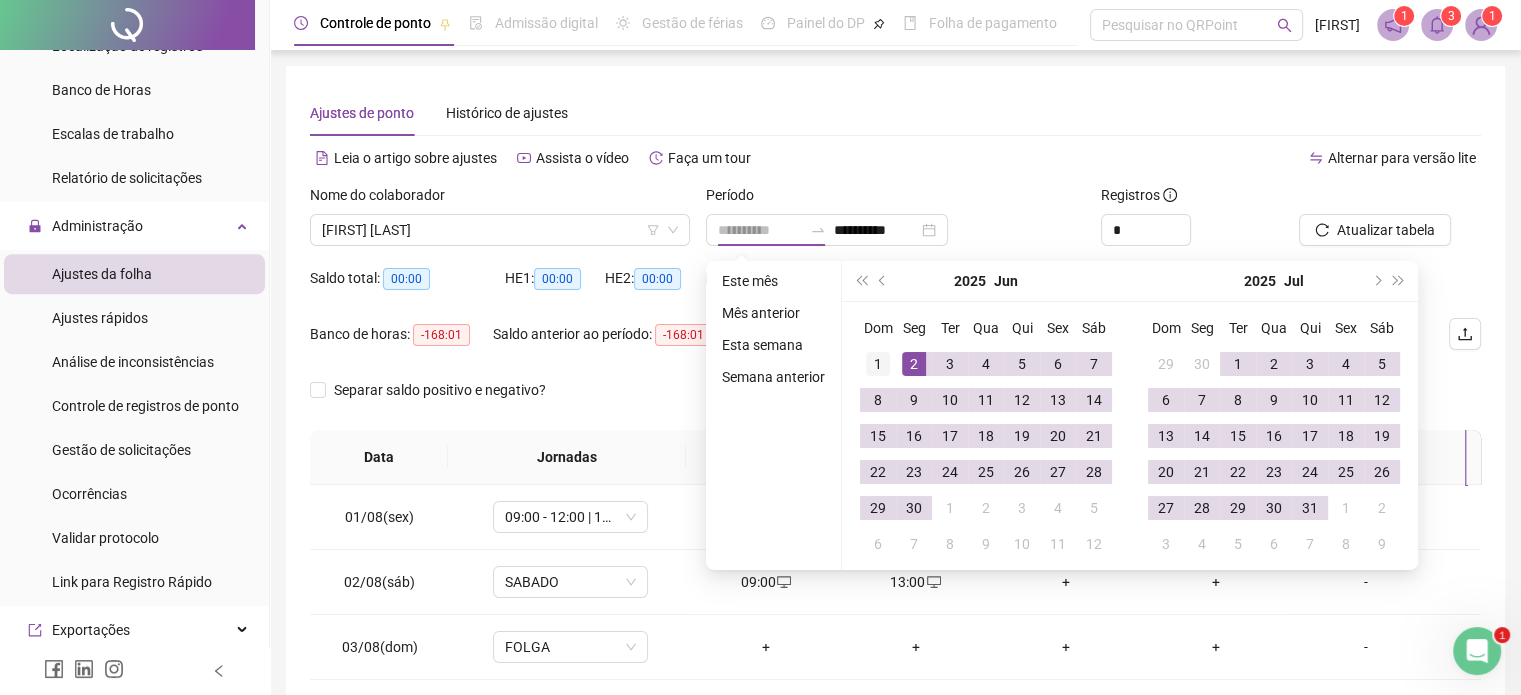type on "**********" 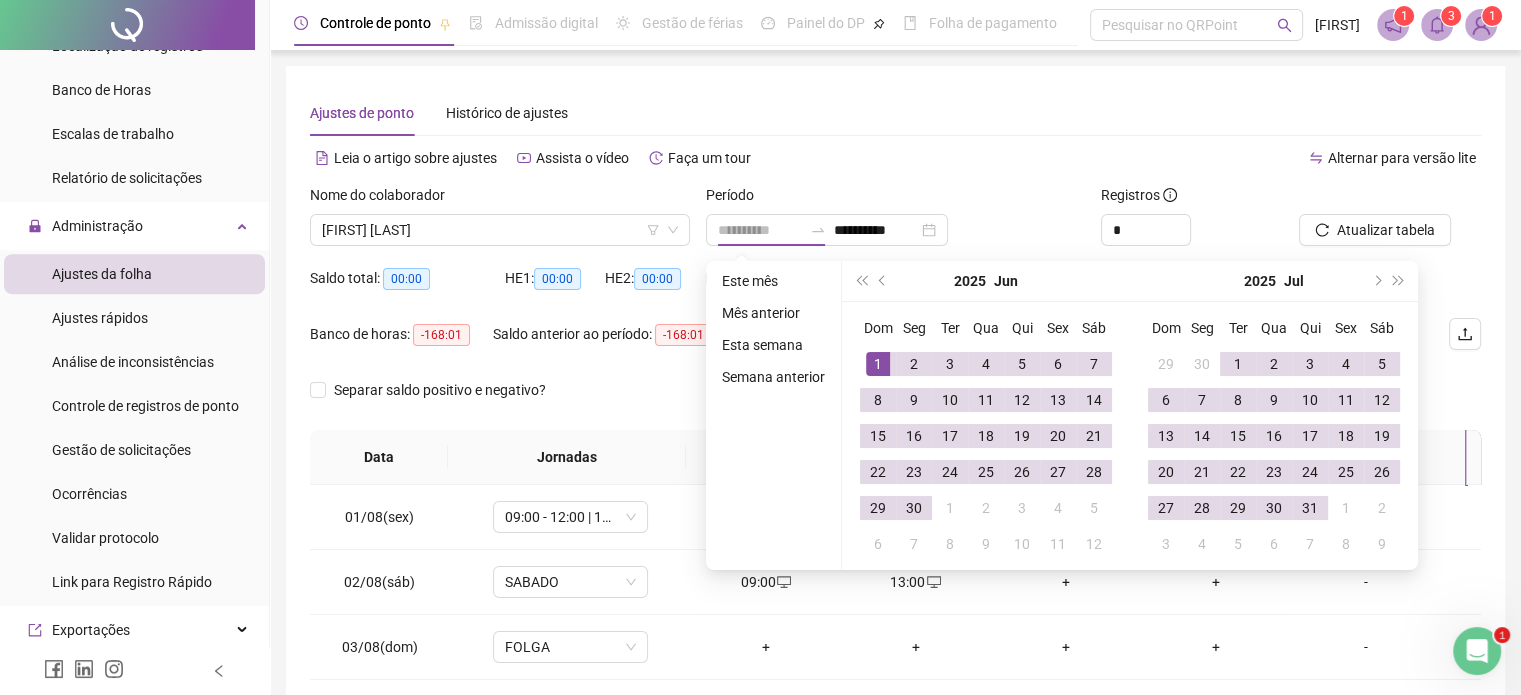 click on "1" at bounding box center (878, 364) 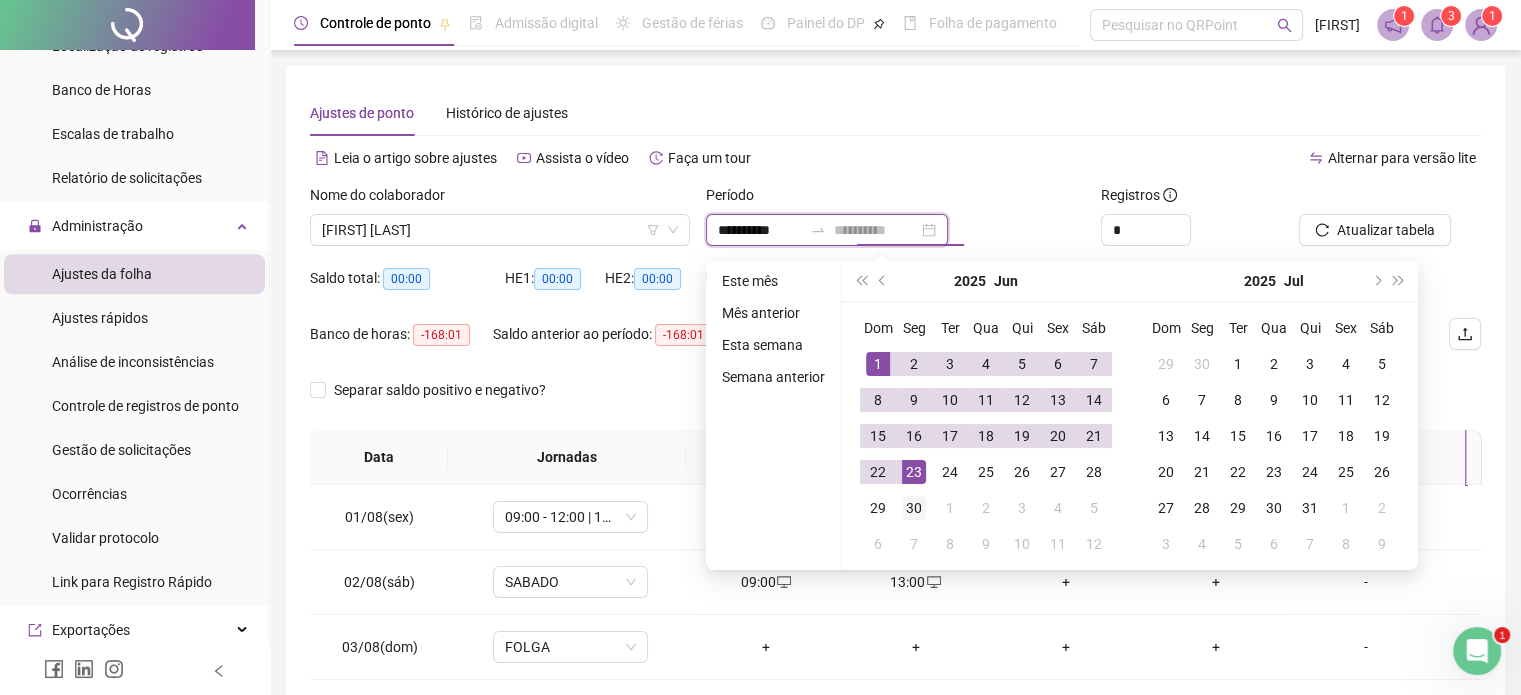 type on "**********" 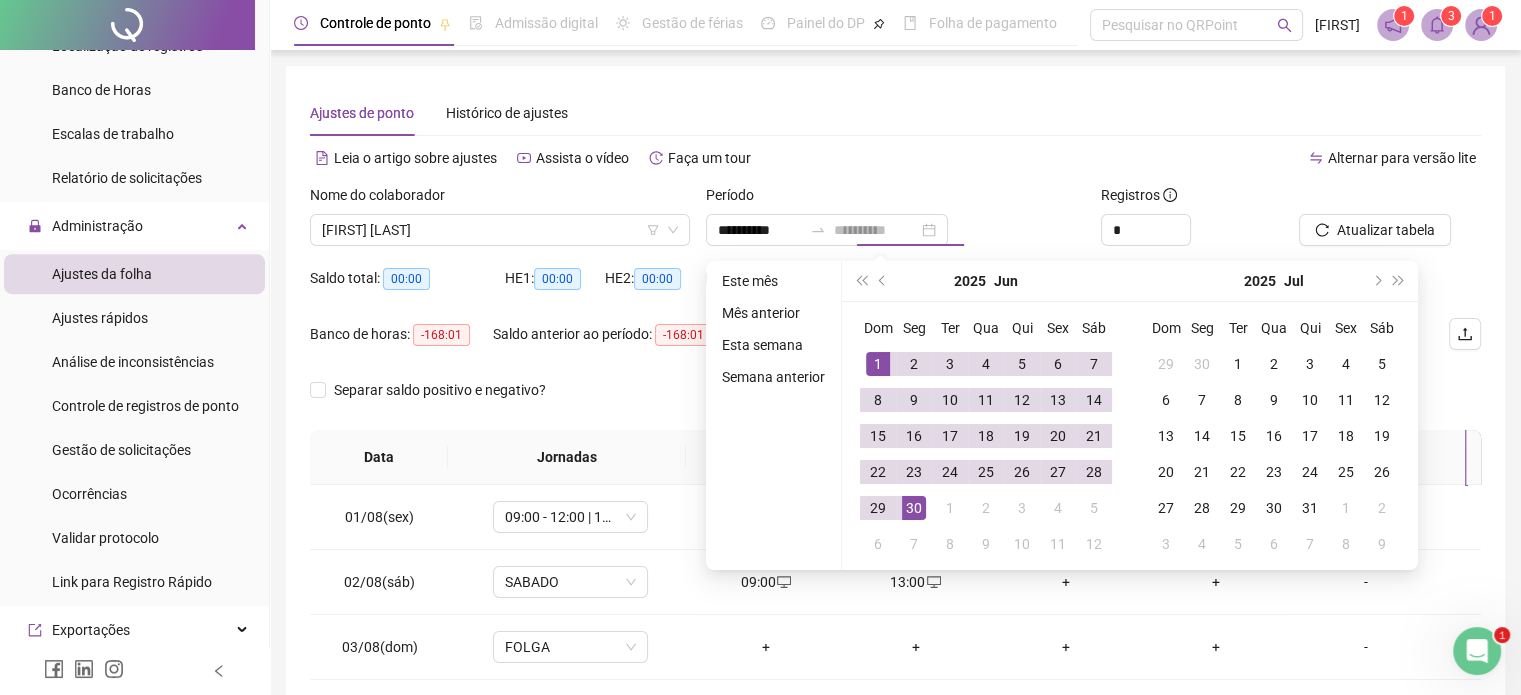 click on "30" at bounding box center [914, 508] 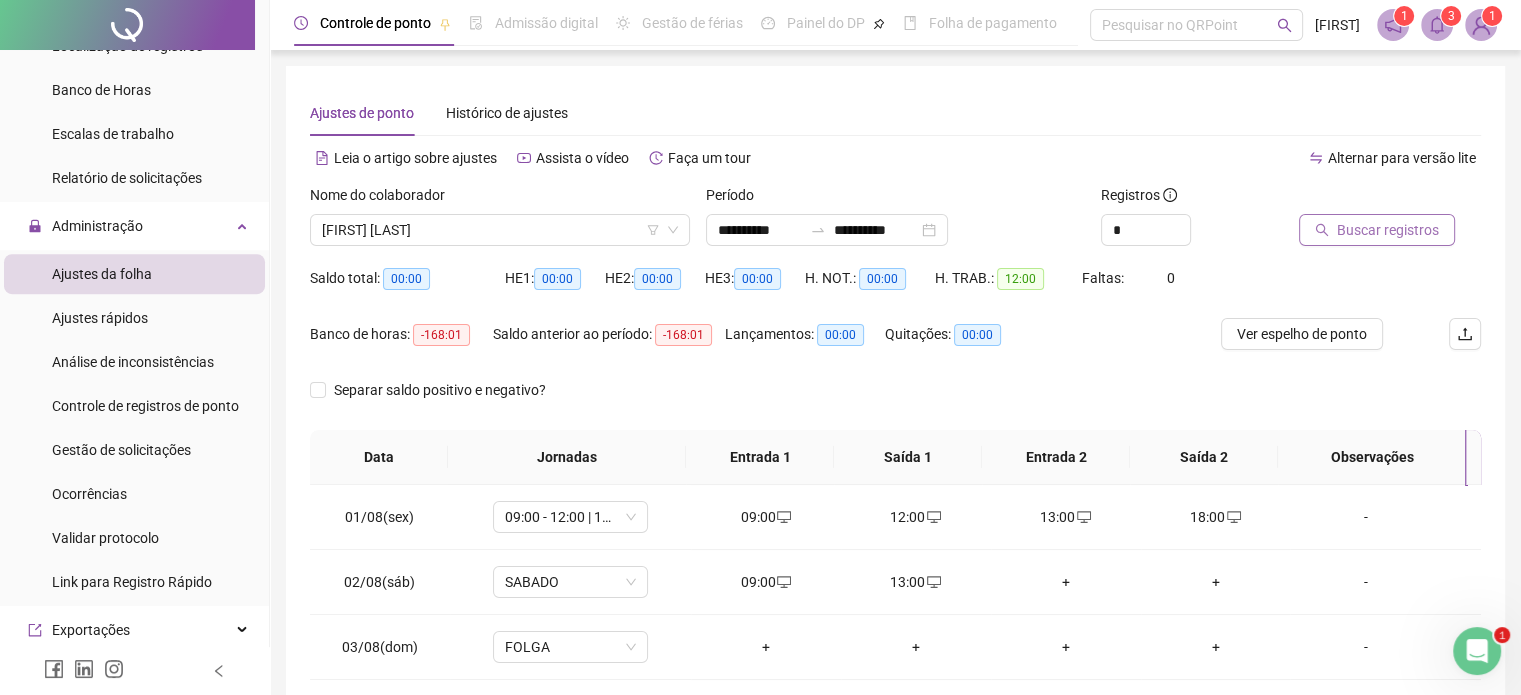 click on "Buscar registros" at bounding box center [1377, 230] 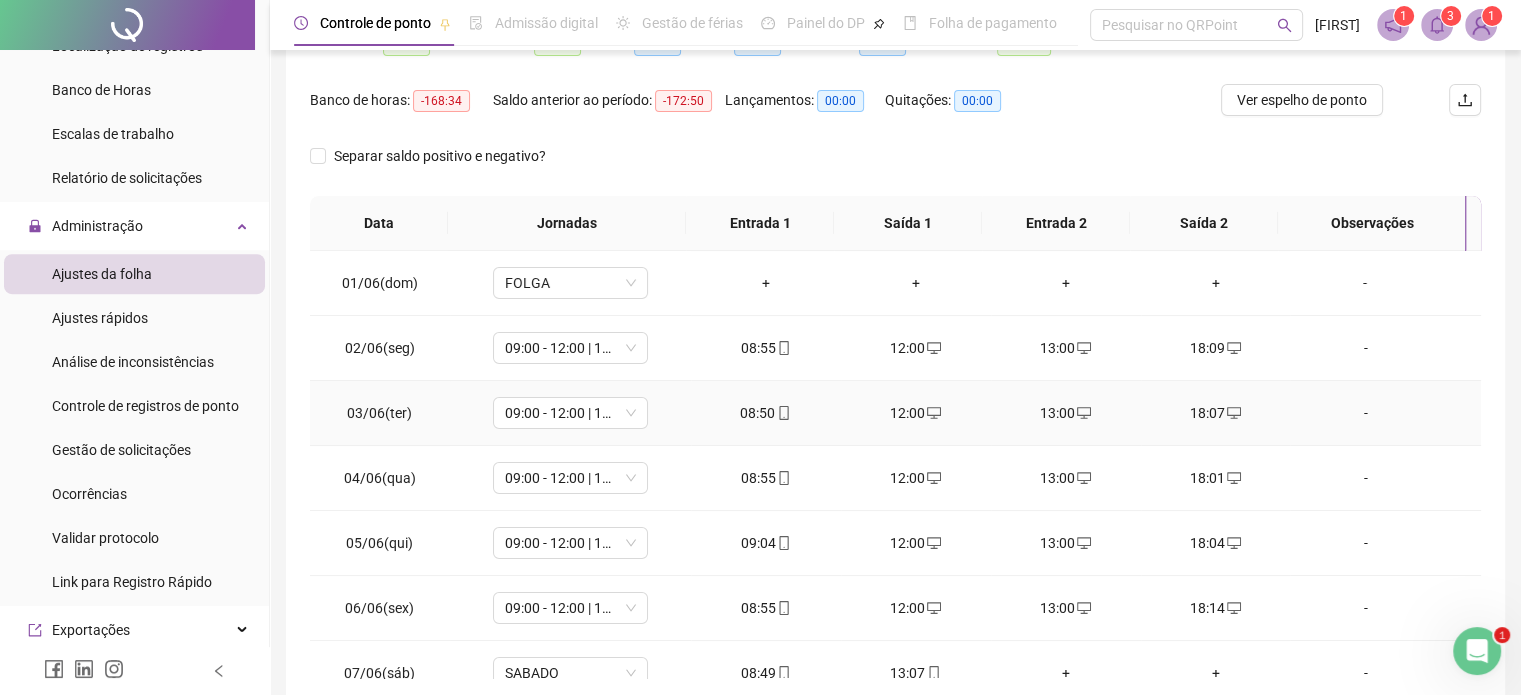 scroll, scrollTop: 326, scrollLeft: 0, axis: vertical 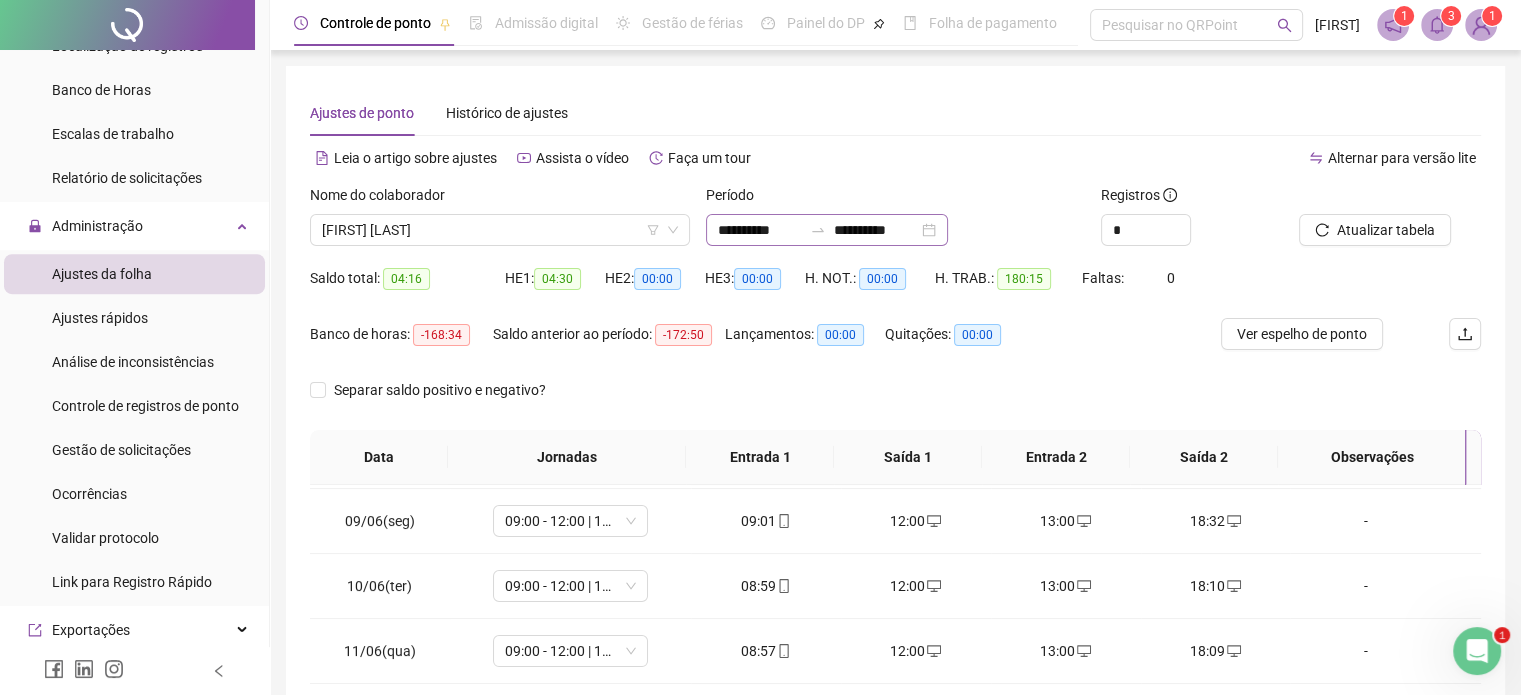 click on "**********" at bounding box center (827, 230) 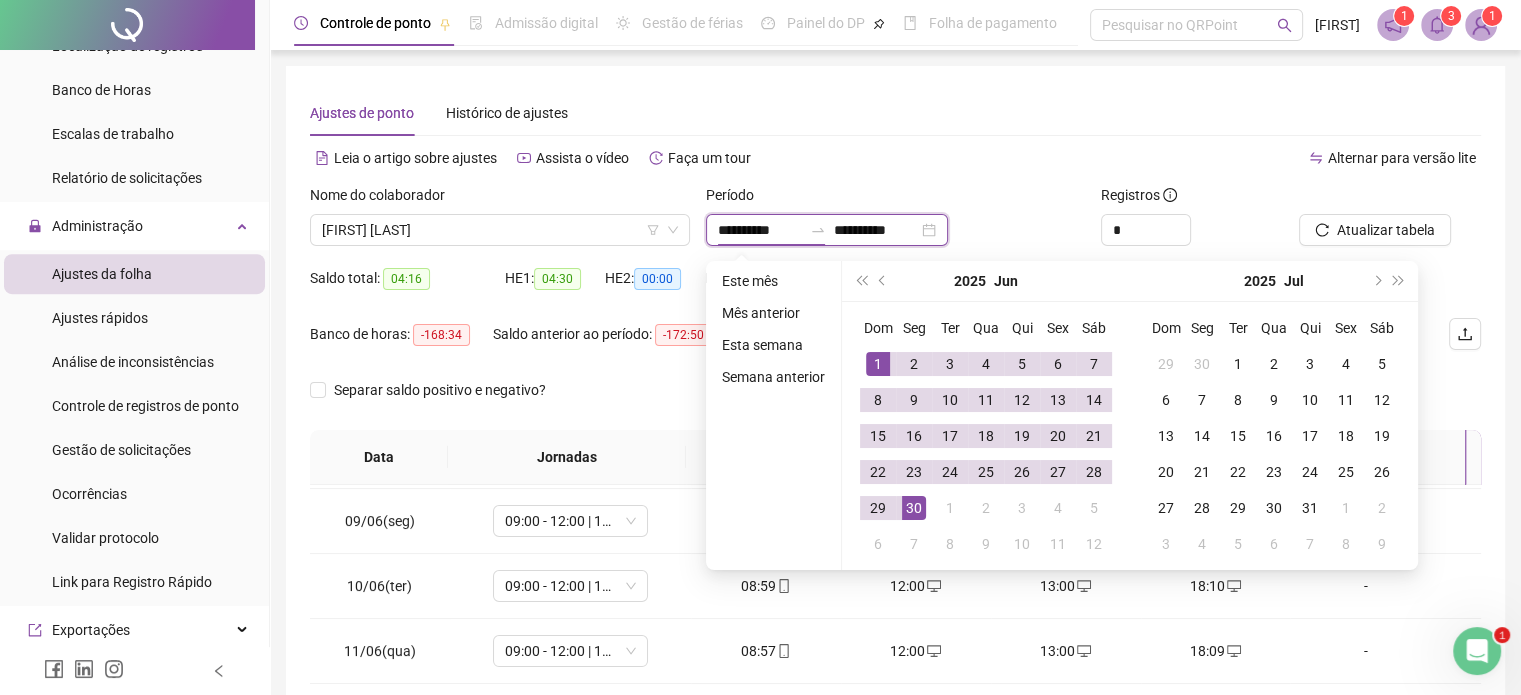 type on "**********" 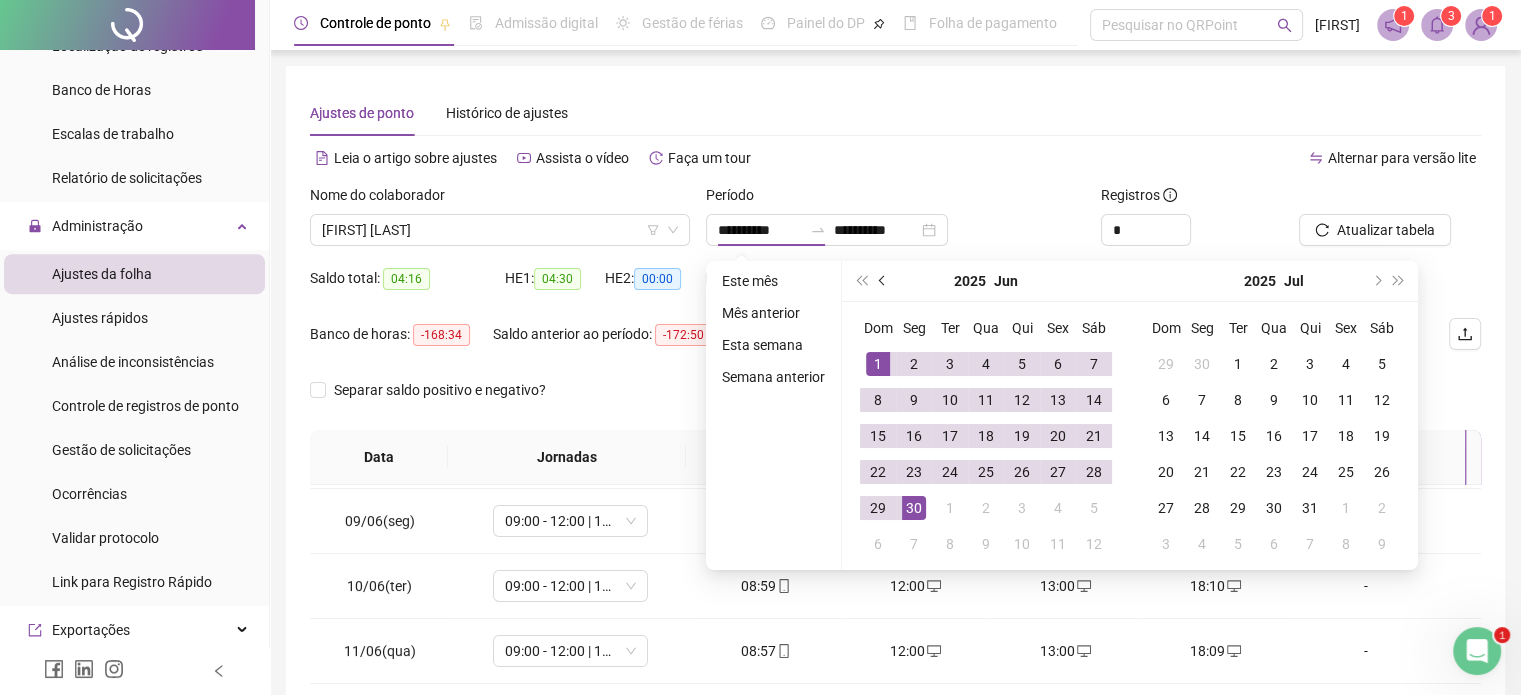 click at bounding box center (884, 281) 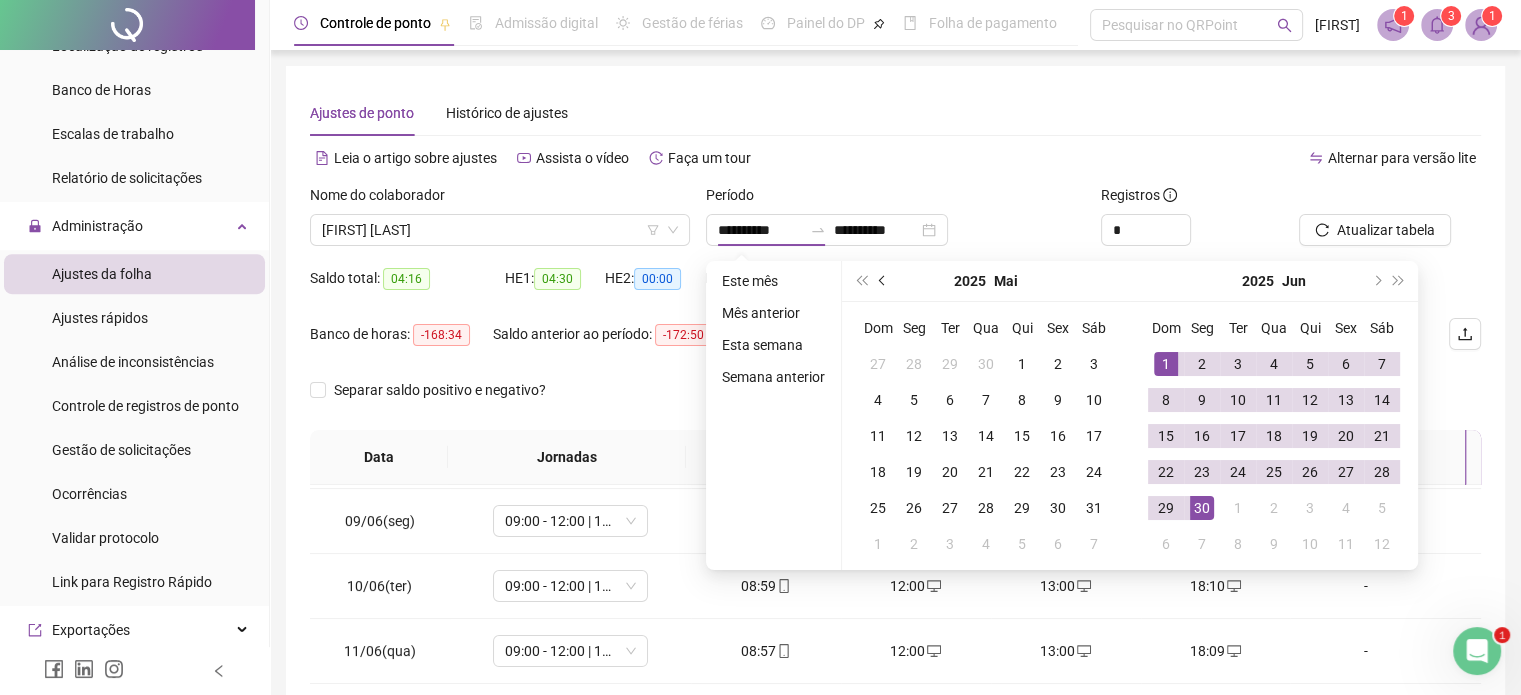 click at bounding box center (884, 281) 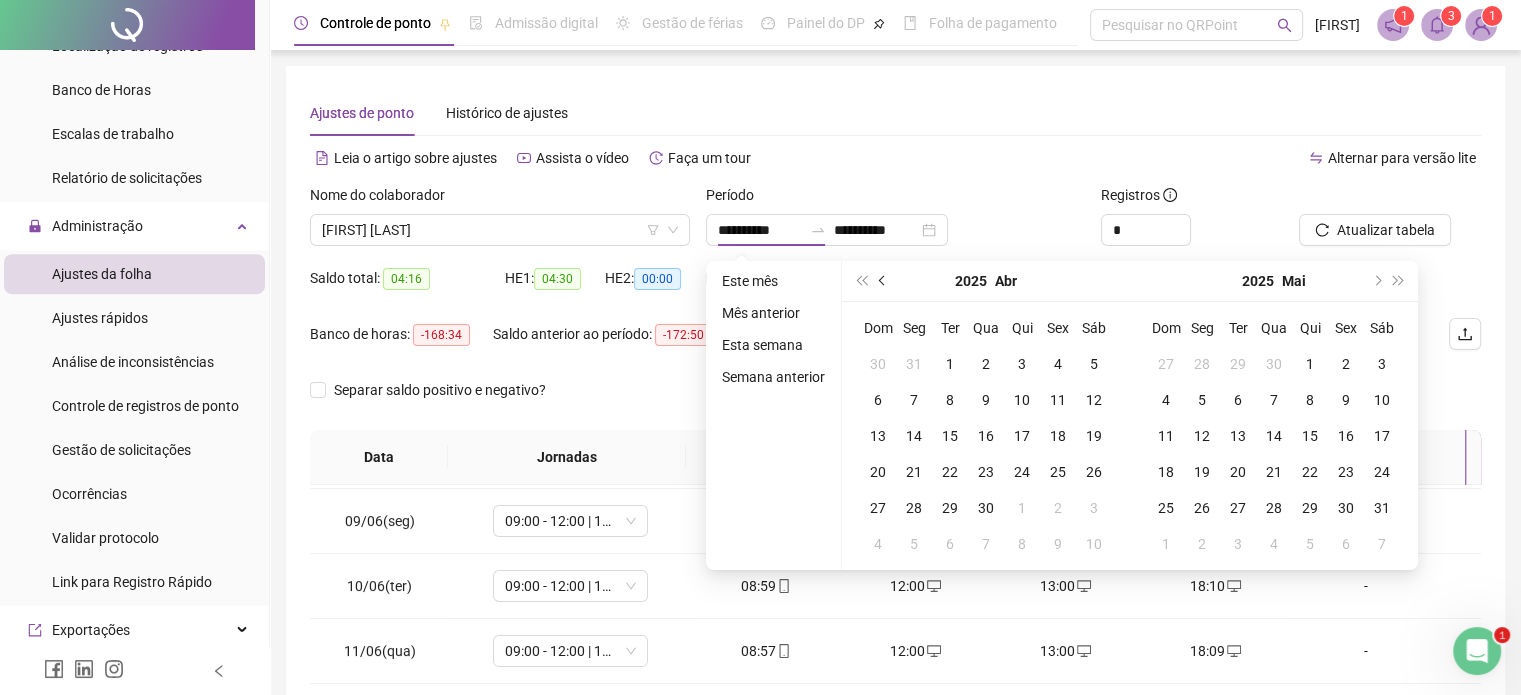click at bounding box center (884, 281) 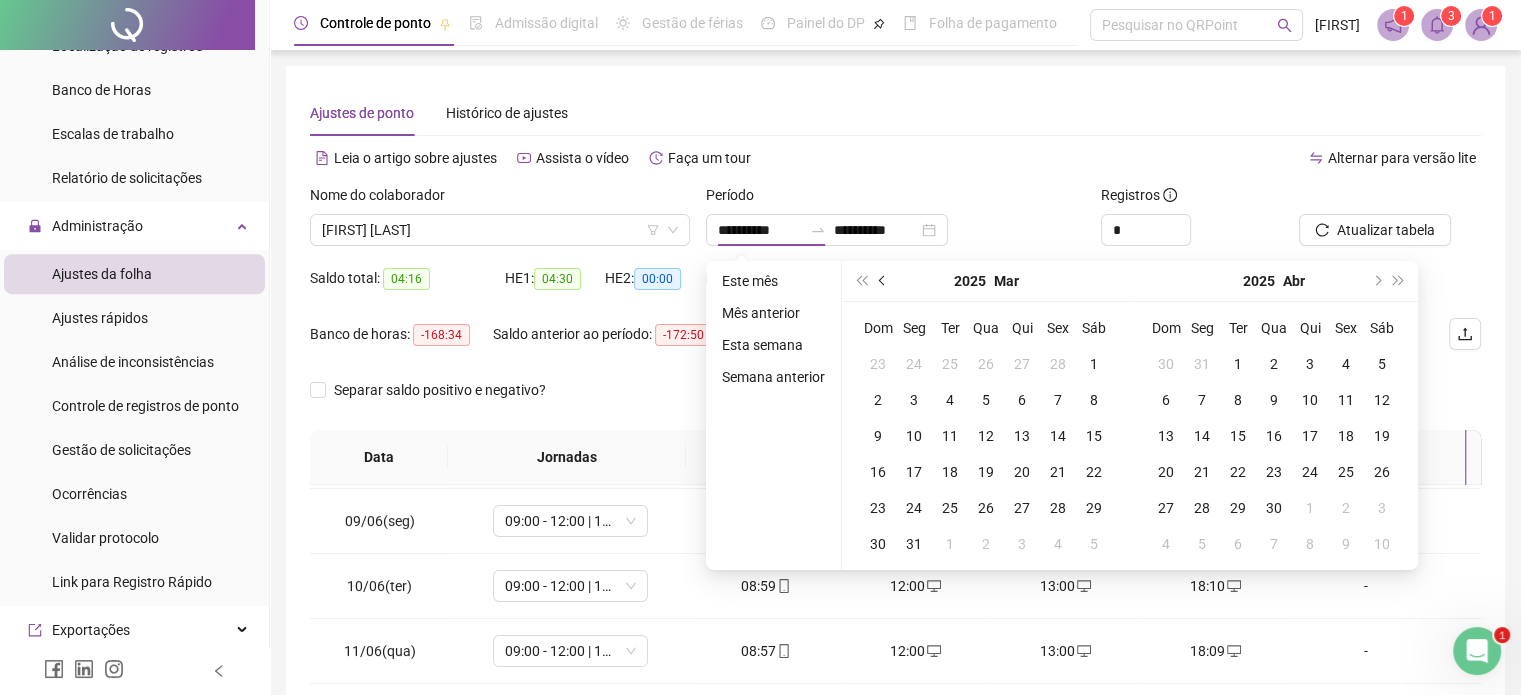 click at bounding box center (884, 281) 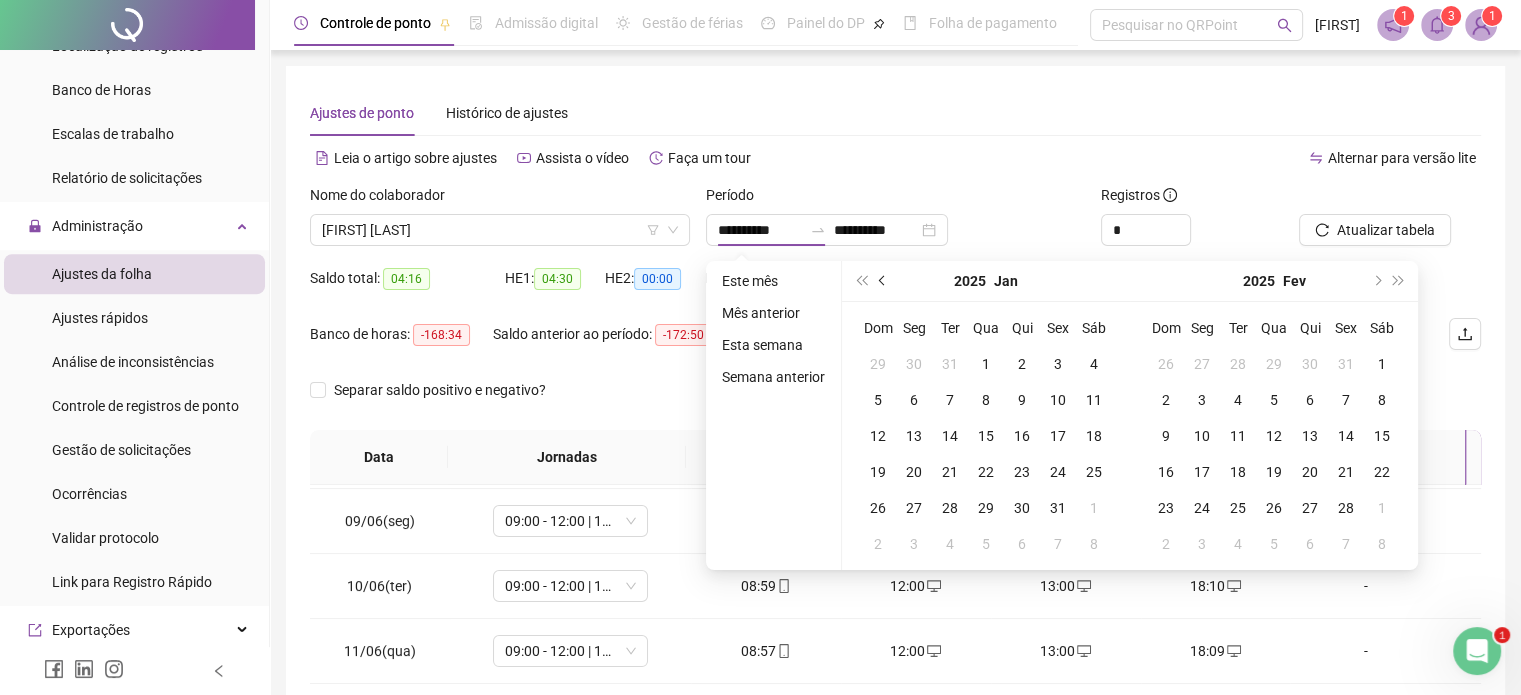 click at bounding box center [884, 281] 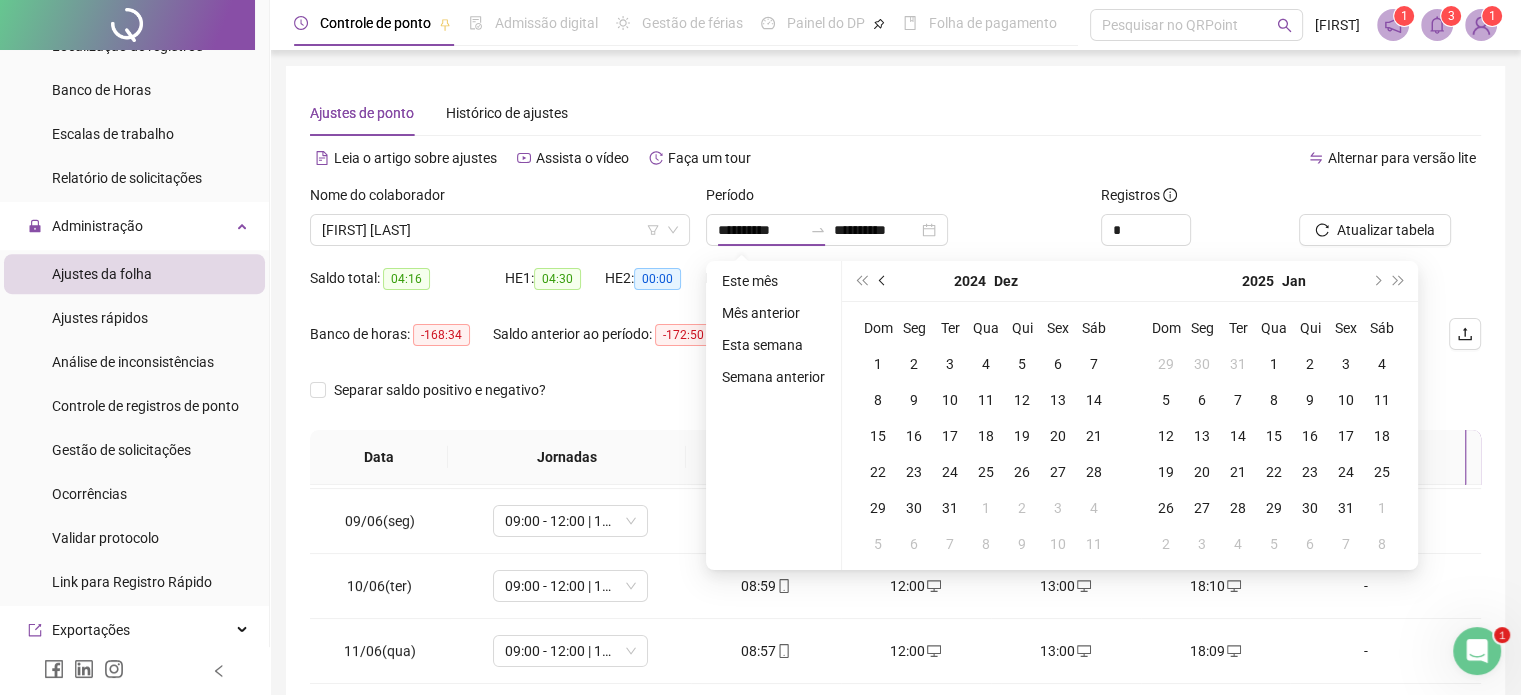 click at bounding box center [884, 281] 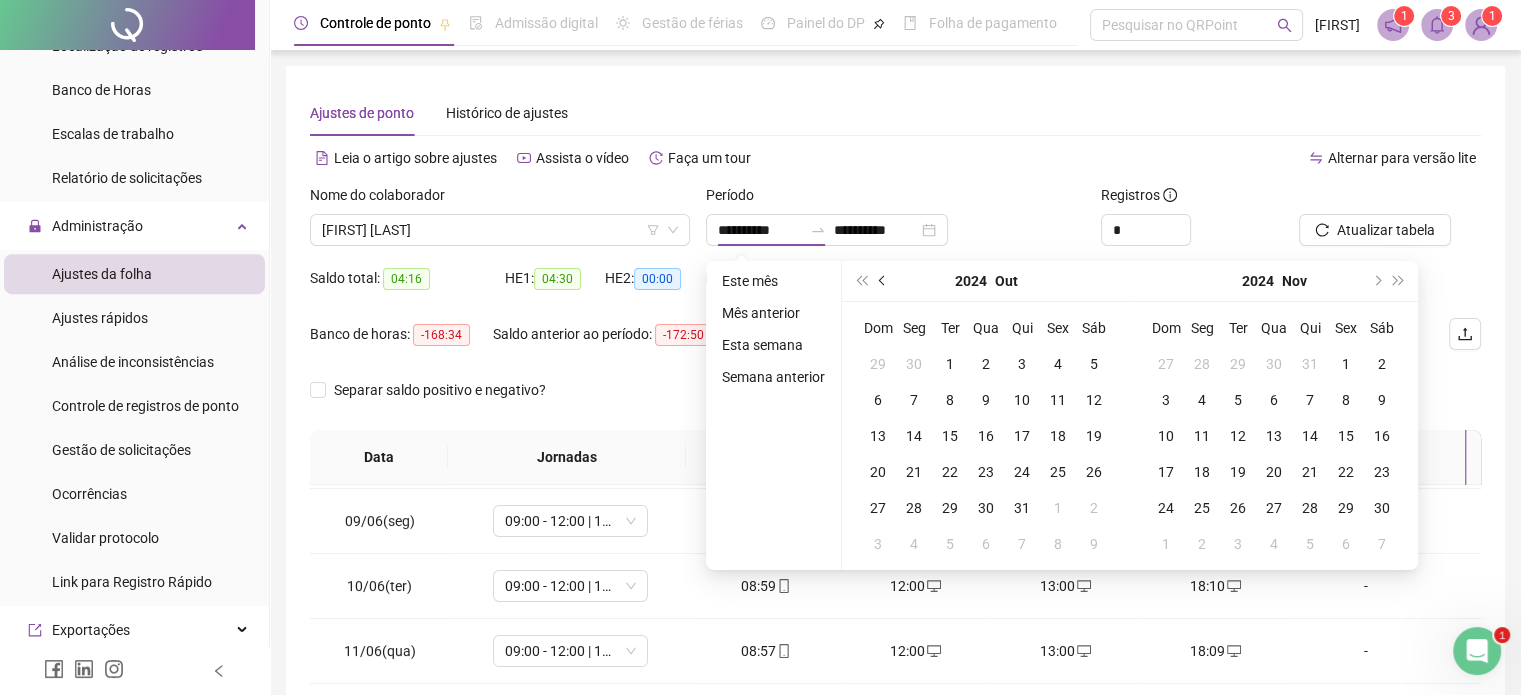 click at bounding box center (884, 281) 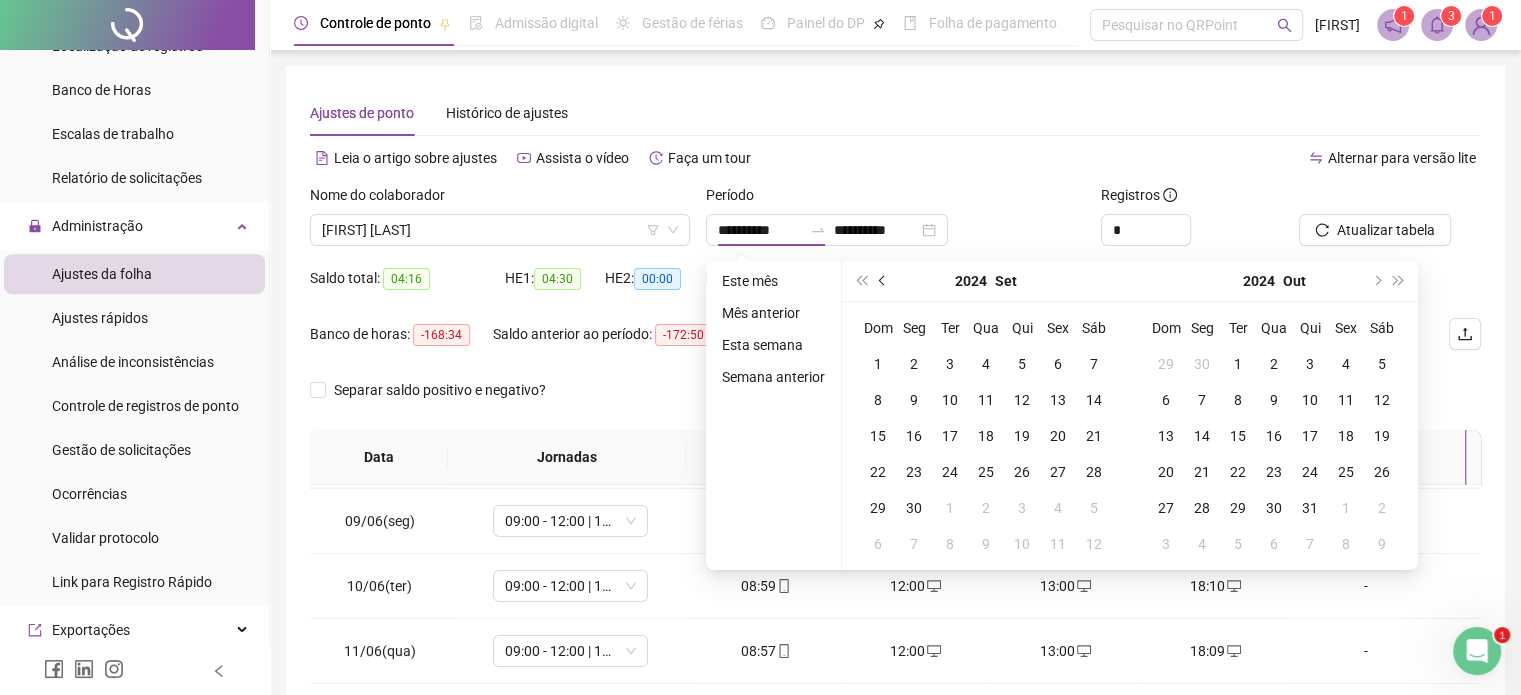 click at bounding box center (884, 281) 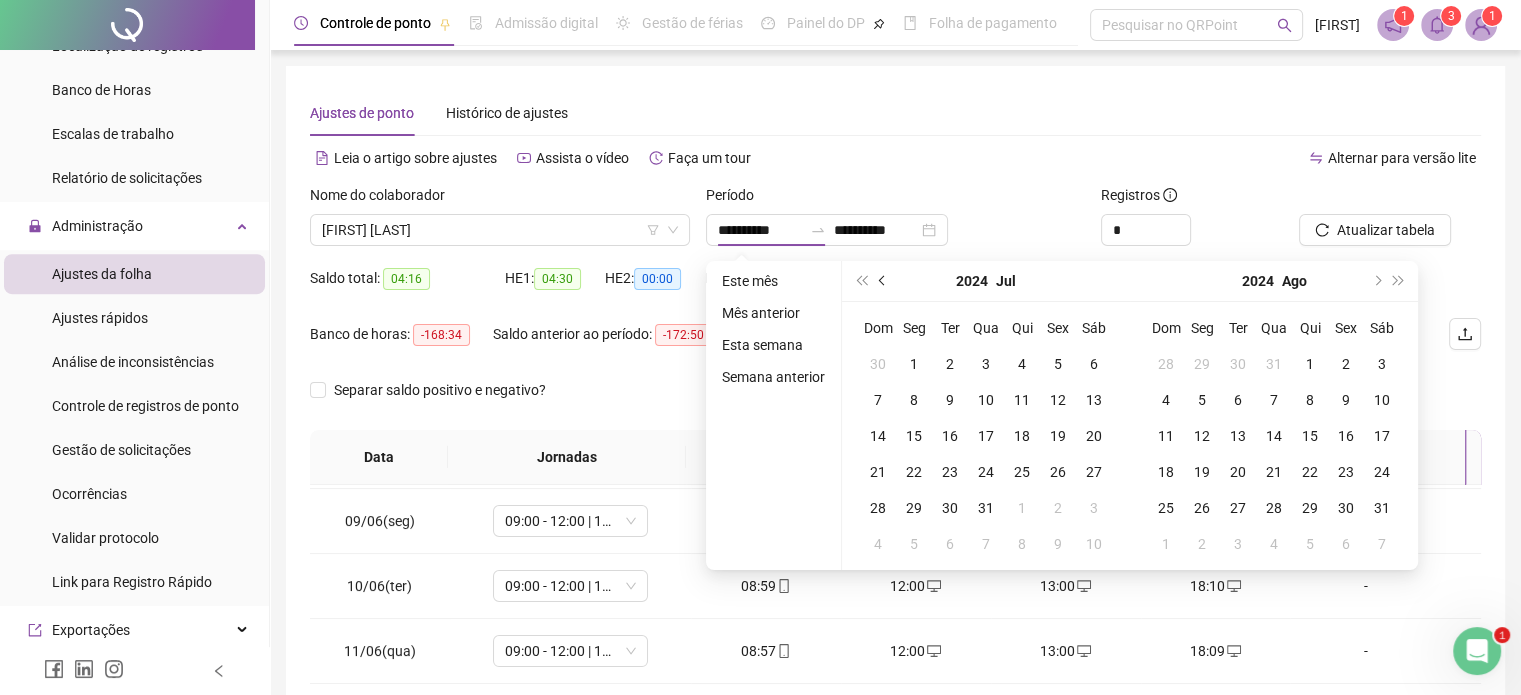 click at bounding box center (884, 281) 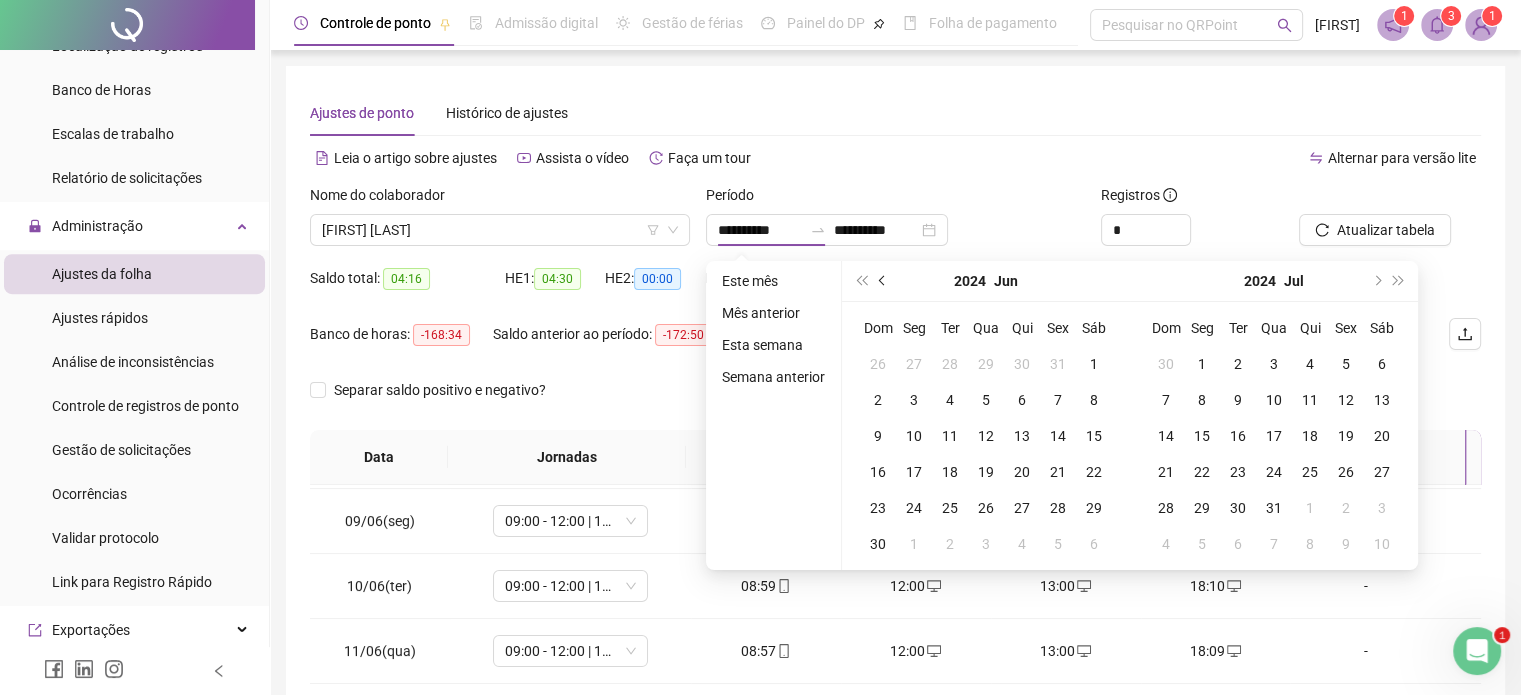 click at bounding box center [884, 281] 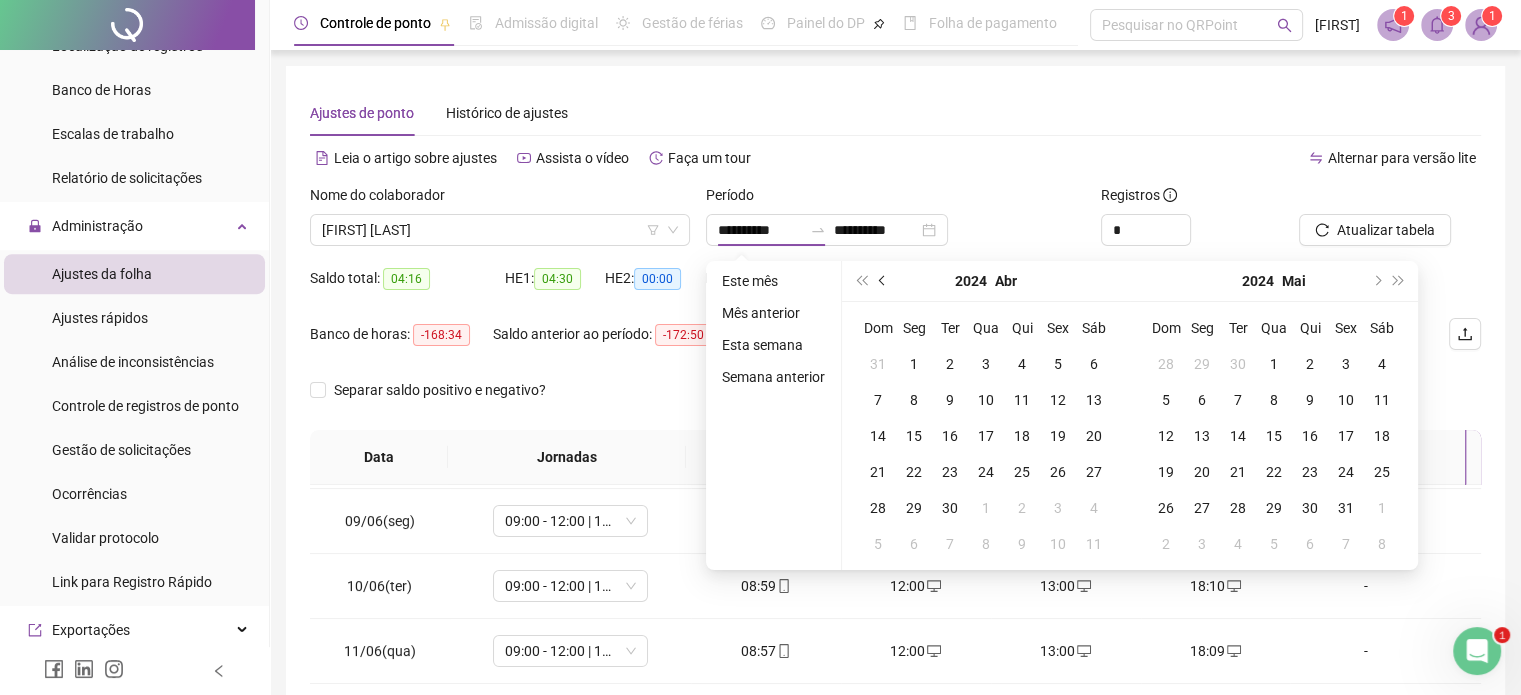 click at bounding box center [883, 281] 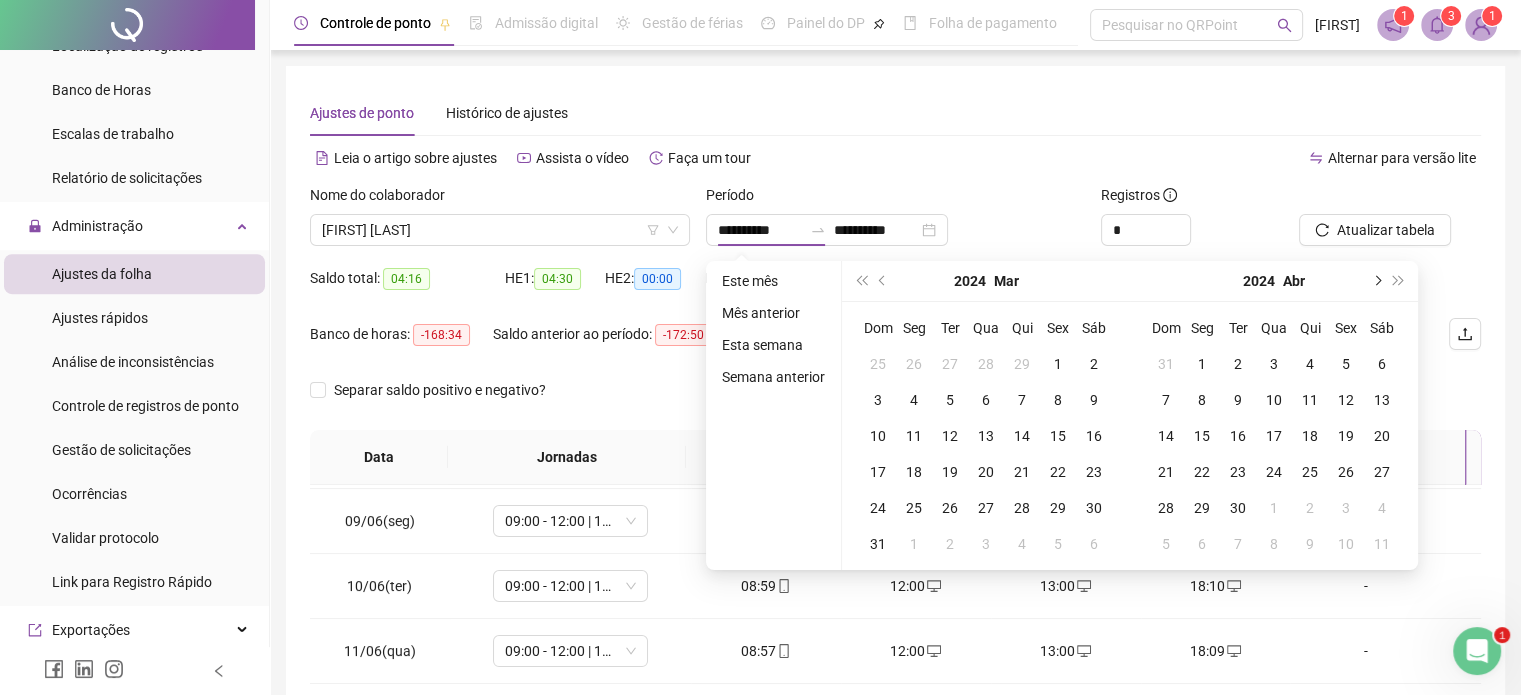 click at bounding box center (1376, 281) 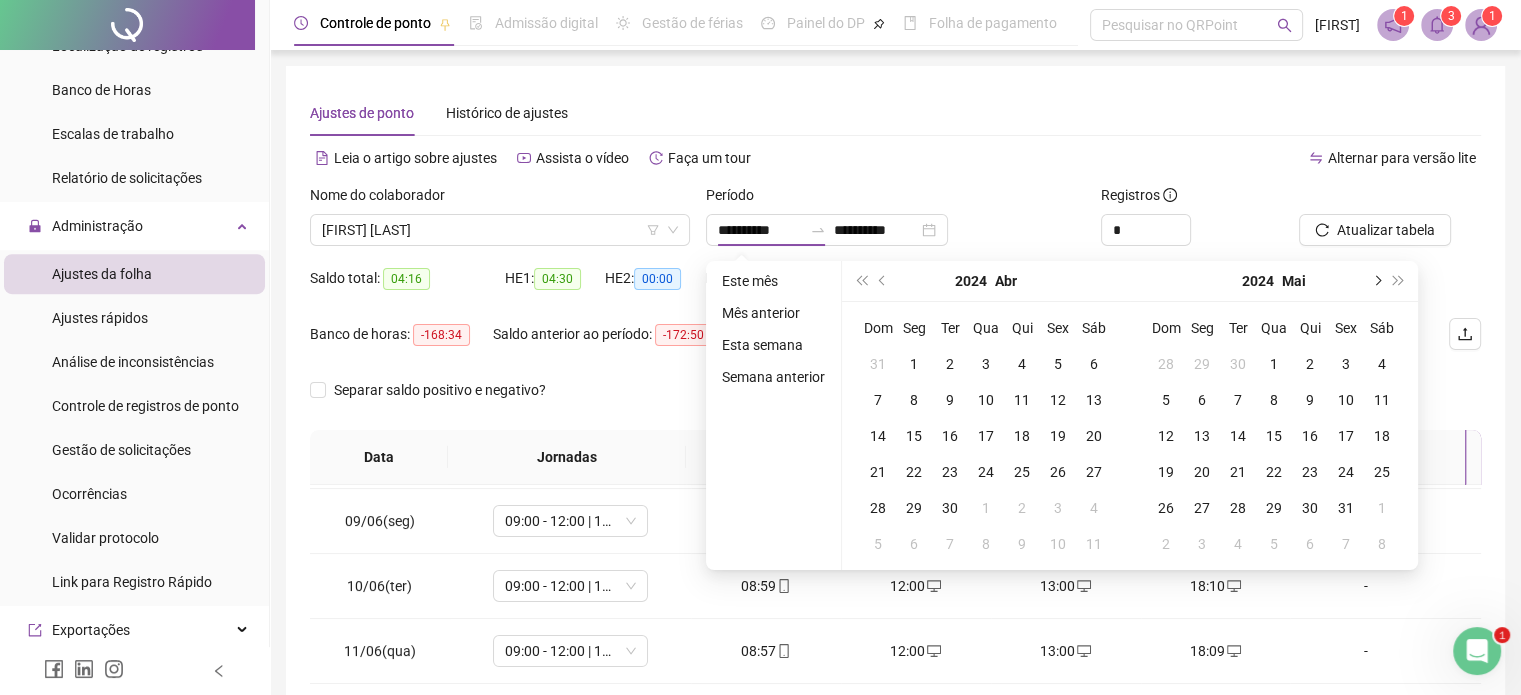 click at bounding box center [1376, 281] 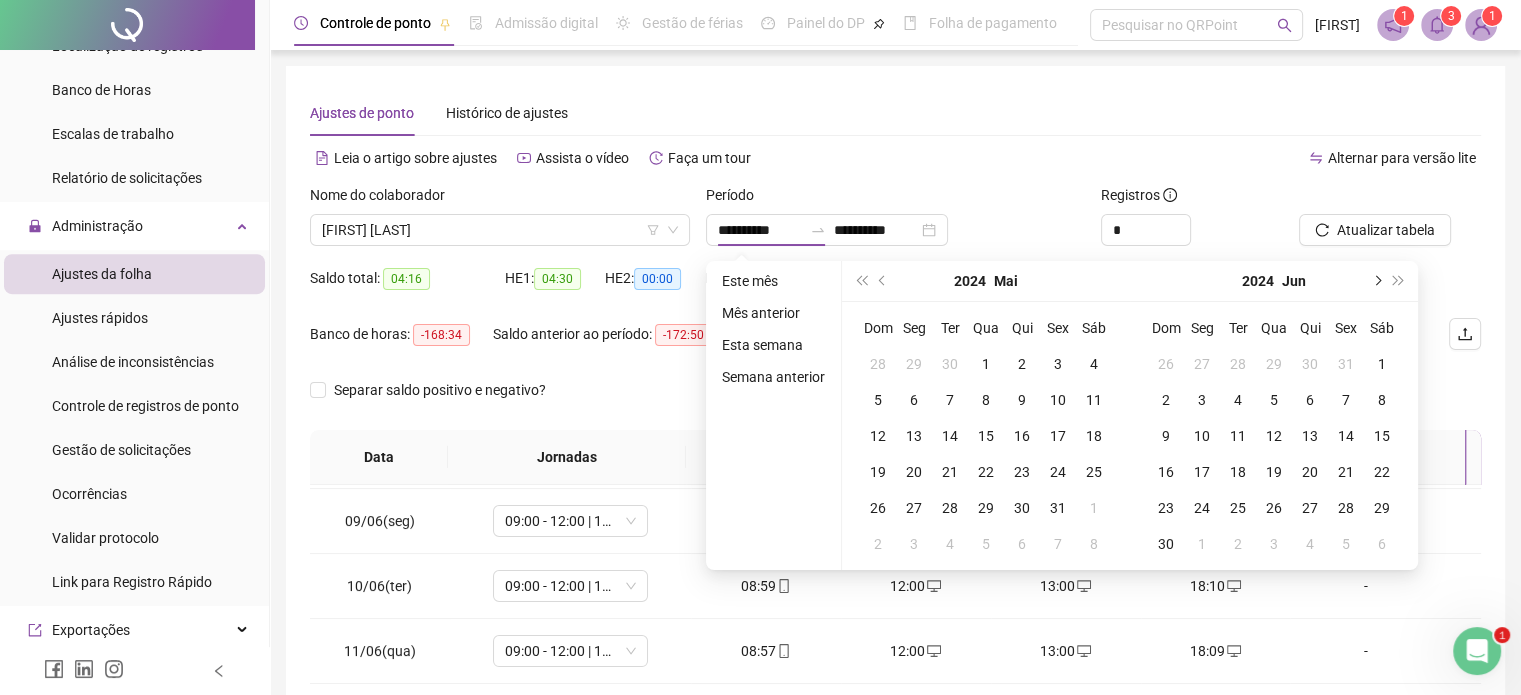 click at bounding box center (1376, 281) 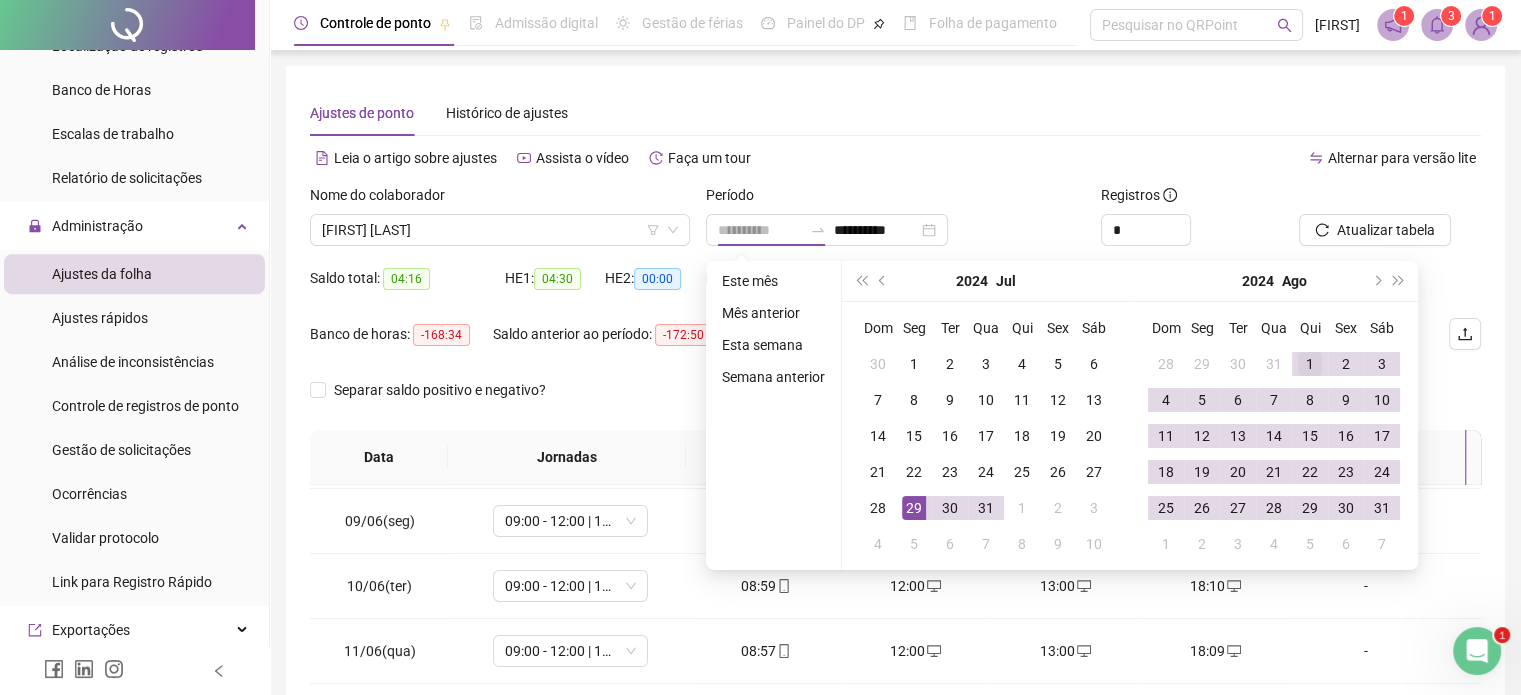 type on "**********" 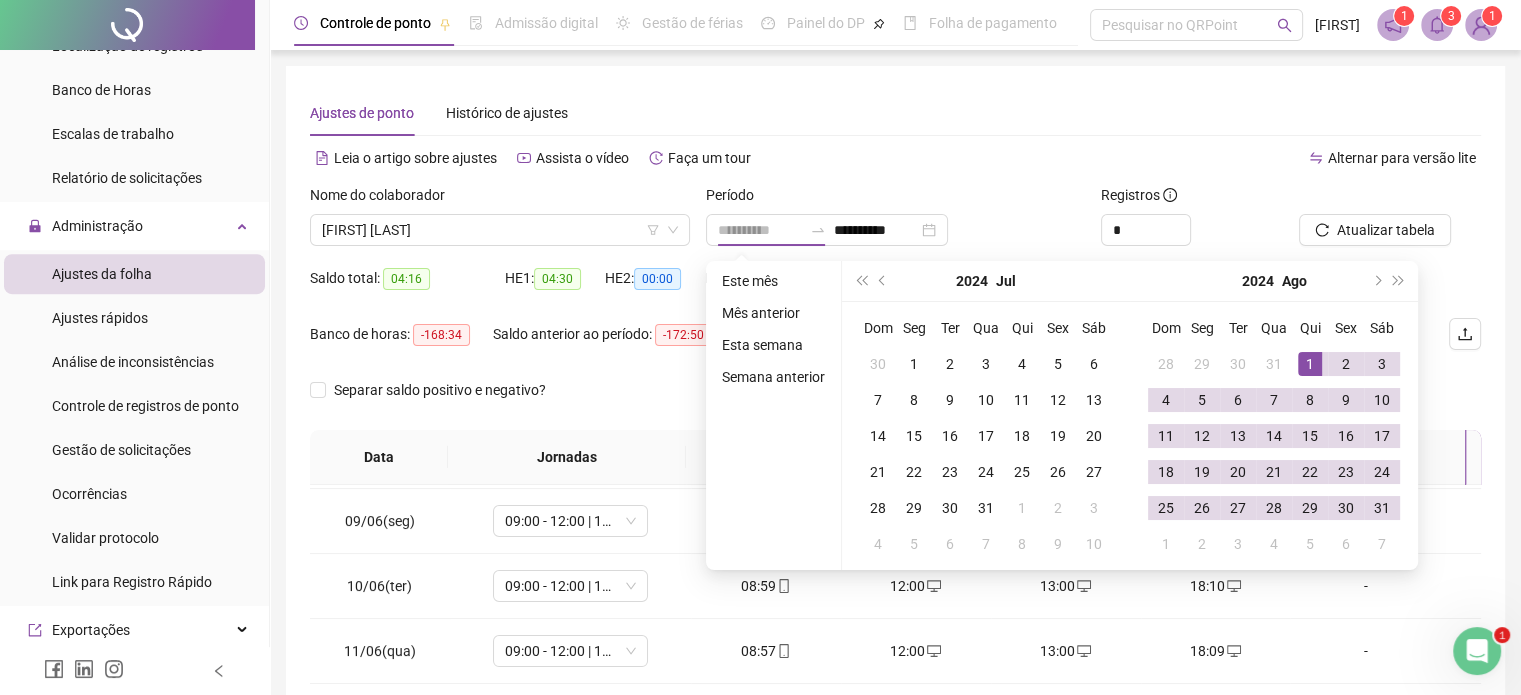 click on "1" at bounding box center [1310, 364] 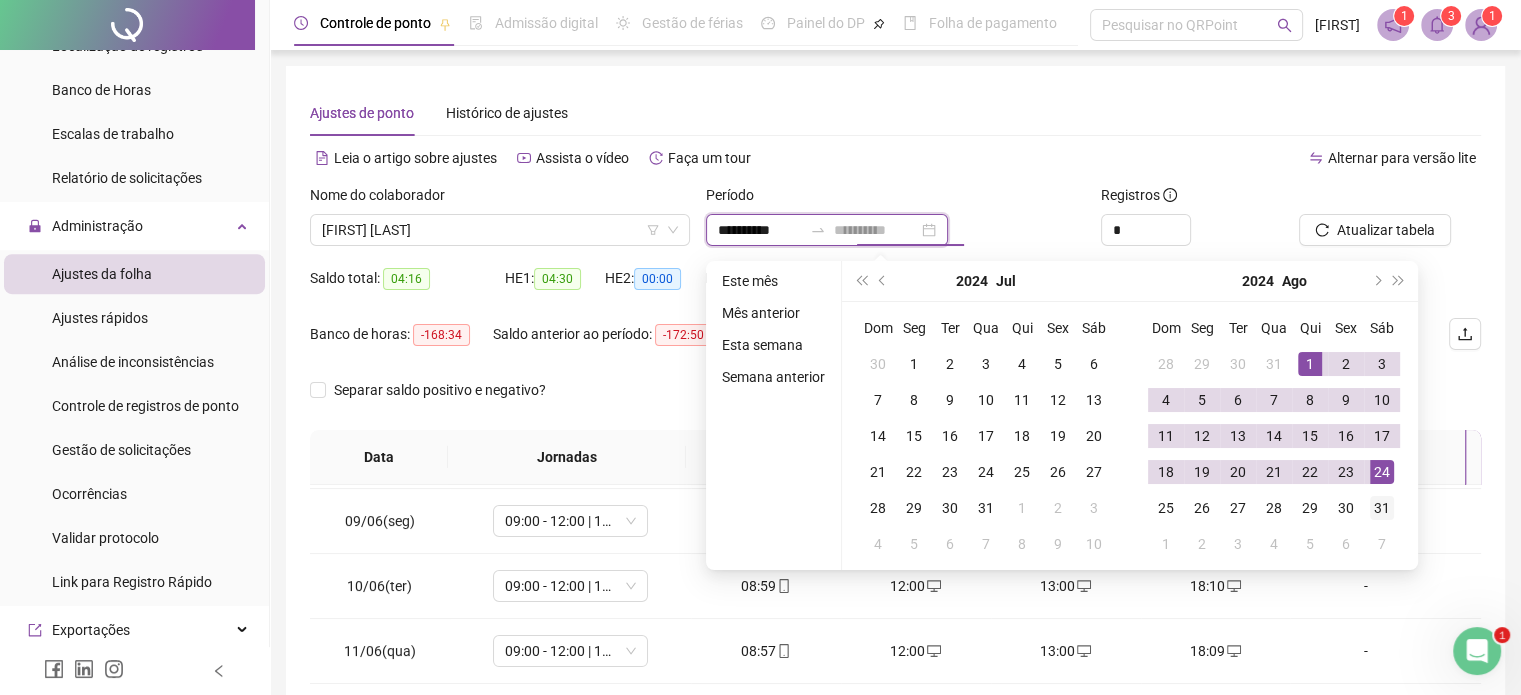 type on "**********" 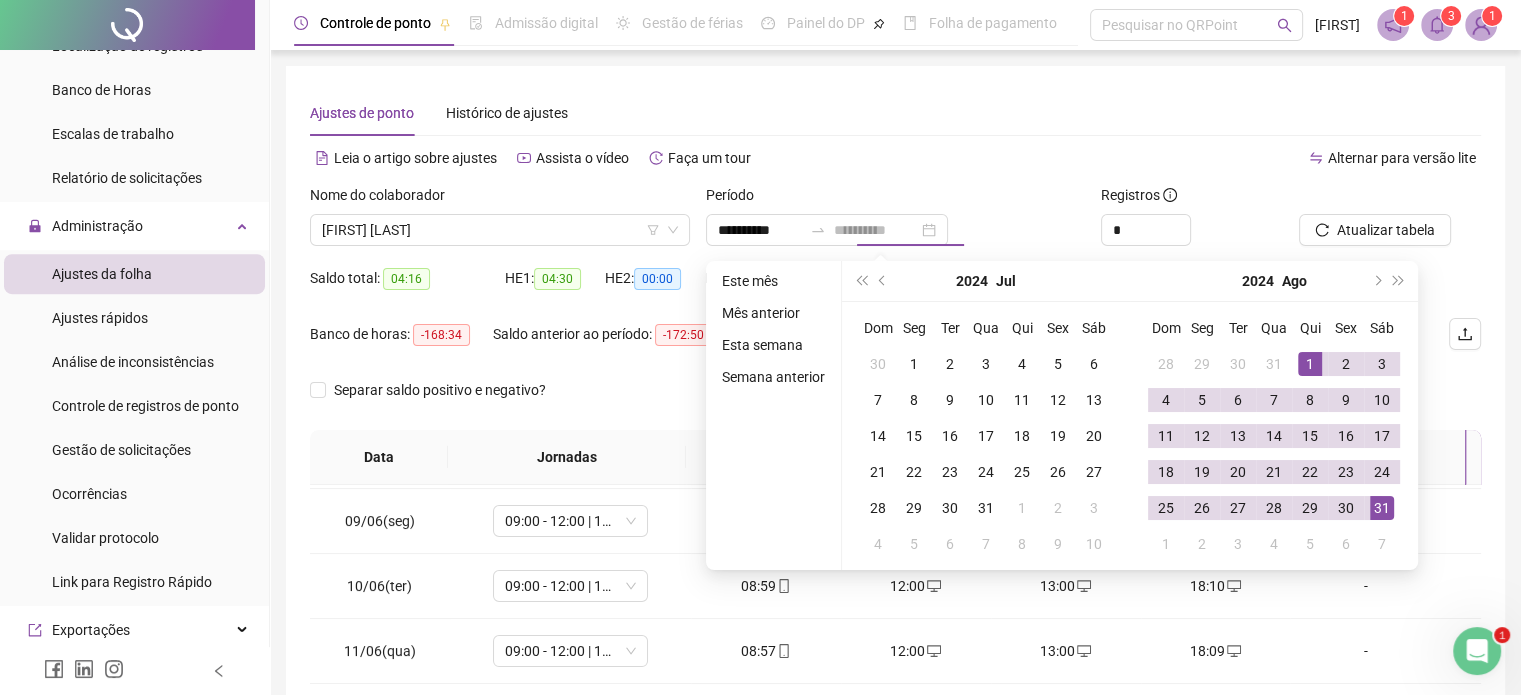 click on "31" at bounding box center [1382, 508] 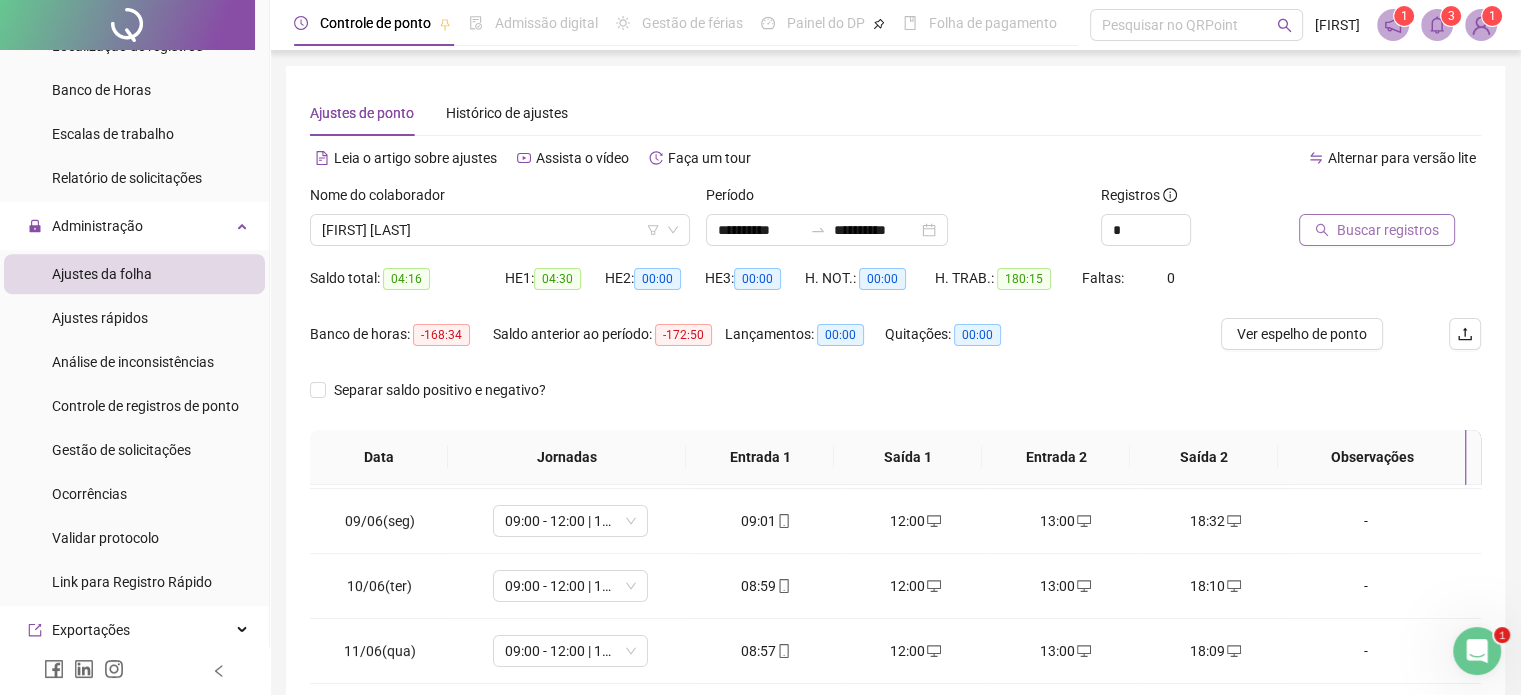 click on "Buscar registros" at bounding box center [1388, 230] 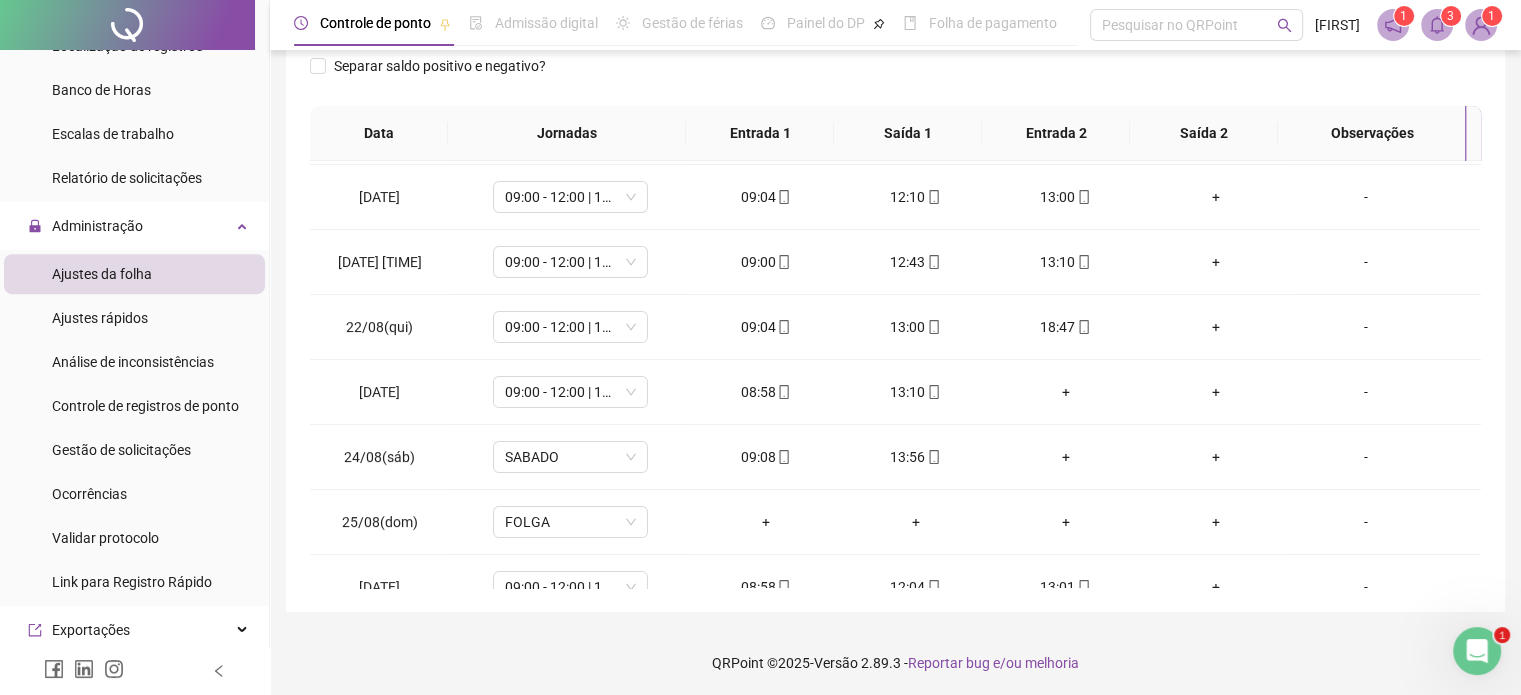 scroll, scrollTop: 326, scrollLeft: 0, axis: vertical 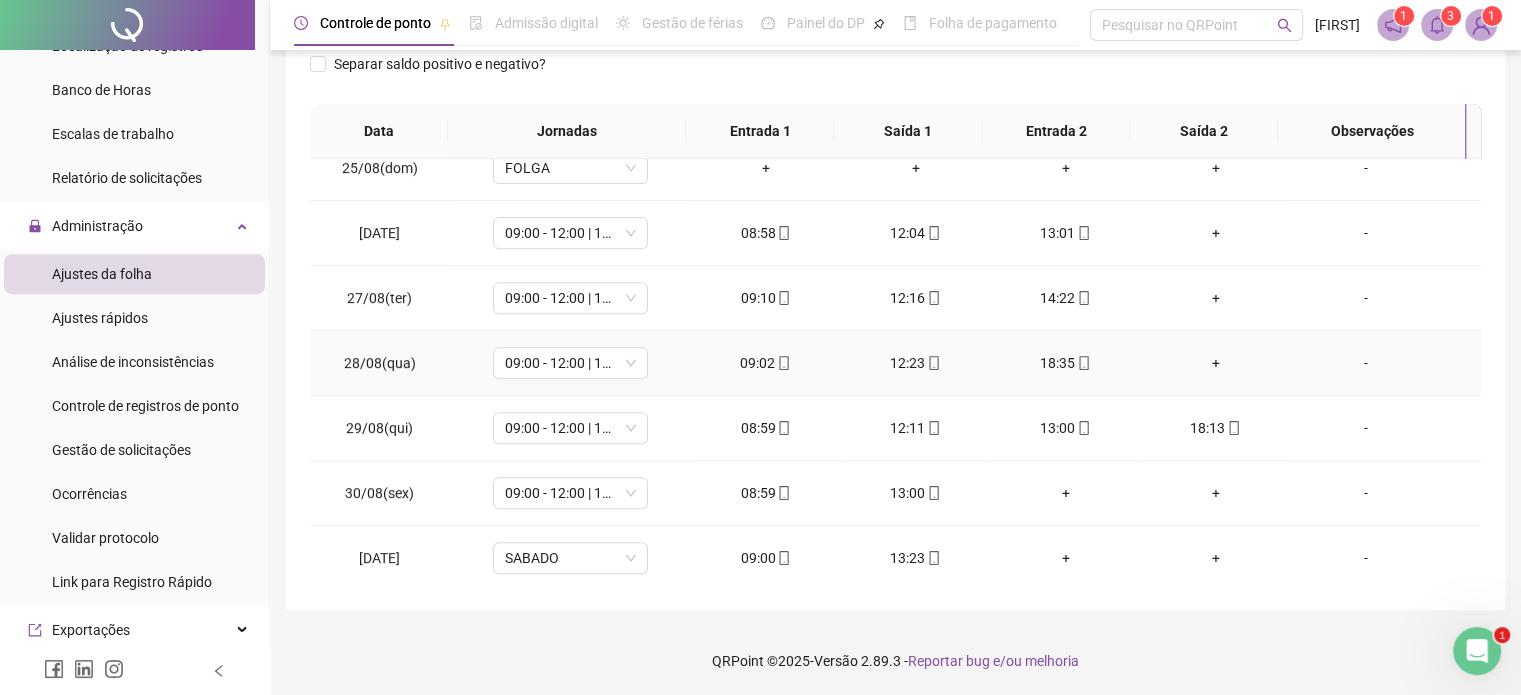 click on "+" at bounding box center (1216, 363) 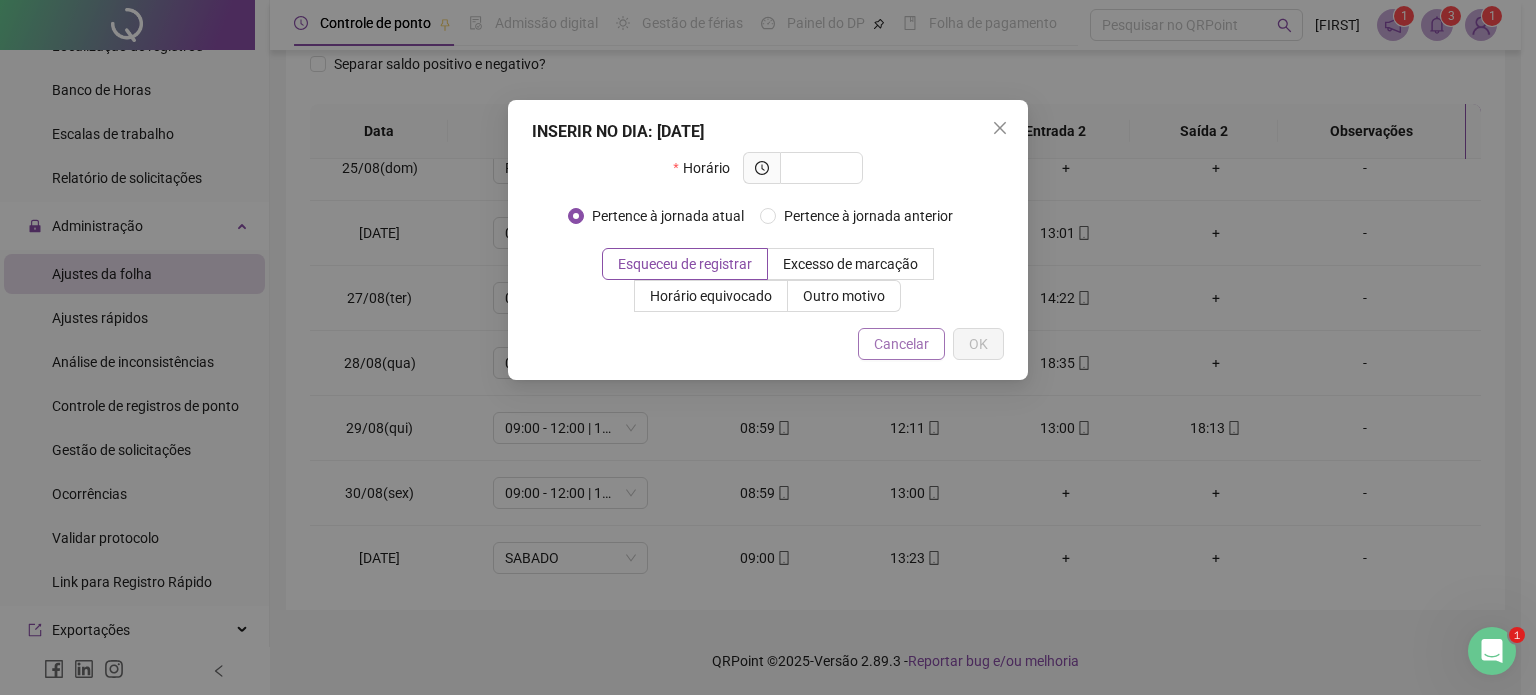 click on "Cancelar" at bounding box center (901, 344) 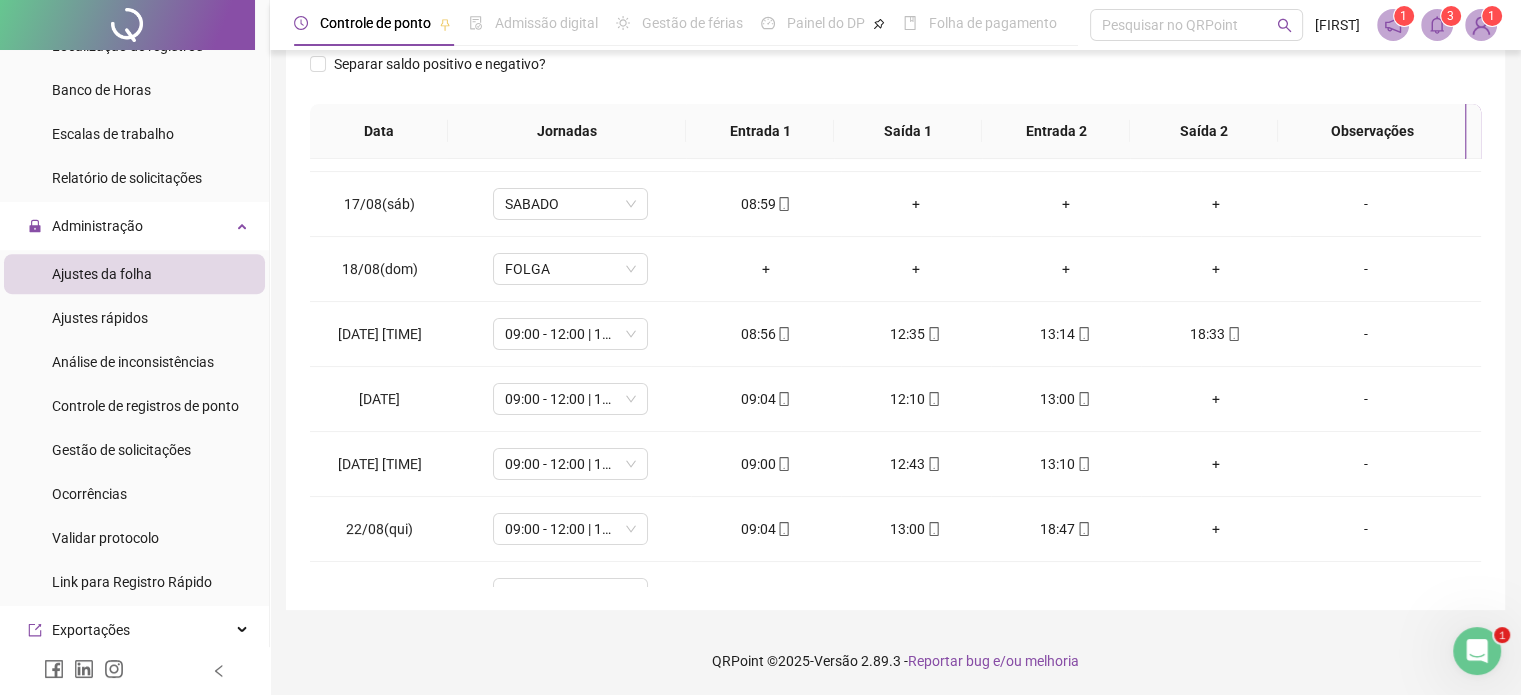 scroll, scrollTop: 0, scrollLeft: 0, axis: both 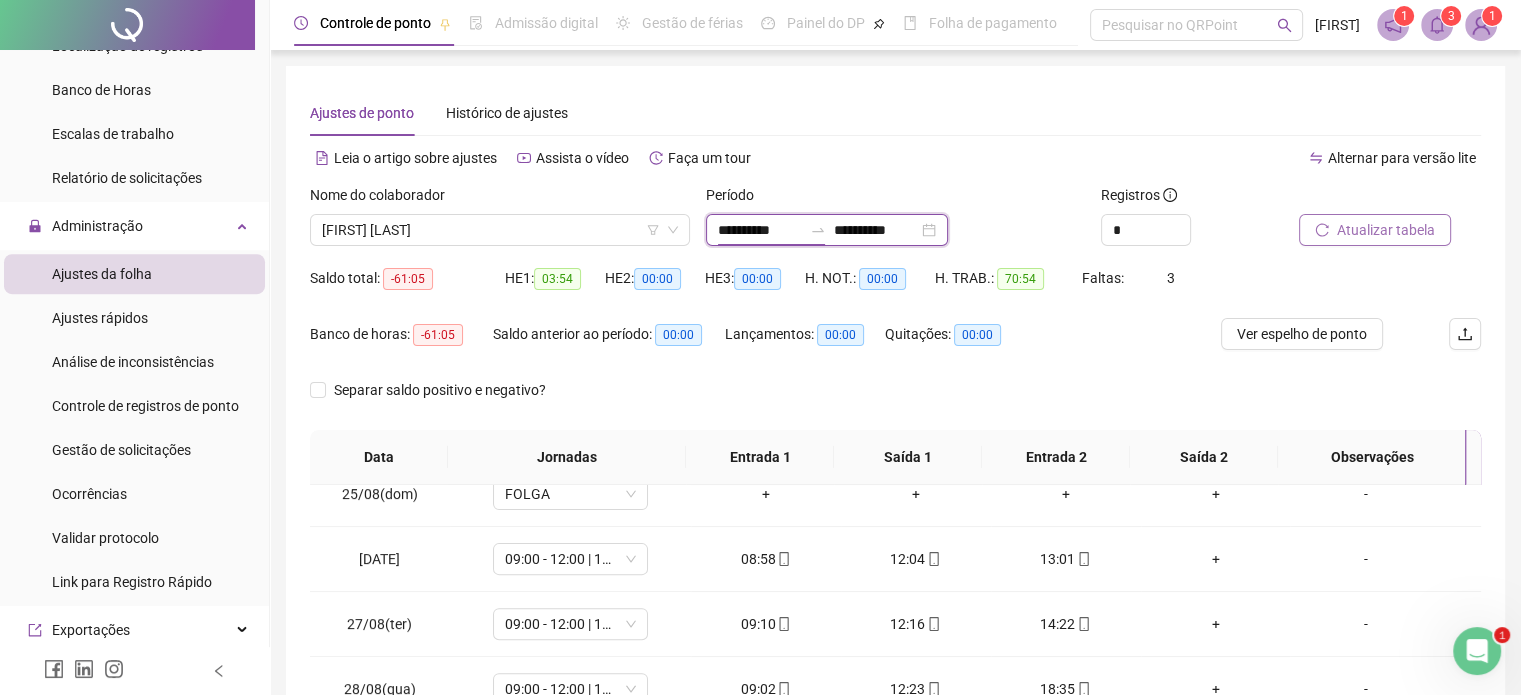 click on "**********" at bounding box center (760, 230) 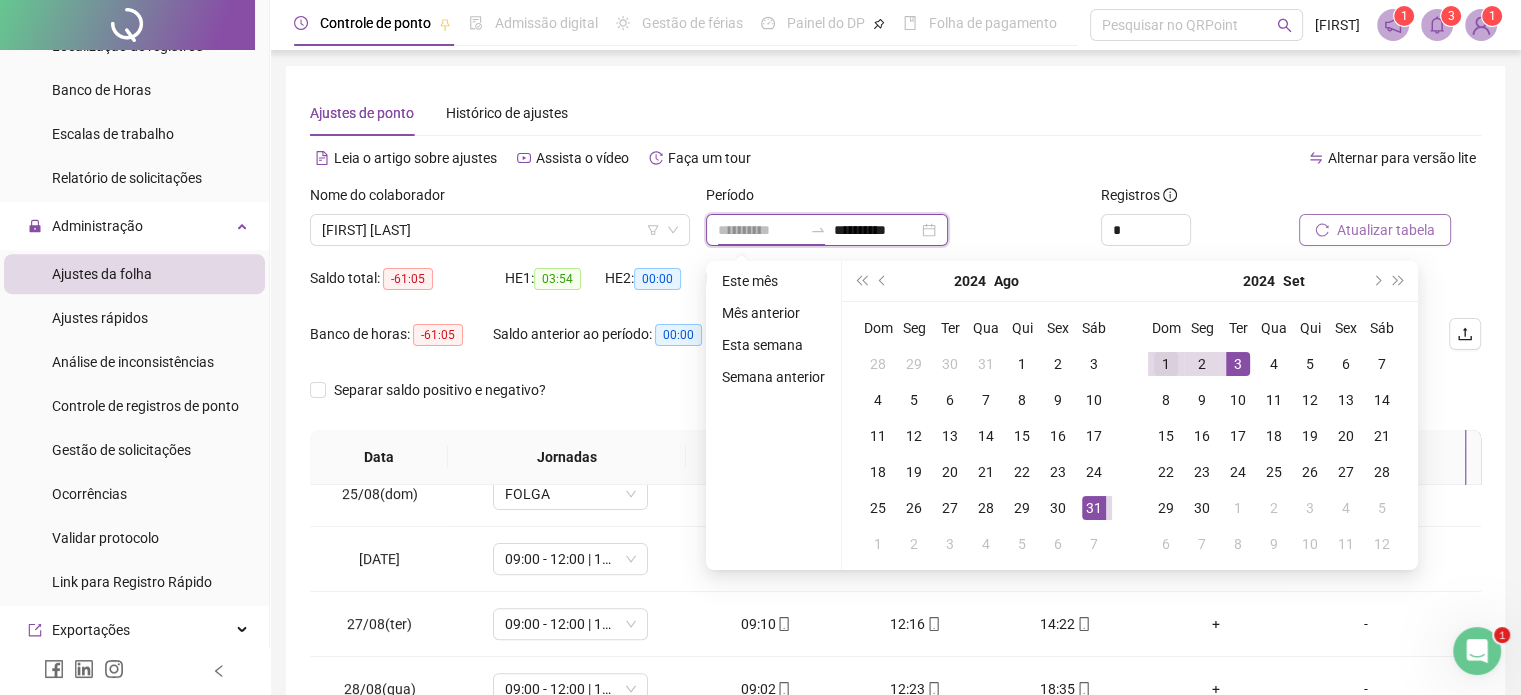 type on "**********" 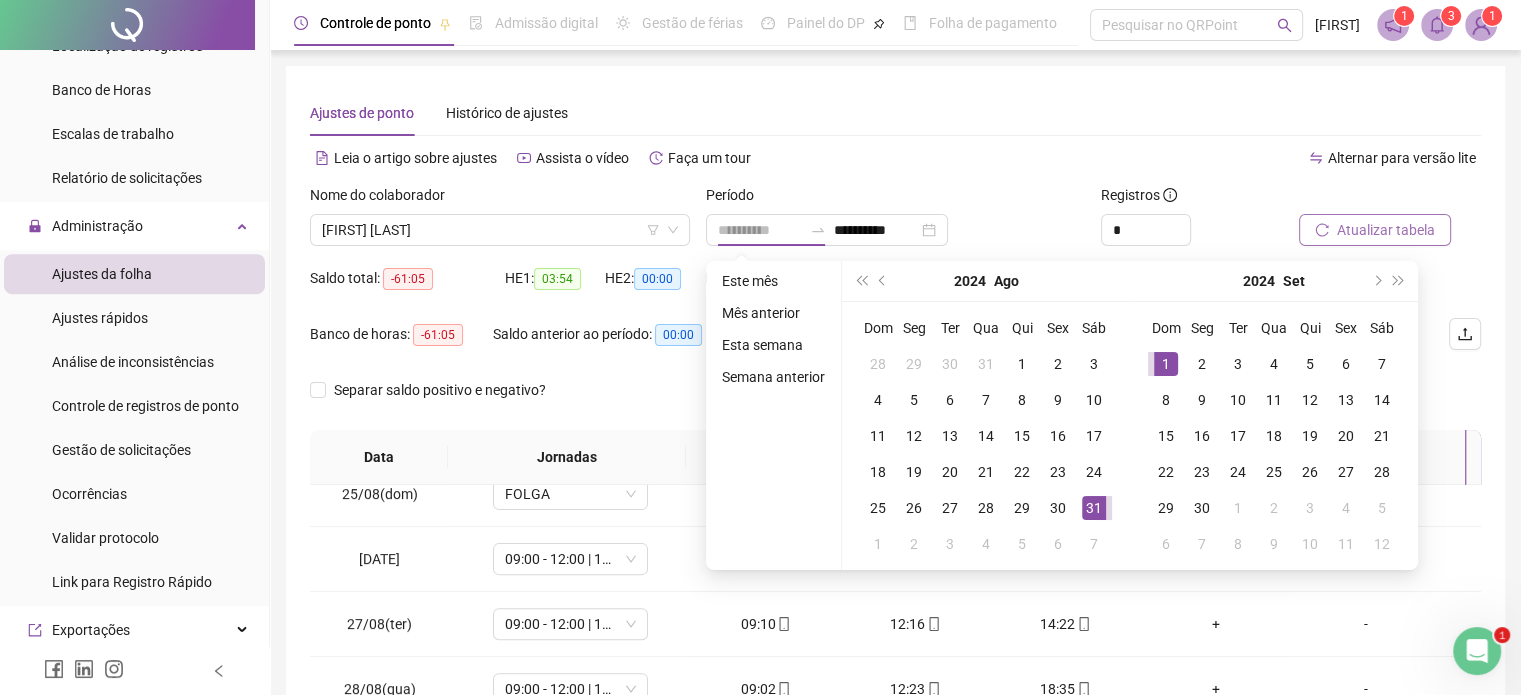 click on "1" at bounding box center (1166, 364) 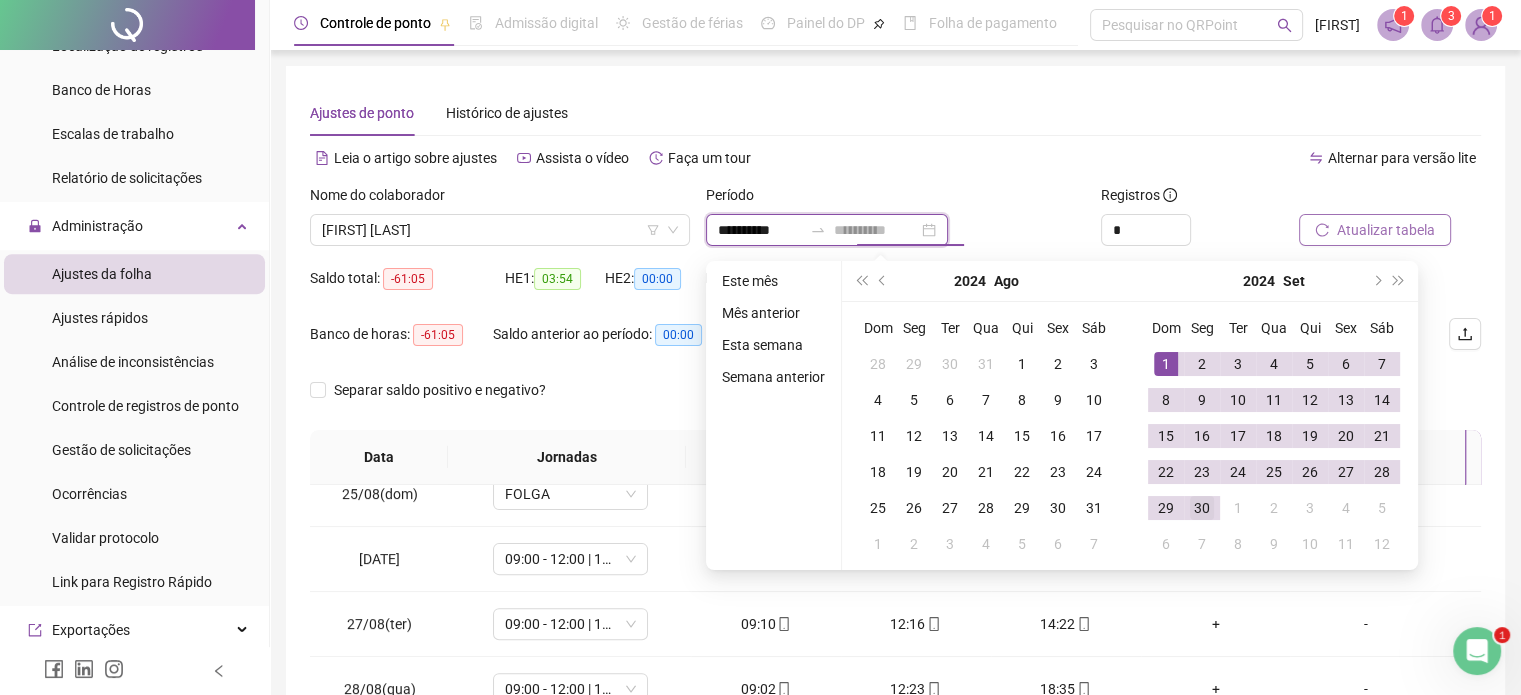 type on "**********" 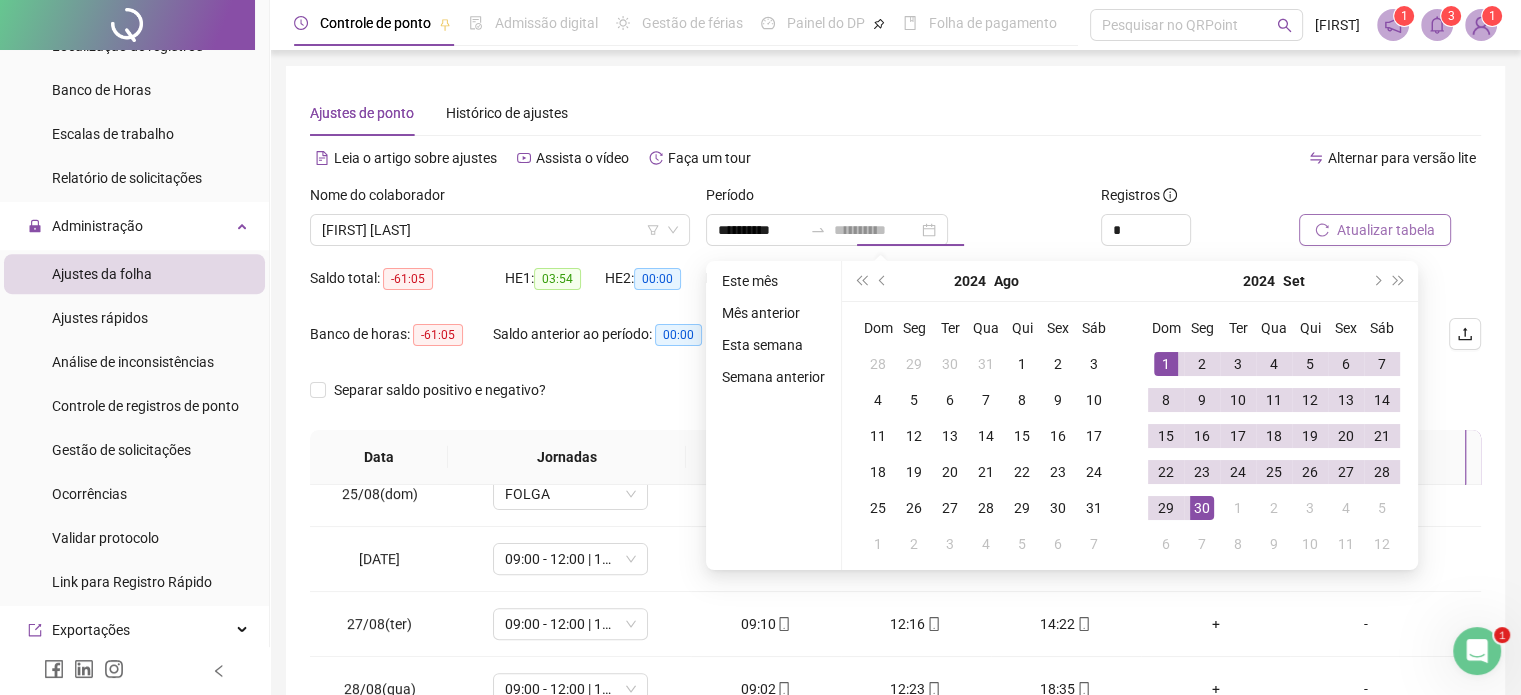 drag, startPoint x: 1208, startPoint y: 513, endPoint x: 1261, endPoint y: 304, distance: 215.6154 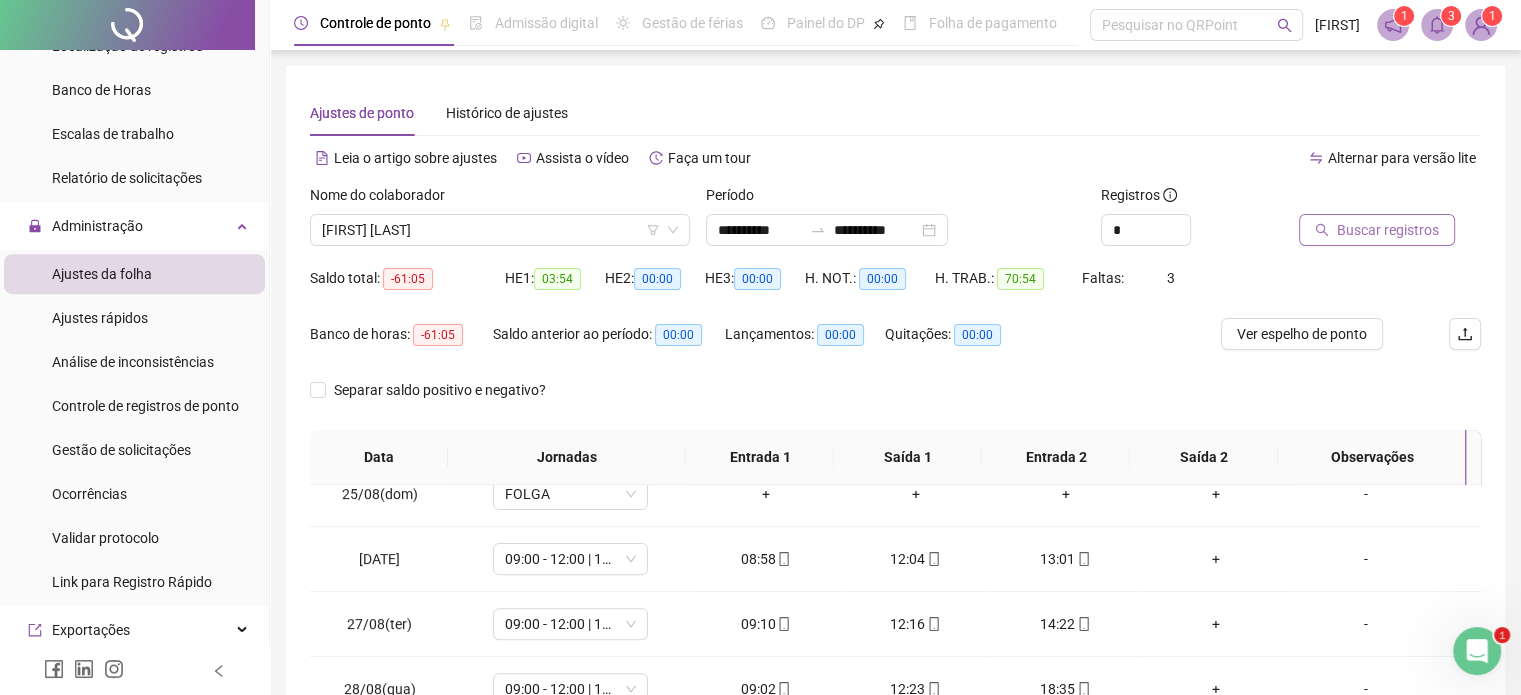 click on "Buscar registros" at bounding box center (1388, 230) 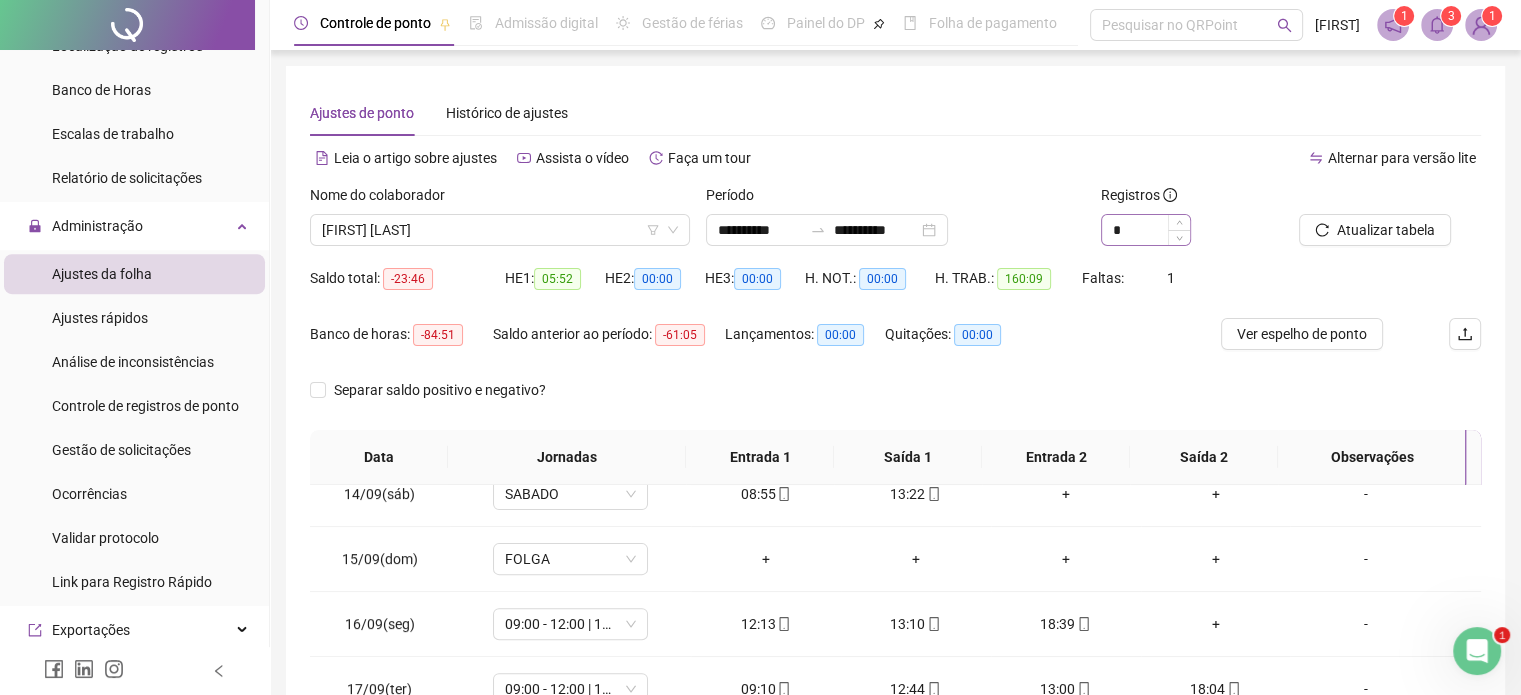 scroll, scrollTop: 300, scrollLeft: 0, axis: vertical 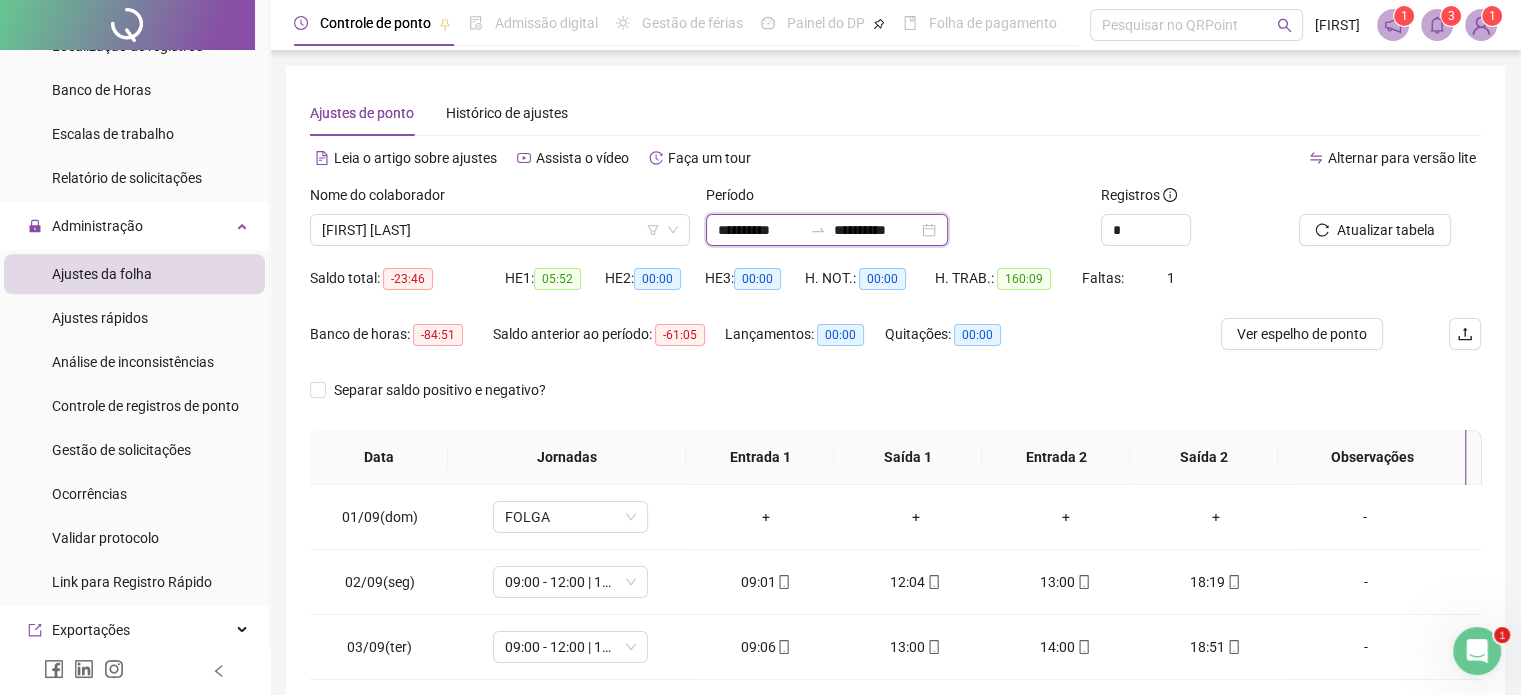 click on "**********" at bounding box center [760, 230] 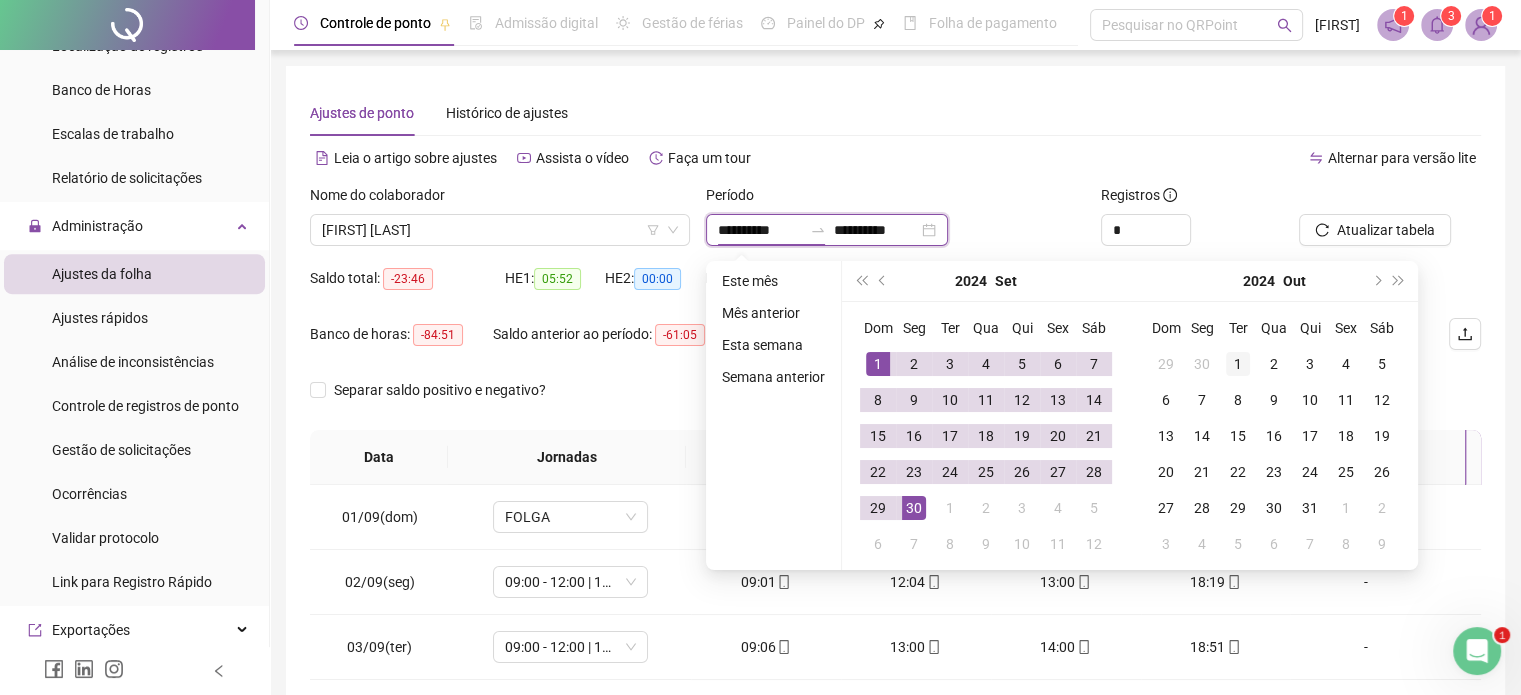type on "**********" 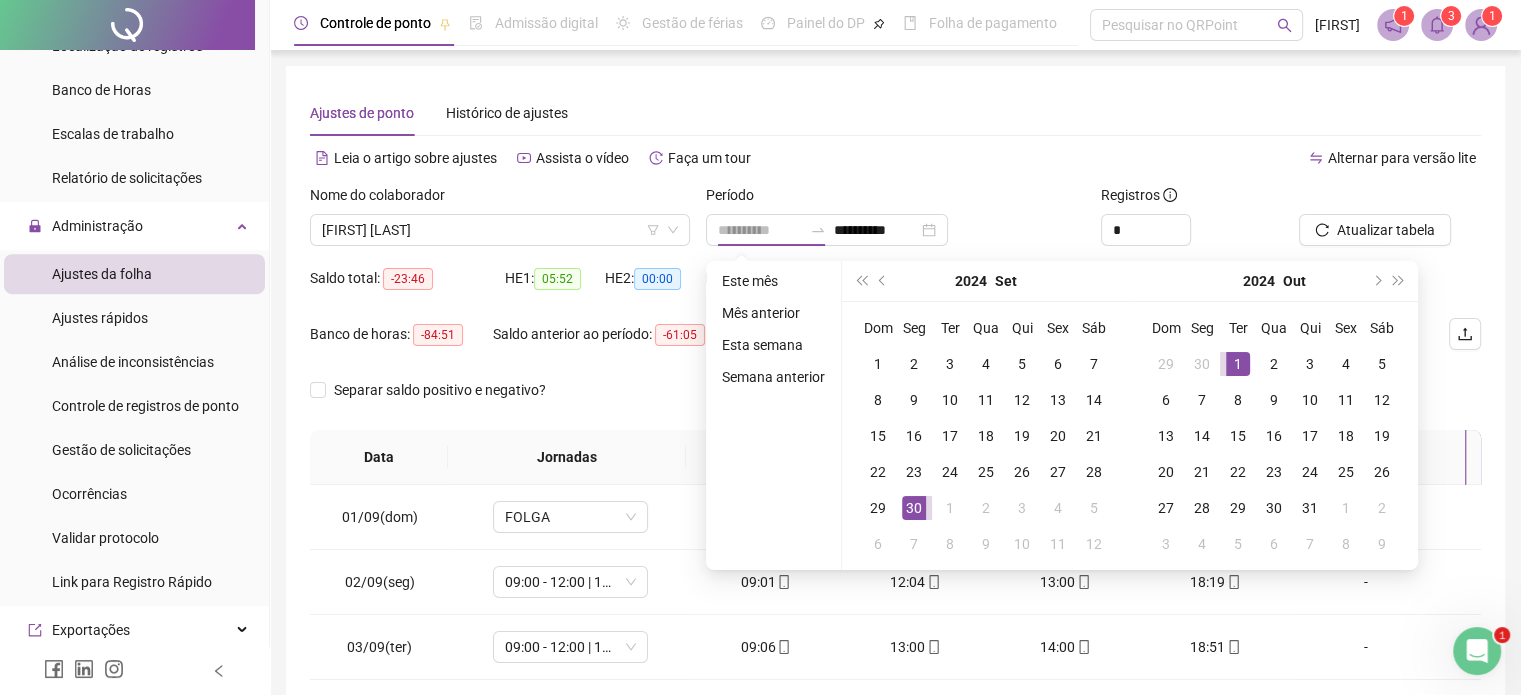 click on "1" at bounding box center [1238, 364] 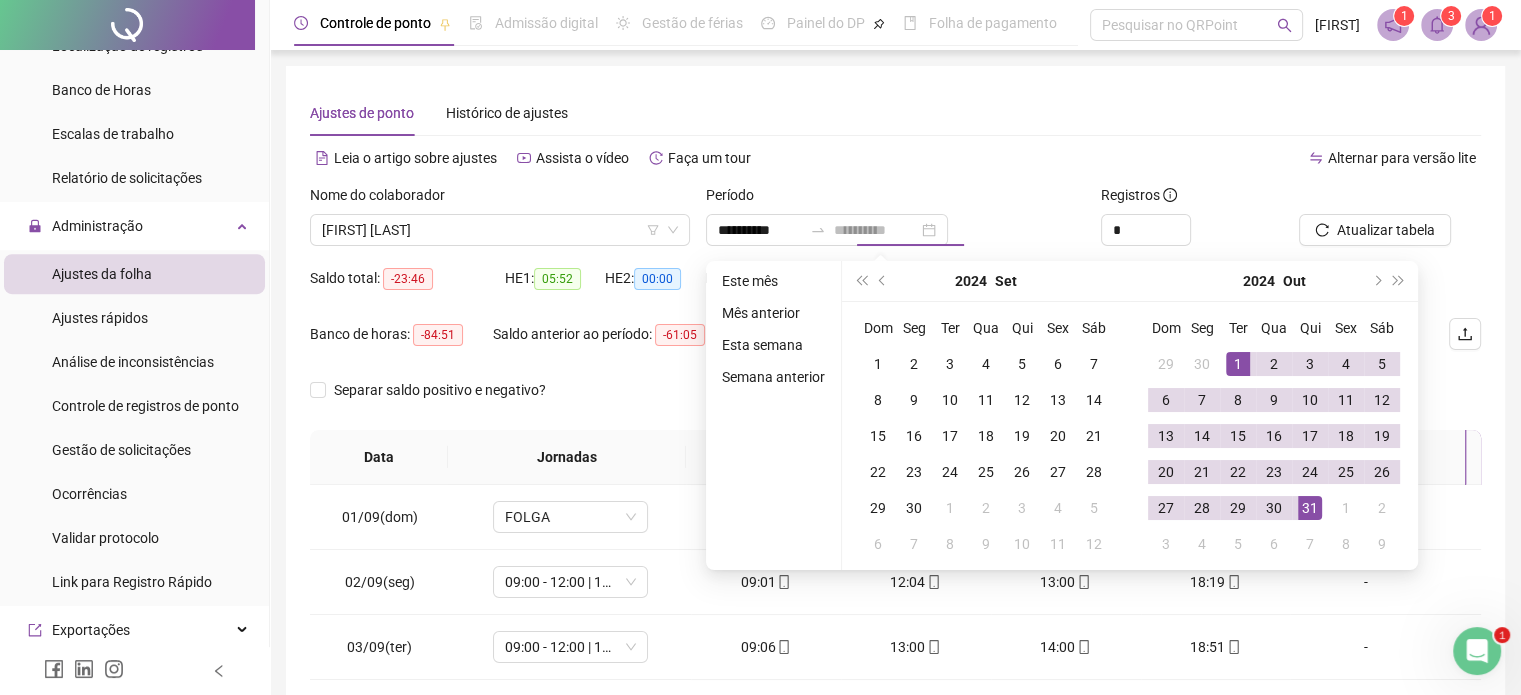 drag, startPoint x: 1299, startPoint y: 507, endPoint x: 1325, endPoint y: 347, distance: 162.09874 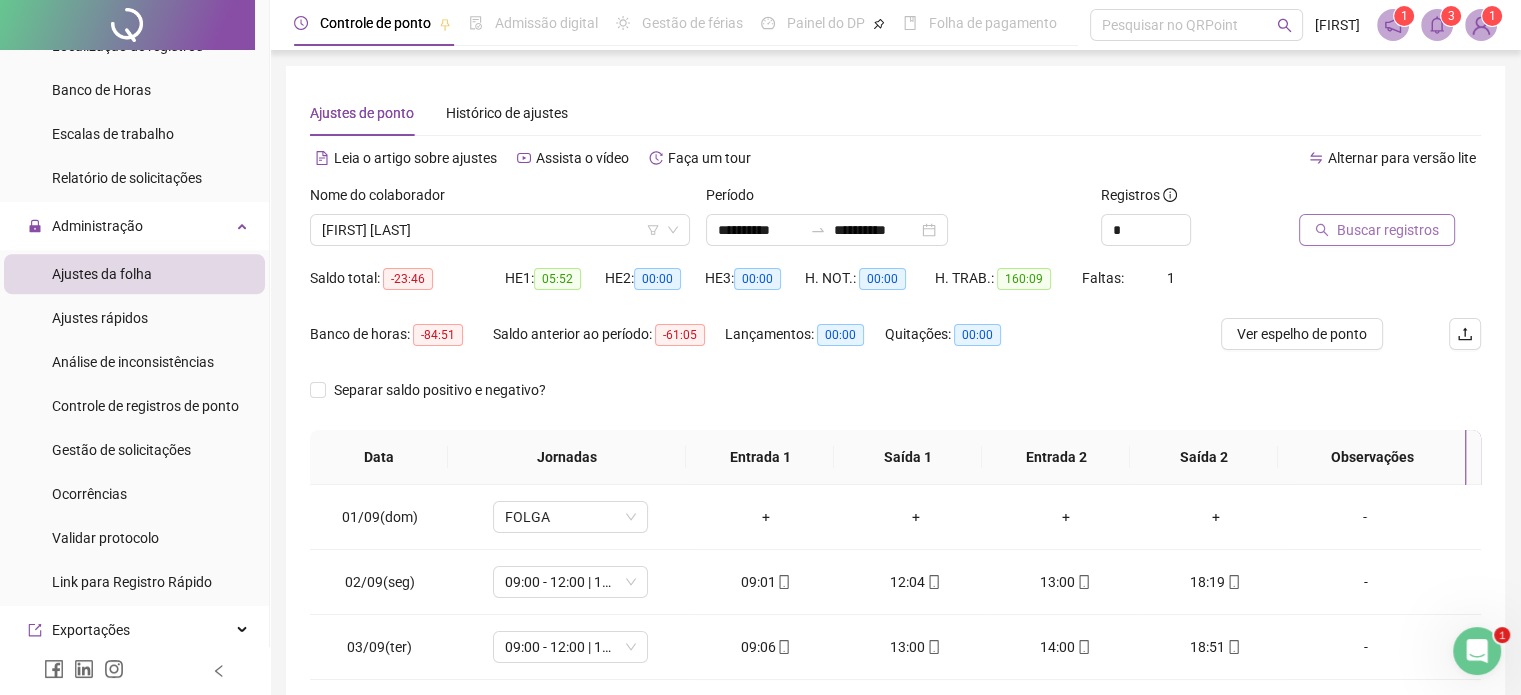 click on "Buscar registros" at bounding box center [1388, 230] 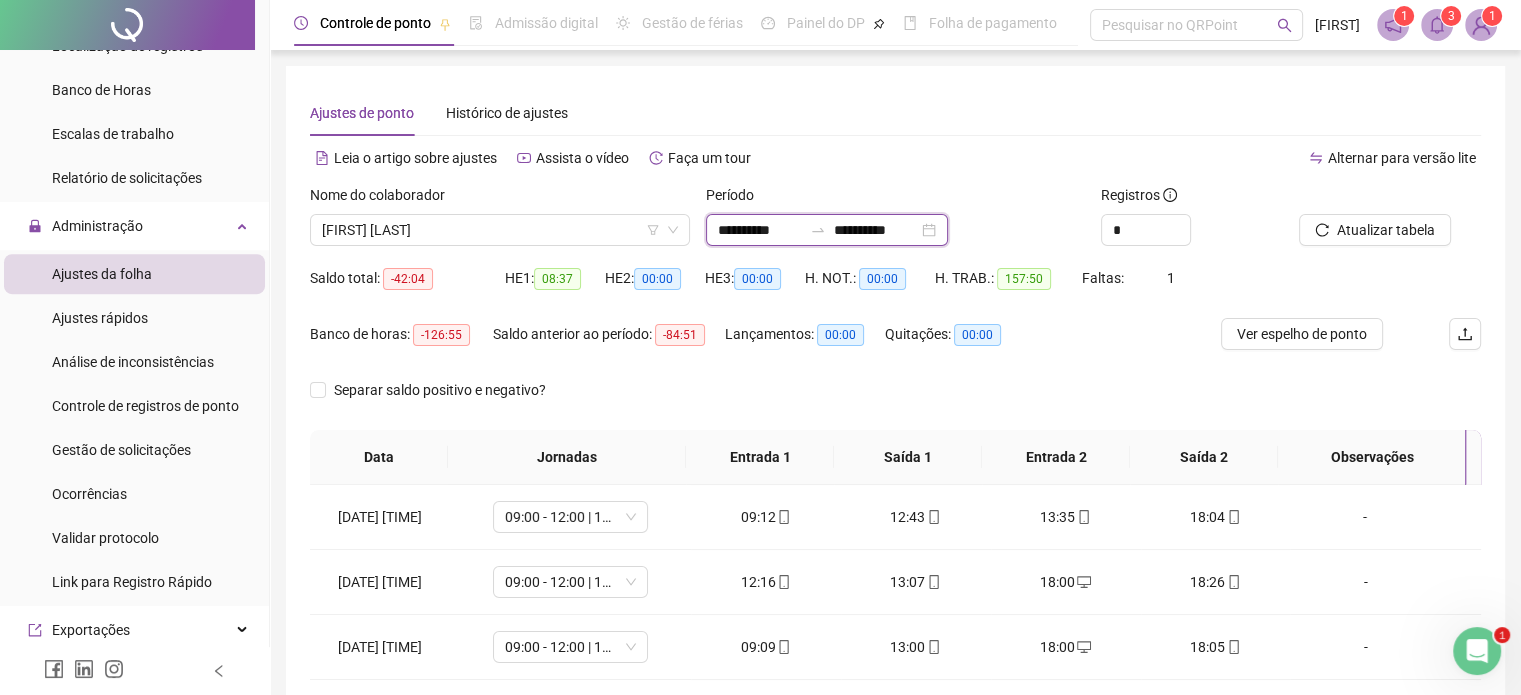click on "**********" at bounding box center [876, 230] 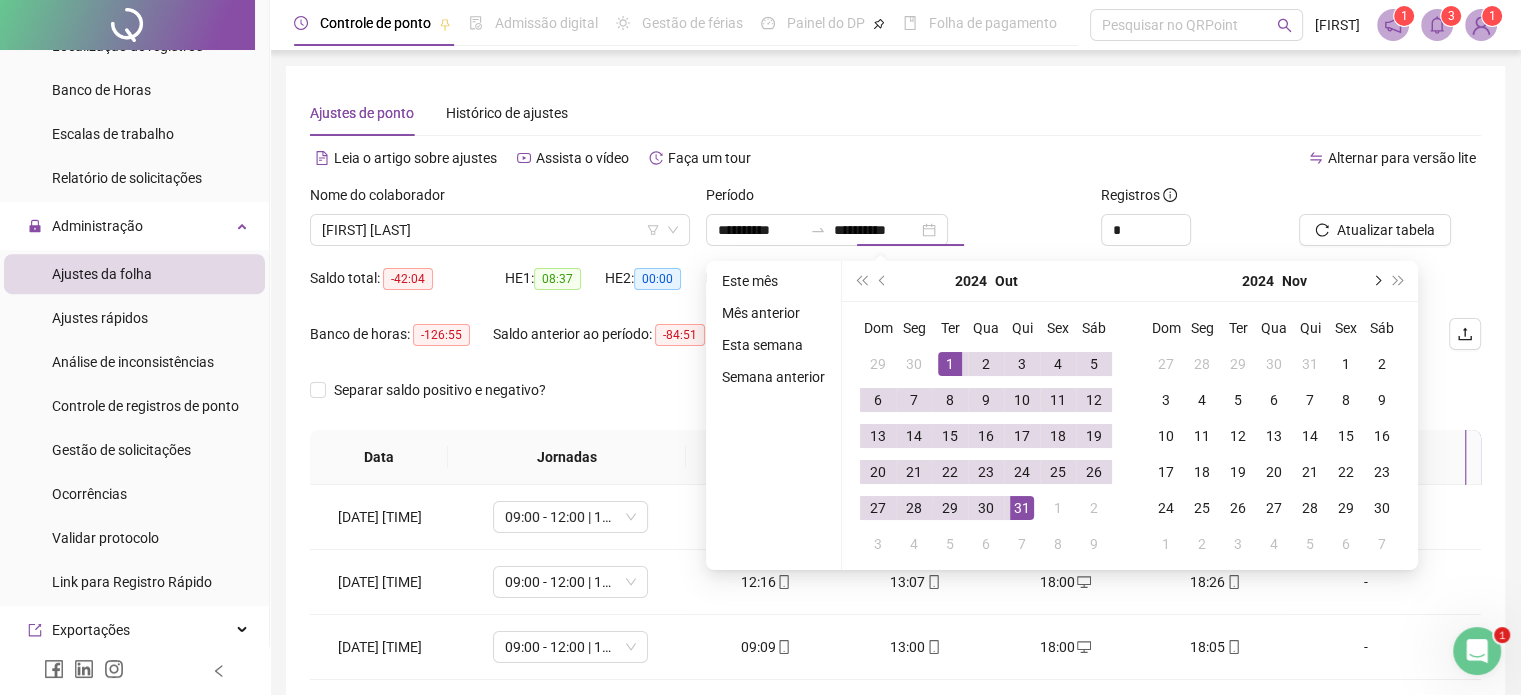 click at bounding box center [1376, 281] 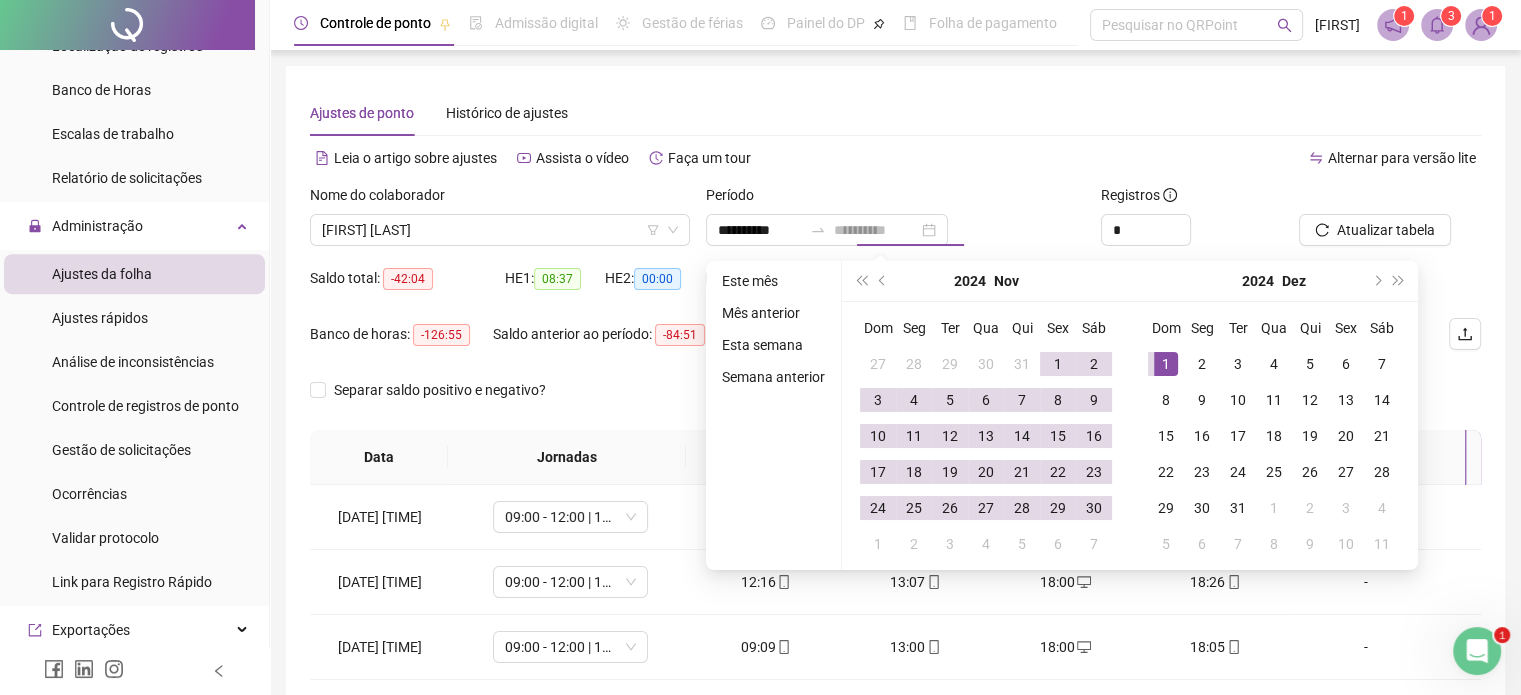 type on "**********" 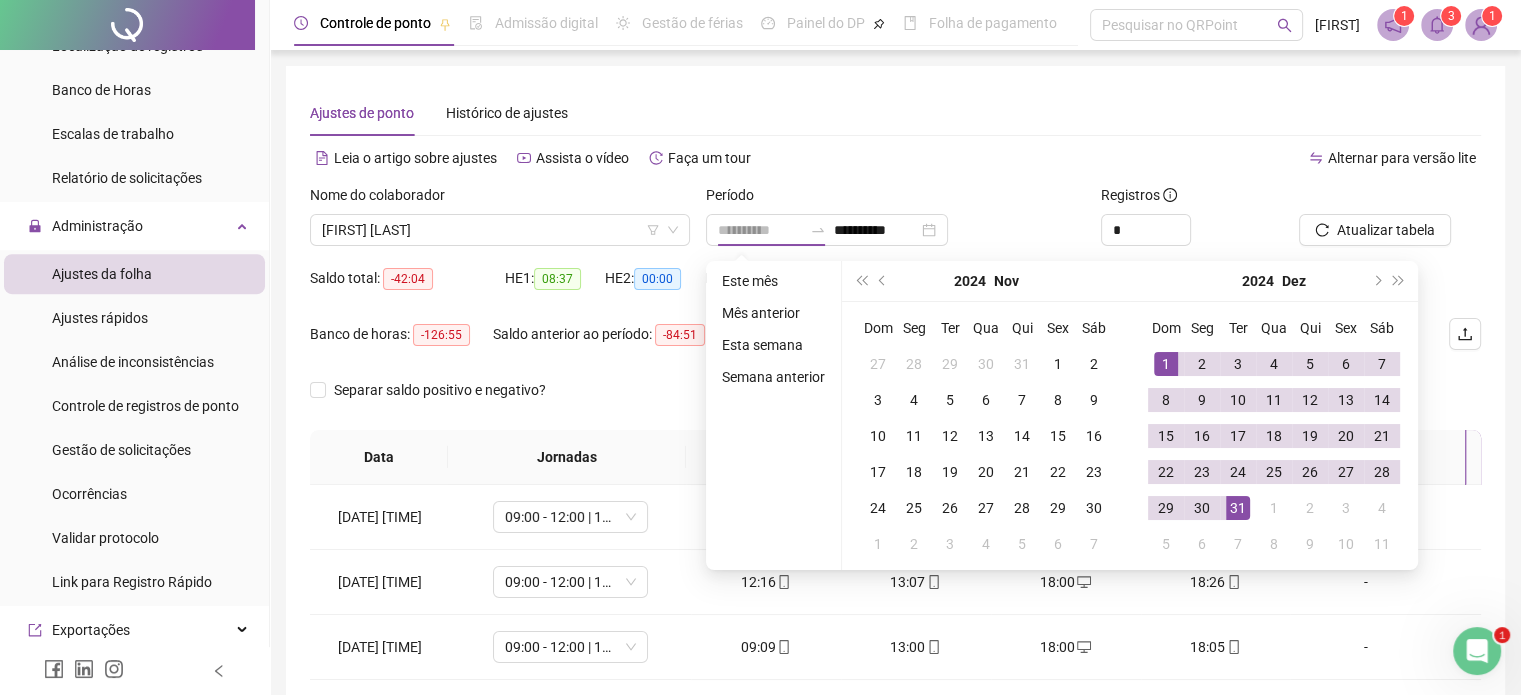 click on "31" at bounding box center [1238, 508] 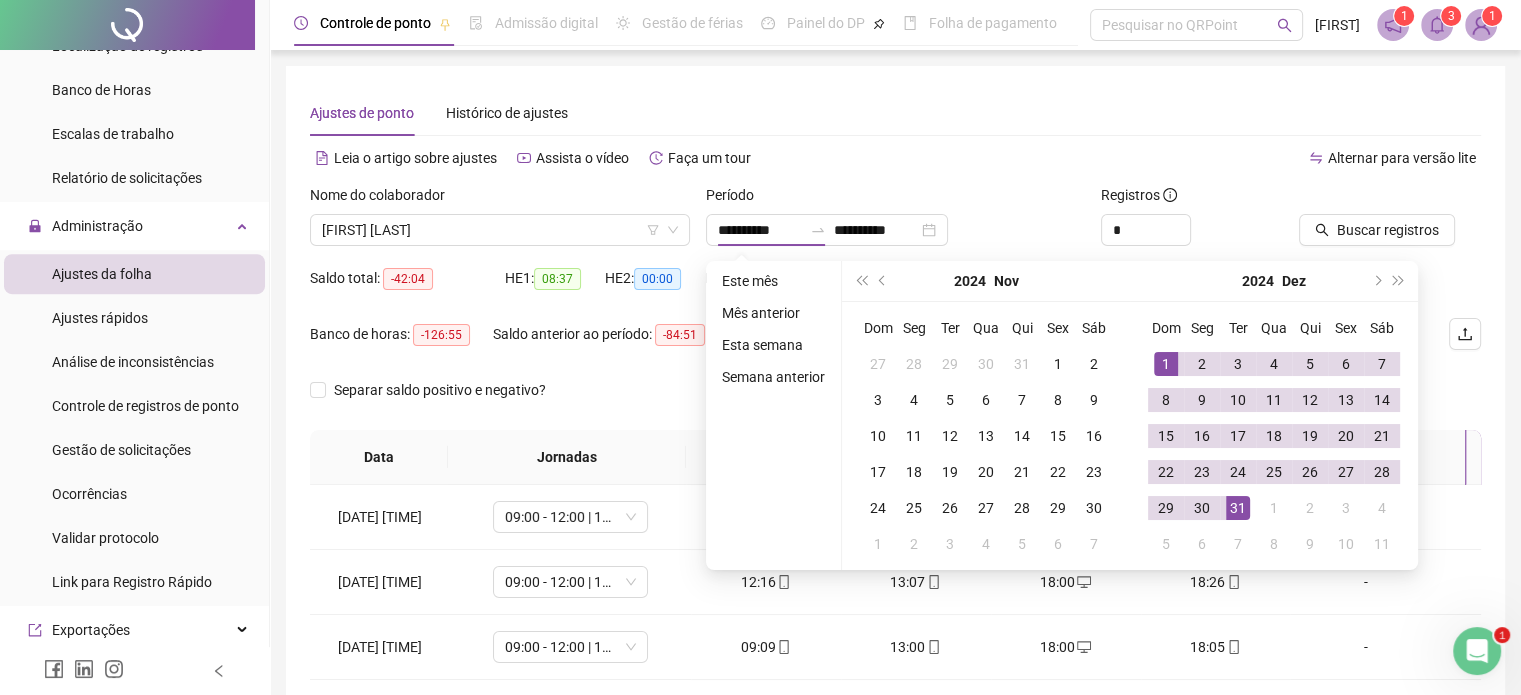 type on "**********" 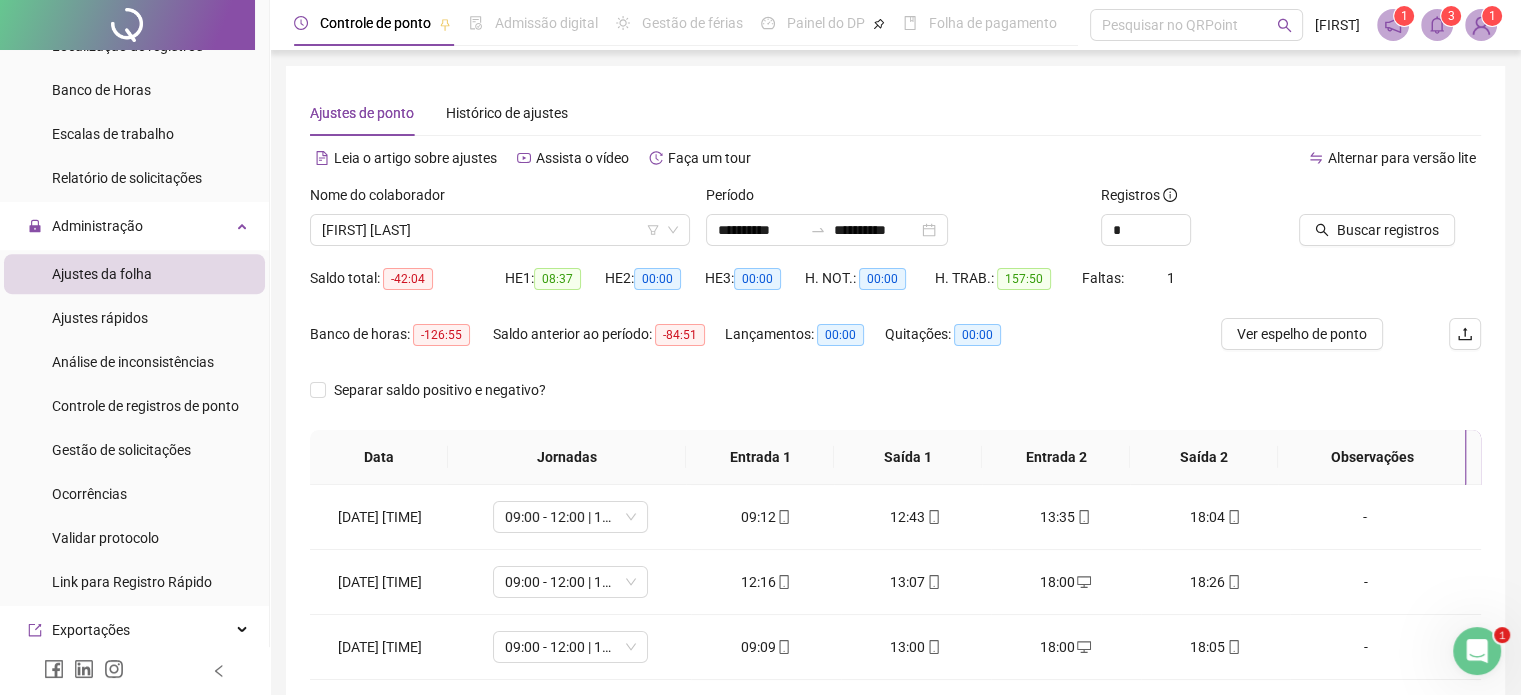 click on "Buscar registros" at bounding box center (1390, 223) 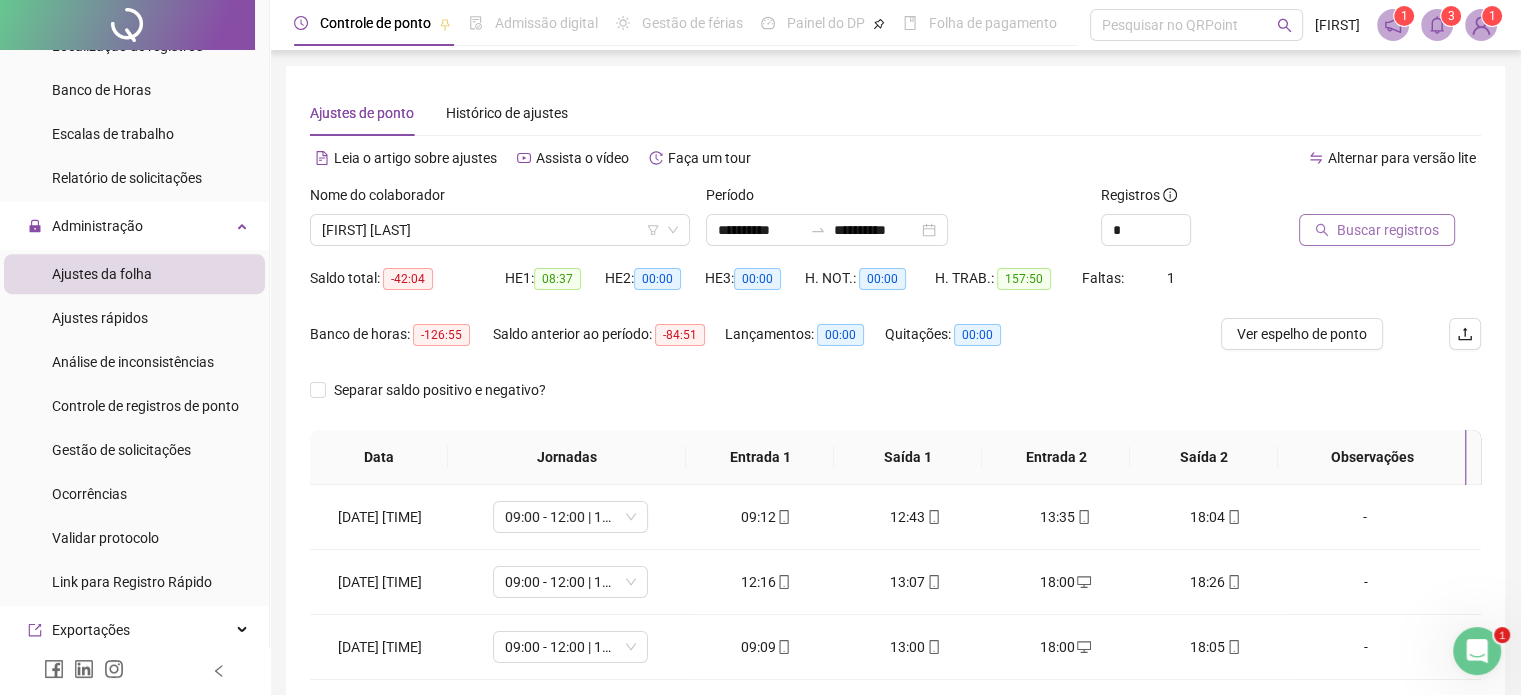 click on "Buscar registros" at bounding box center (1388, 230) 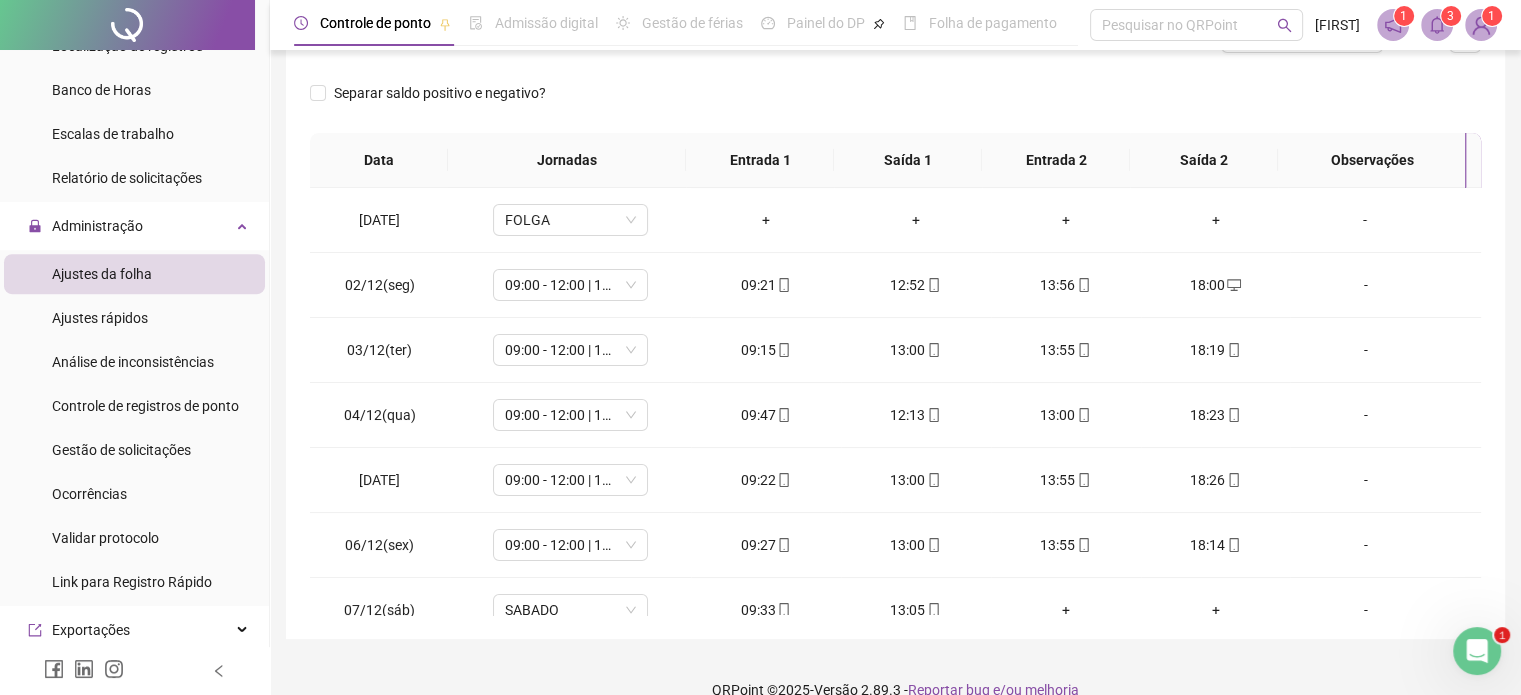 scroll, scrollTop: 300, scrollLeft: 0, axis: vertical 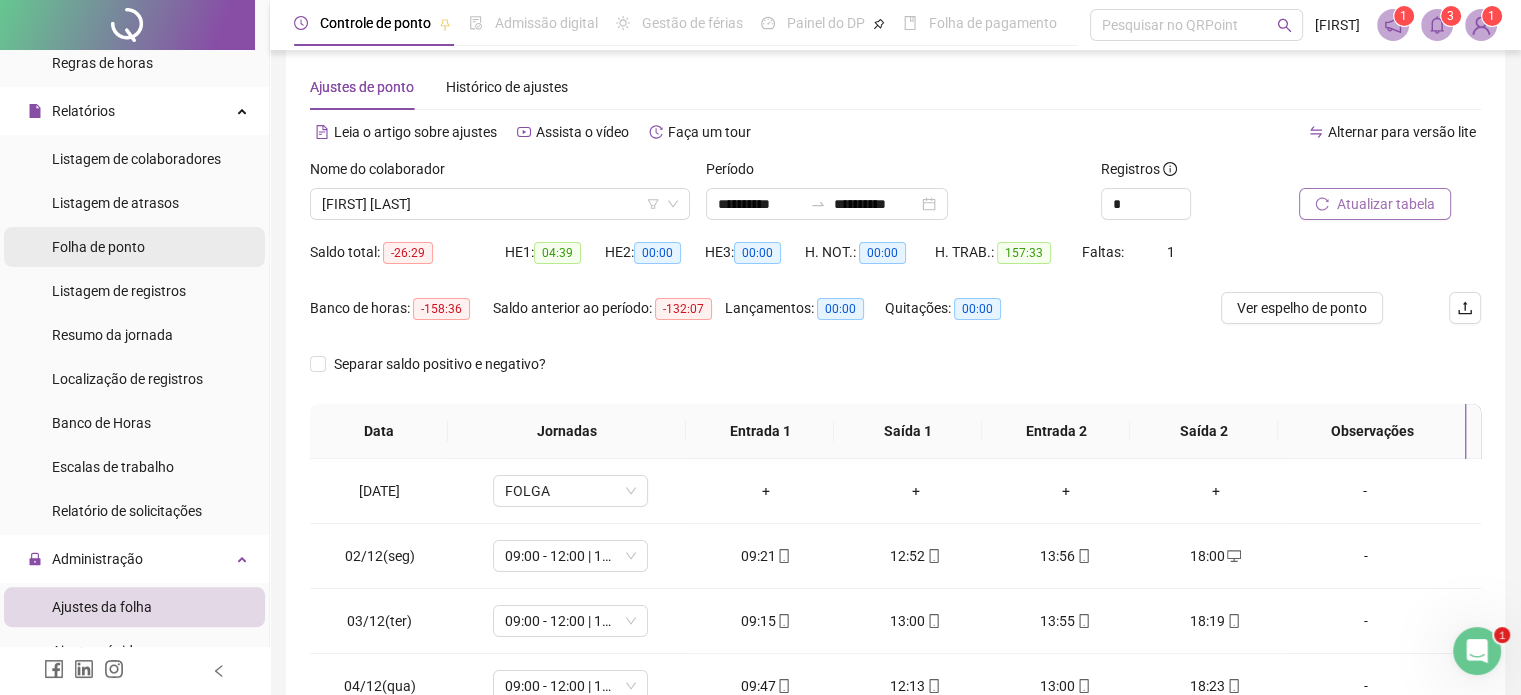 click on "Folha de ponto" at bounding box center [134, 247] 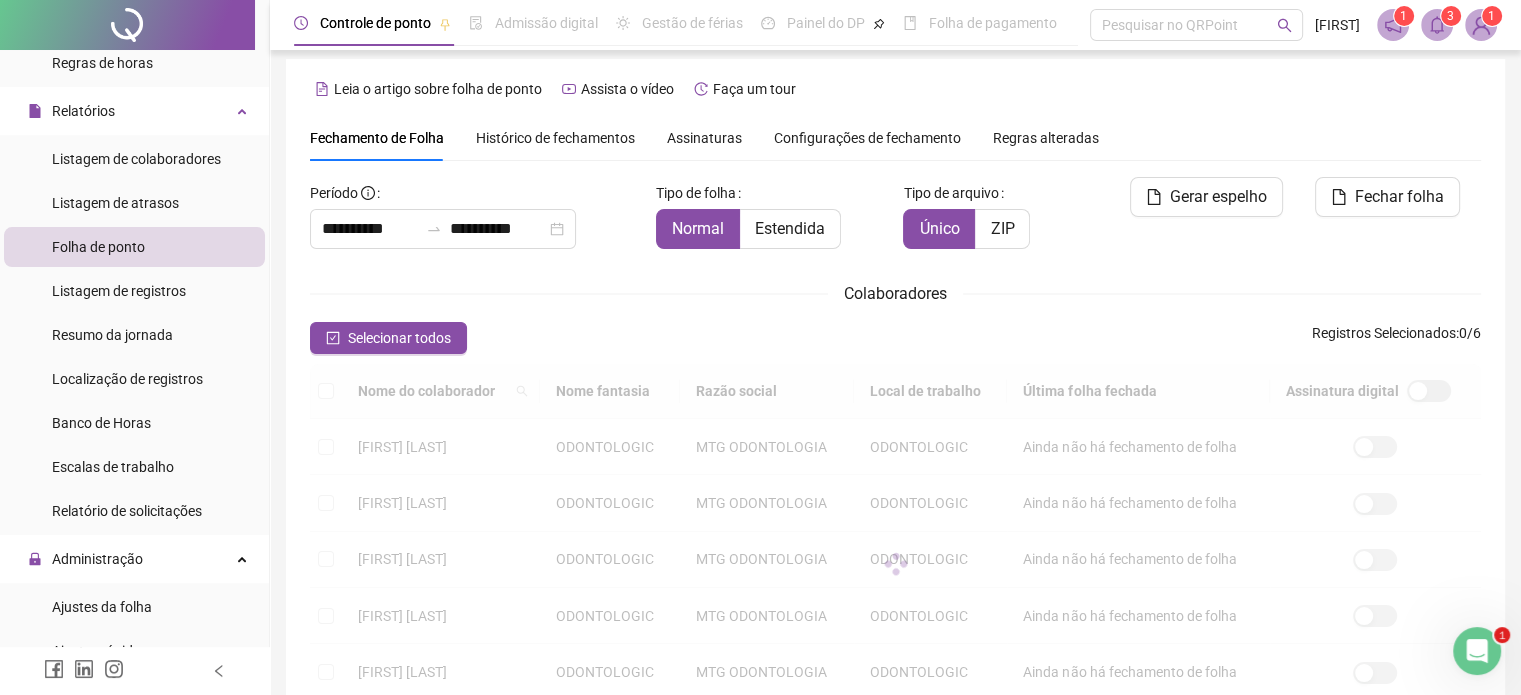 scroll, scrollTop: 61, scrollLeft: 0, axis: vertical 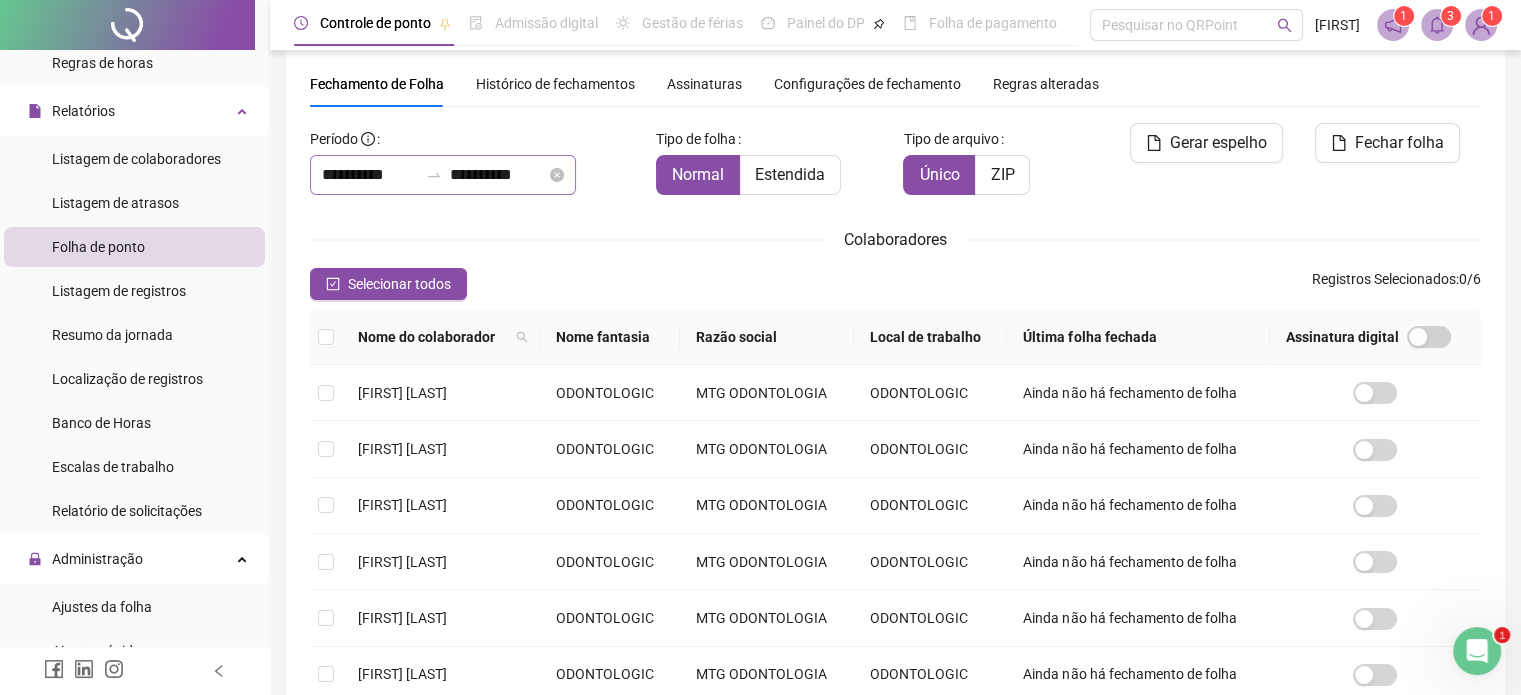 click on "**********" at bounding box center [443, 175] 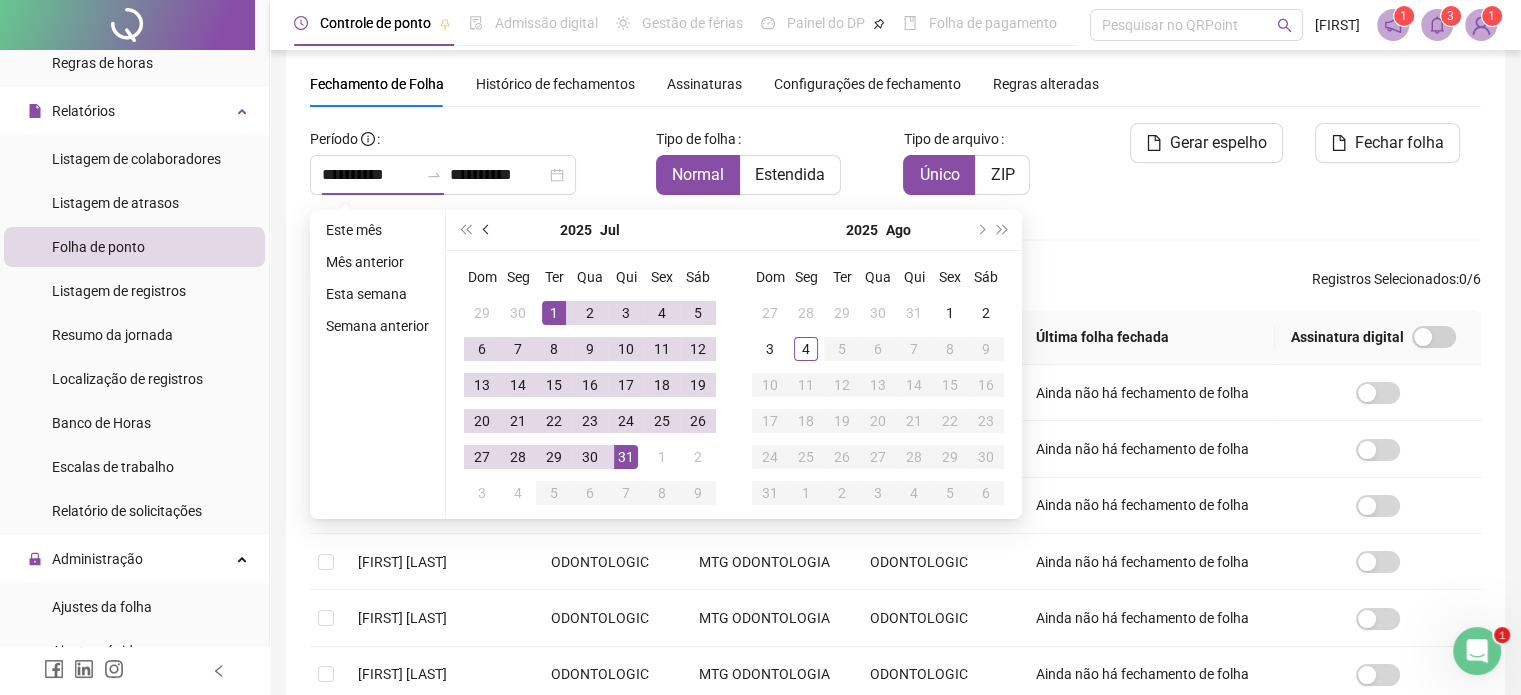 drag, startPoint x: 499, startPoint y: 224, endPoint x: 487, endPoint y: 226, distance: 12.165525 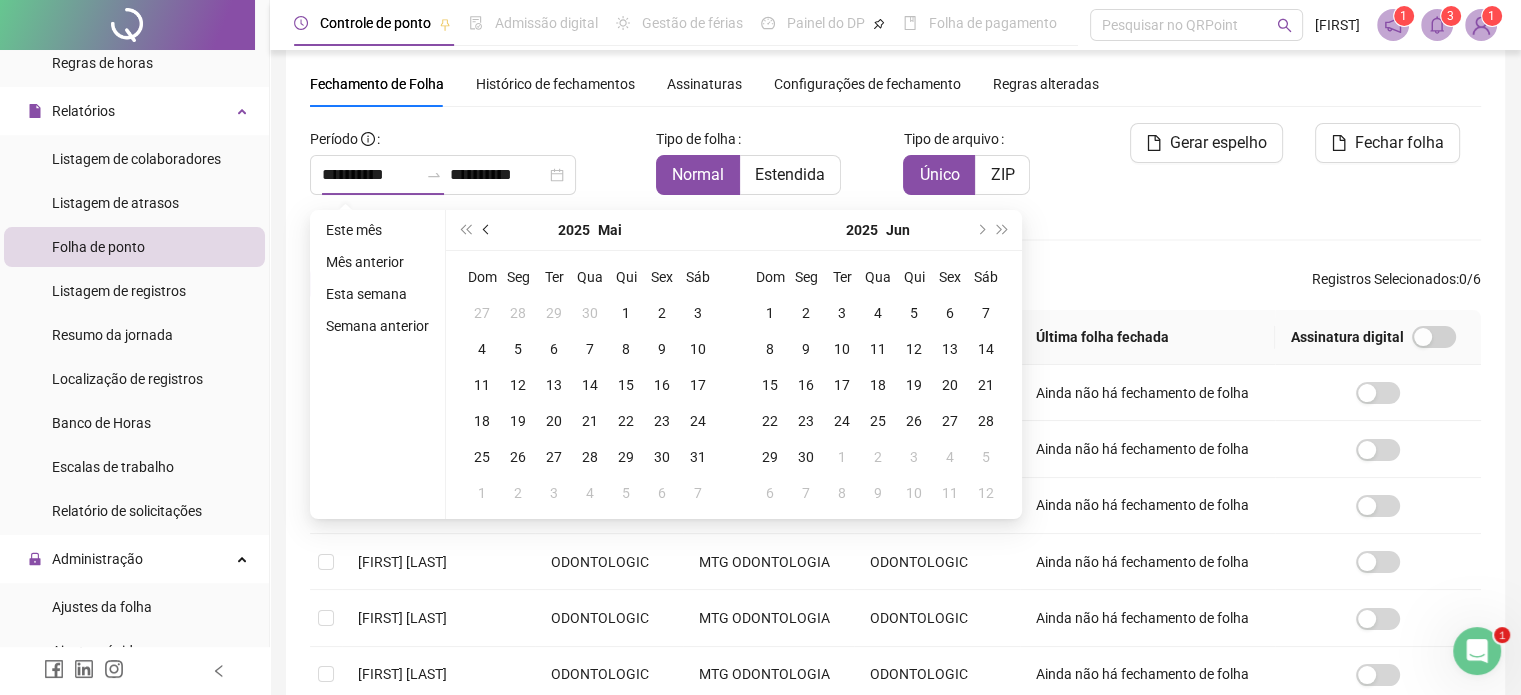 click at bounding box center [488, 230] 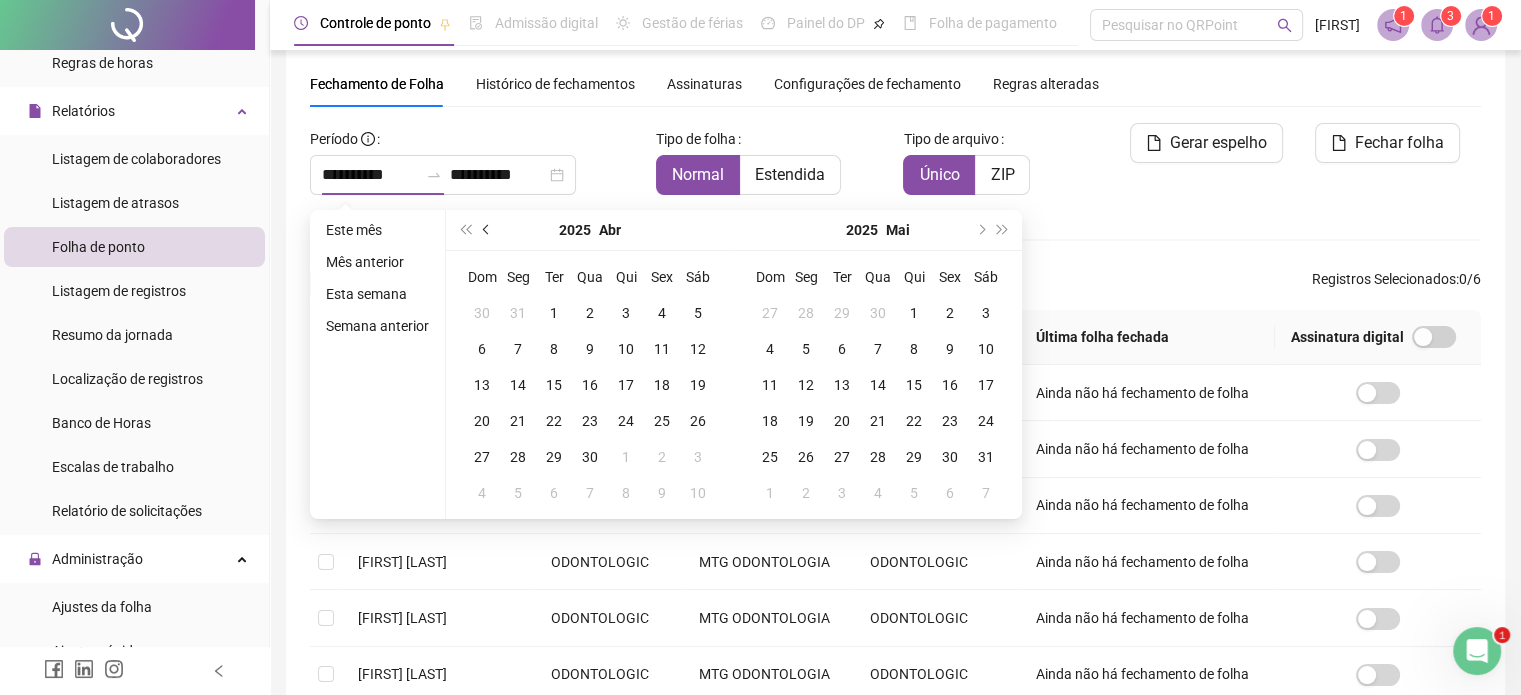 click at bounding box center [488, 230] 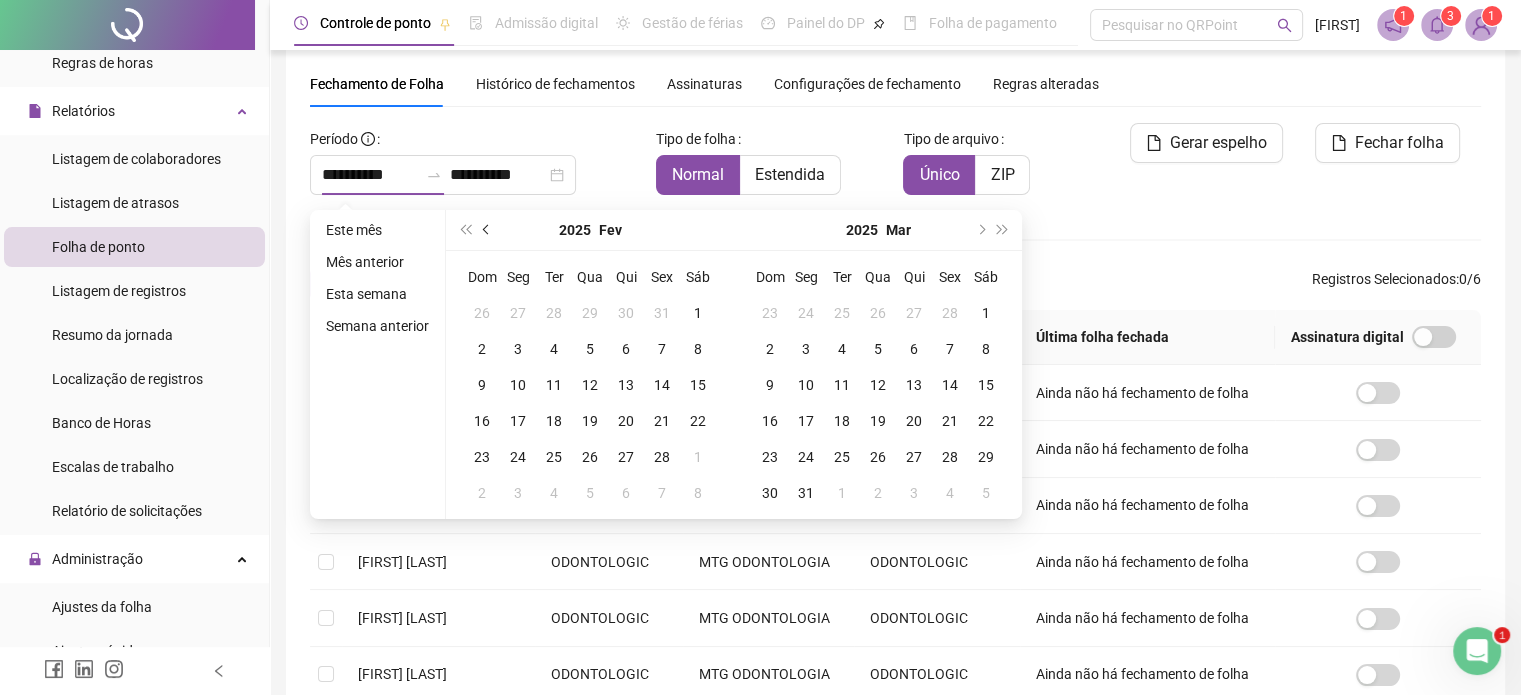 click at bounding box center [488, 230] 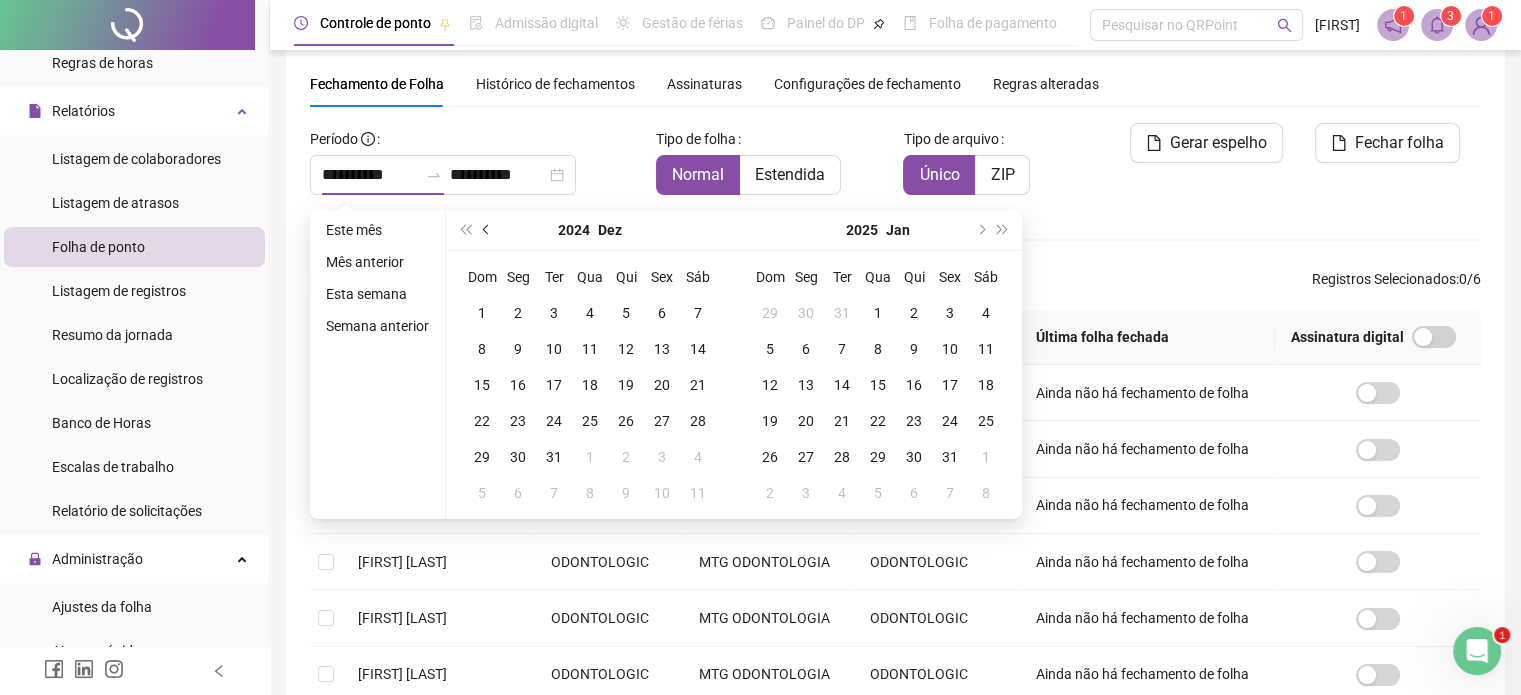 click at bounding box center [488, 230] 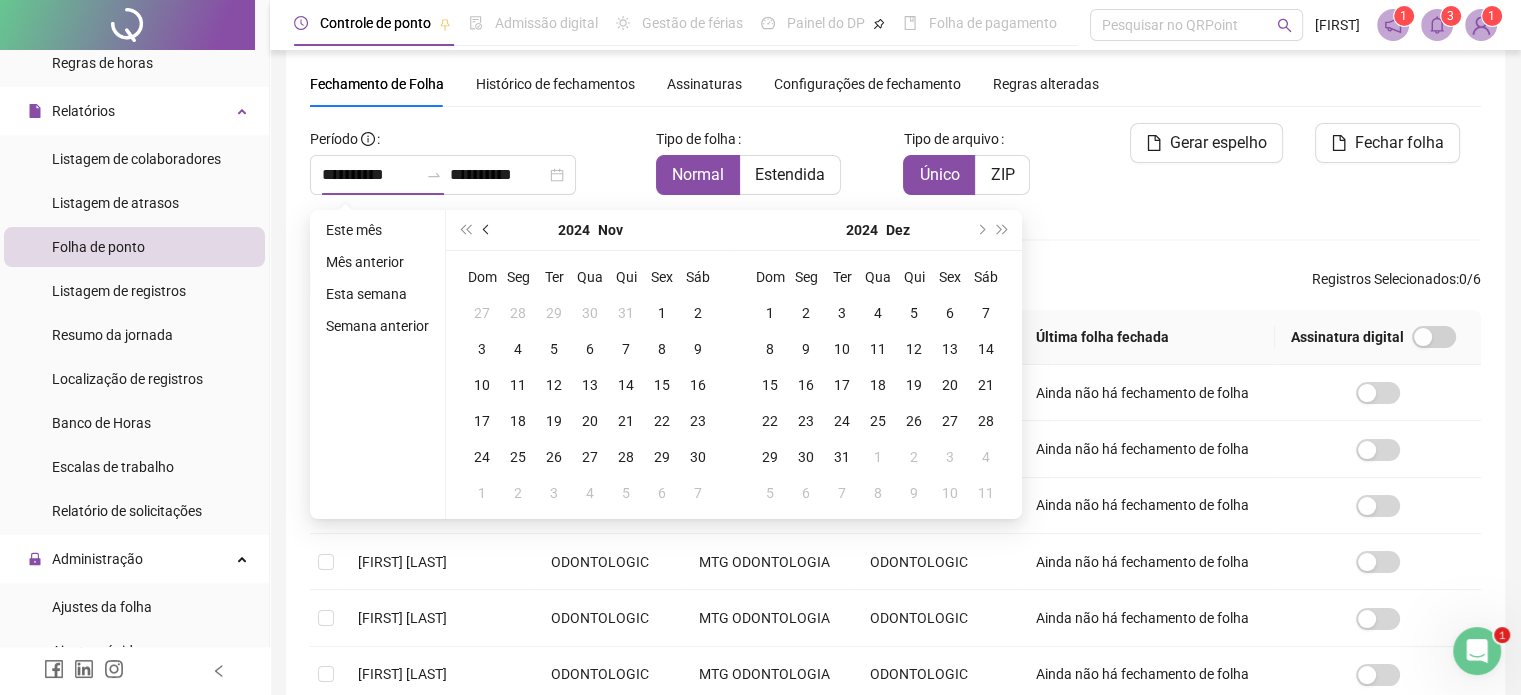 click at bounding box center [488, 230] 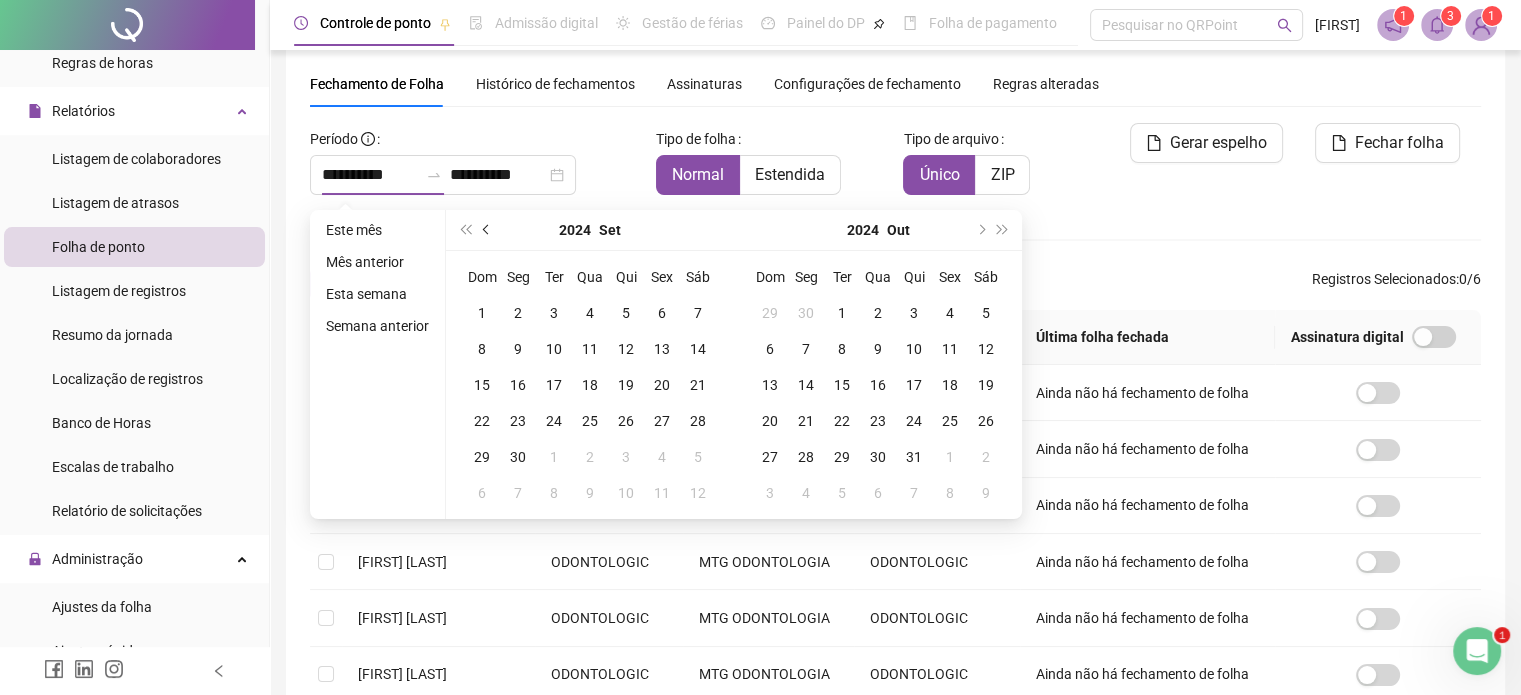 click at bounding box center [488, 230] 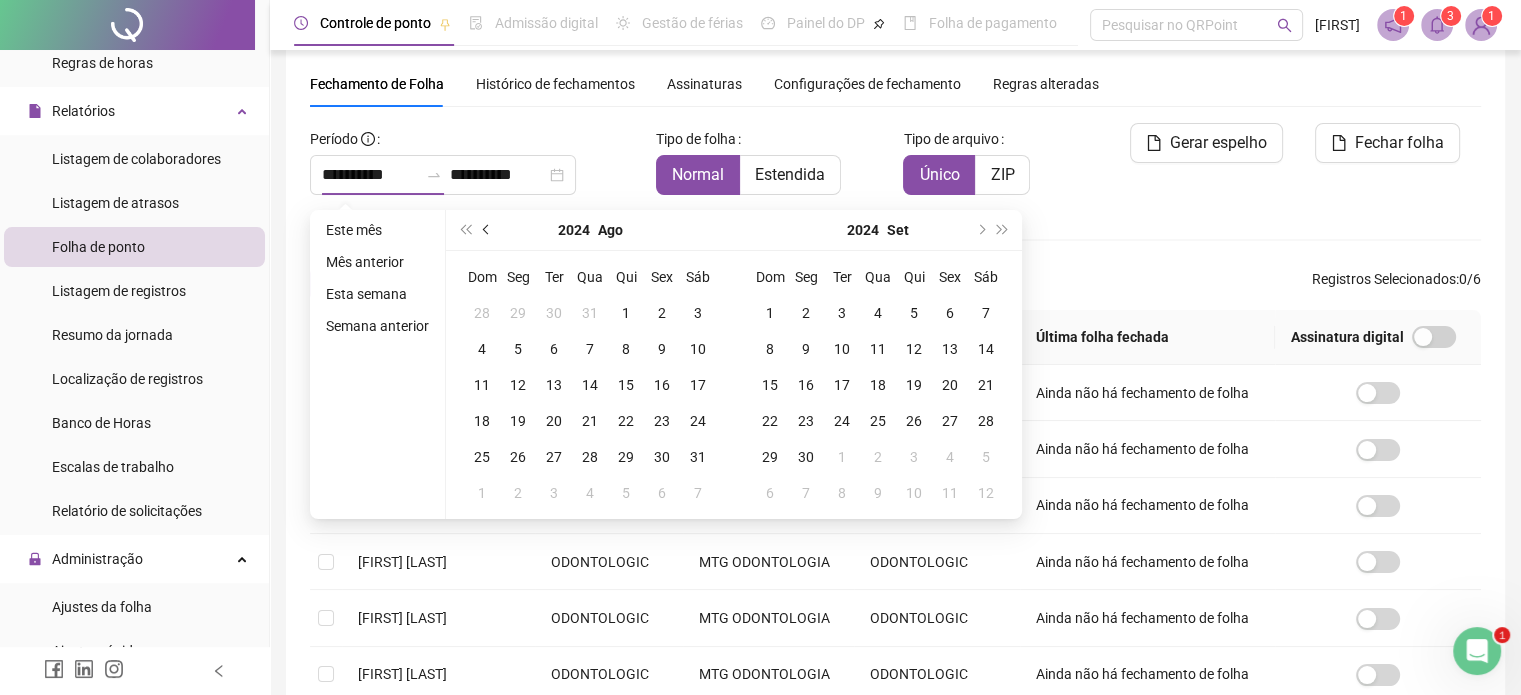 click at bounding box center (488, 230) 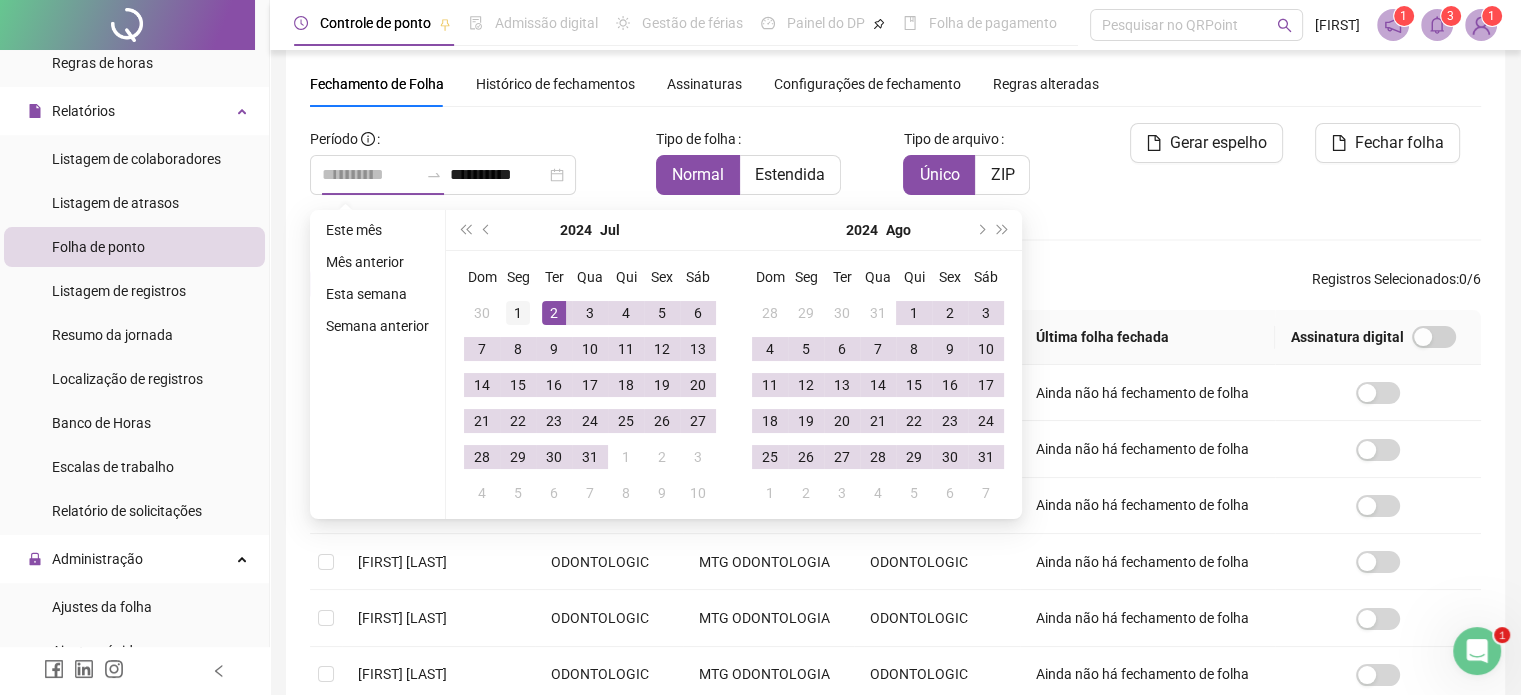 type on "**********" 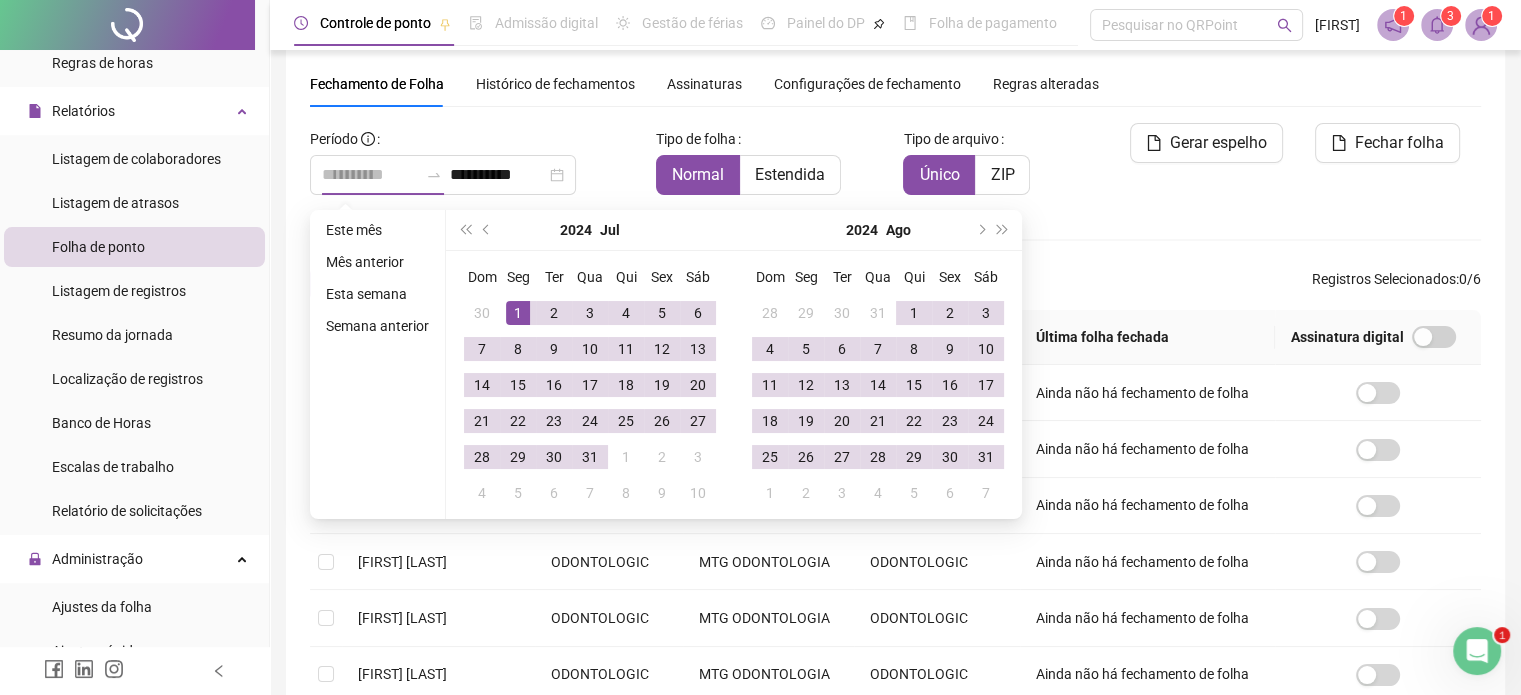 click on "1" at bounding box center [518, 313] 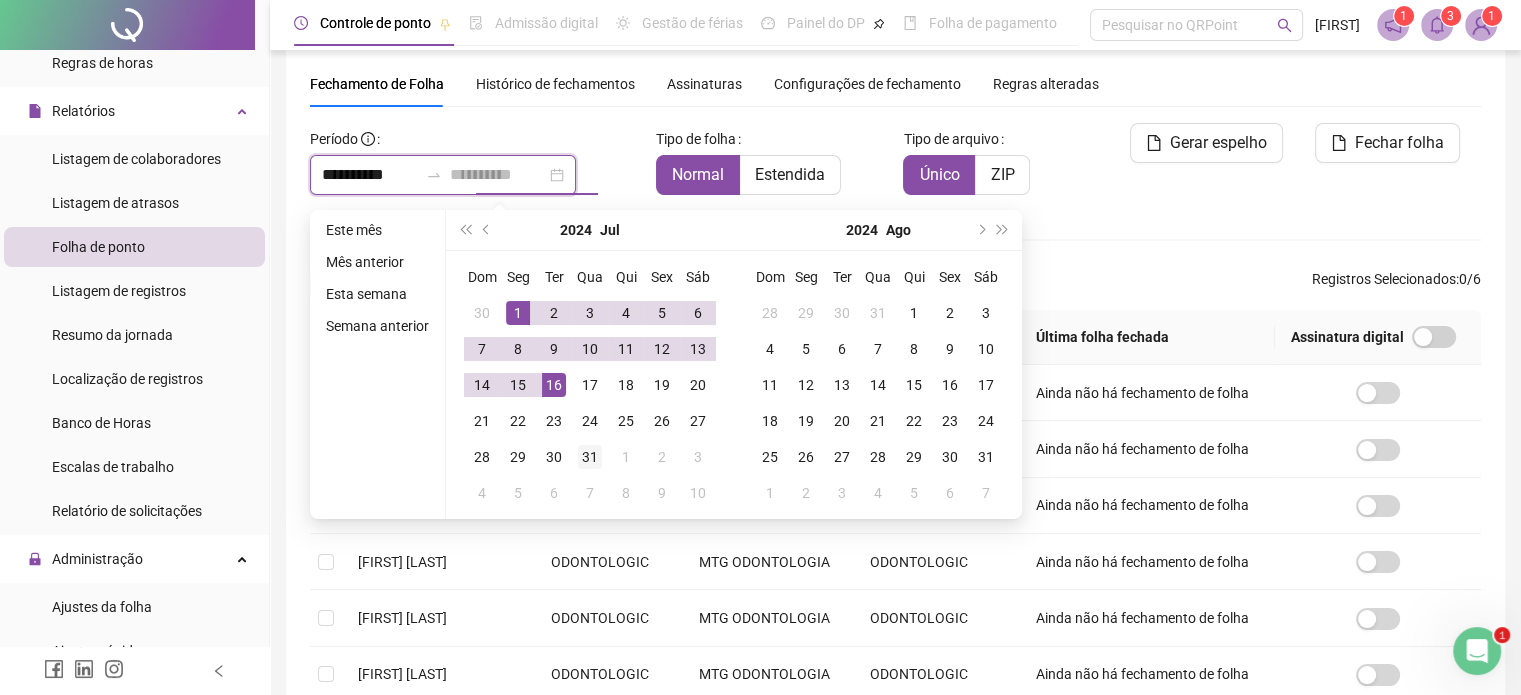 type on "**********" 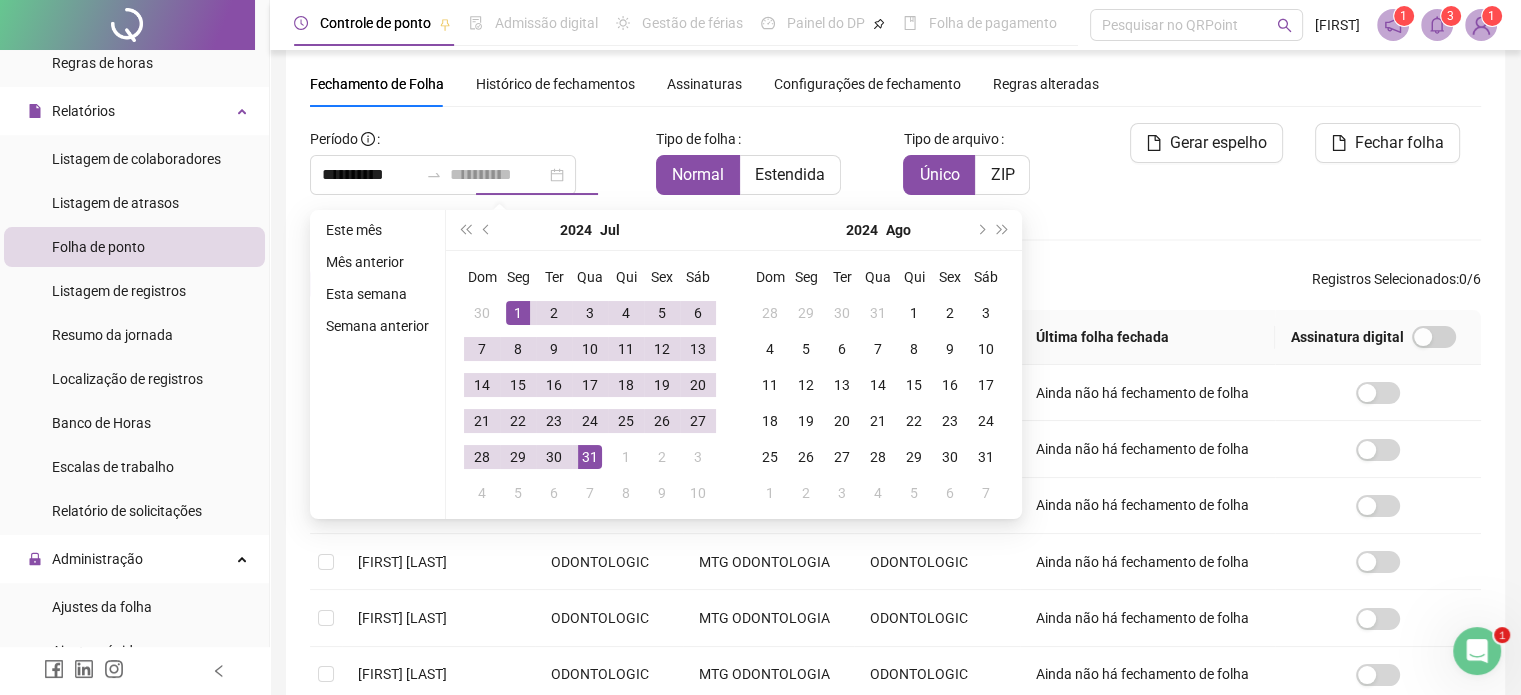 click on "31" at bounding box center [590, 457] 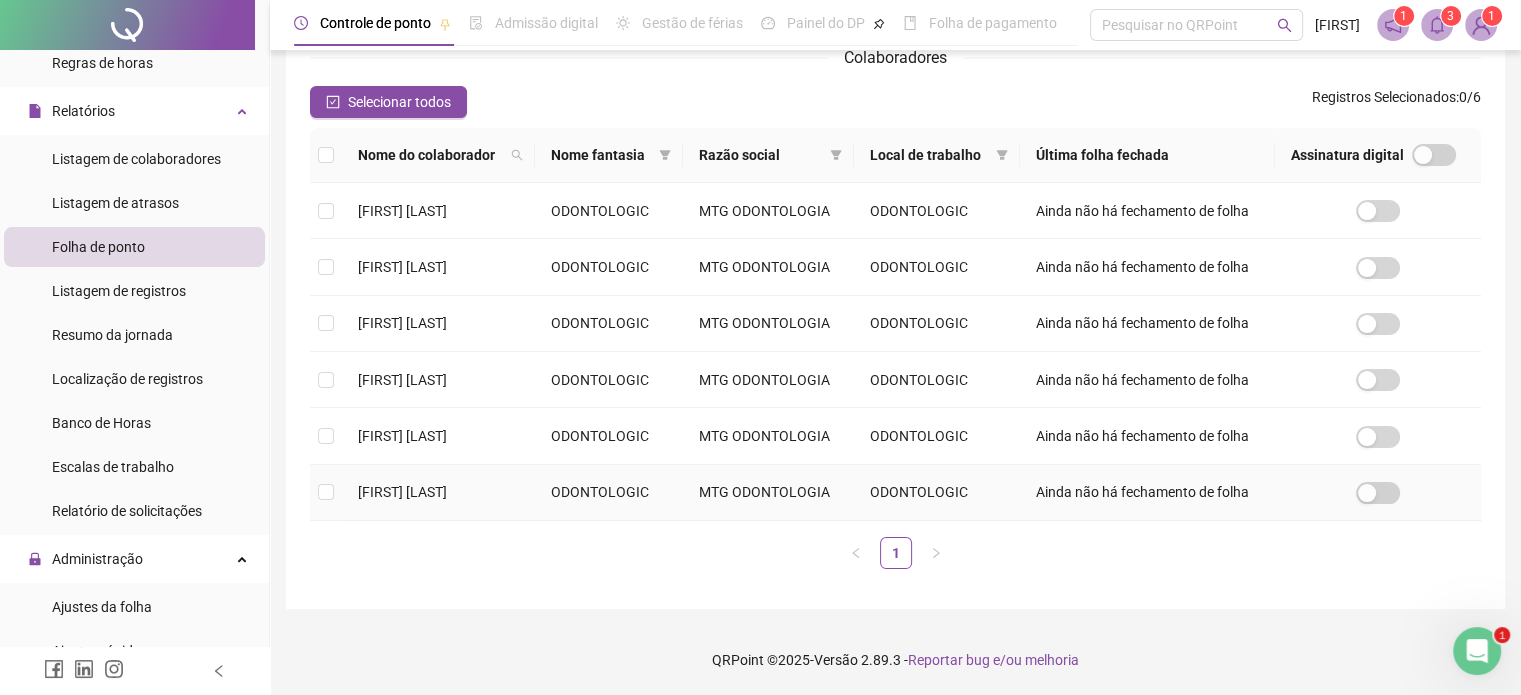 click at bounding box center (326, 493) 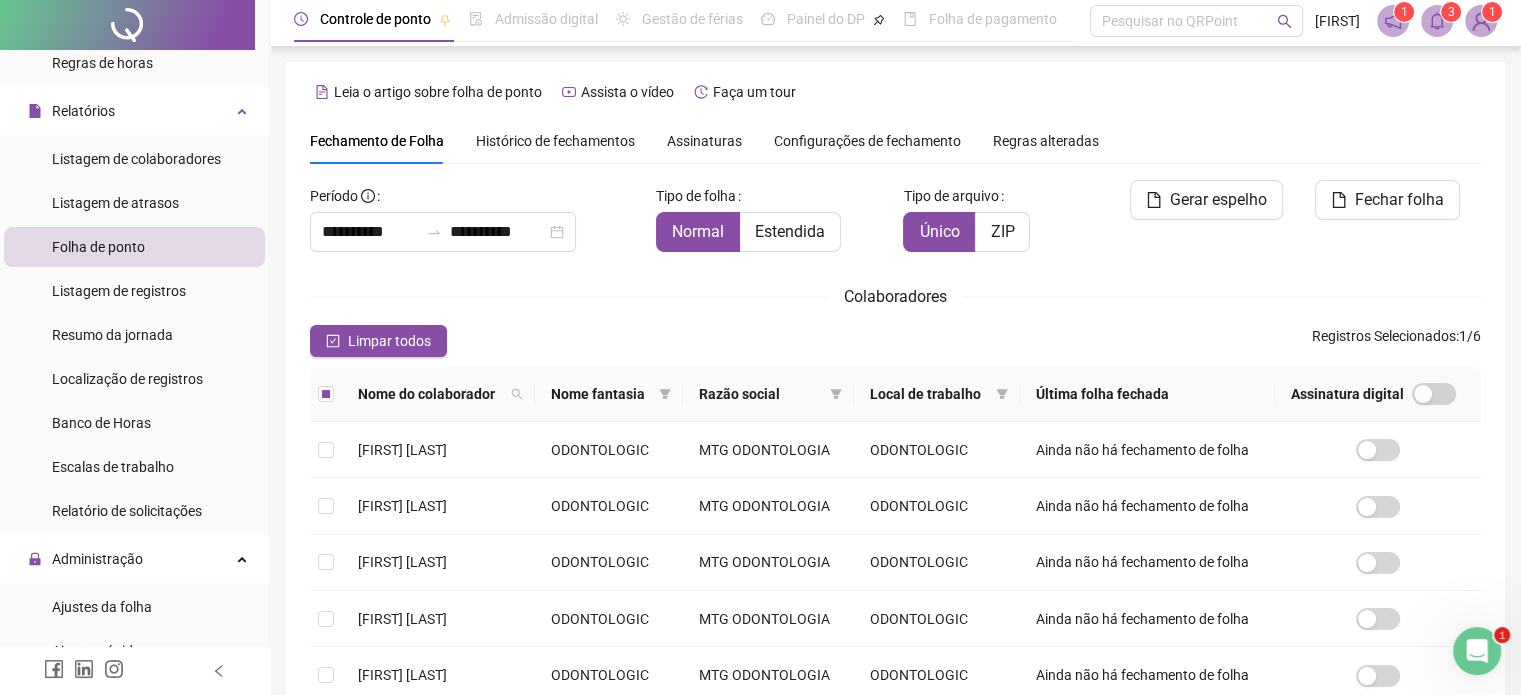 scroll, scrollTop: 0, scrollLeft: 0, axis: both 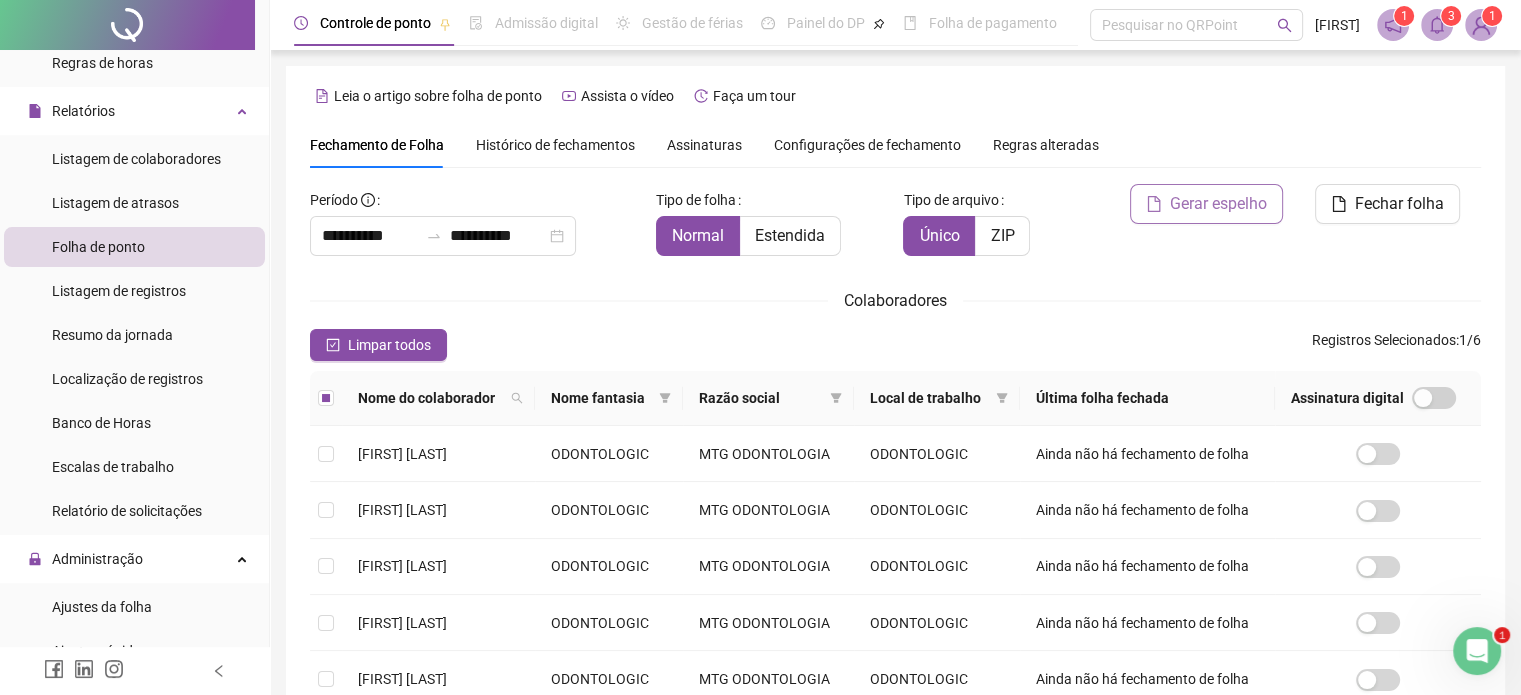 click on "Gerar espelho" at bounding box center [1218, 204] 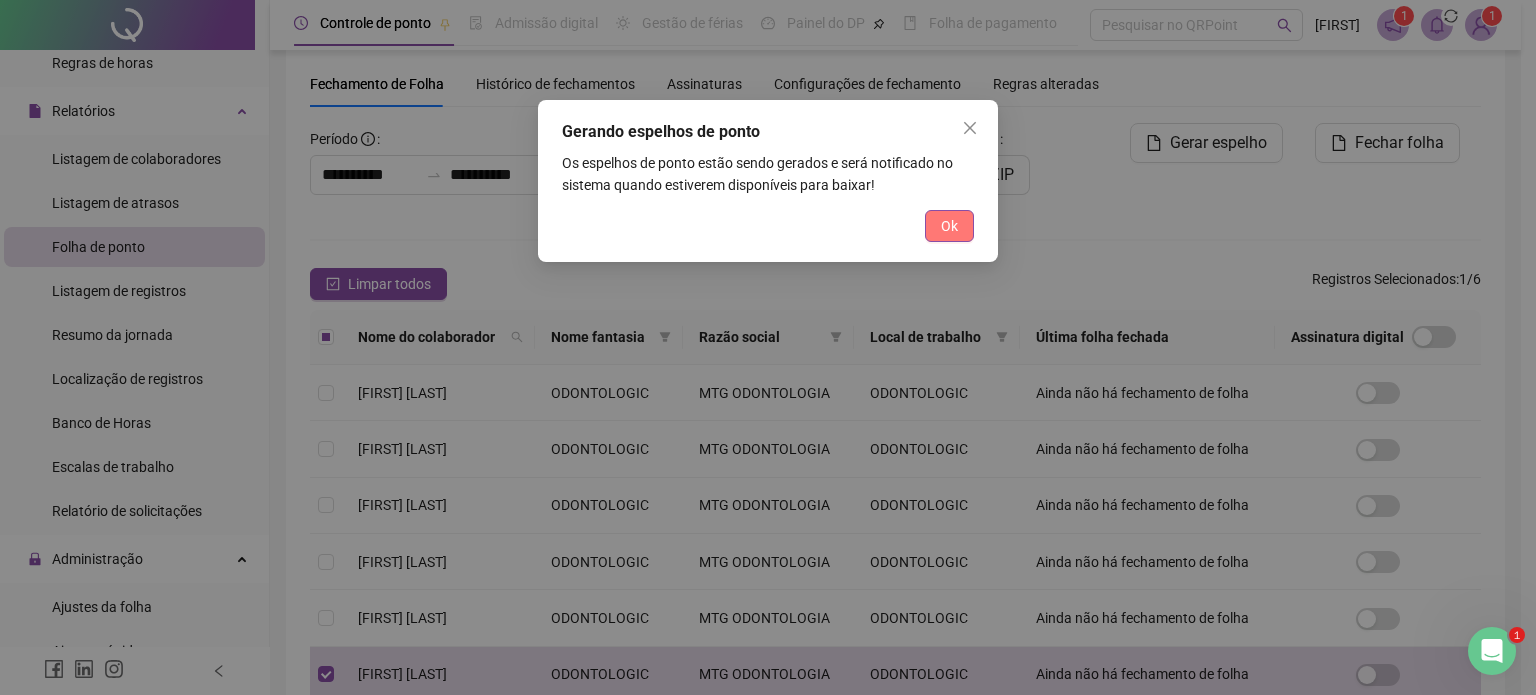 drag, startPoint x: 986, startPoint y: 233, endPoint x: 952, endPoint y: 227, distance: 34.525352 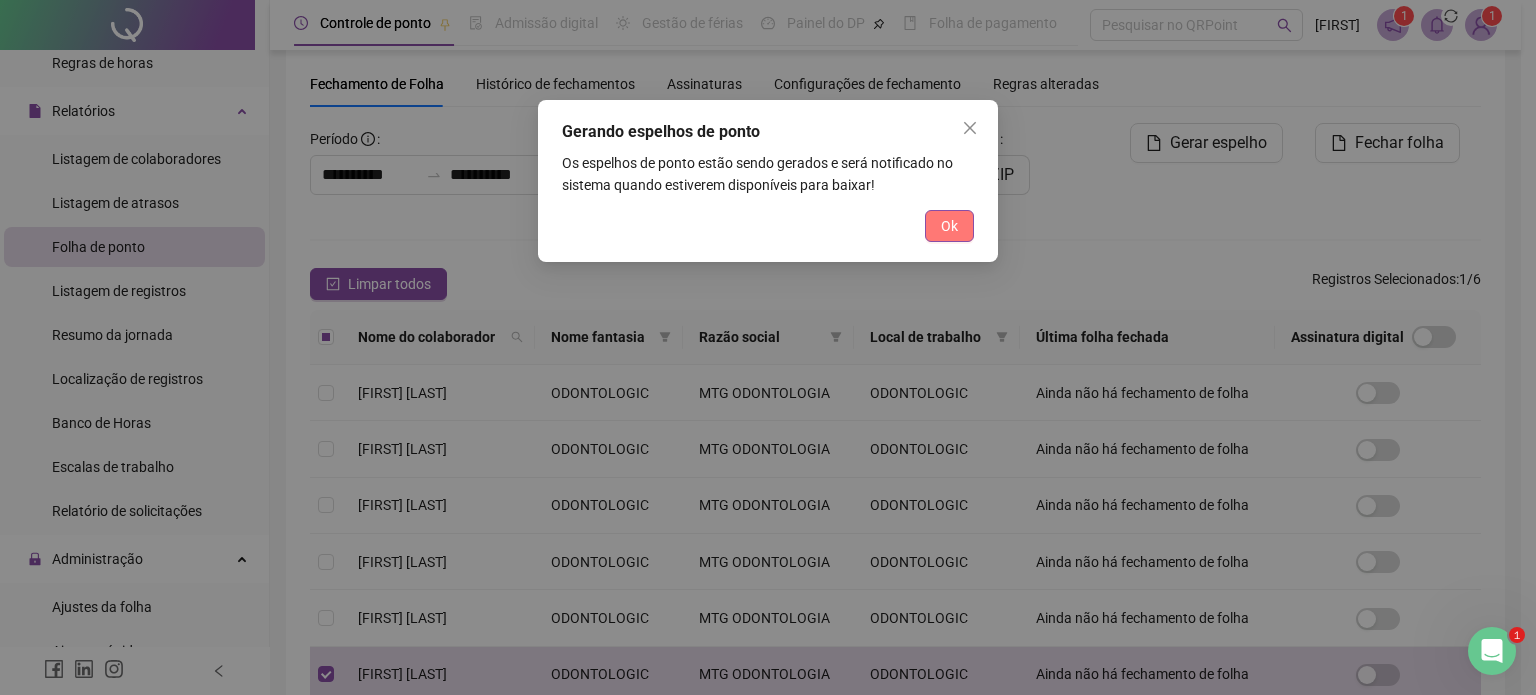 click on "Gerando espelhos de ponto Os espelhos de ponto estão sendo gerados e será notificado no
sistema quando estiverem disponíveis para baixar! Ok" at bounding box center (768, 181) 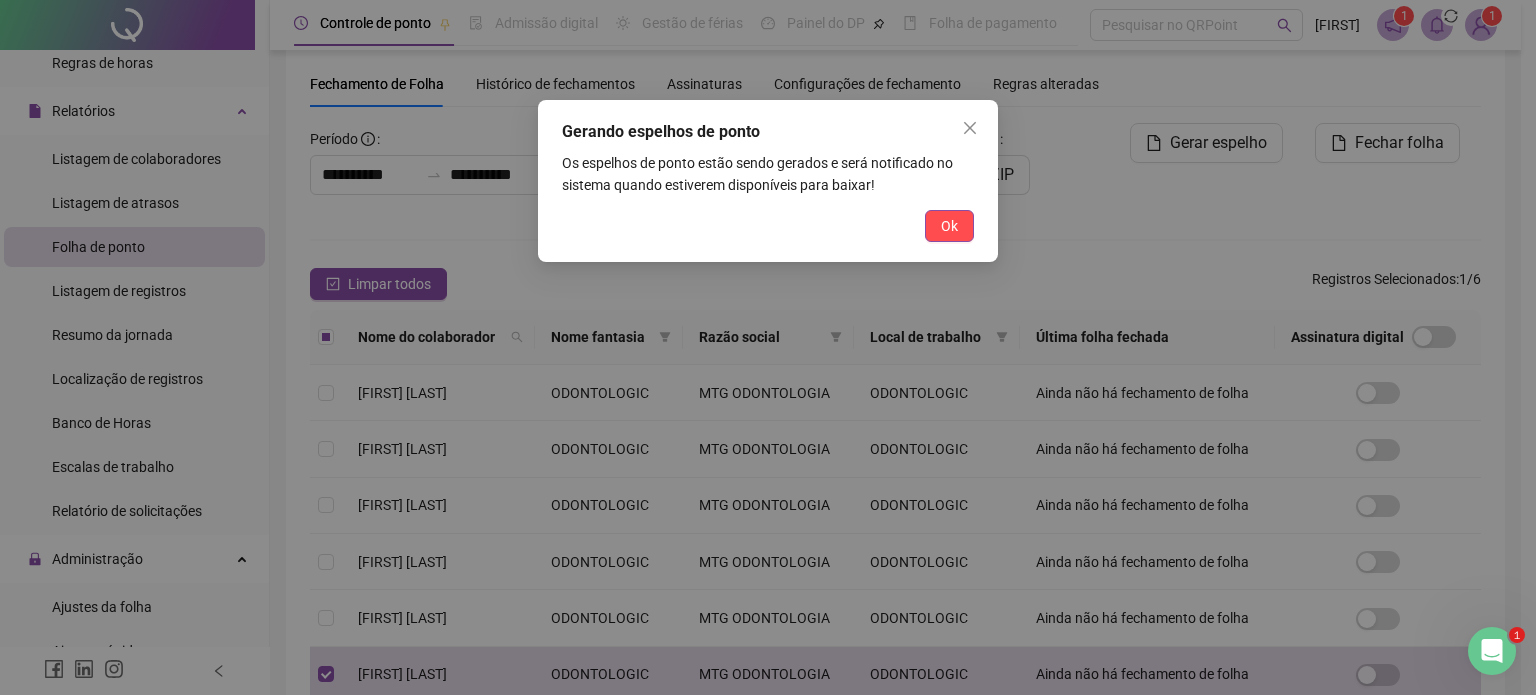 click on "Ok" at bounding box center [949, 226] 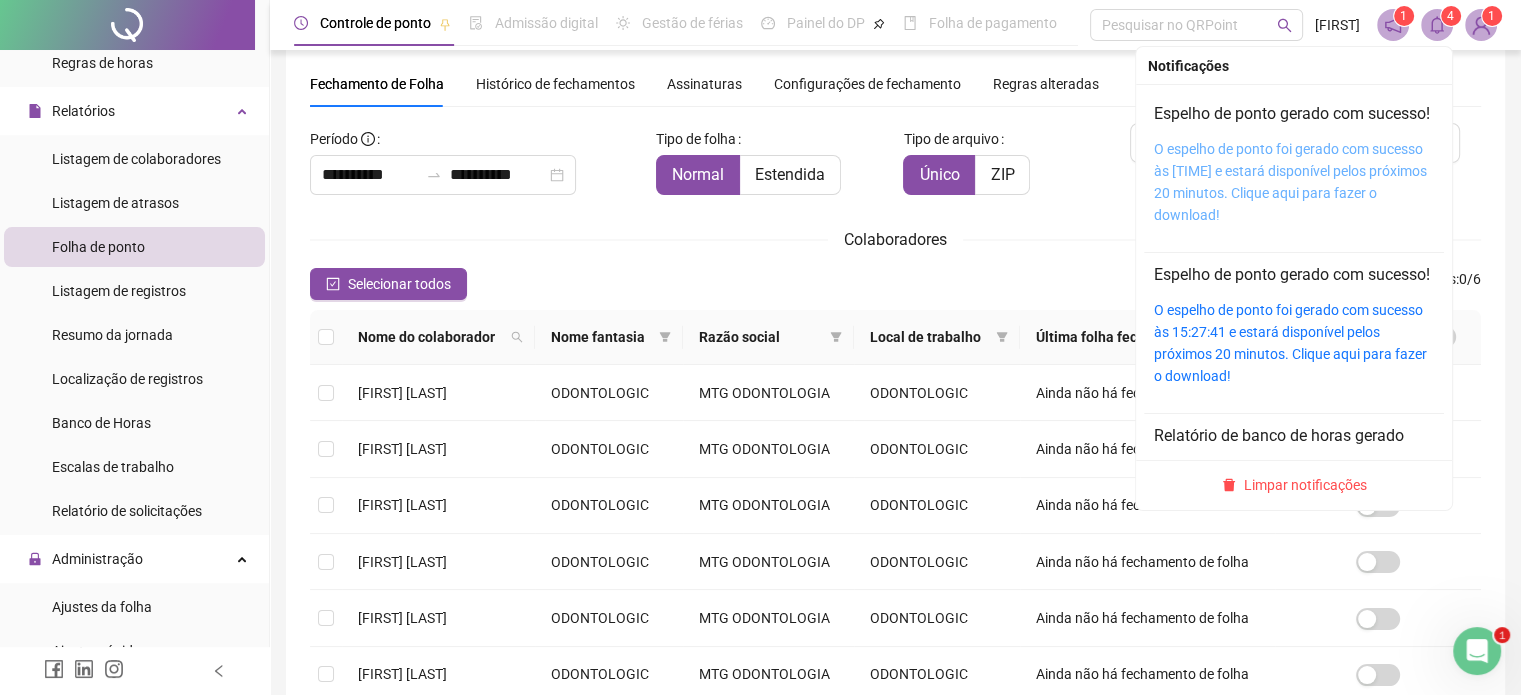 click on "O espelho de ponto foi gerado com sucesso às [TIME] e estará disponível pelos próximos 20 minutos.
Clique aqui para fazer o download!" at bounding box center (1290, 182) 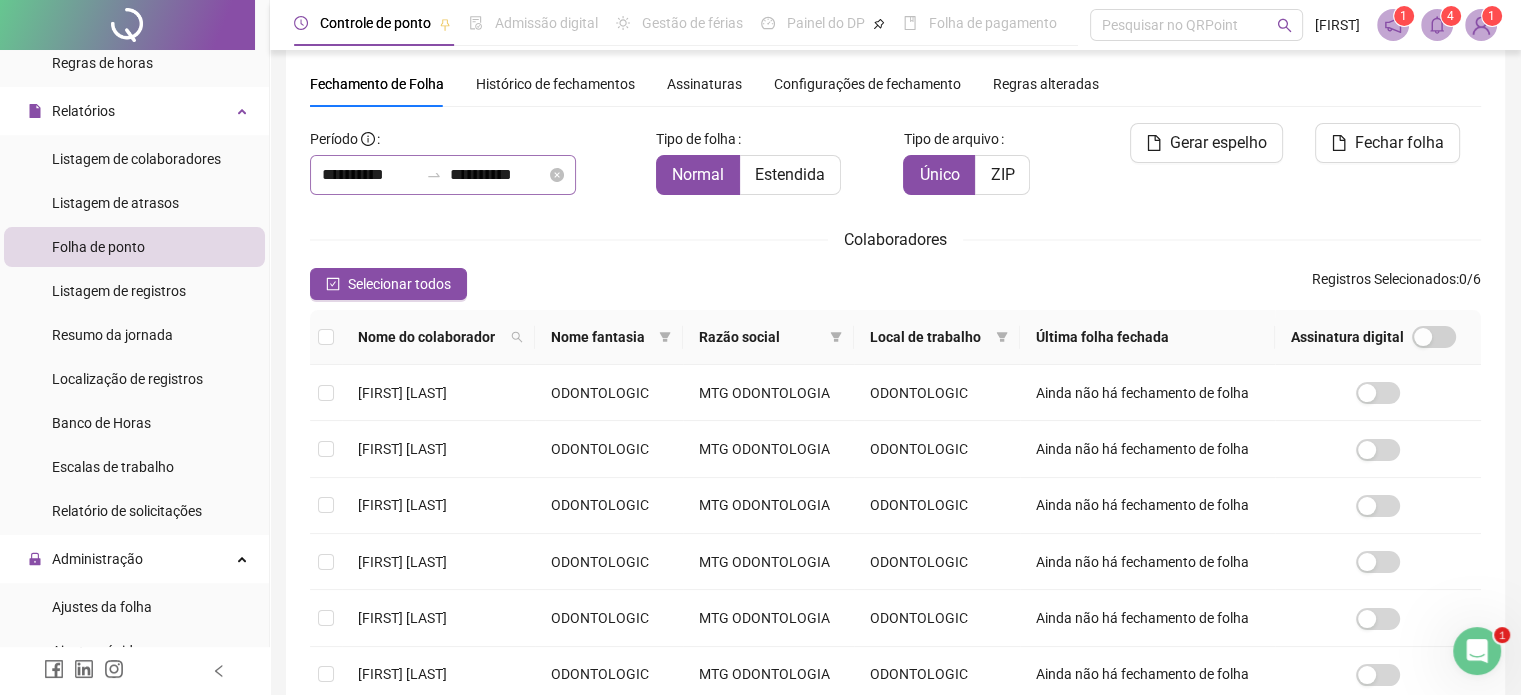 click on "**********" at bounding box center [443, 175] 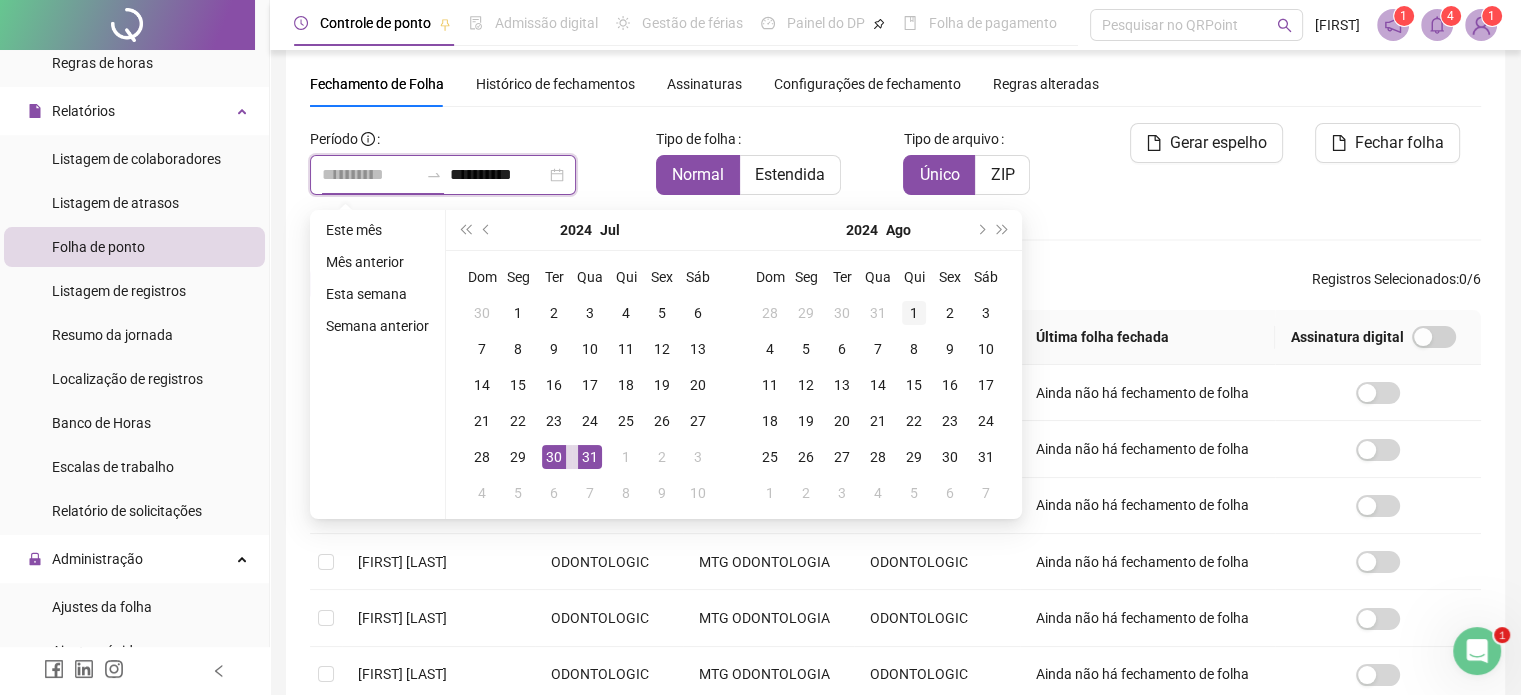type on "**********" 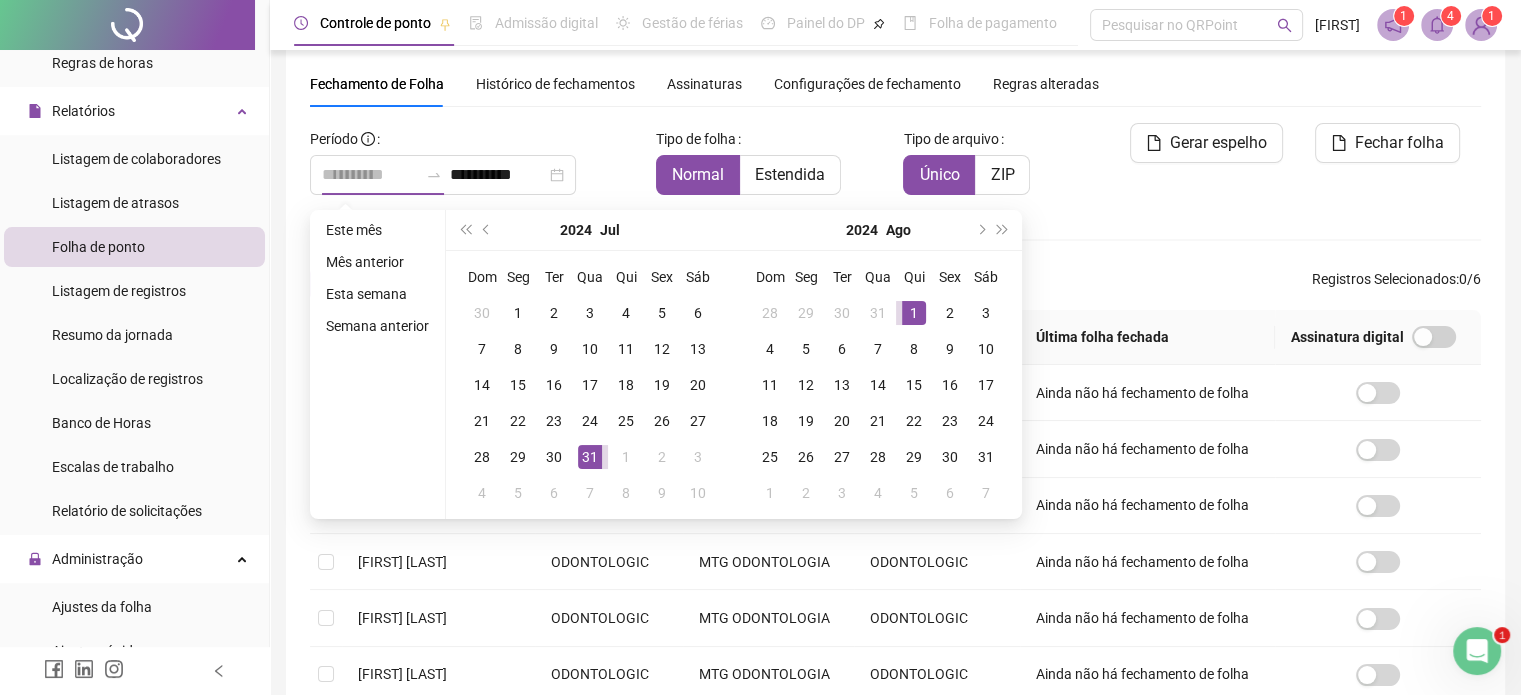 click on "1" at bounding box center [914, 313] 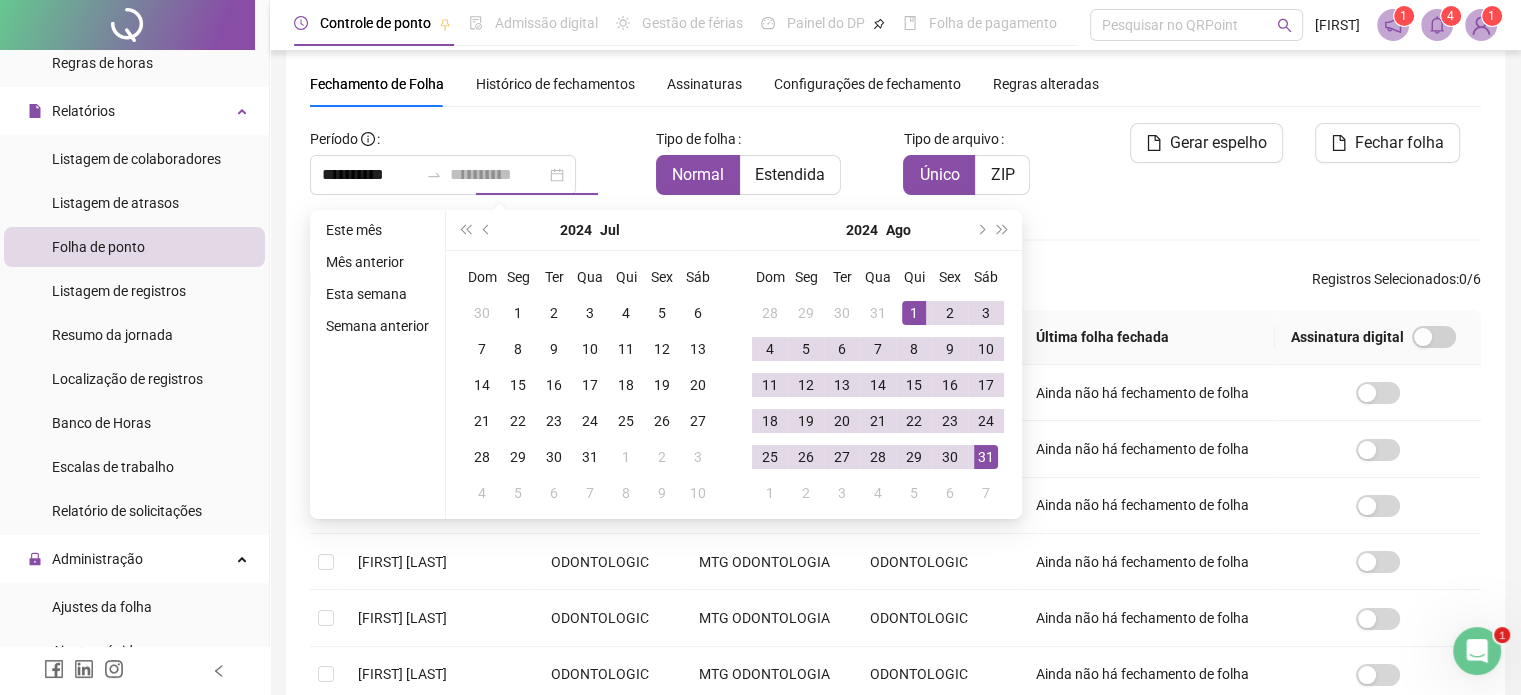 click on "31" at bounding box center [986, 457] 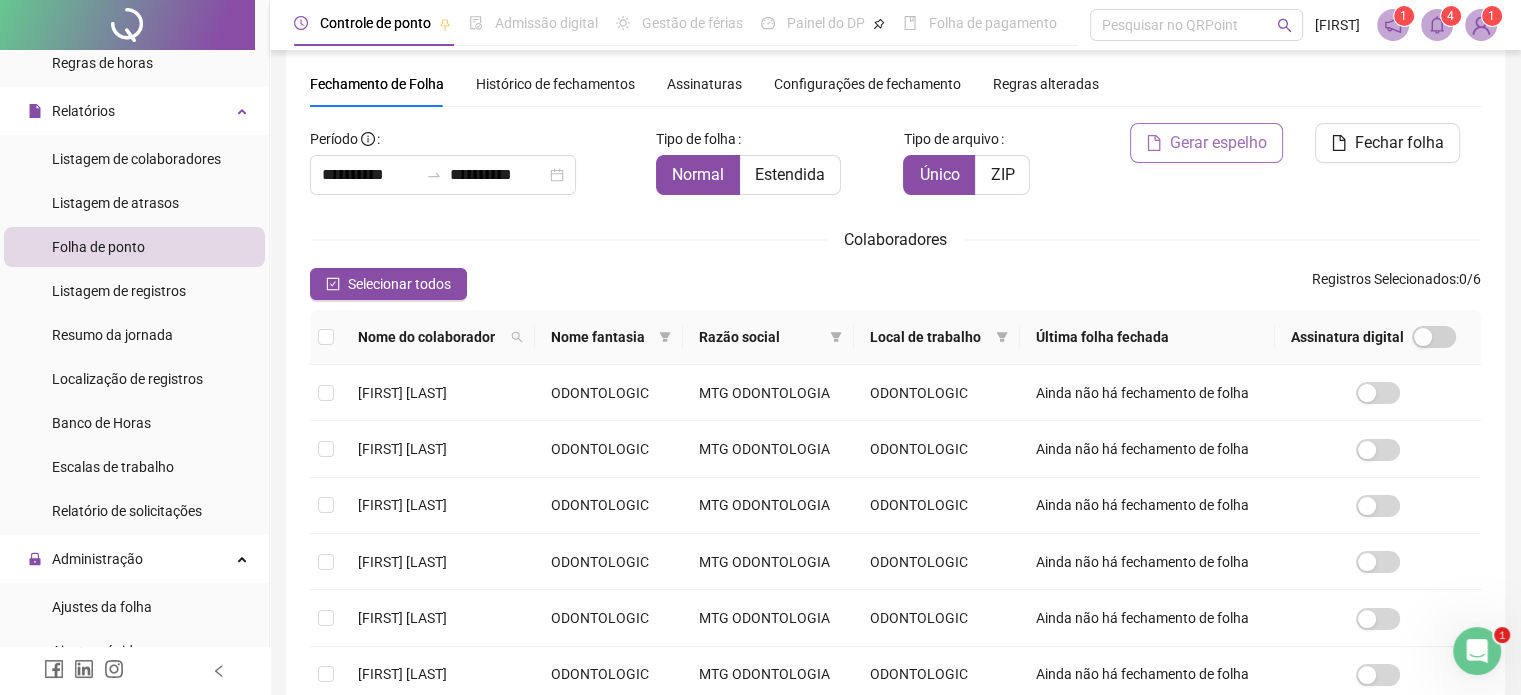 click on "Gerar espelho" at bounding box center (1218, 143) 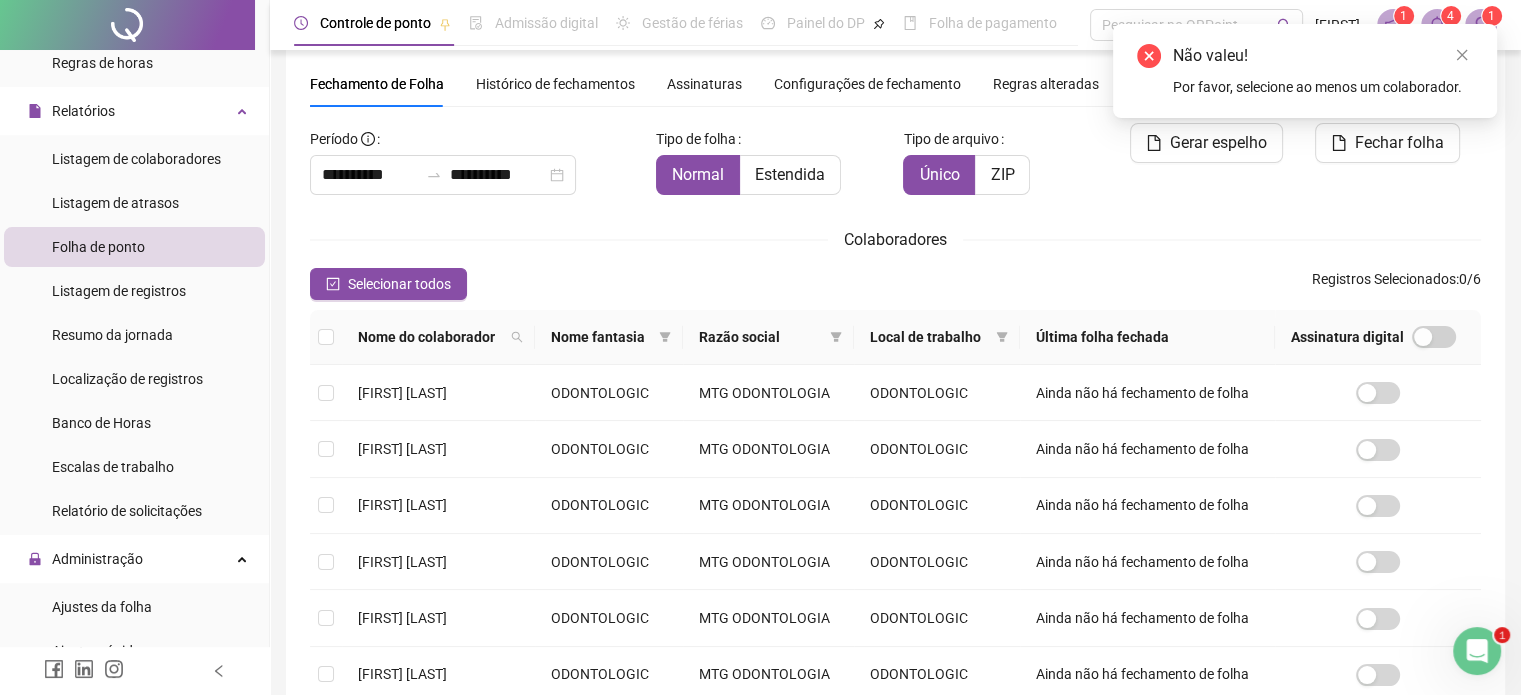 click on "Tipo de arquivo Único ZIP" at bounding box center (994, 167) 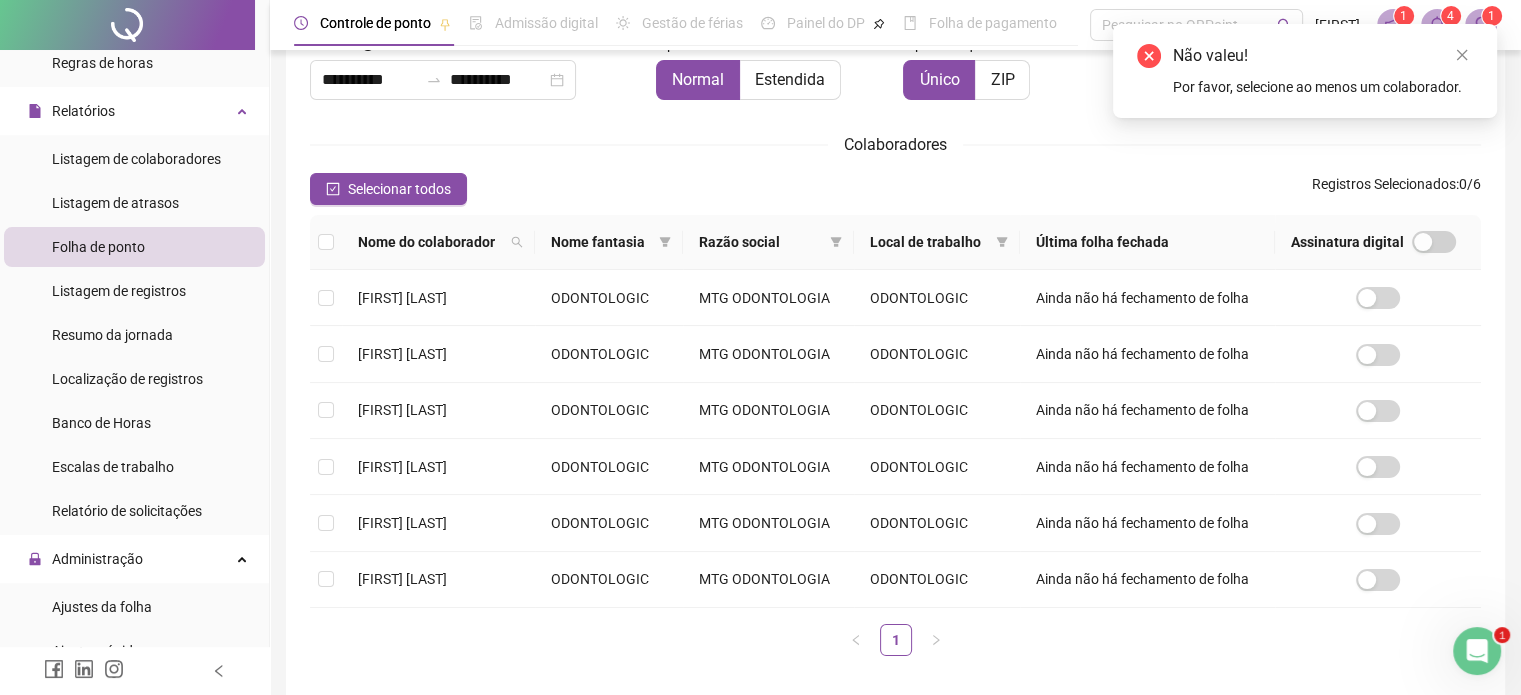scroll, scrollTop: 387, scrollLeft: 0, axis: vertical 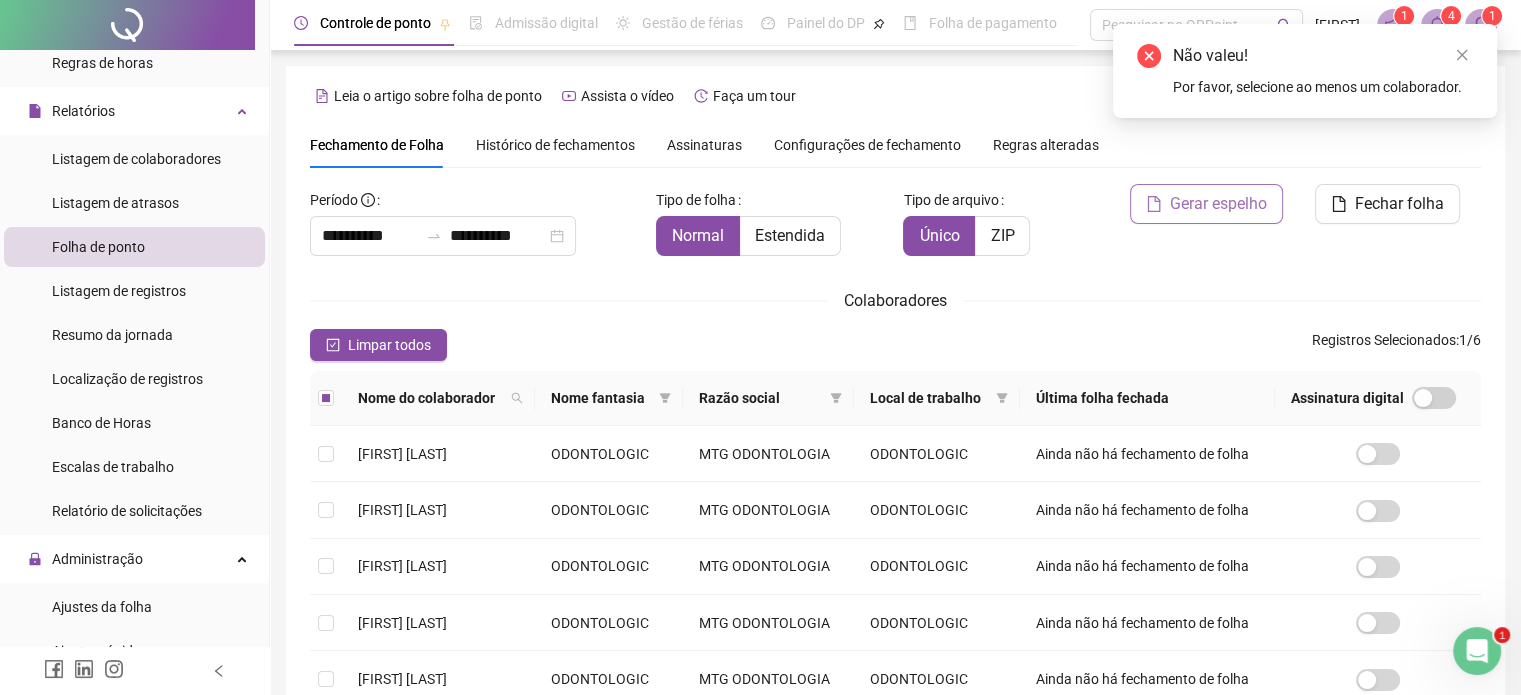 click on "Gerar espelho" at bounding box center (1218, 204) 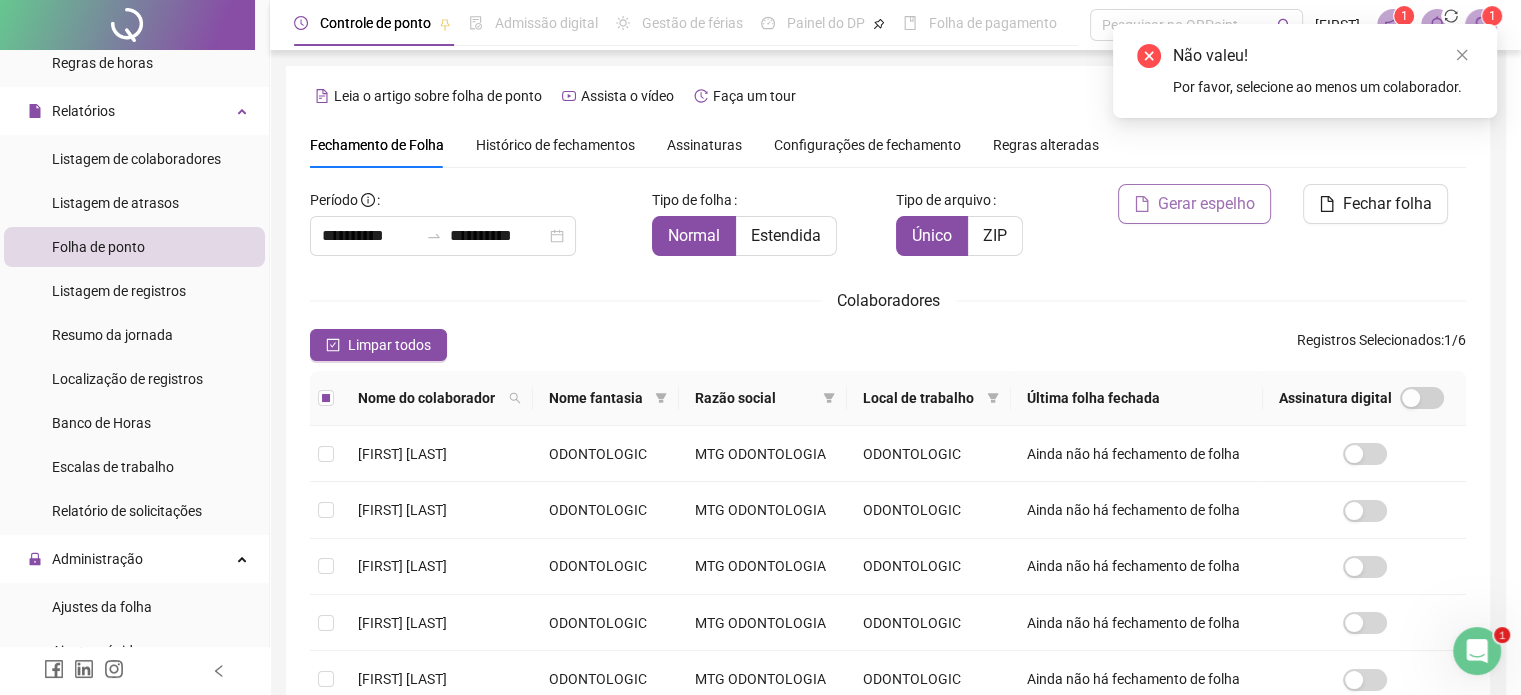 scroll, scrollTop: 61, scrollLeft: 0, axis: vertical 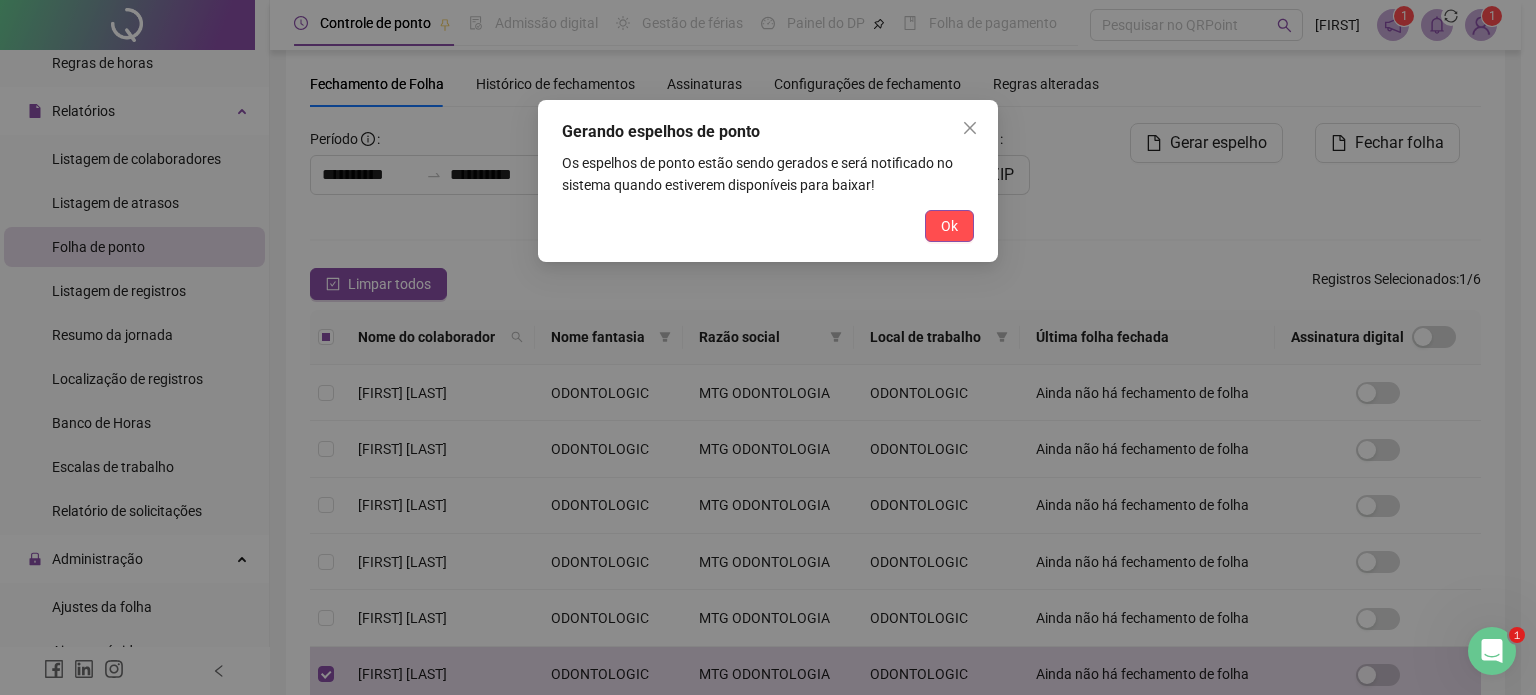 click on "Ok" at bounding box center [949, 226] 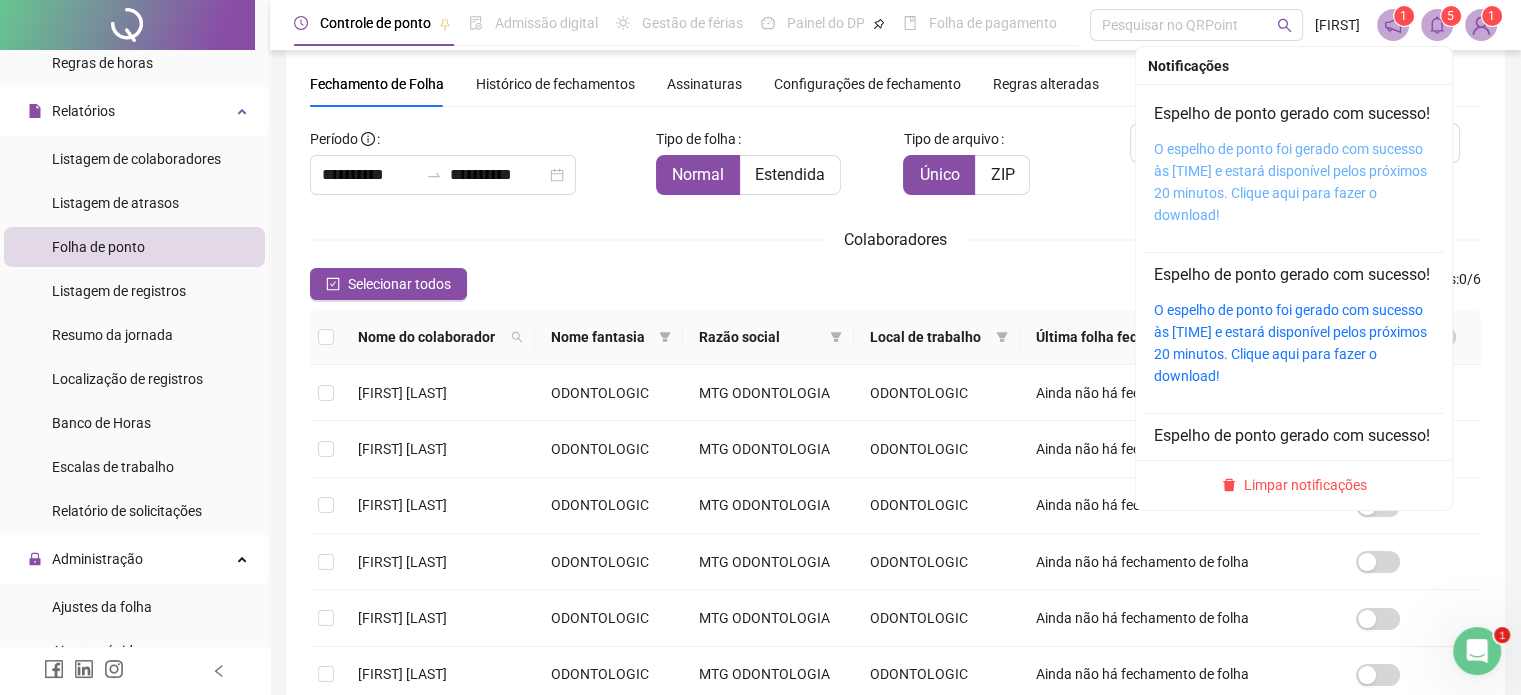 click on "O espelho de ponto foi gerado com sucesso às [TIME] e estará disponível pelos próximos 20 minutos.
Clique aqui para fazer o download!" at bounding box center [1290, 182] 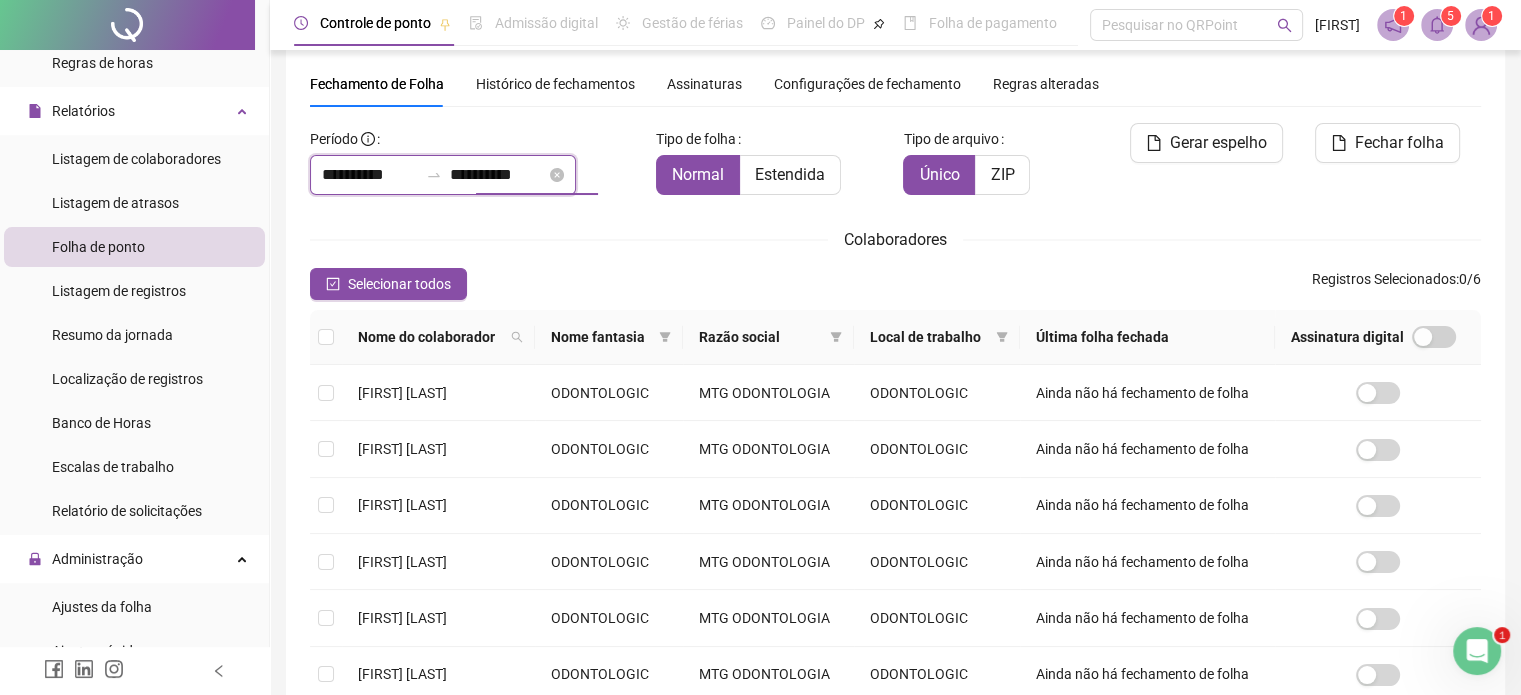 click on "**********" at bounding box center (498, 175) 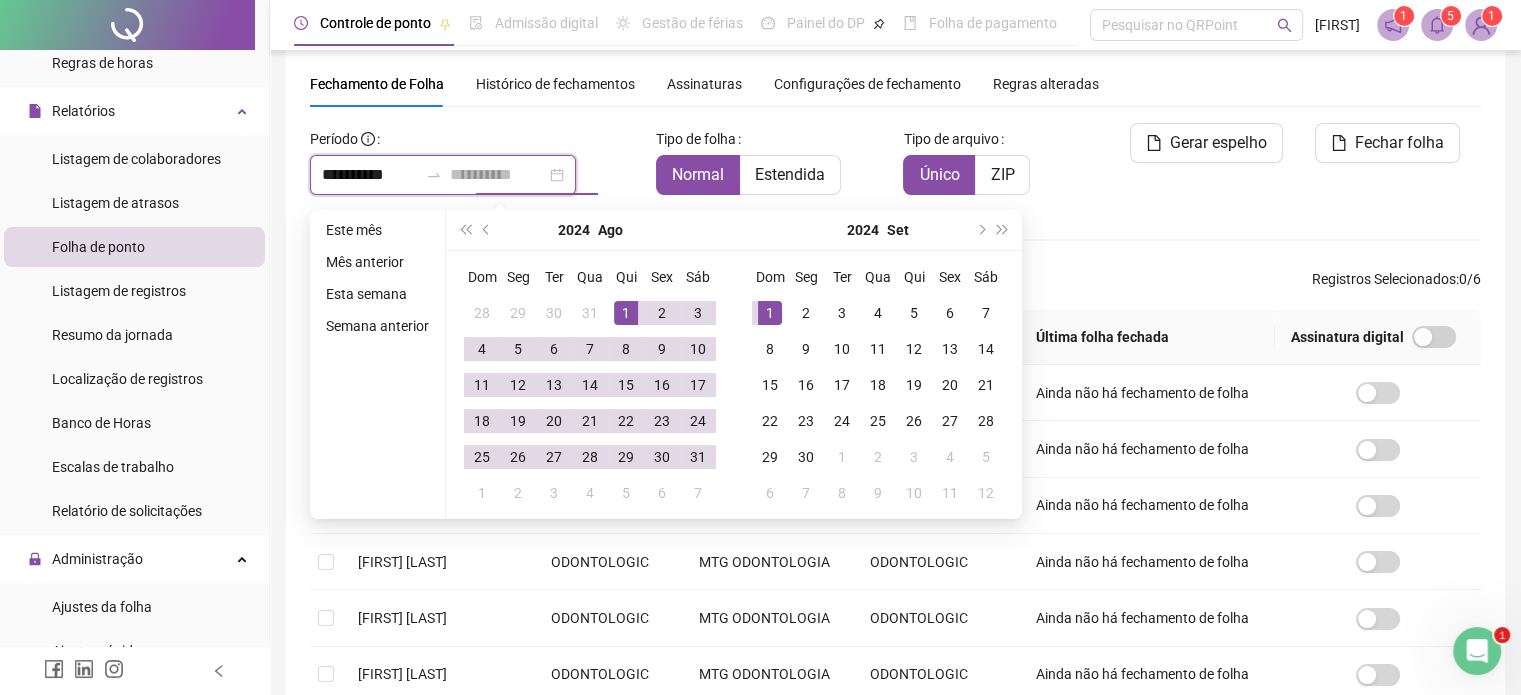 type on "**********" 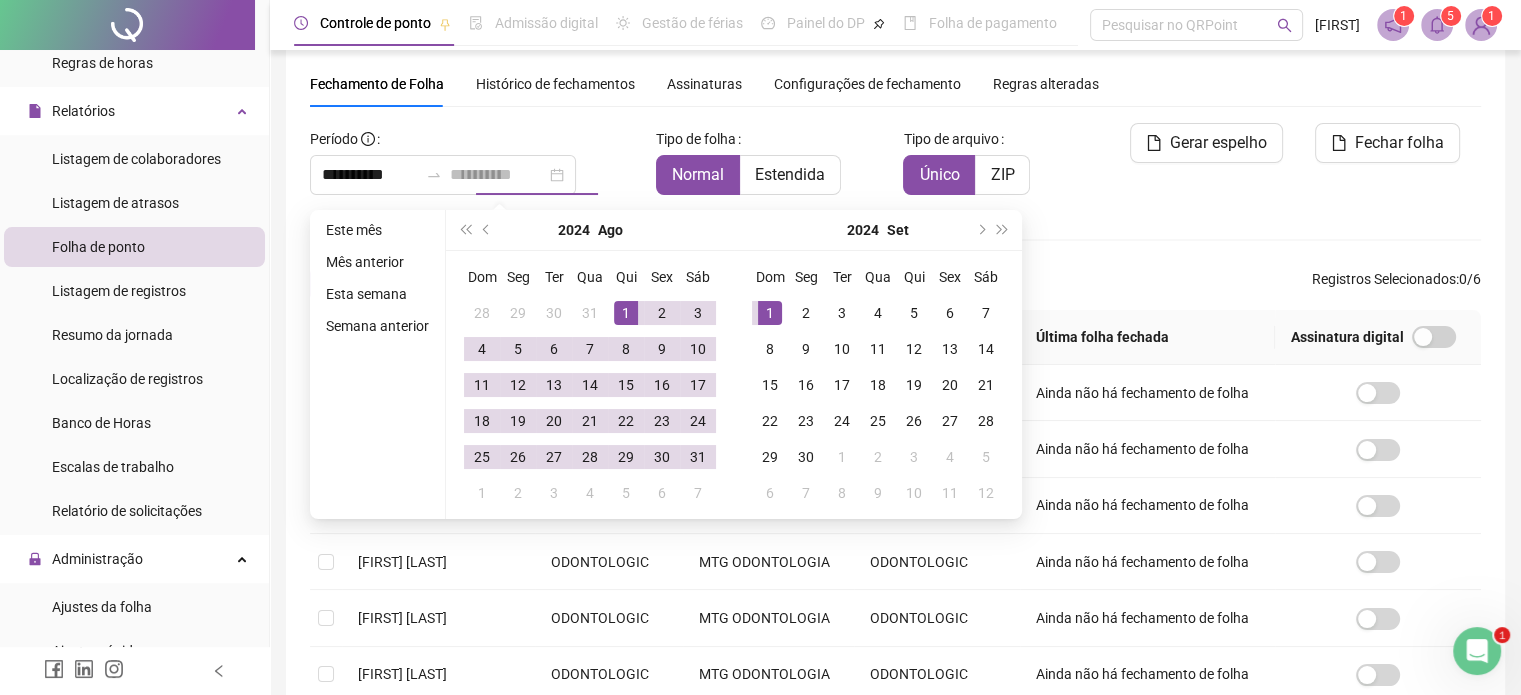 click on "1" at bounding box center (770, 313) 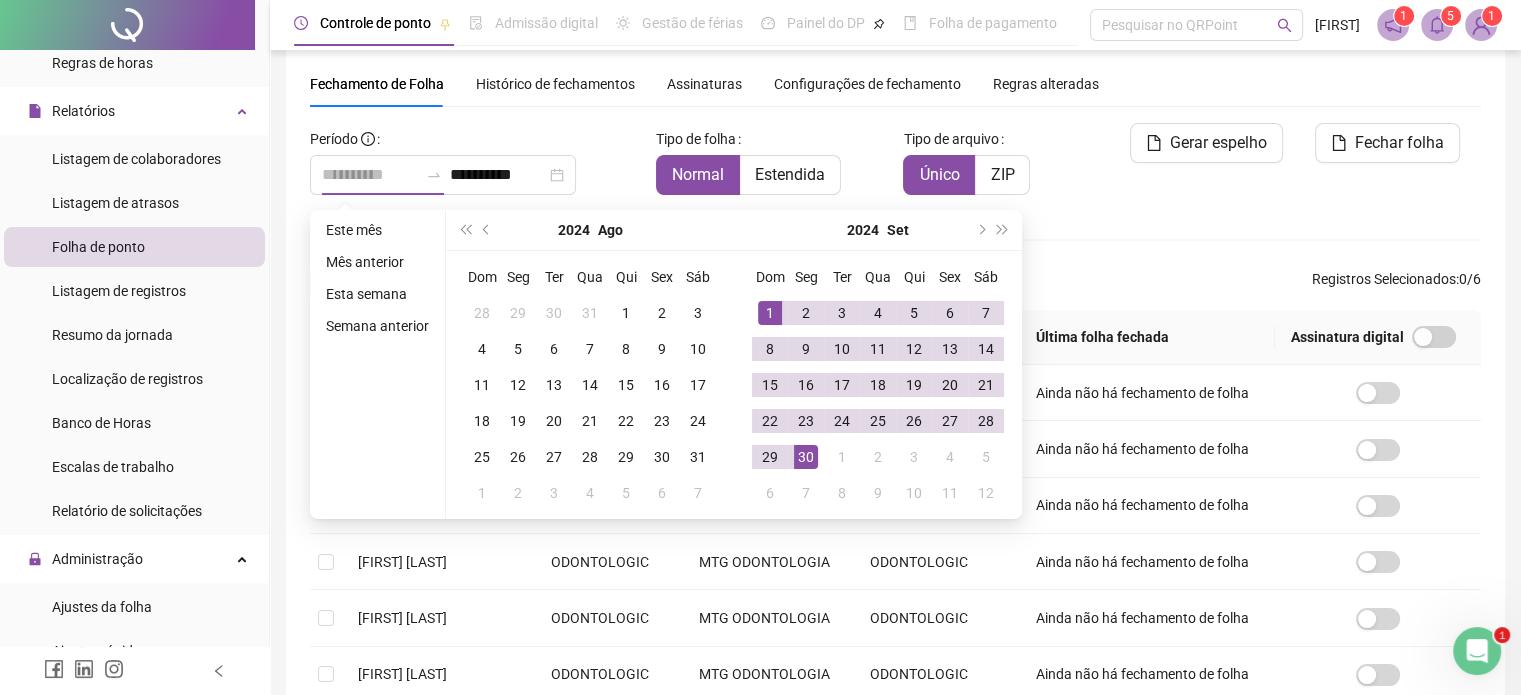 click on "30" at bounding box center [806, 457] 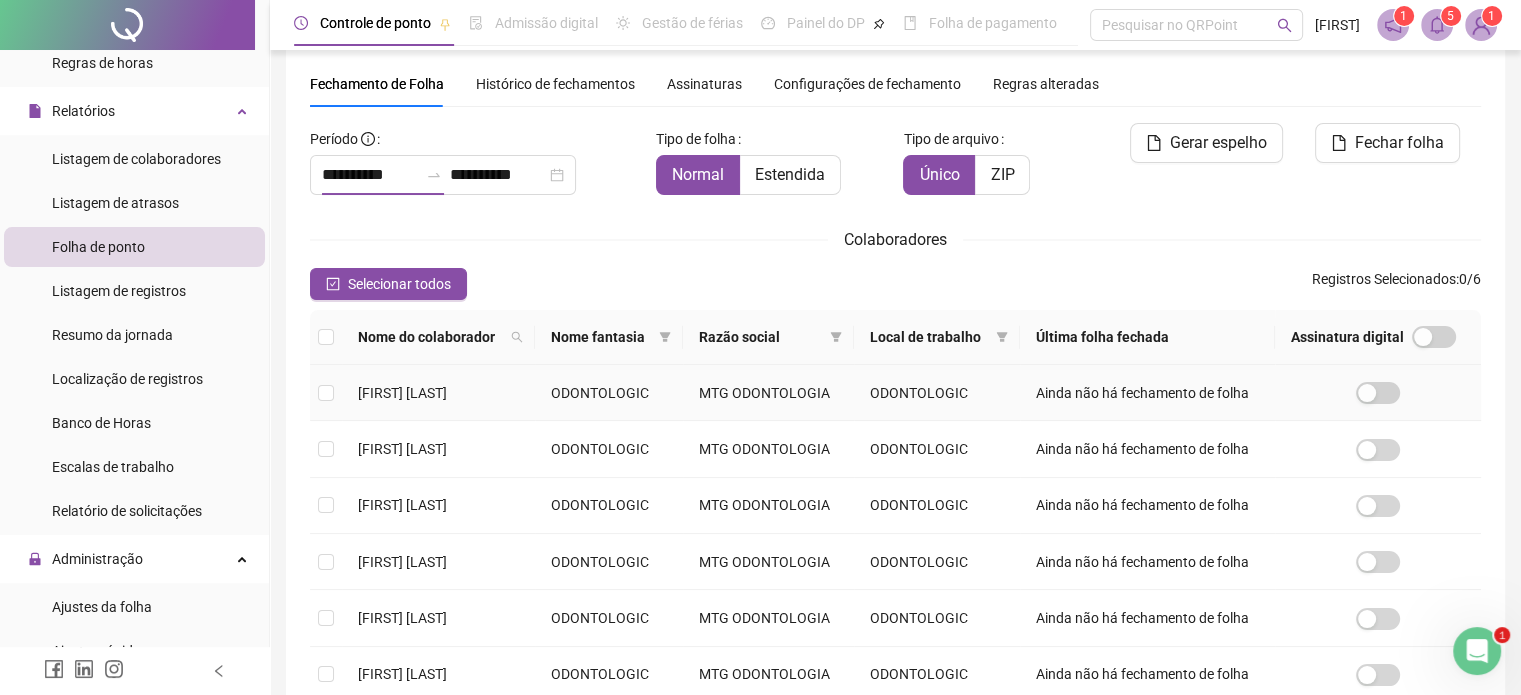type on "**********" 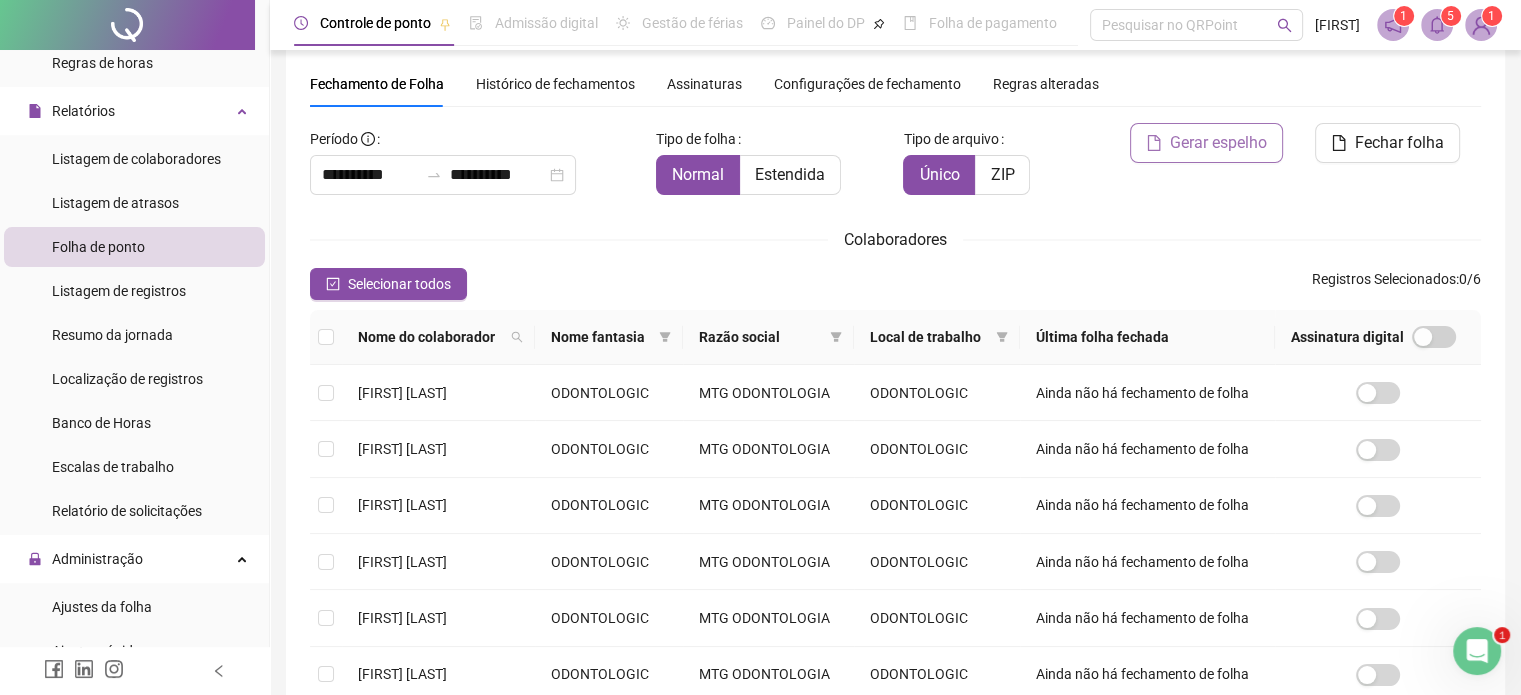 click on "Gerar espelho" at bounding box center (1218, 143) 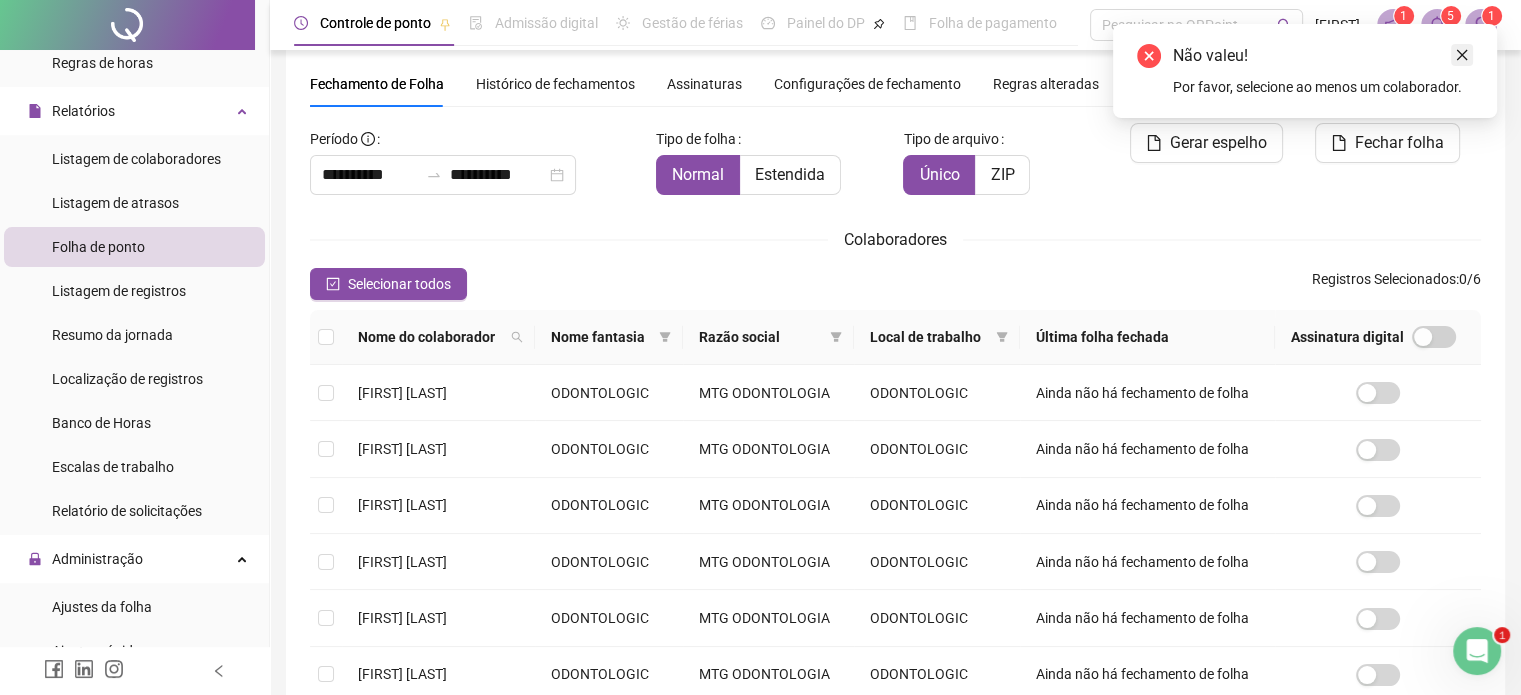 click at bounding box center (1462, 55) 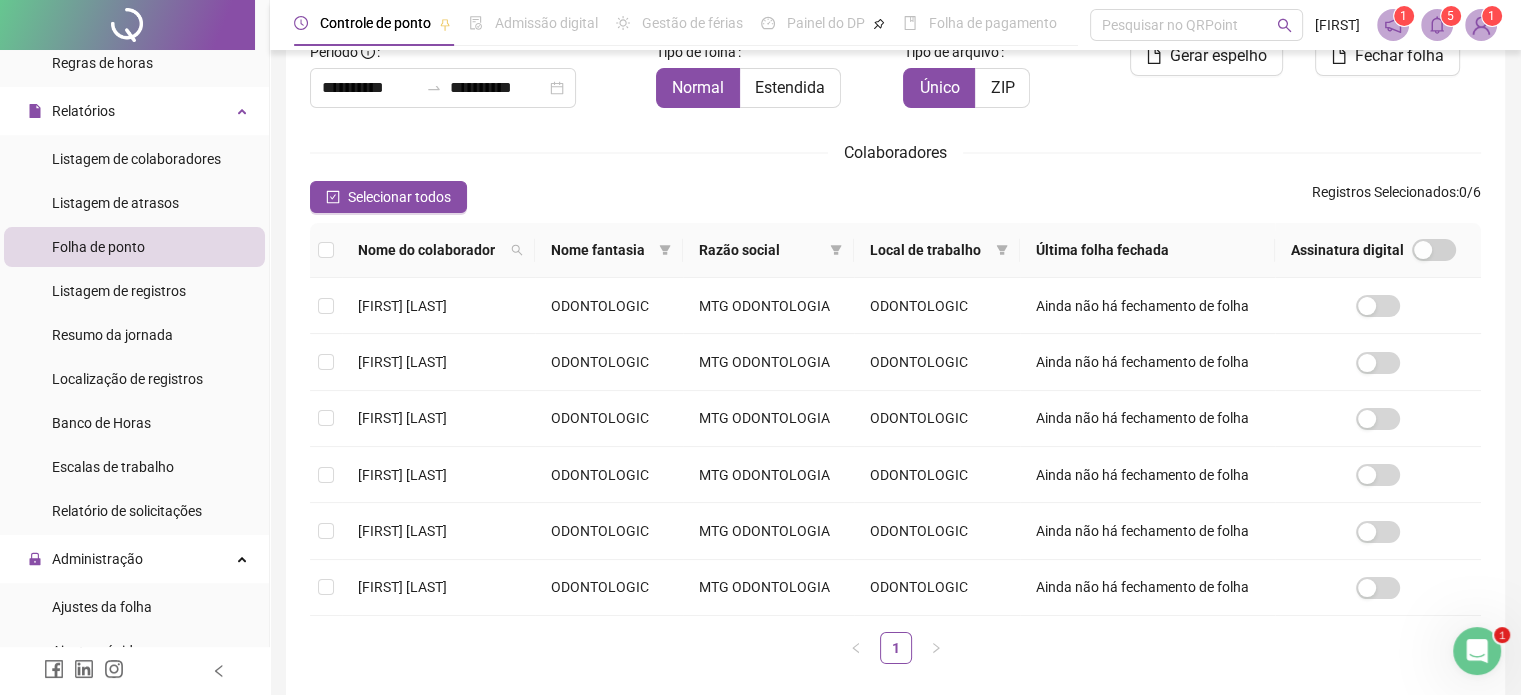 scroll, scrollTop: 387, scrollLeft: 0, axis: vertical 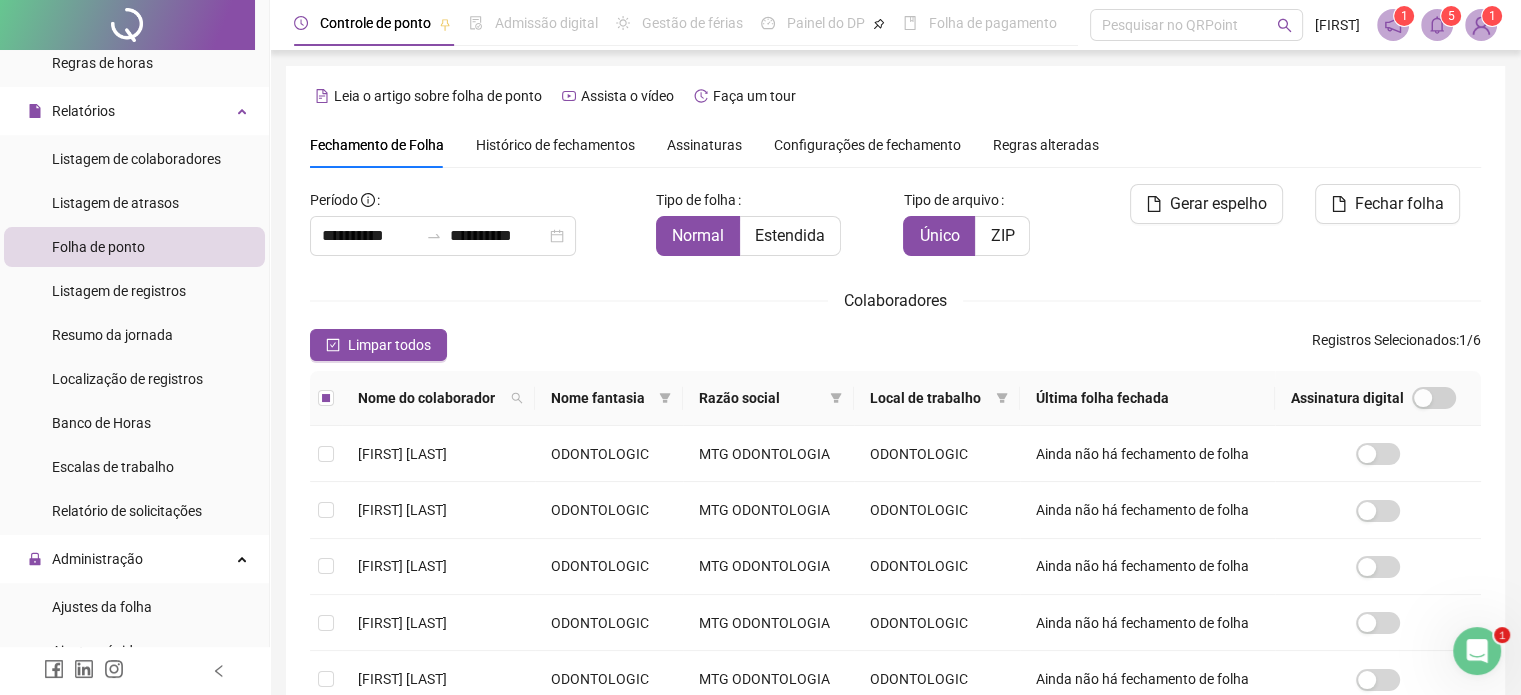 click on "Gerar espelho" at bounding box center [1192, 228] 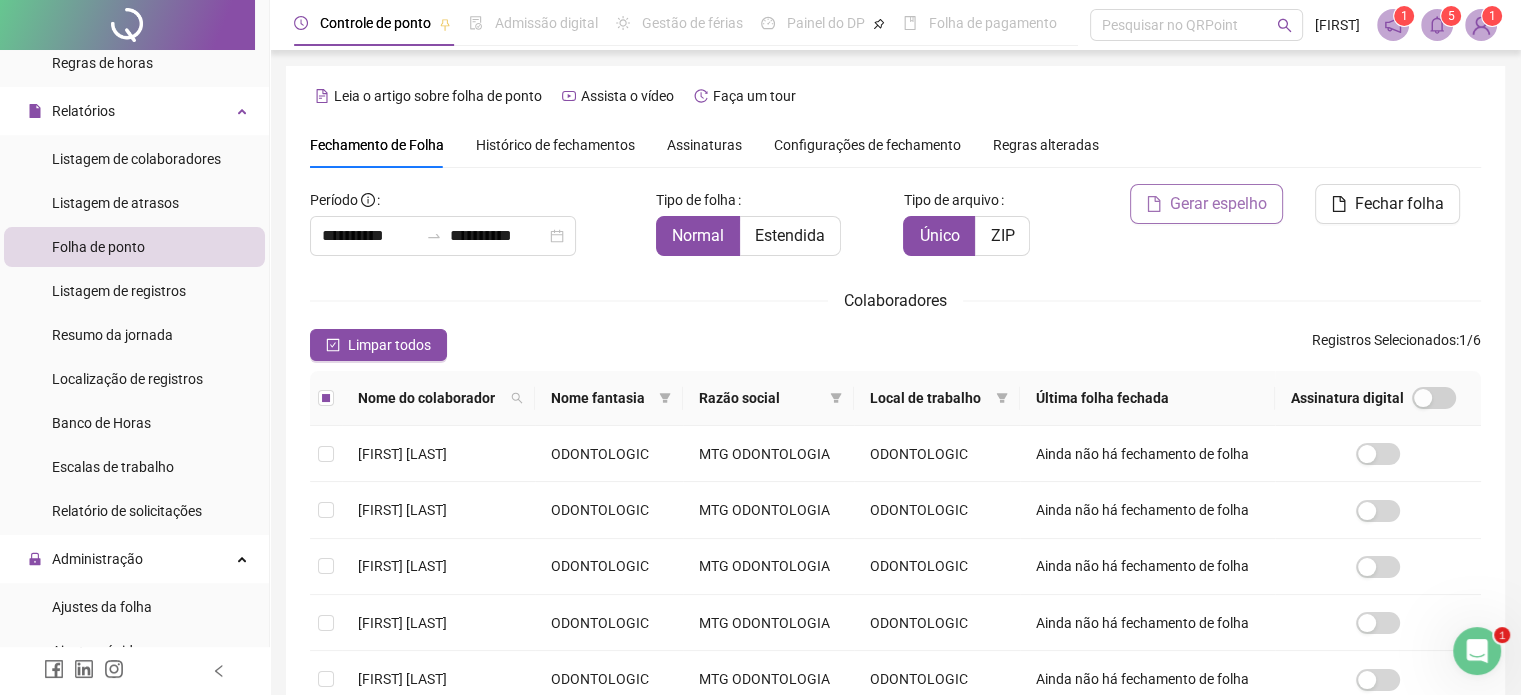 click on "Gerar espelho" at bounding box center (1218, 204) 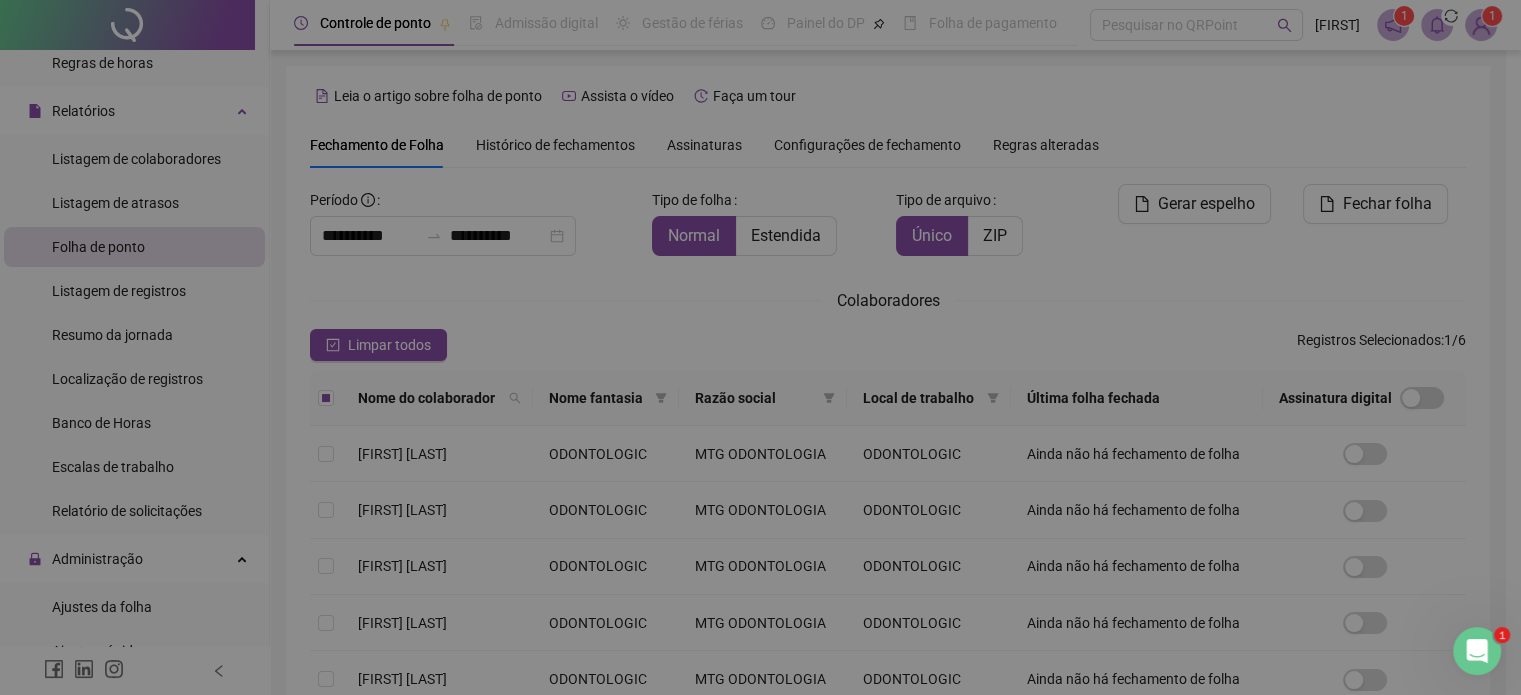 scroll, scrollTop: 61, scrollLeft: 0, axis: vertical 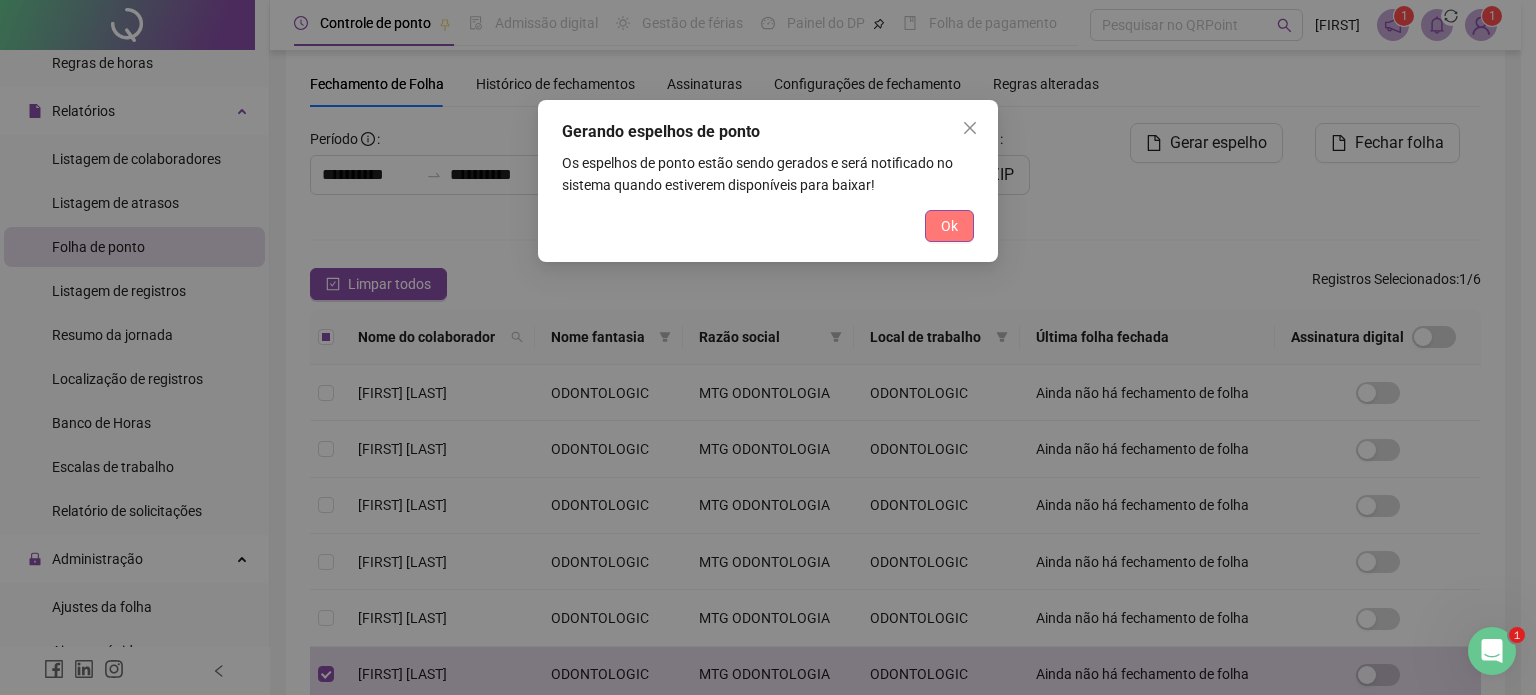 click on "Ok" at bounding box center (949, 226) 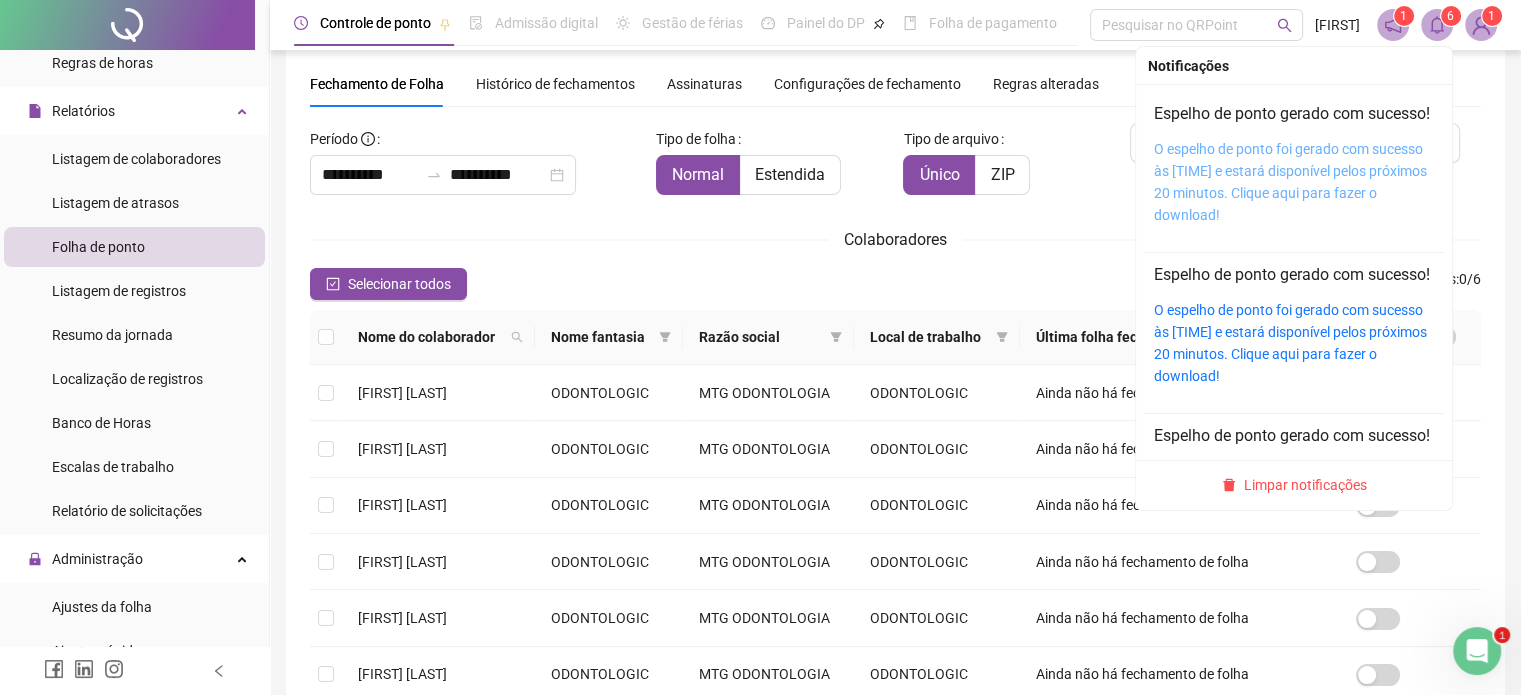 click on "O espelho de ponto foi gerado com sucesso às [TIME] e estará disponível pelos próximos 20 minutos.
Clique aqui para fazer o download!" at bounding box center [1290, 182] 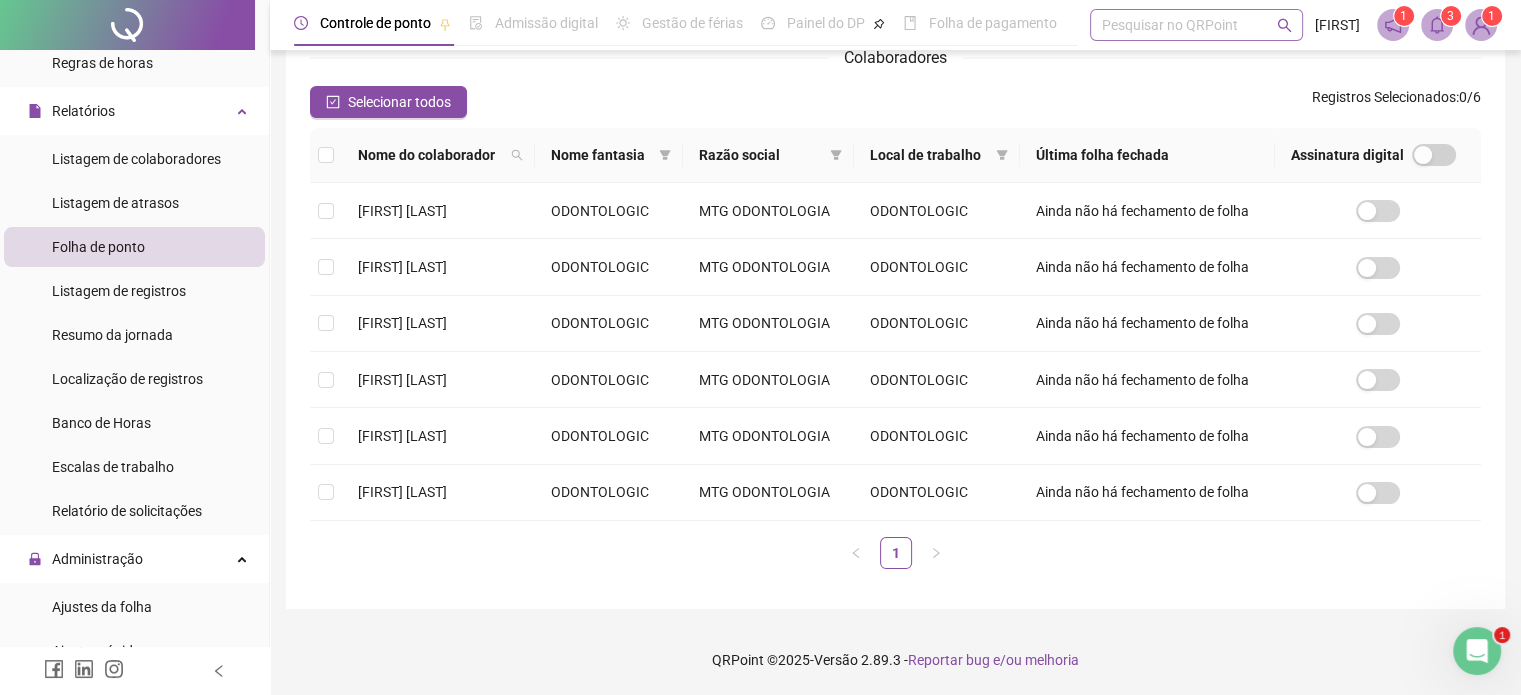 scroll, scrollTop: 61, scrollLeft: 0, axis: vertical 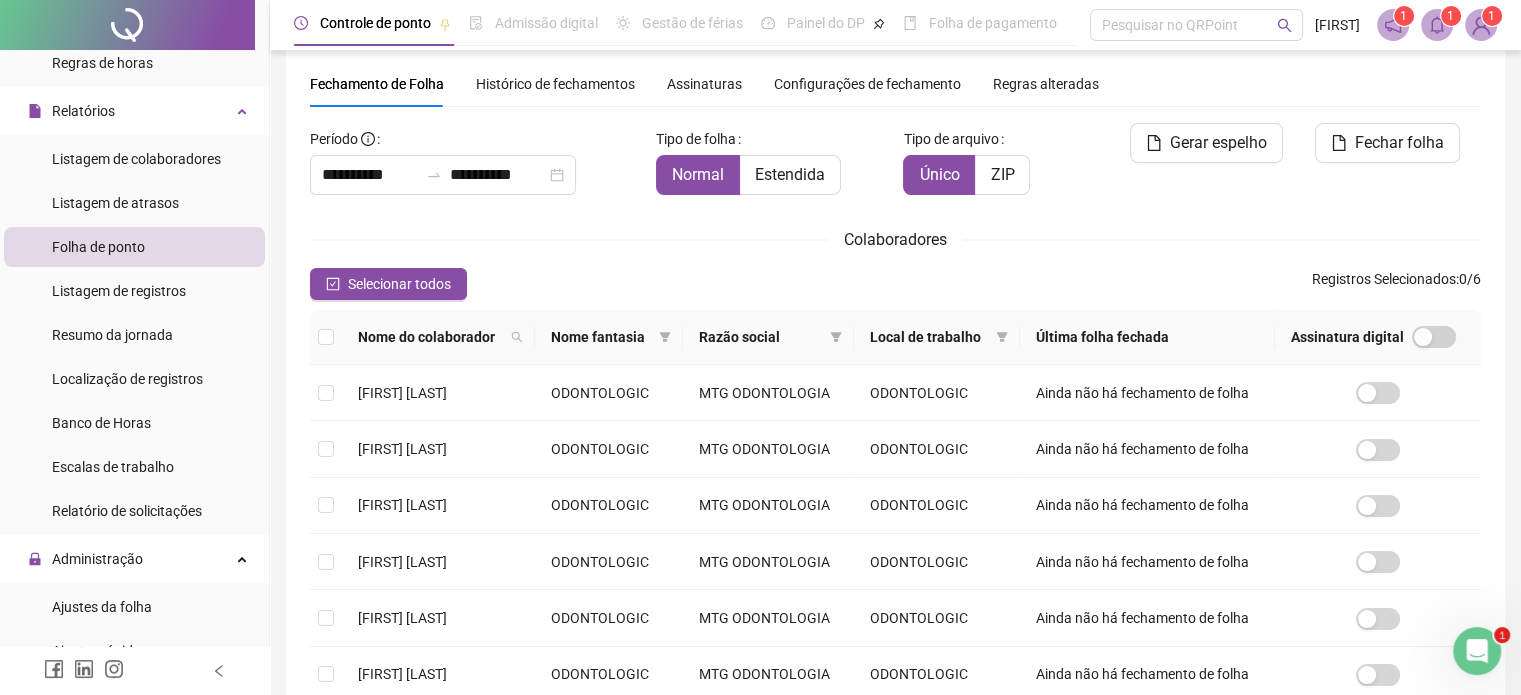 click 